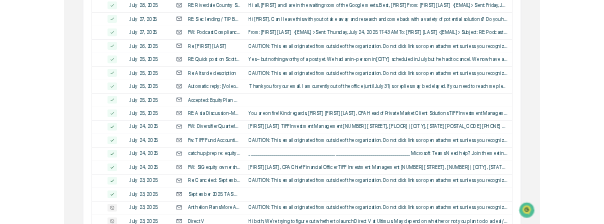 scroll, scrollTop: 0, scrollLeft: 0, axis: both 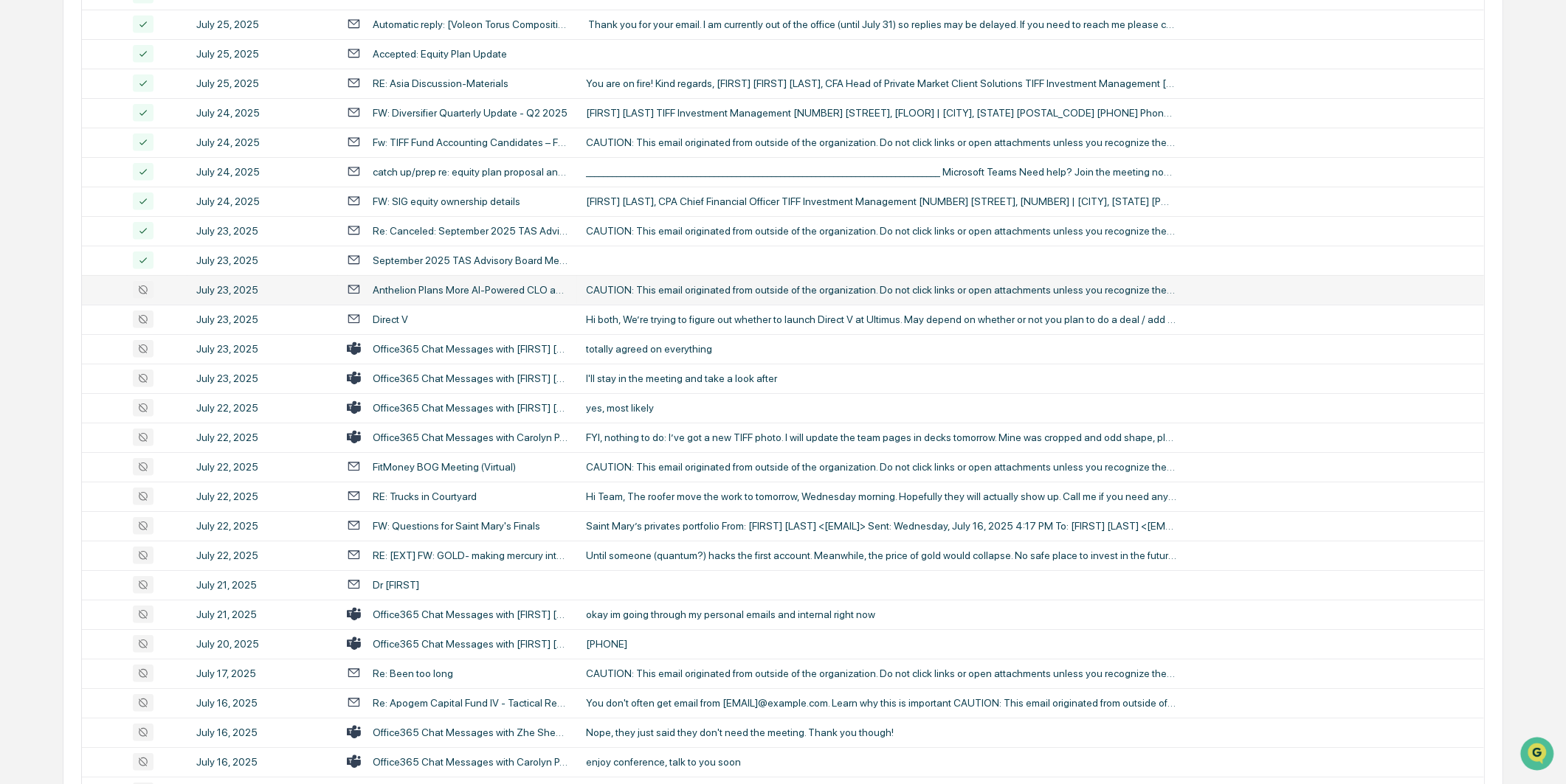 click on "Anthelion Plans More AI-Powered CLO and Middle Market Investing" at bounding box center (470, 290) 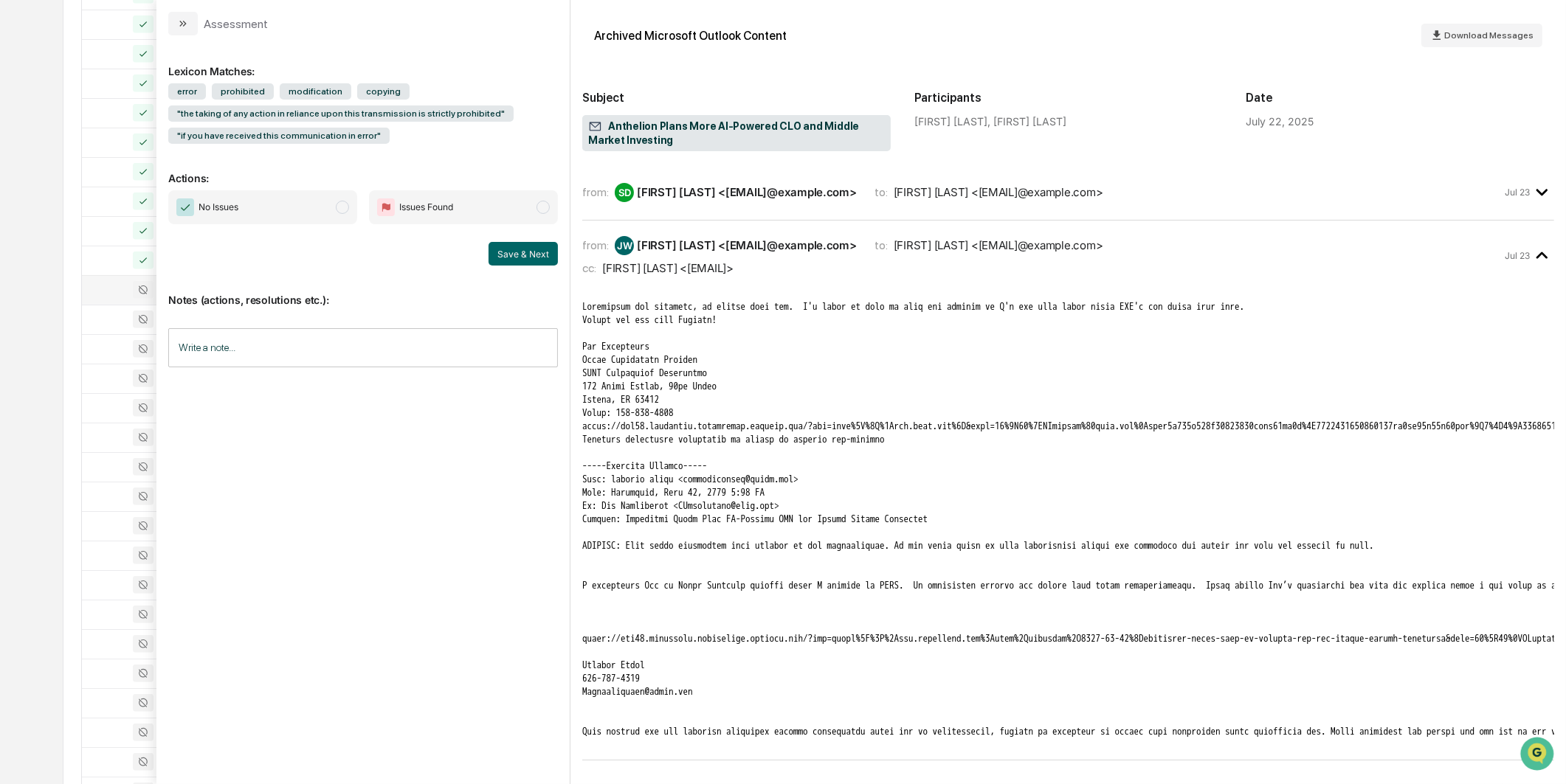 click on "No Issues" at bounding box center (263, 207) 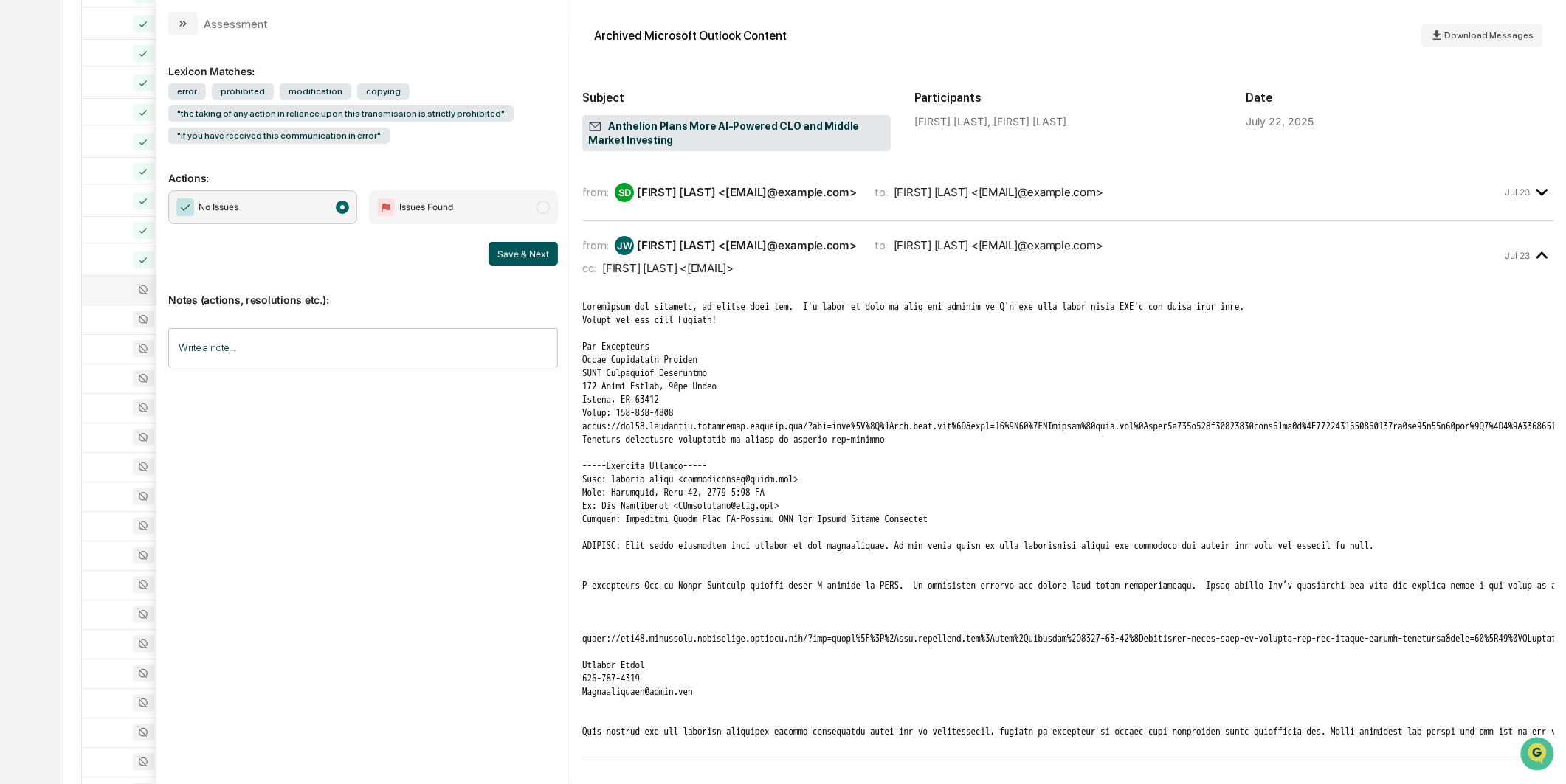 click on "Save & Next" at bounding box center [523, 254] 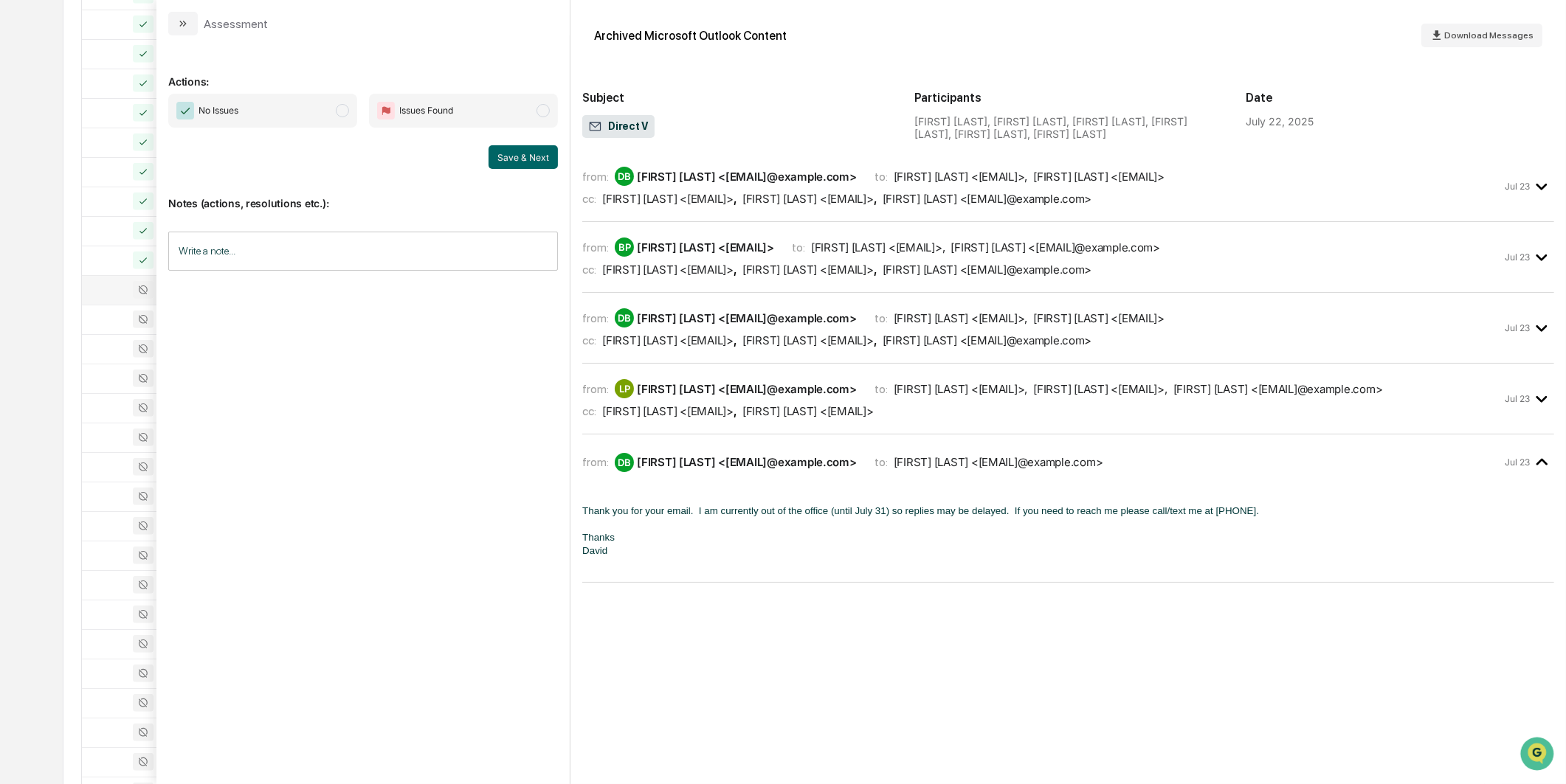 click on "No Issues" at bounding box center (263, 111) 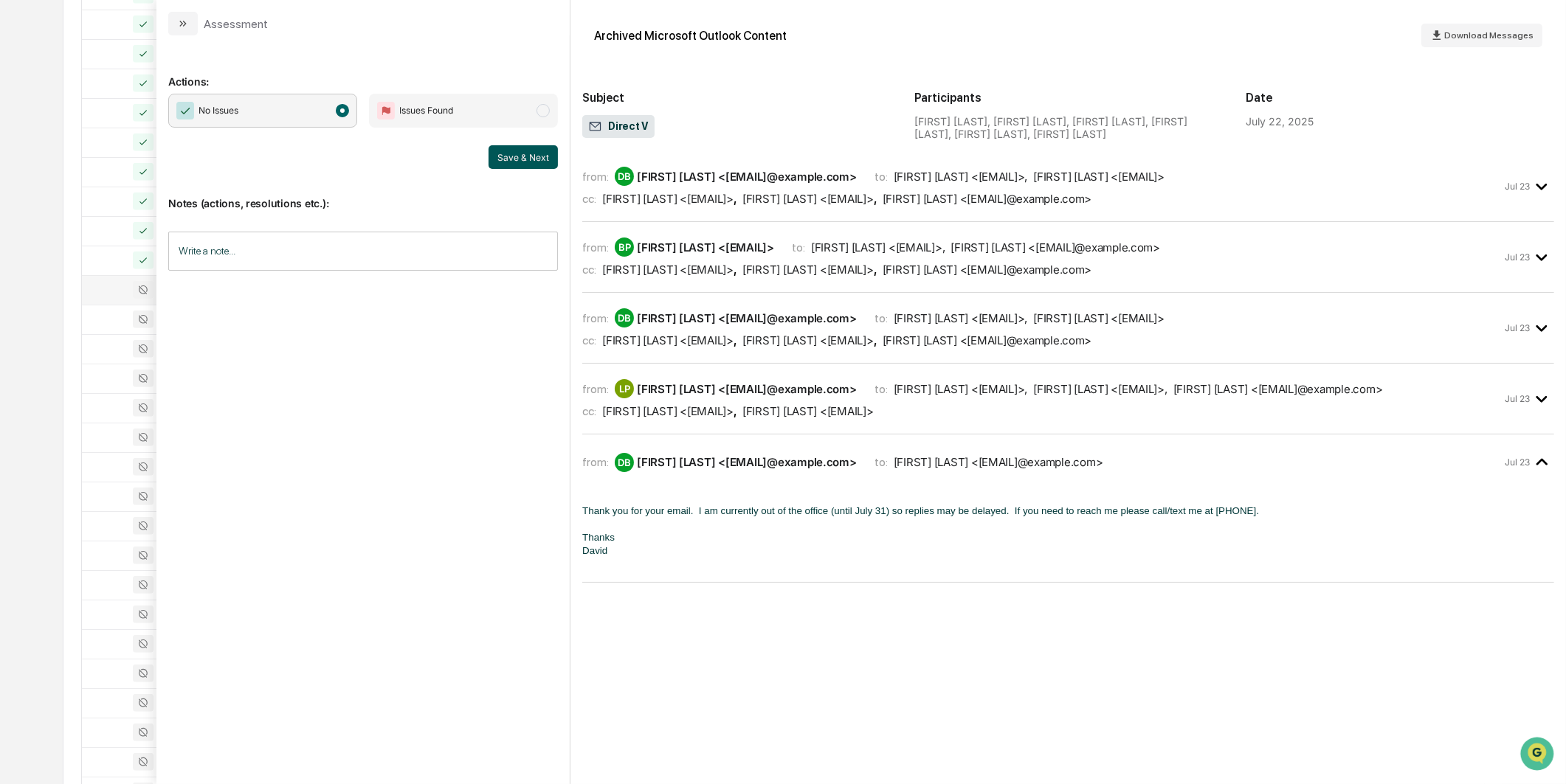 click on "Save & Next" at bounding box center (523, 157) 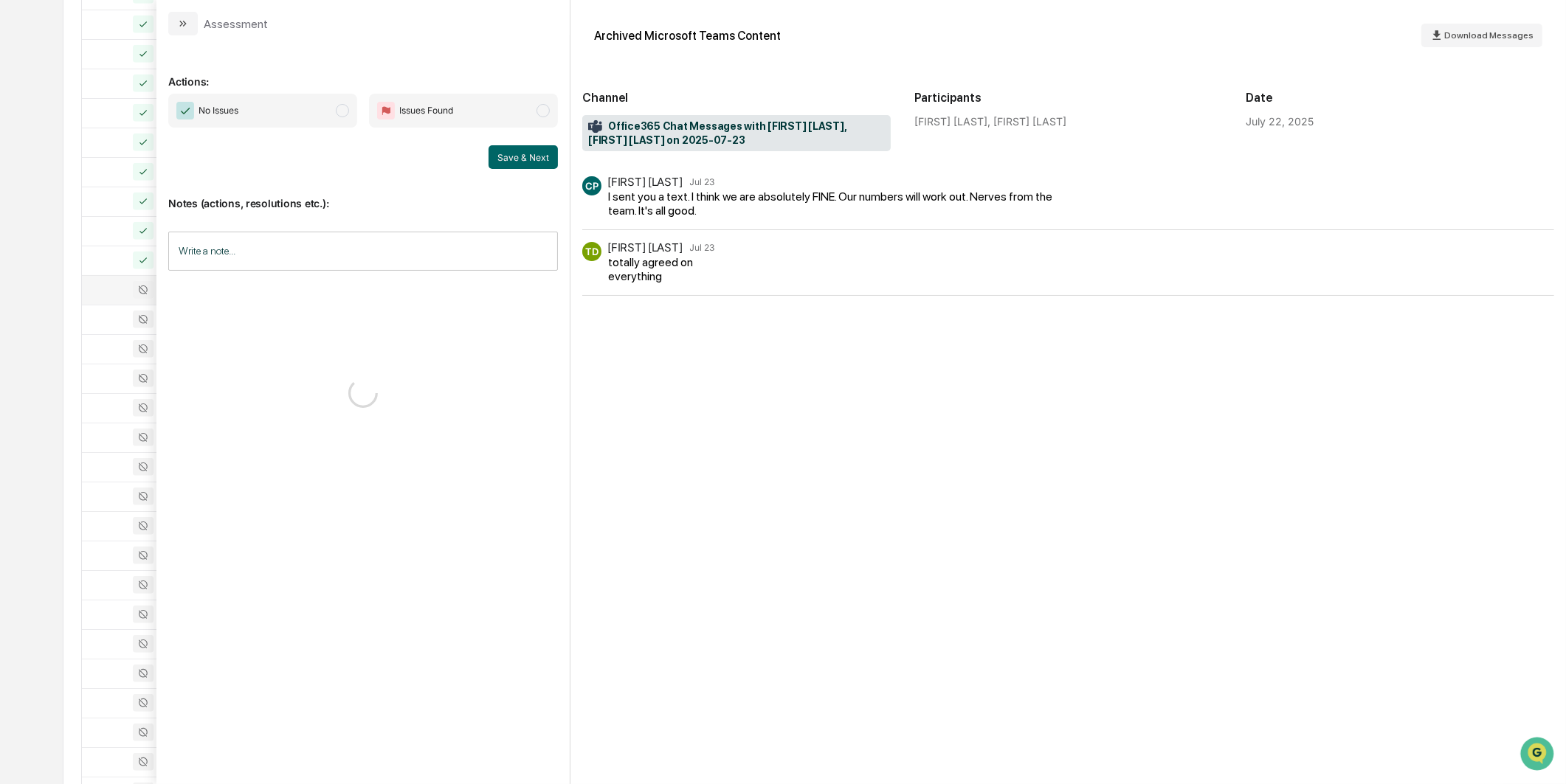 click on "No Issues" at bounding box center [263, 111] 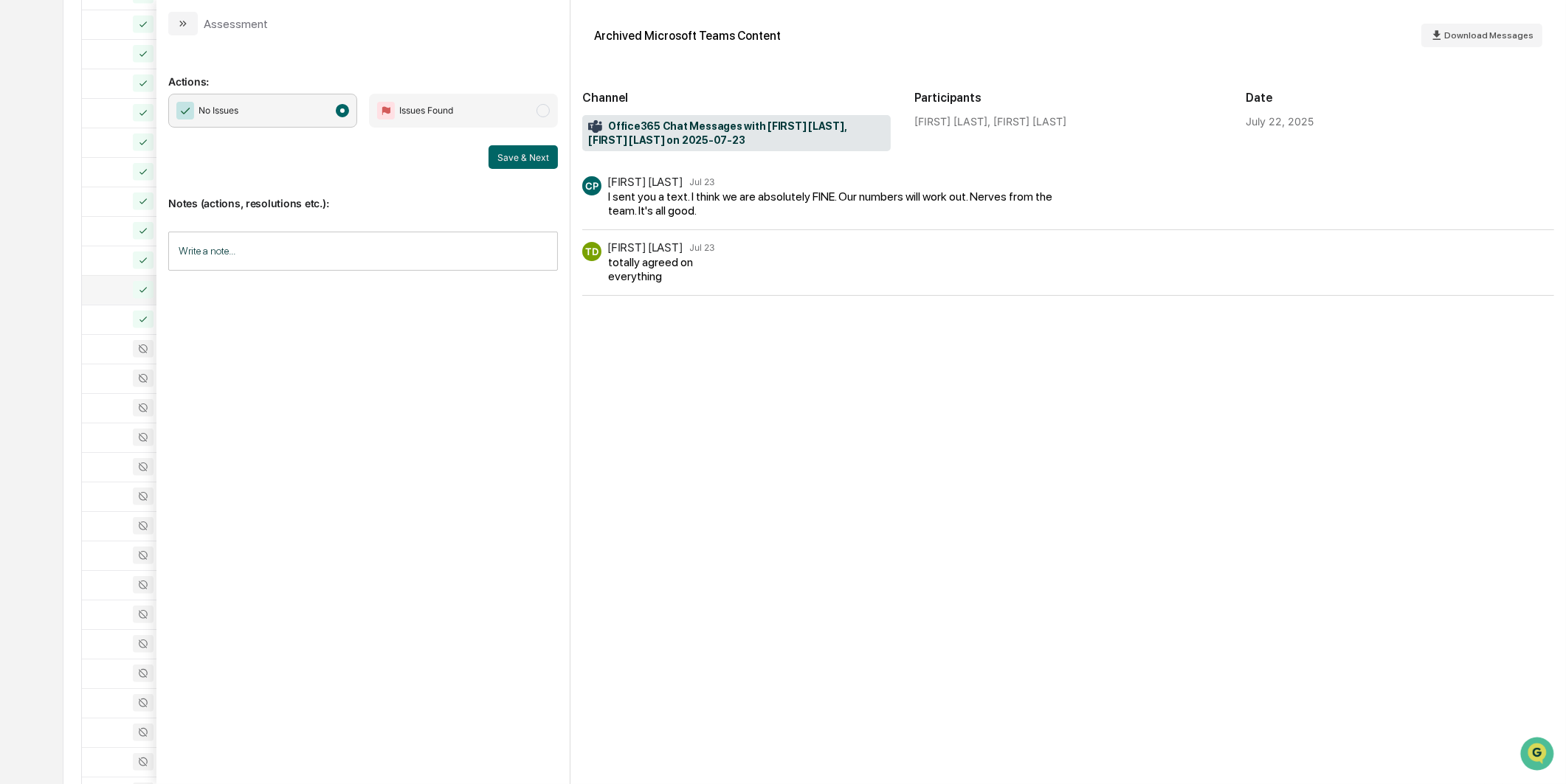 click on "Archived Microsoft Teams Content Download Messages Channel Office365 Chat Messages with Carolyn Patton, Thomas Duffy on 2025-07-23 Participants Carolyn Patton, Thomas Duffy Date July 22, 2025 CP Carolyn Patton   Jul 23 I sent you a text. I think we are absolutely FINE. Our numbers will work out. Nerves from the team. It's all good. TD Thomas Duffy   Jul 23 totally agreed on everything" at bounding box center (1068, 392) 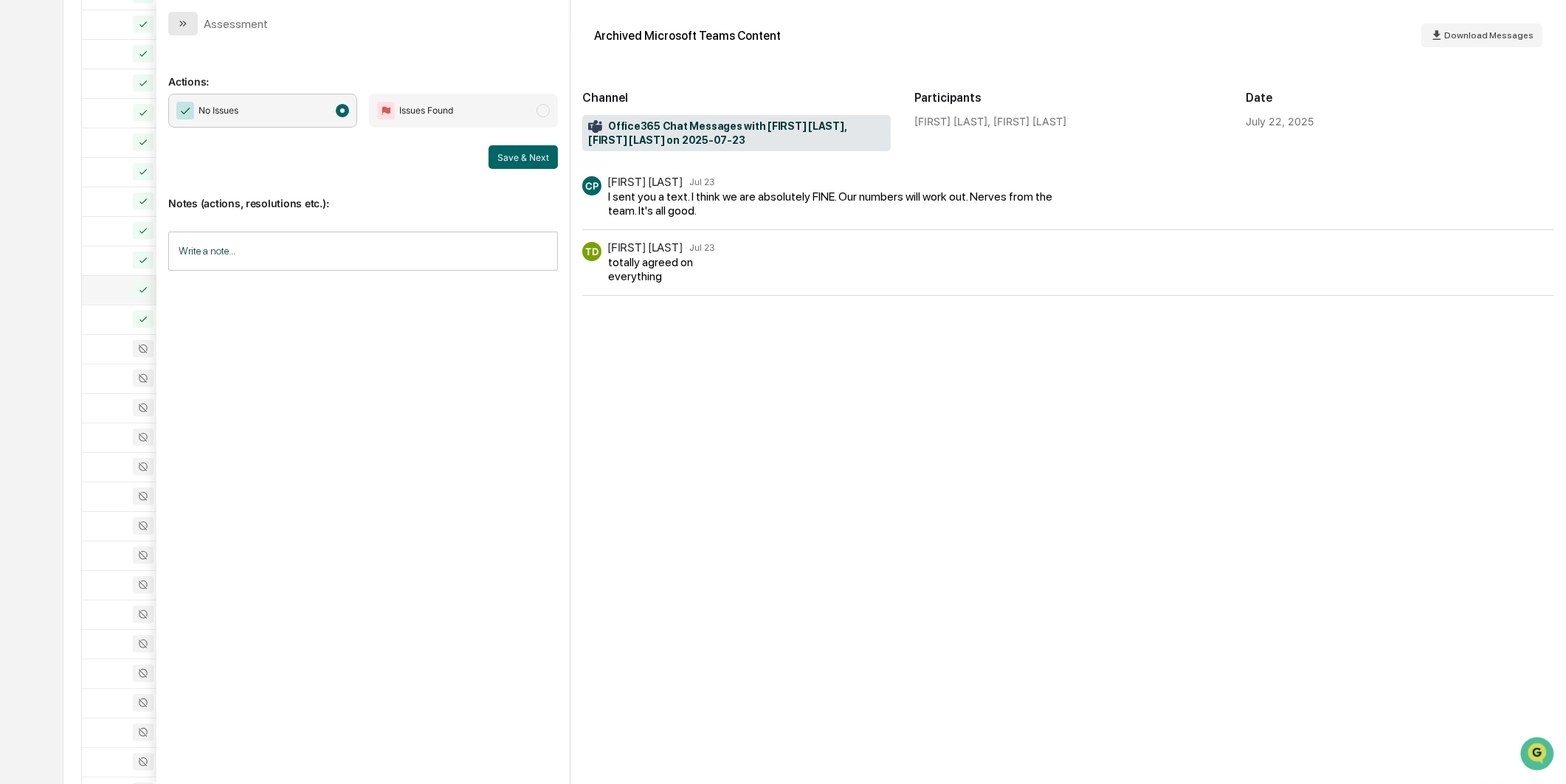 click at bounding box center [183, 24] 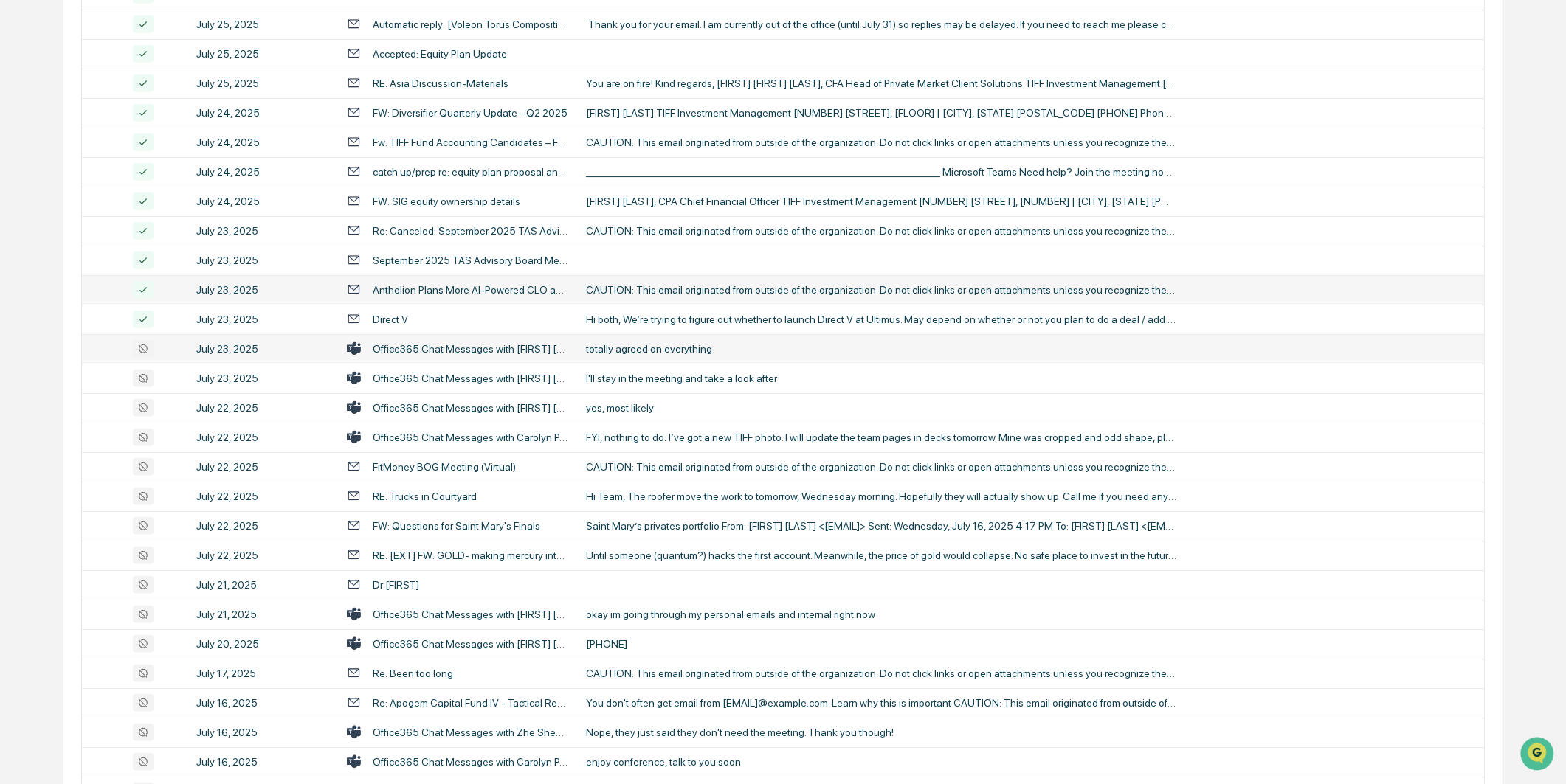 click on "Office365 Chat Messages with [FIRST] [LAST], [FIRST] [LAST] on 2025-07-23" at bounding box center [470, 349] 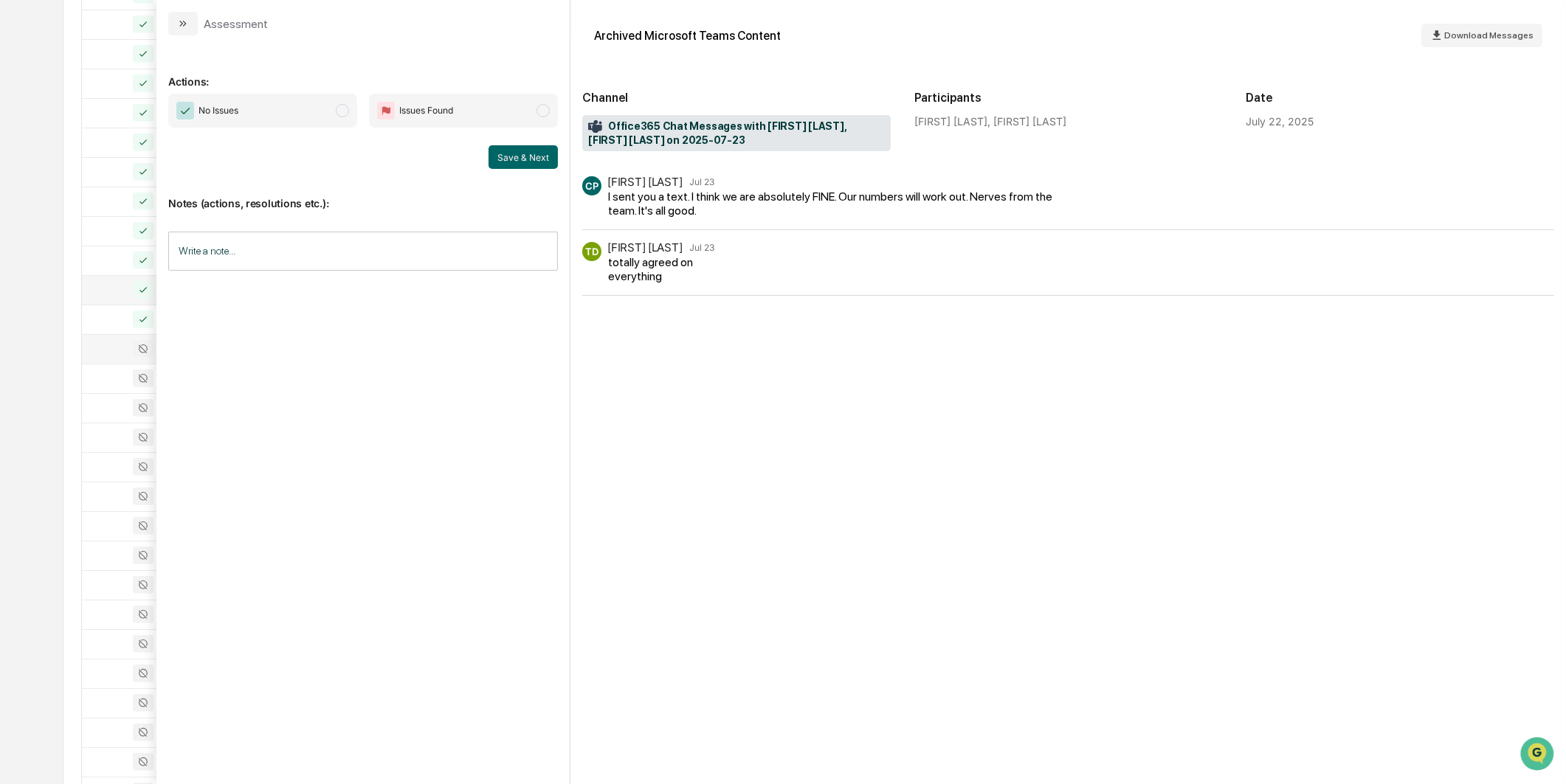 click on "No Issues" at bounding box center (263, 111) 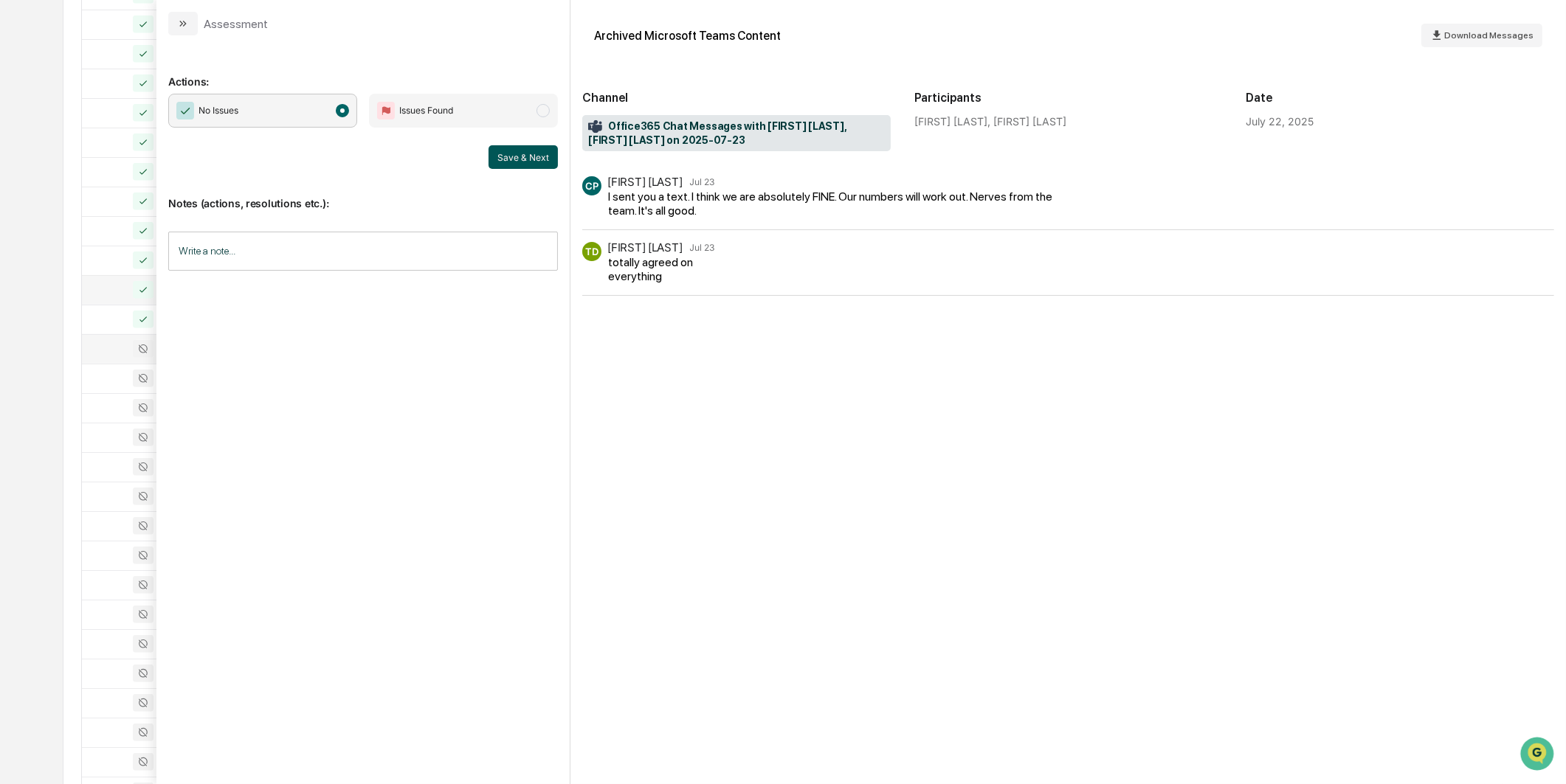 drag, startPoint x: 564, startPoint y: 152, endPoint x: 536, endPoint y: 156, distance: 28.284271 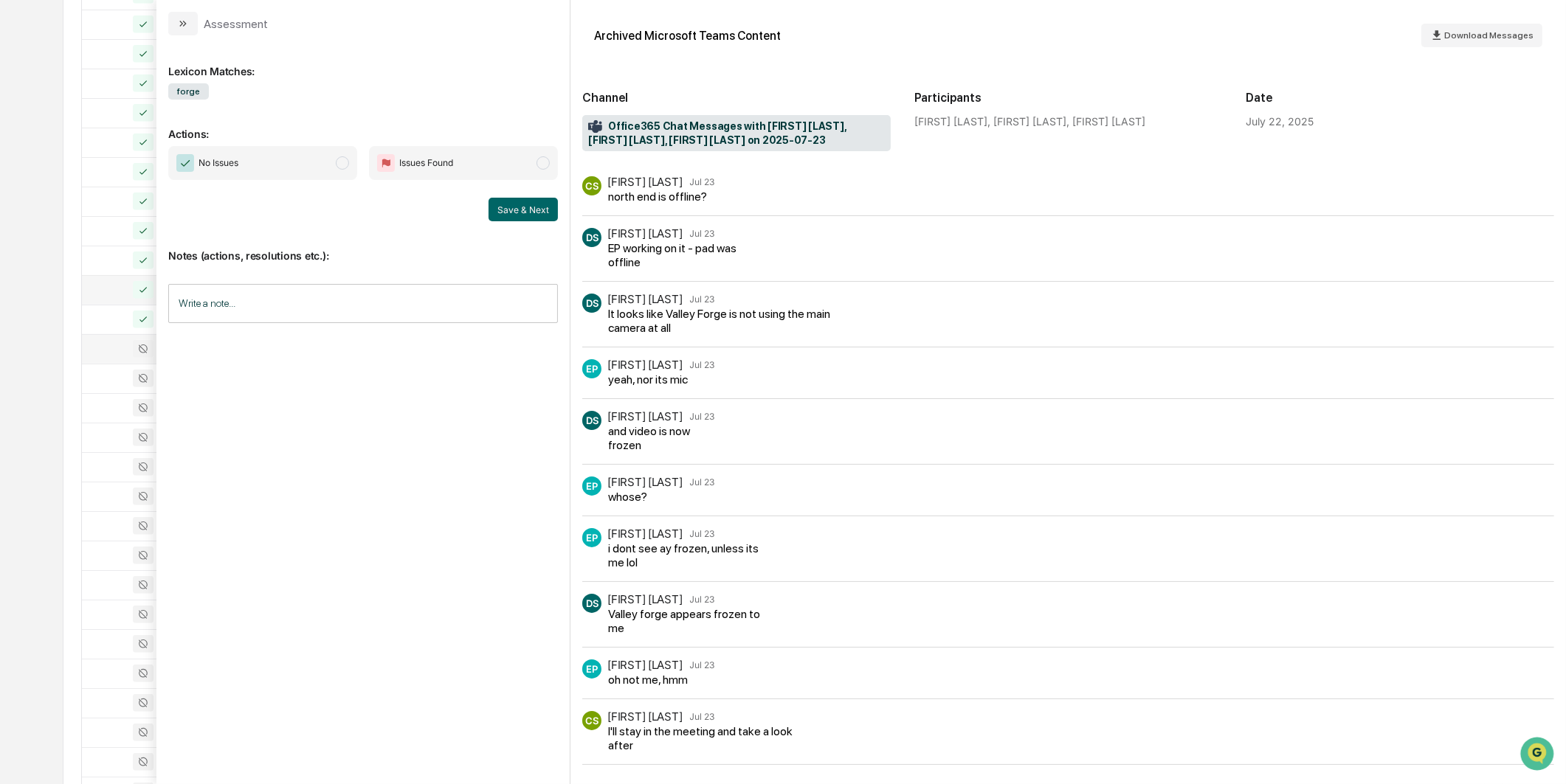 scroll, scrollTop: 1, scrollLeft: 0, axis: vertical 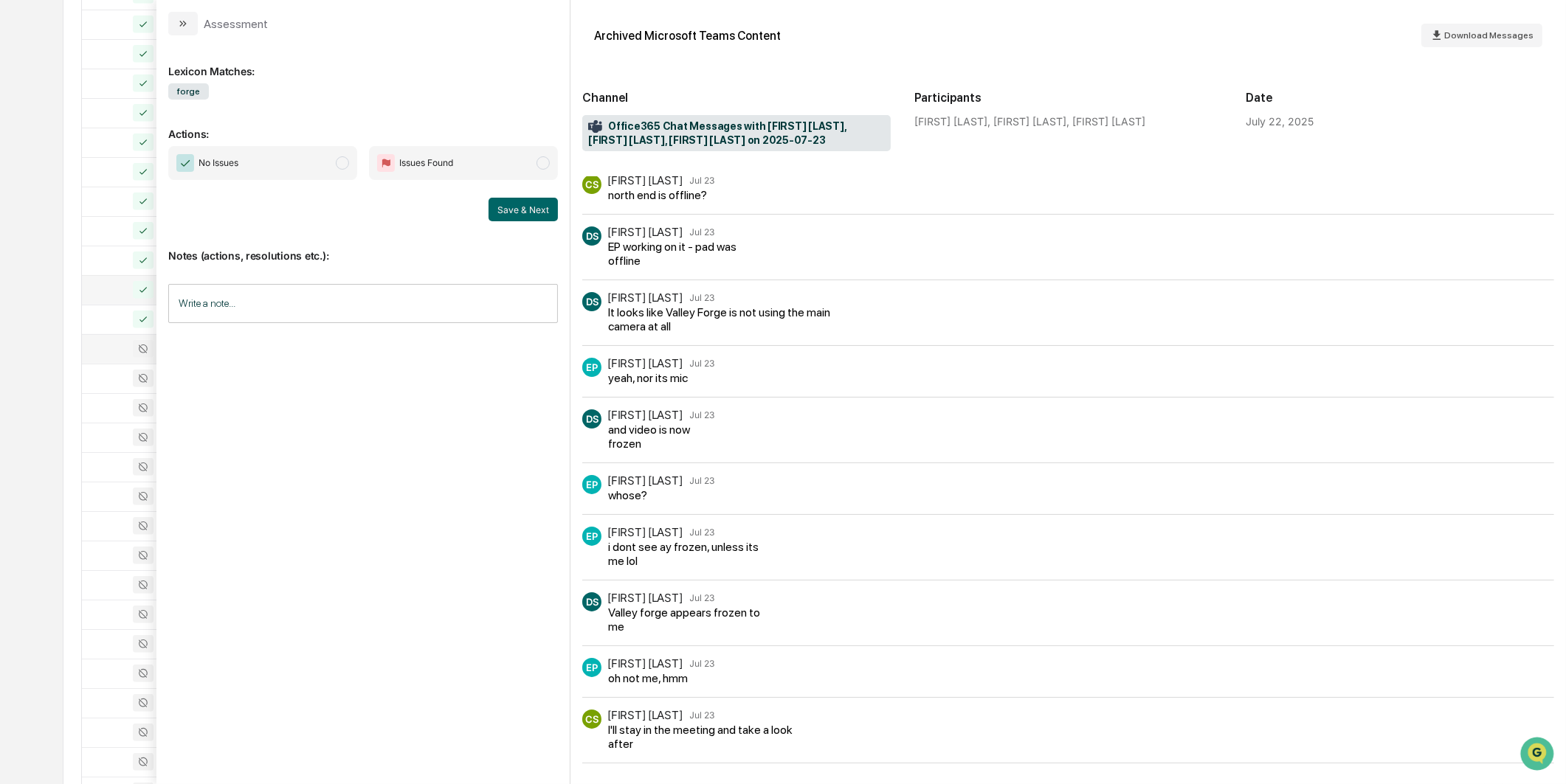 click on "No Issues" at bounding box center (263, 163) 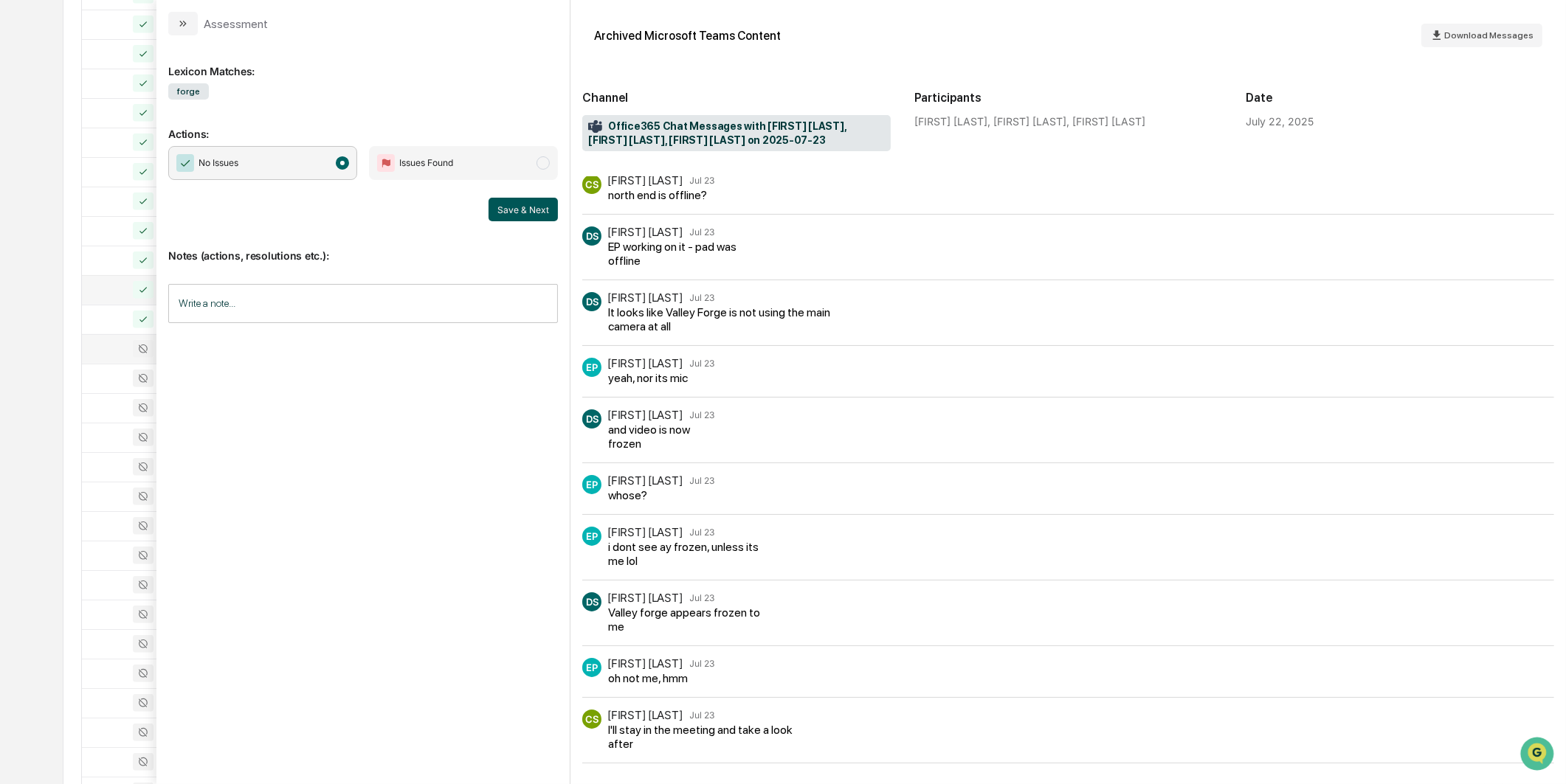 click on "Save & Next" at bounding box center [523, 209] 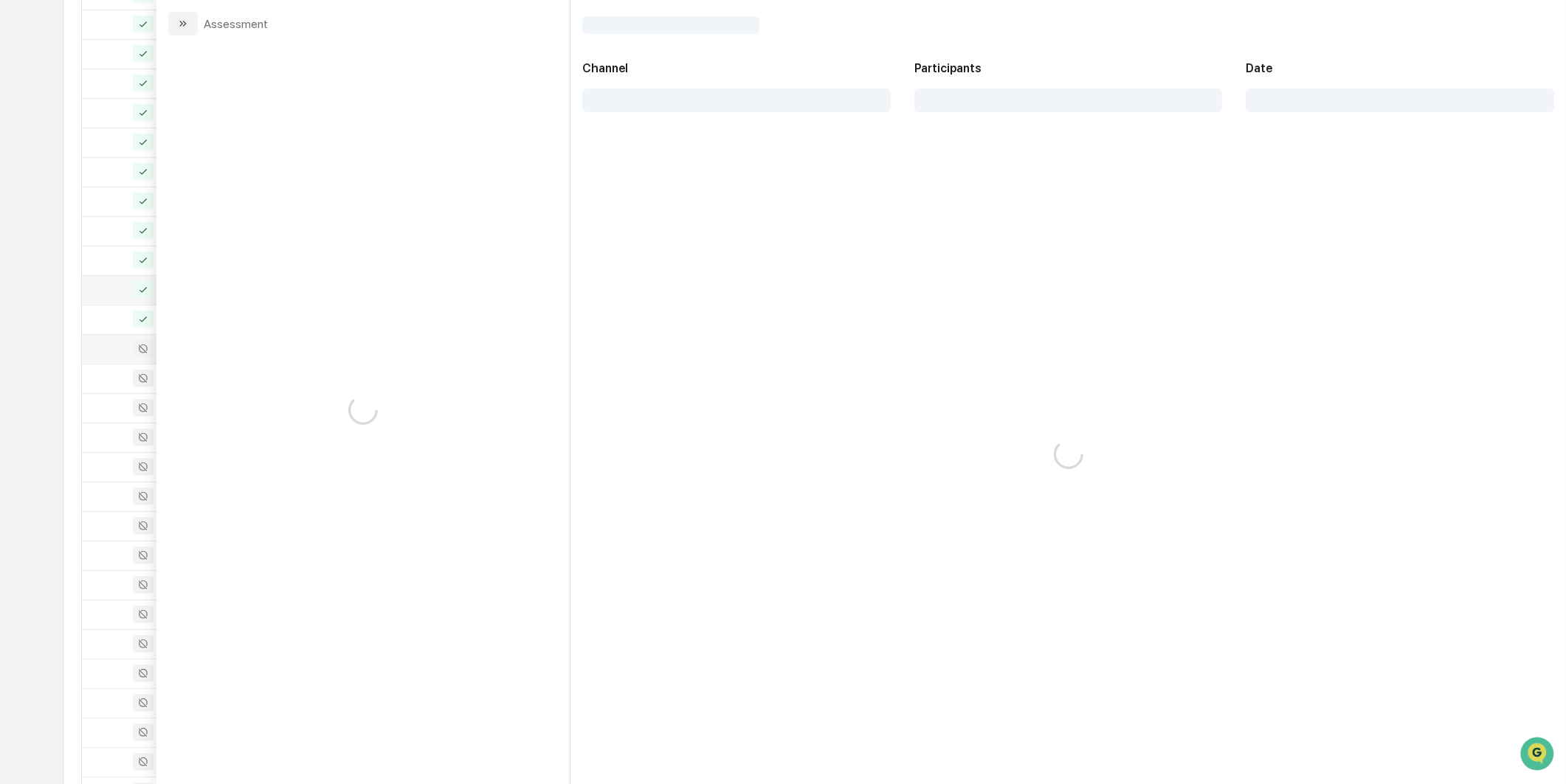 scroll, scrollTop: 0, scrollLeft: 0, axis: both 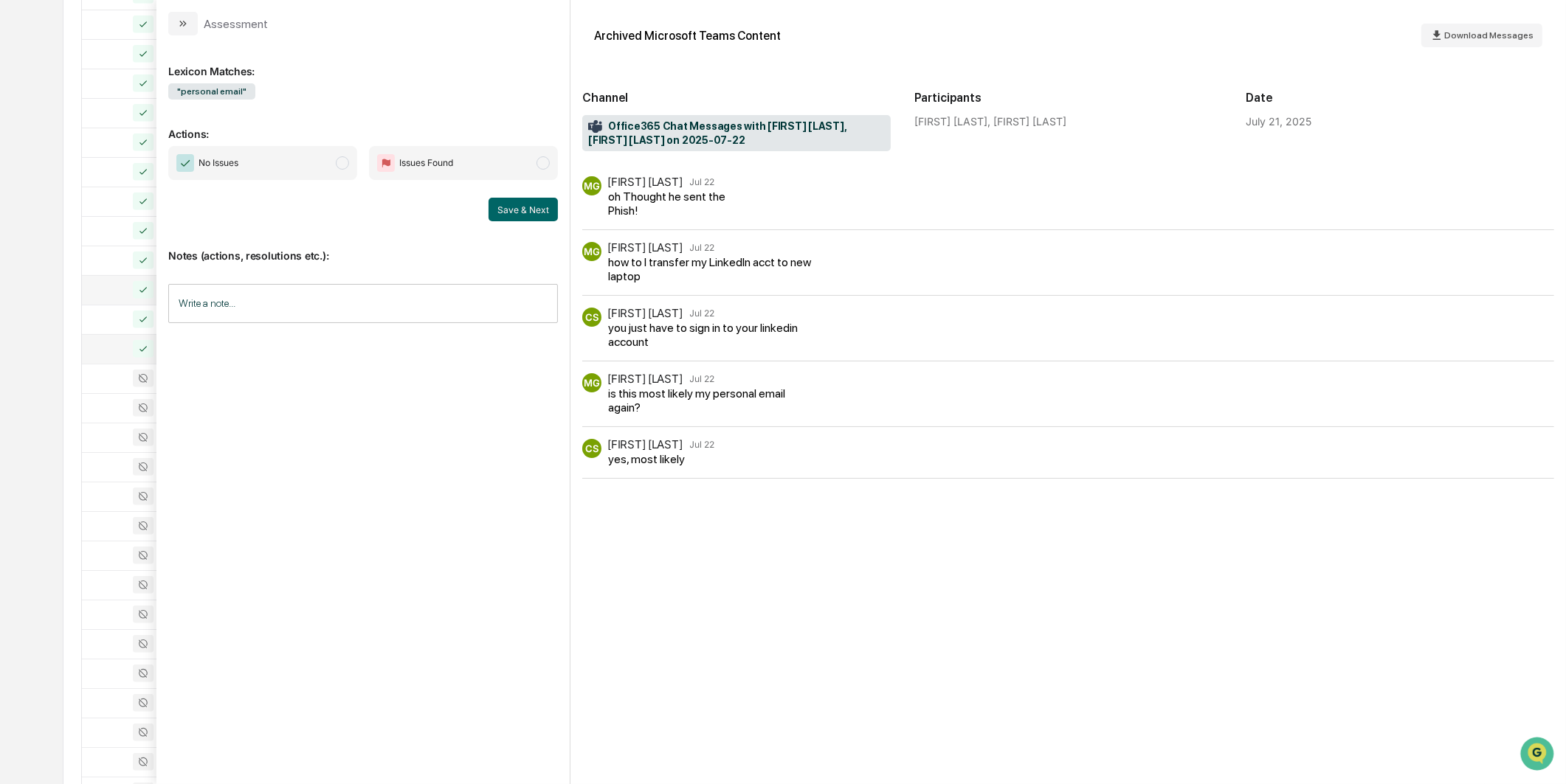 click at bounding box center [342, 163] 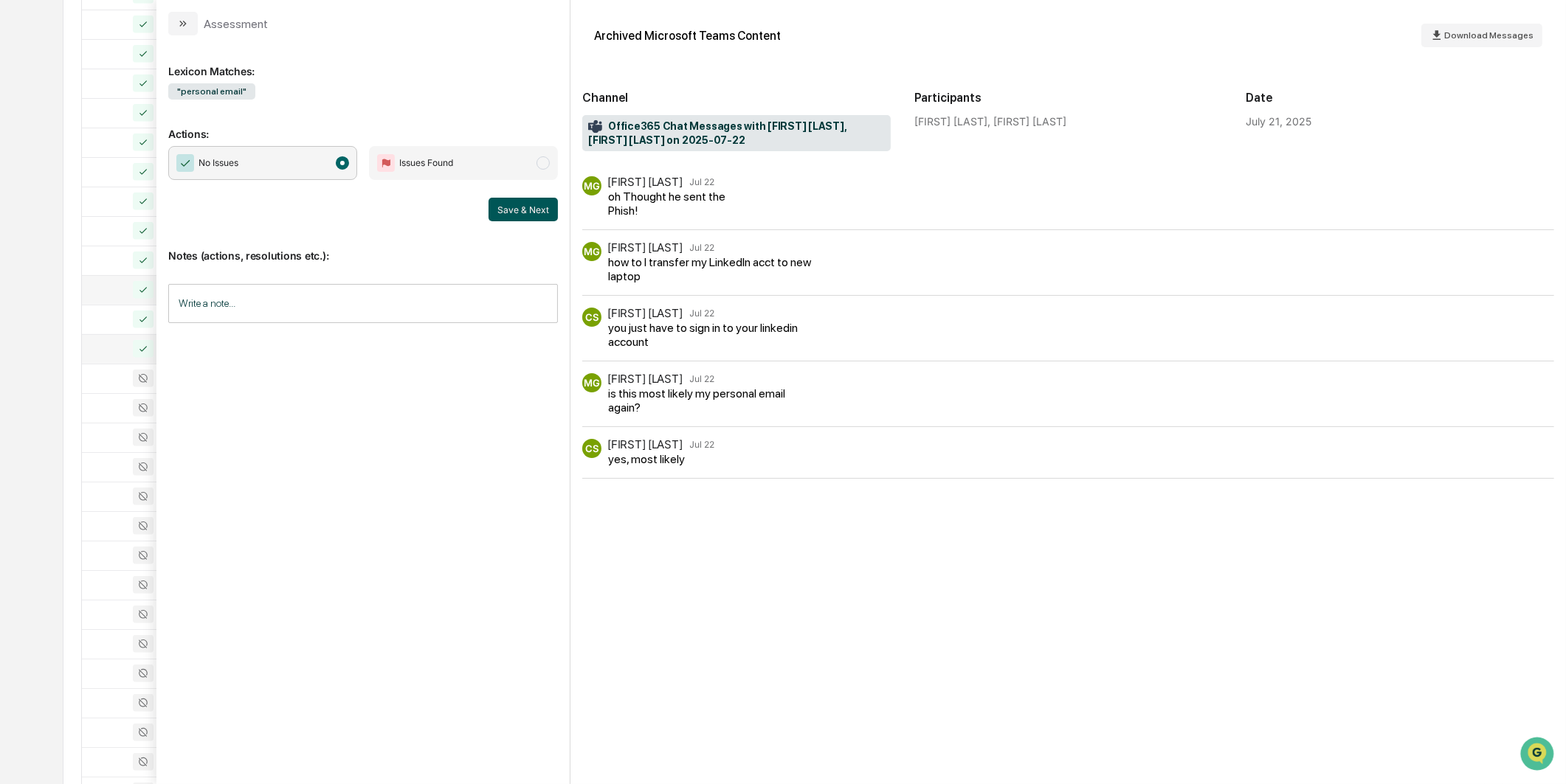 click on "Save & Next" at bounding box center [523, 209] 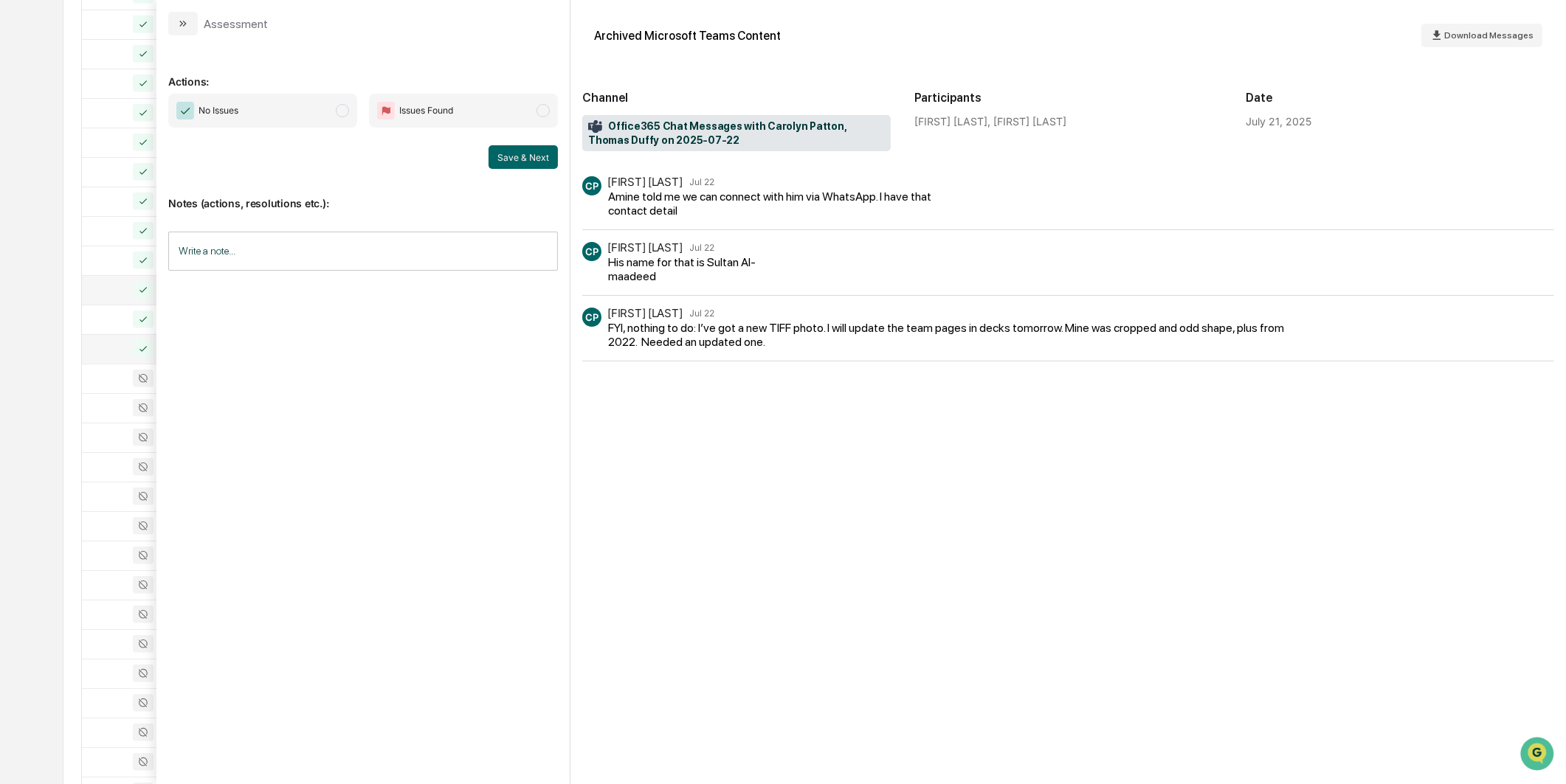 click on "No Issues" at bounding box center (263, 111) 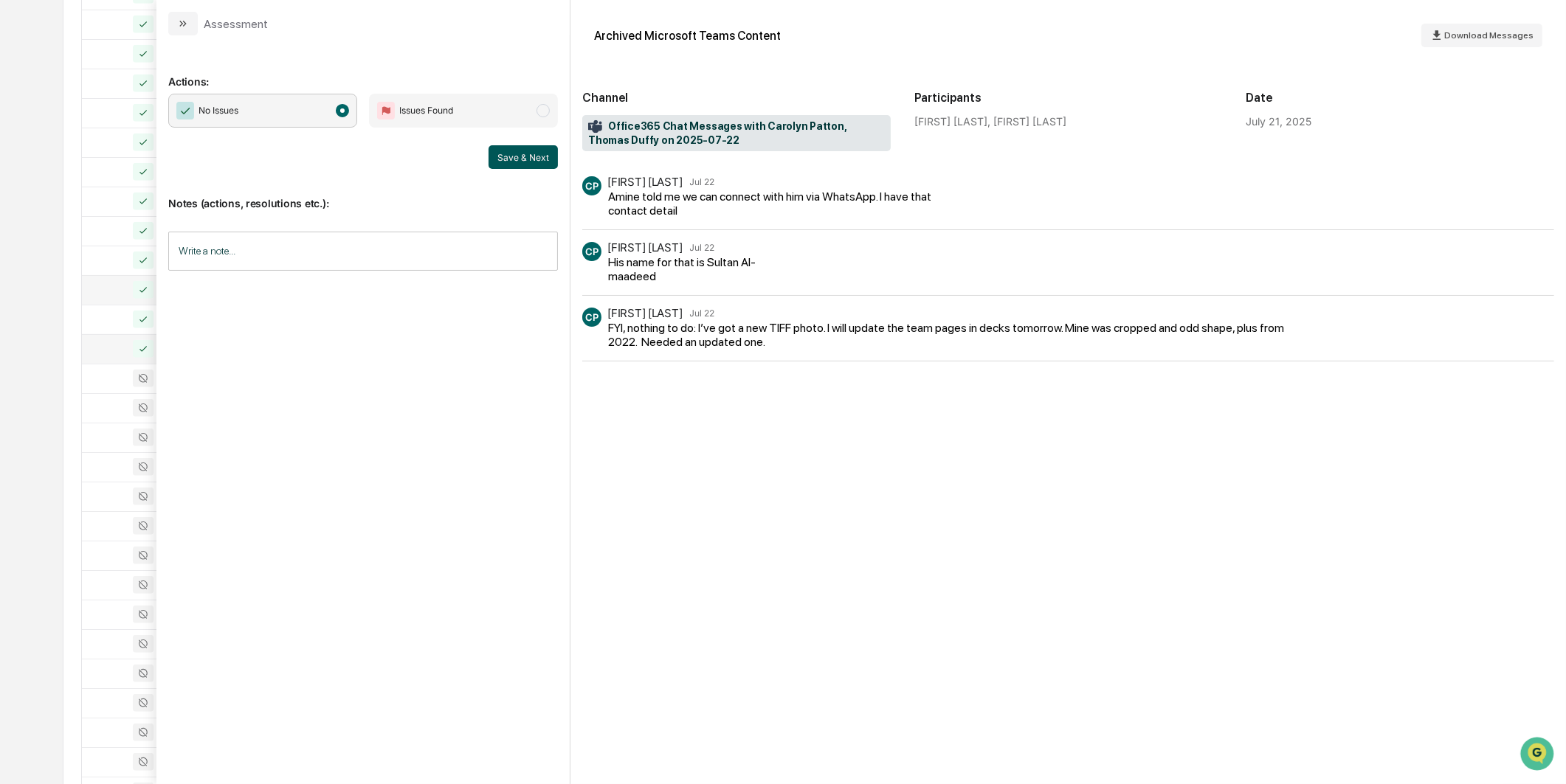 click on "Save & Next" at bounding box center (523, 157) 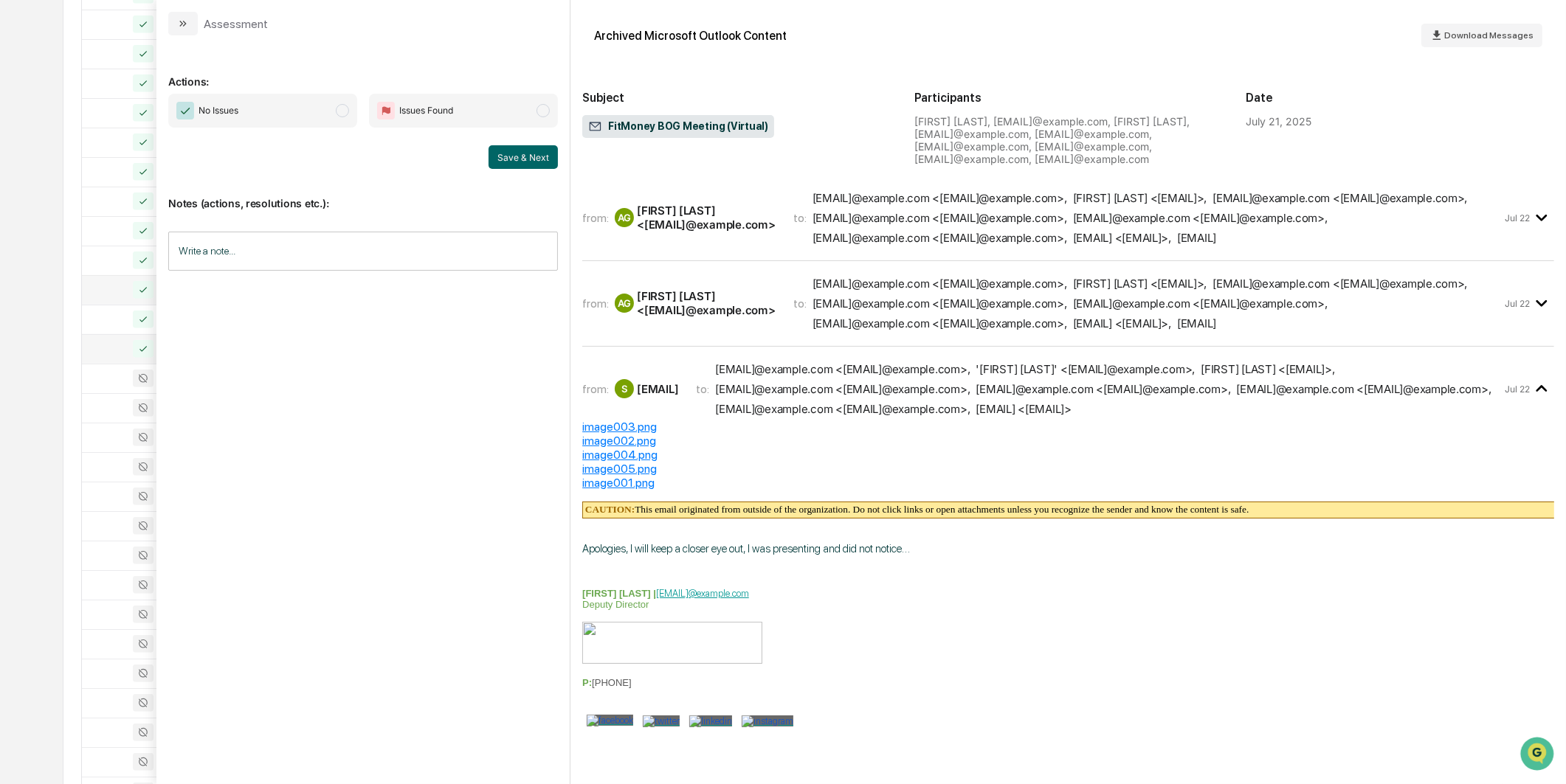 click on "No Issues" at bounding box center [263, 111] 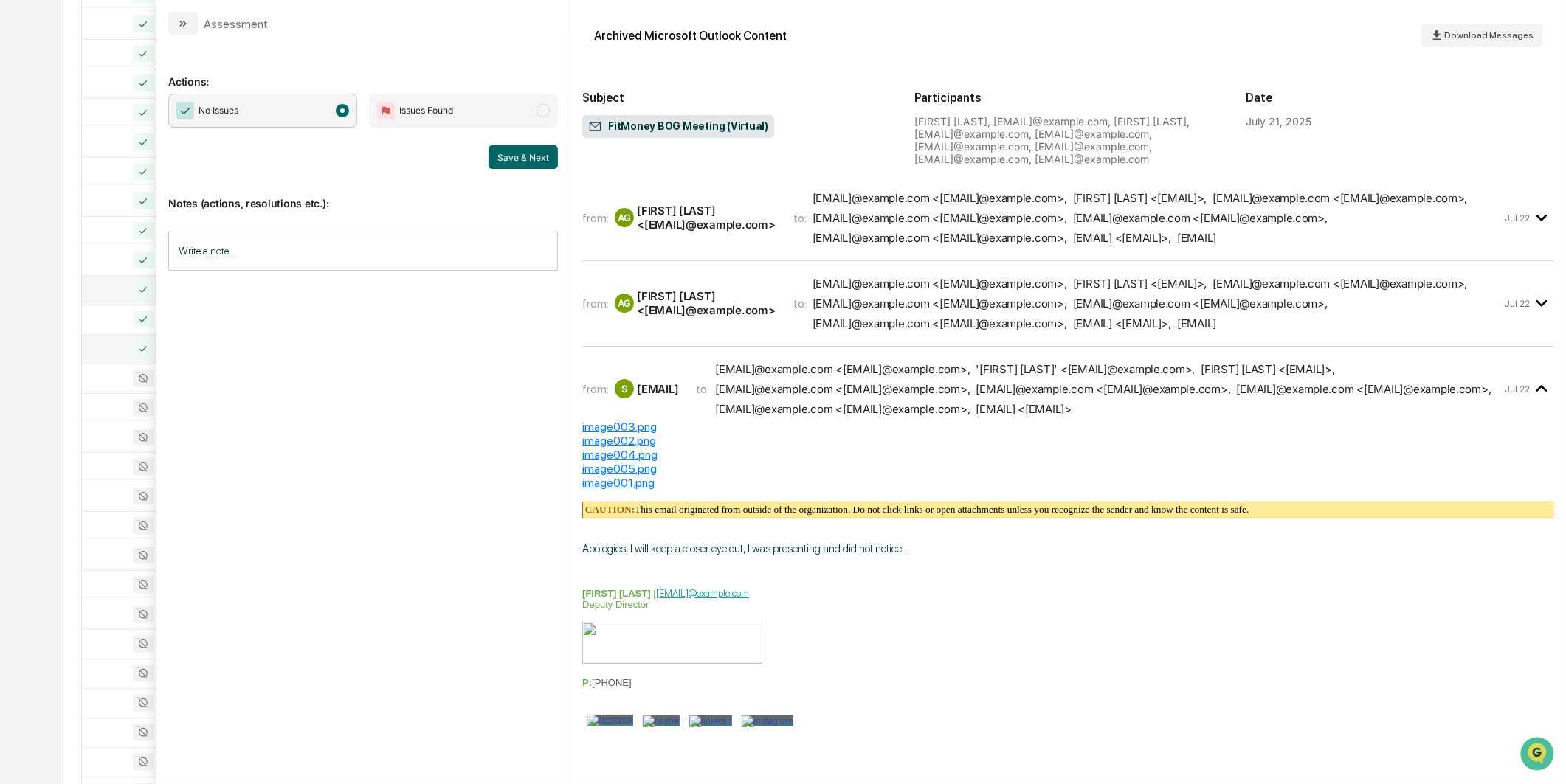 scroll, scrollTop: 288, scrollLeft: 0, axis: vertical 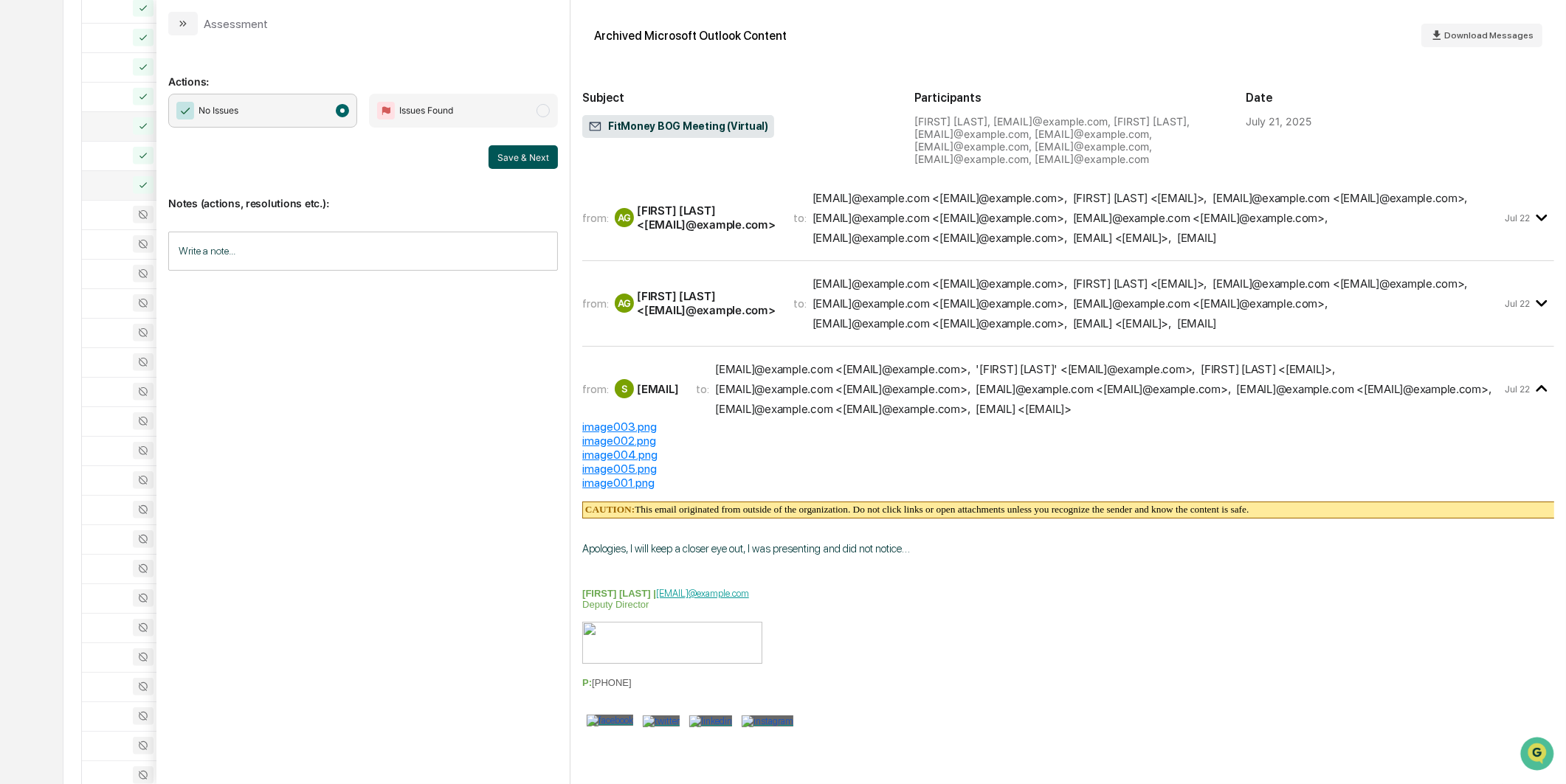 click on "Save & Next" at bounding box center [523, 157] 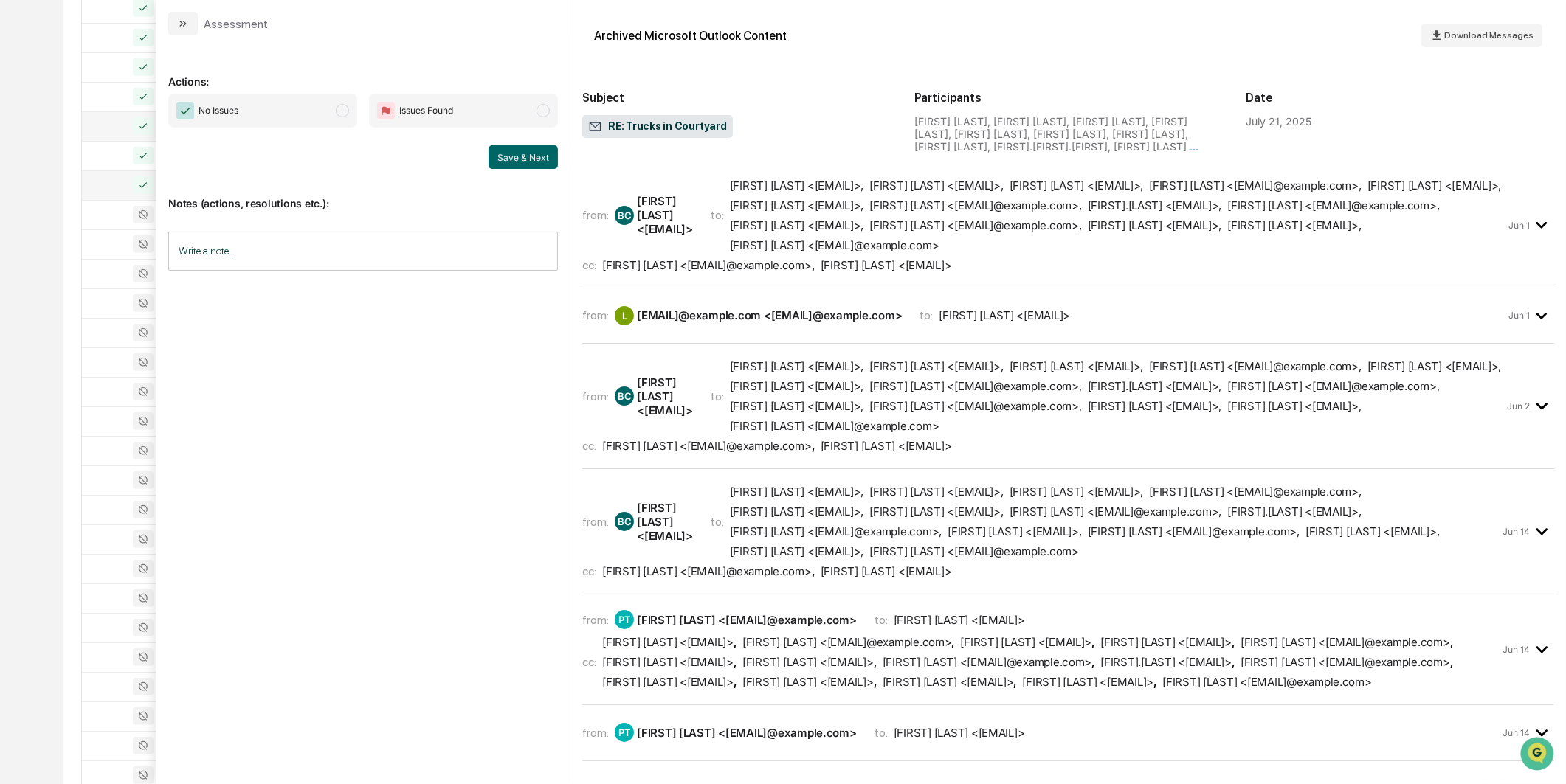 click on "No Issues" at bounding box center [263, 111] 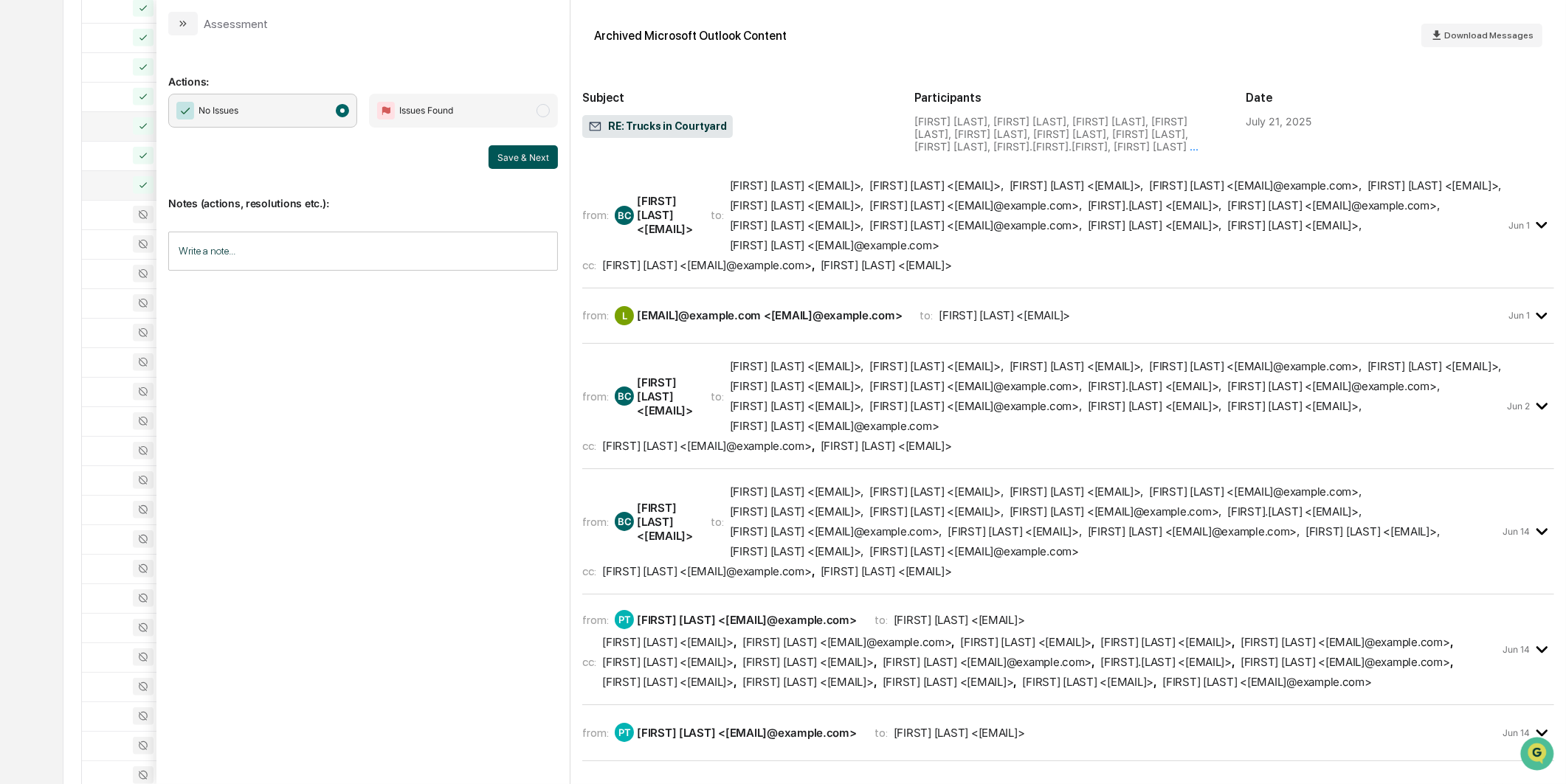click on "Save & Next" at bounding box center [523, 157] 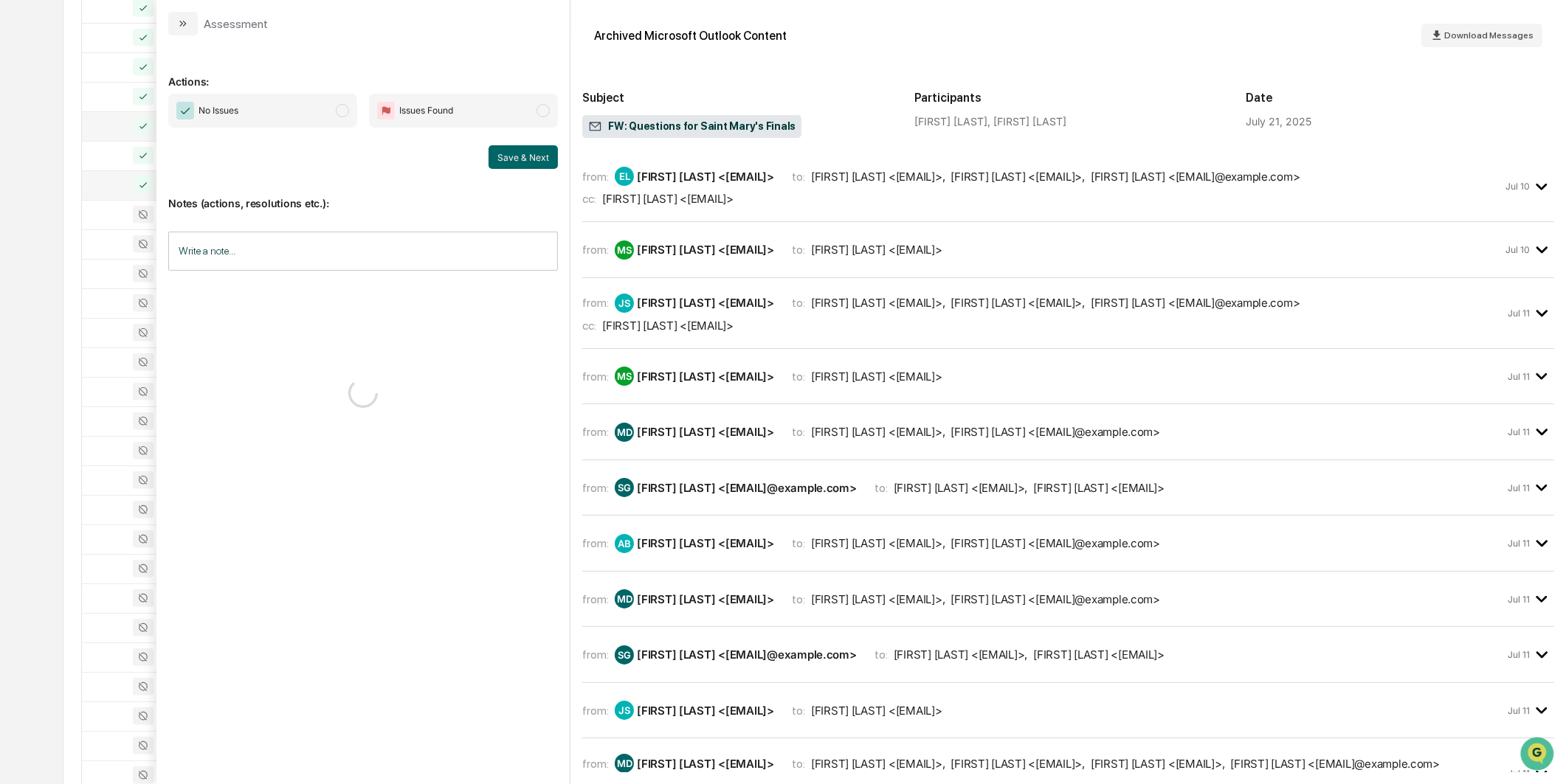 scroll, scrollTop: 1883, scrollLeft: 0, axis: vertical 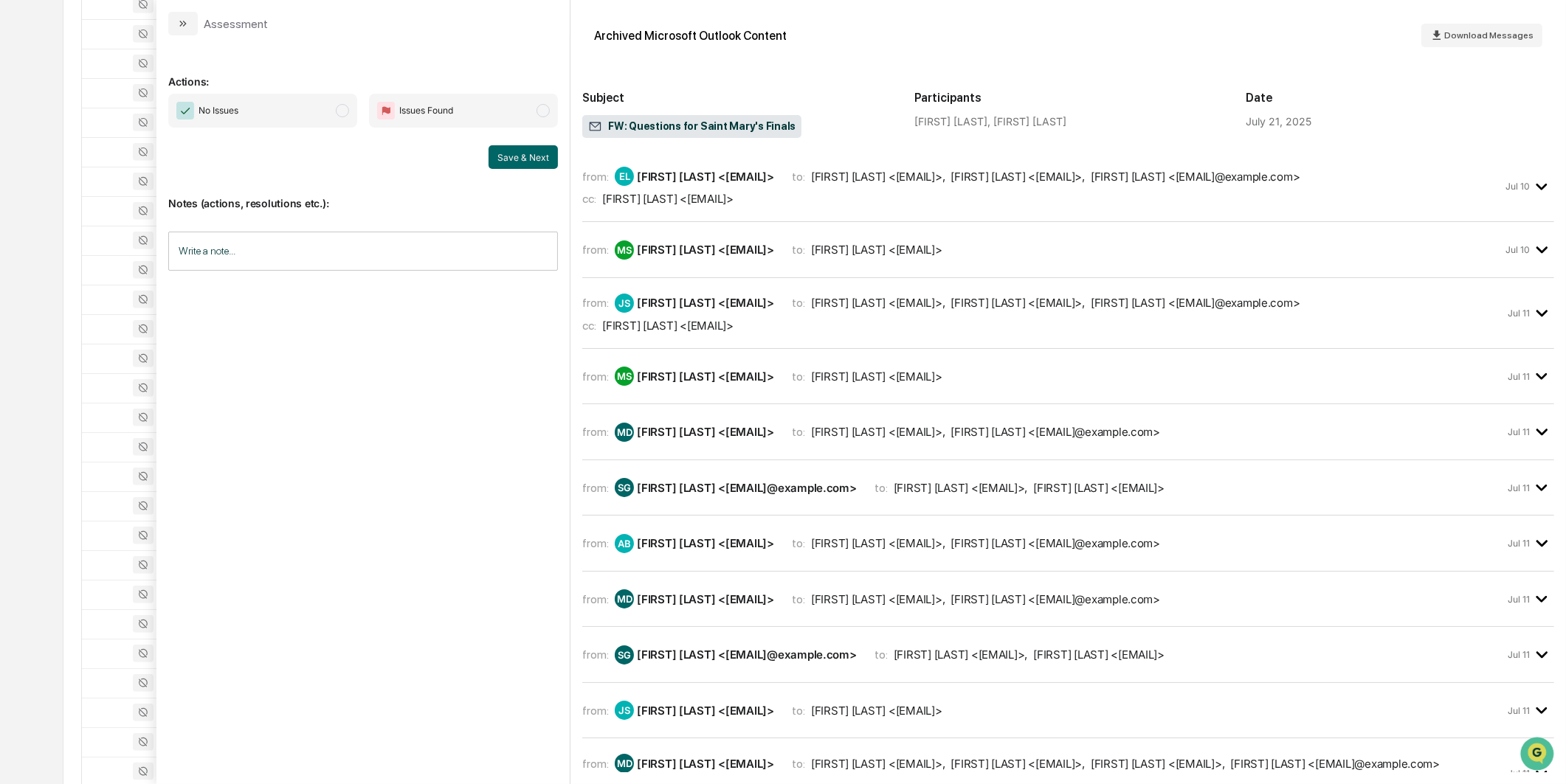 click on "No Issues" at bounding box center (263, 111) 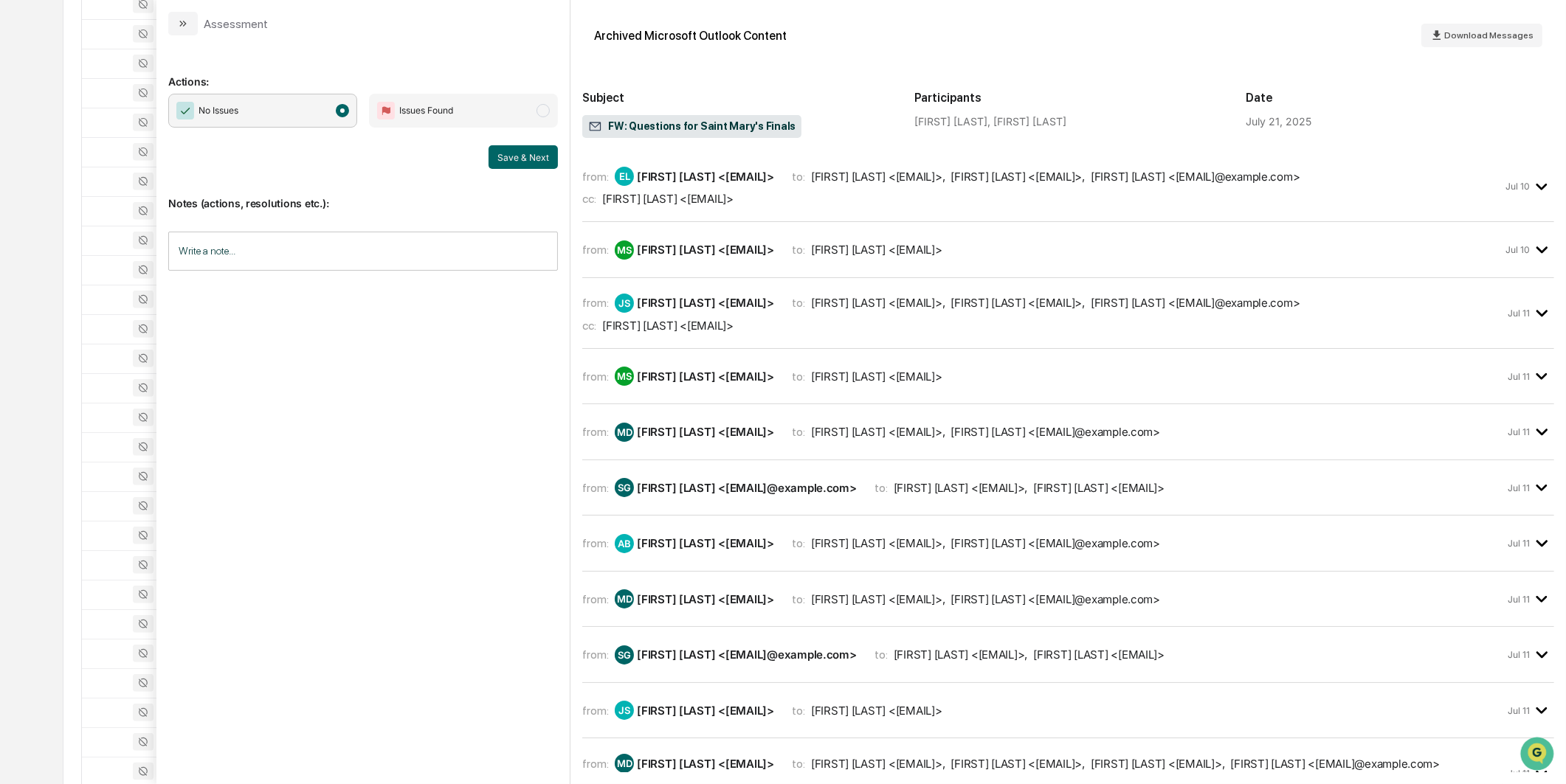 click on "Save & Next" at bounding box center (523, 157) 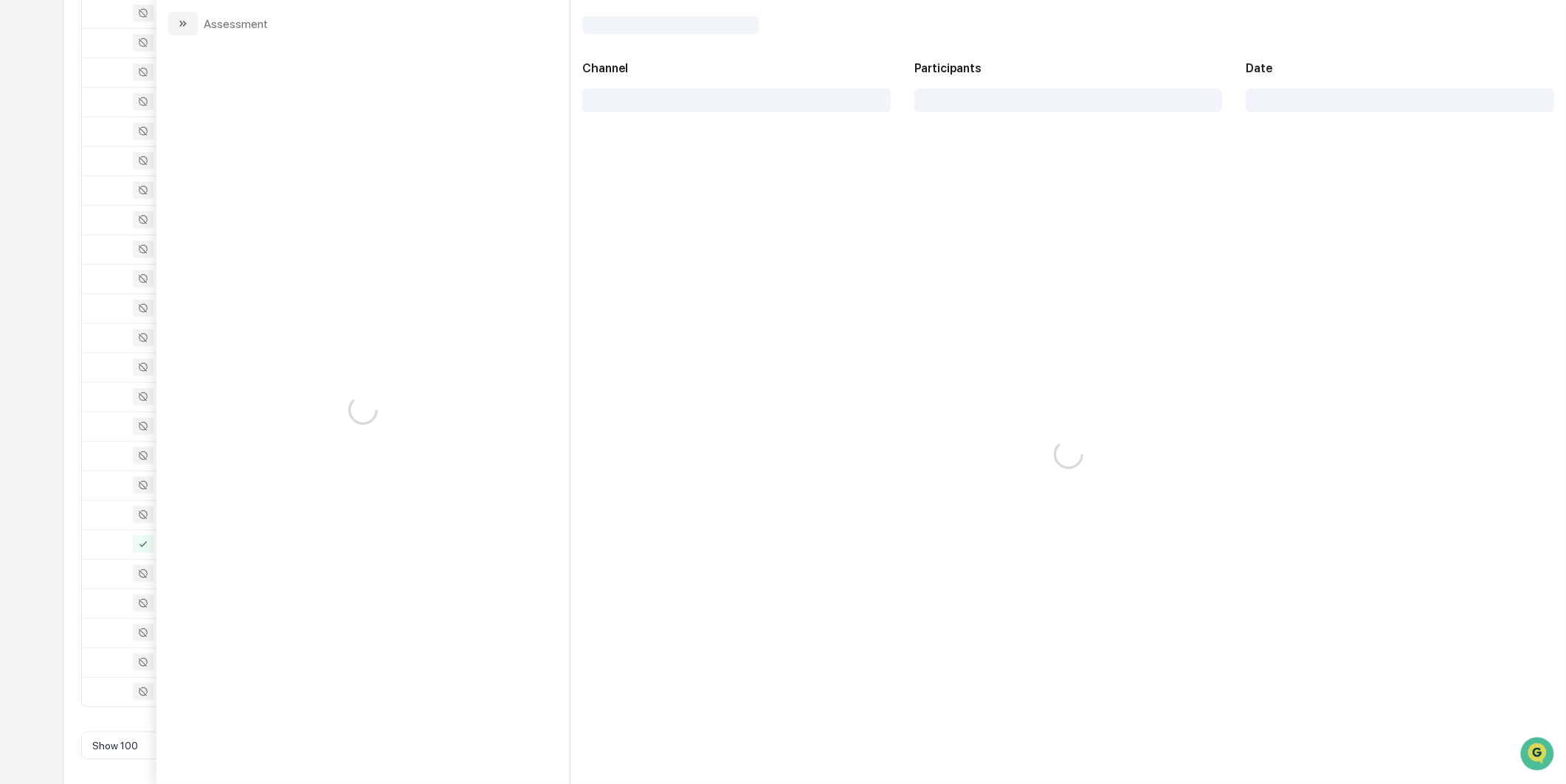 scroll, scrollTop: 2210, scrollLeft: 0, axis: vertical 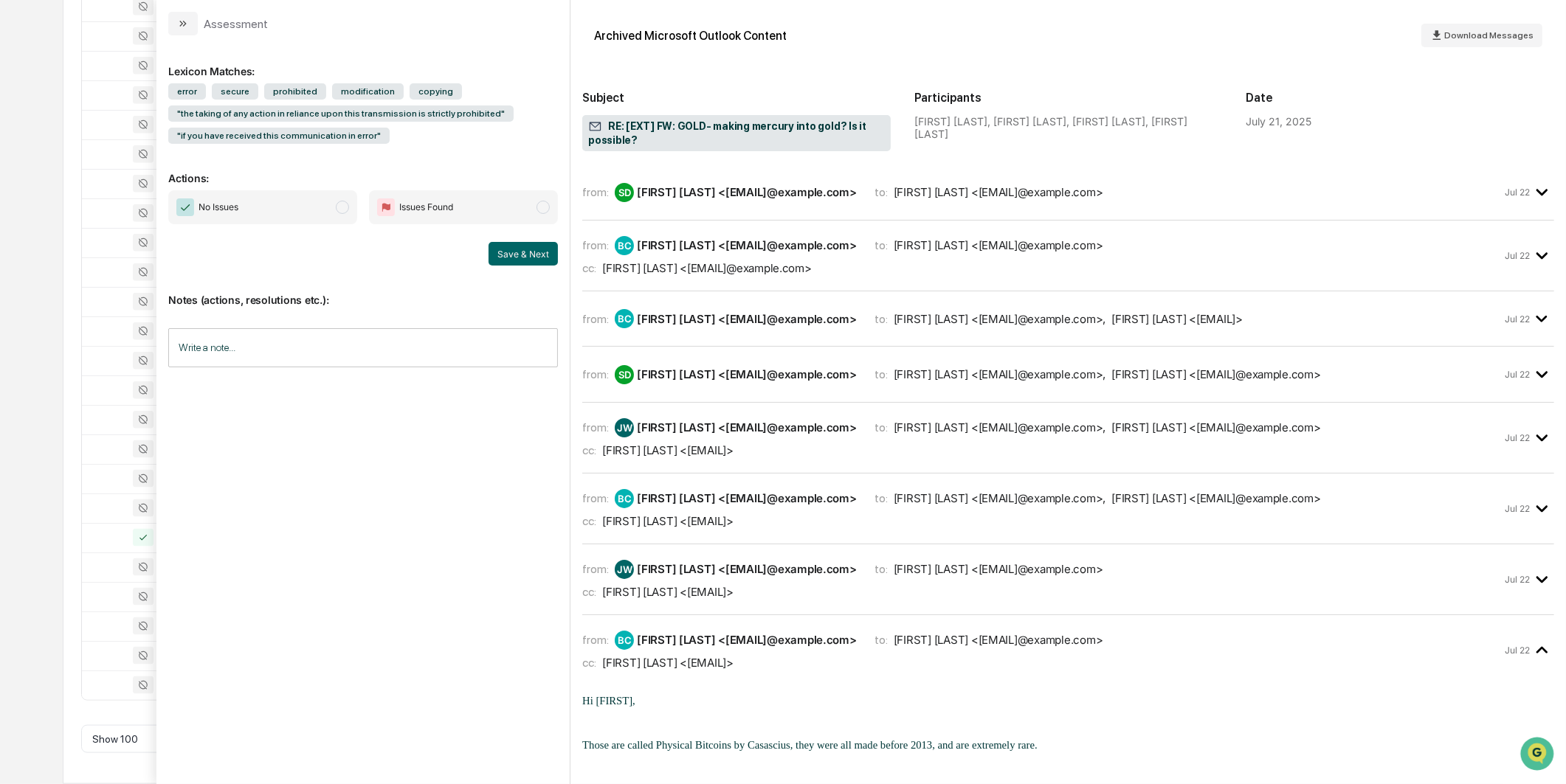 click on "No Issues" at bounding box center [263, 207] 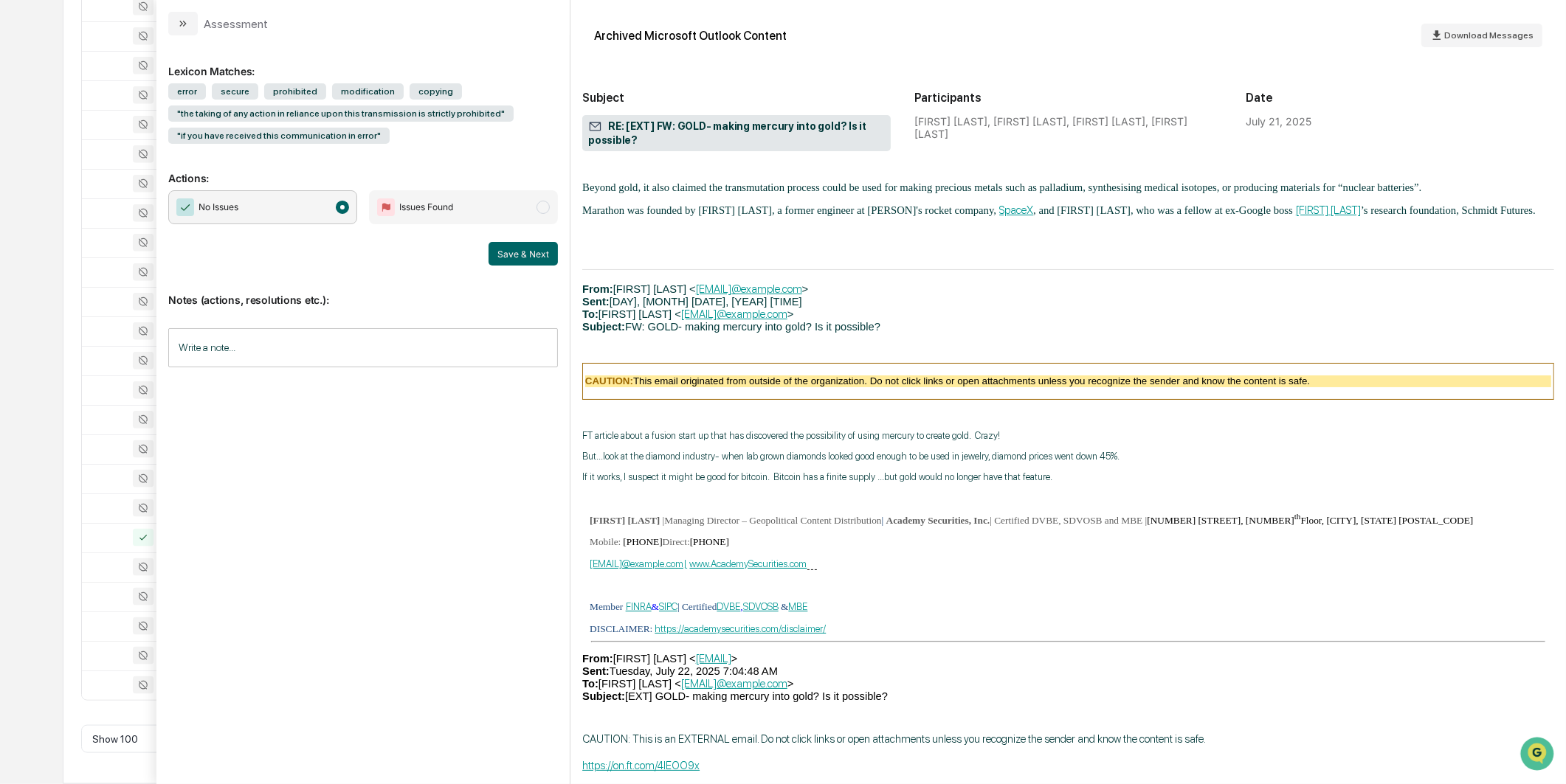 scroll, scrollTop: 2950, scrollLeft: 0, axis: vertical 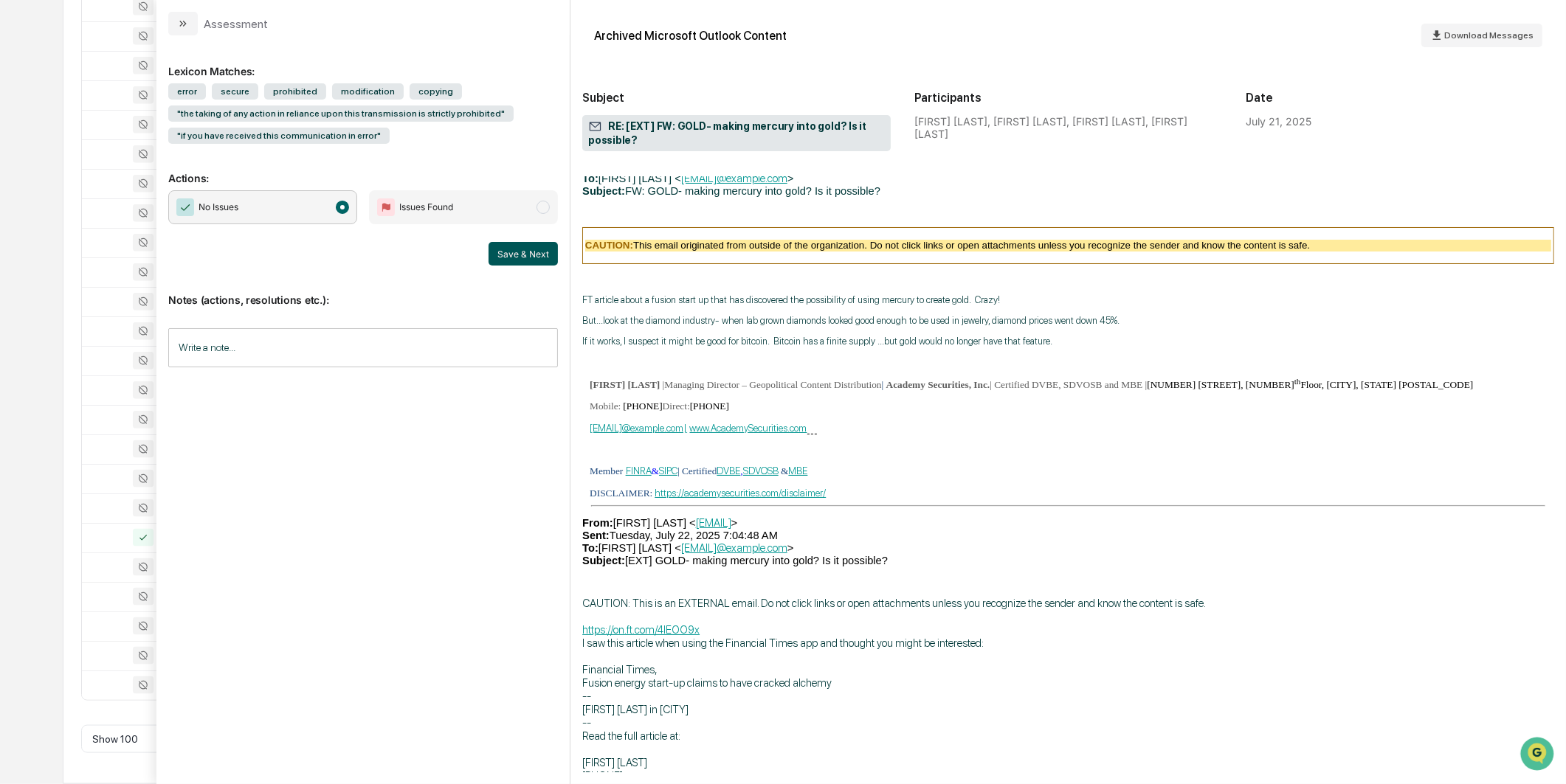 click on "Save & Next" at bounding box center (523, 254) 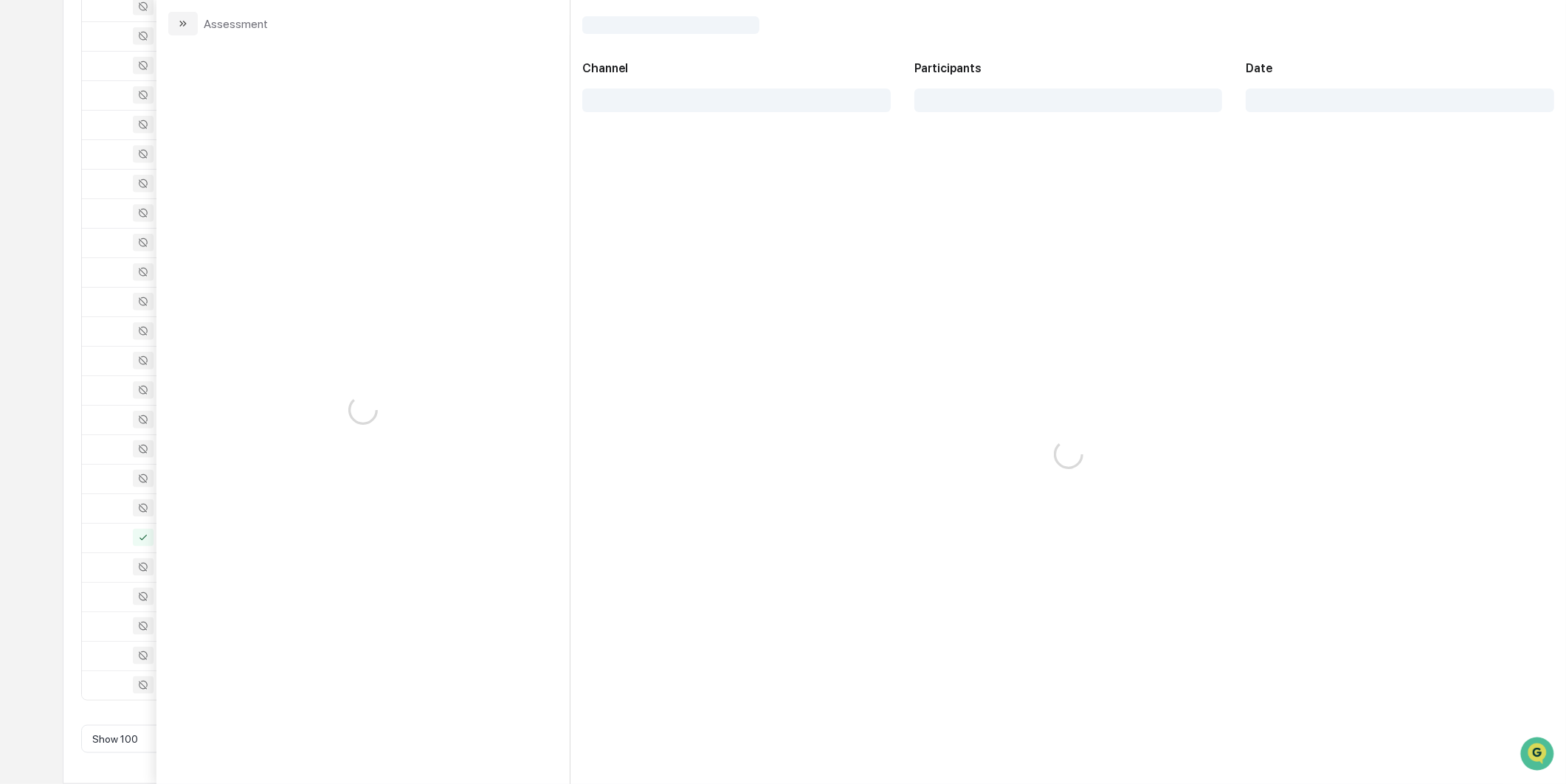 scroll, scrollTop: 0, scrollLeft: 0, axis: both 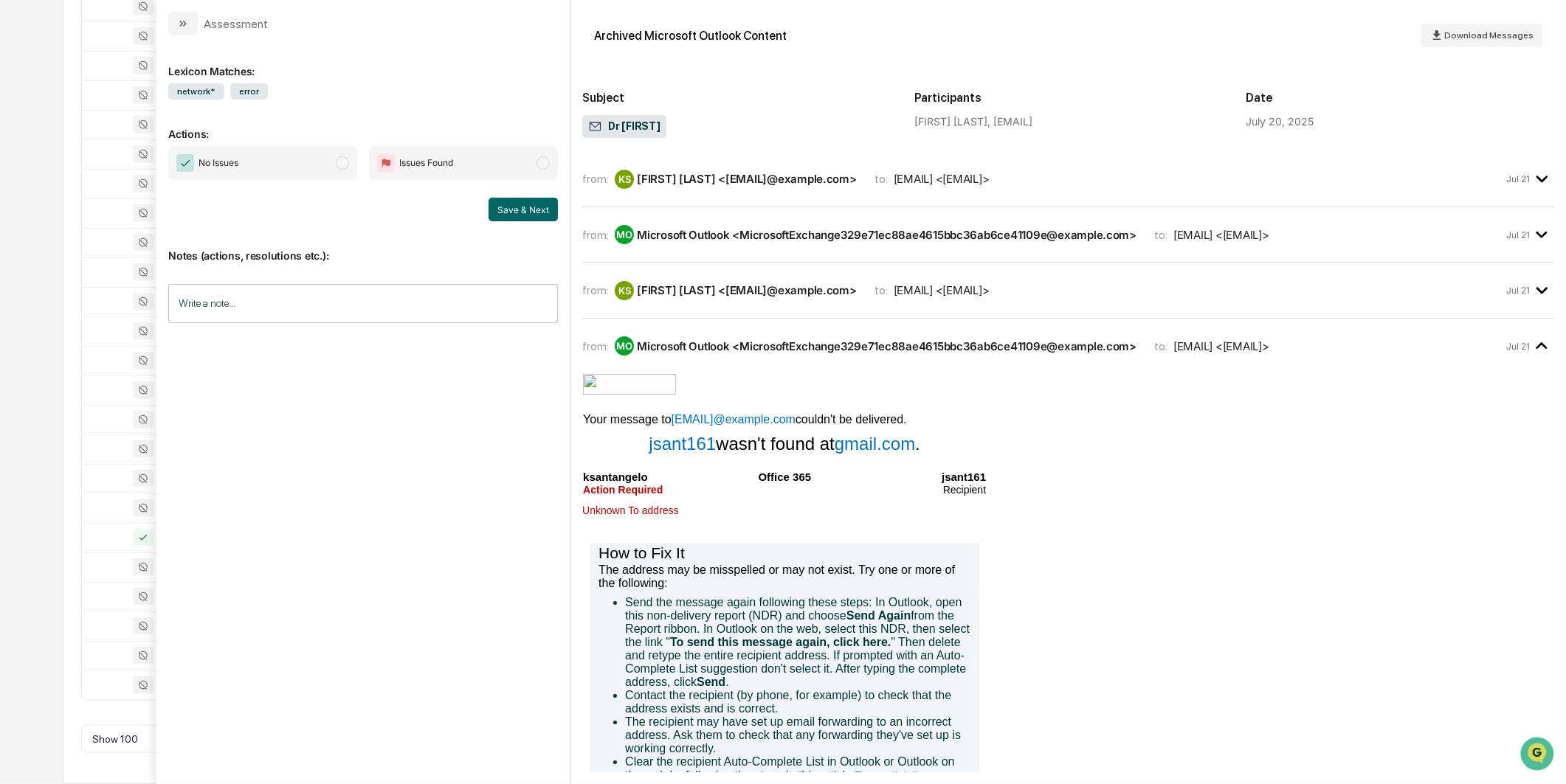 click on "No Issues" at bounding box center [263, 163] 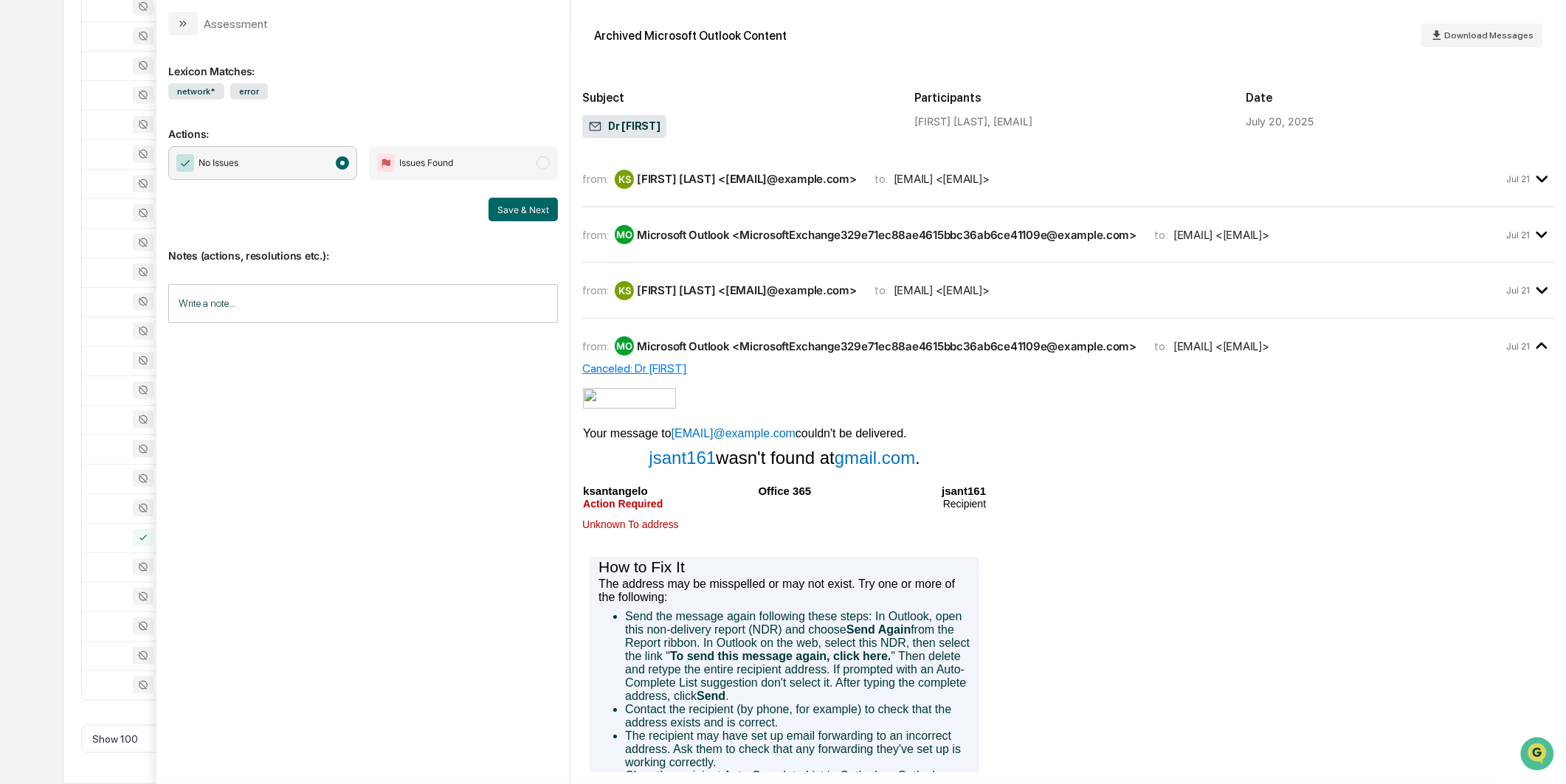 click on "Notes (actions, resolutions etc.): Write a note... Write a note..." at bounding box center [363, 281] 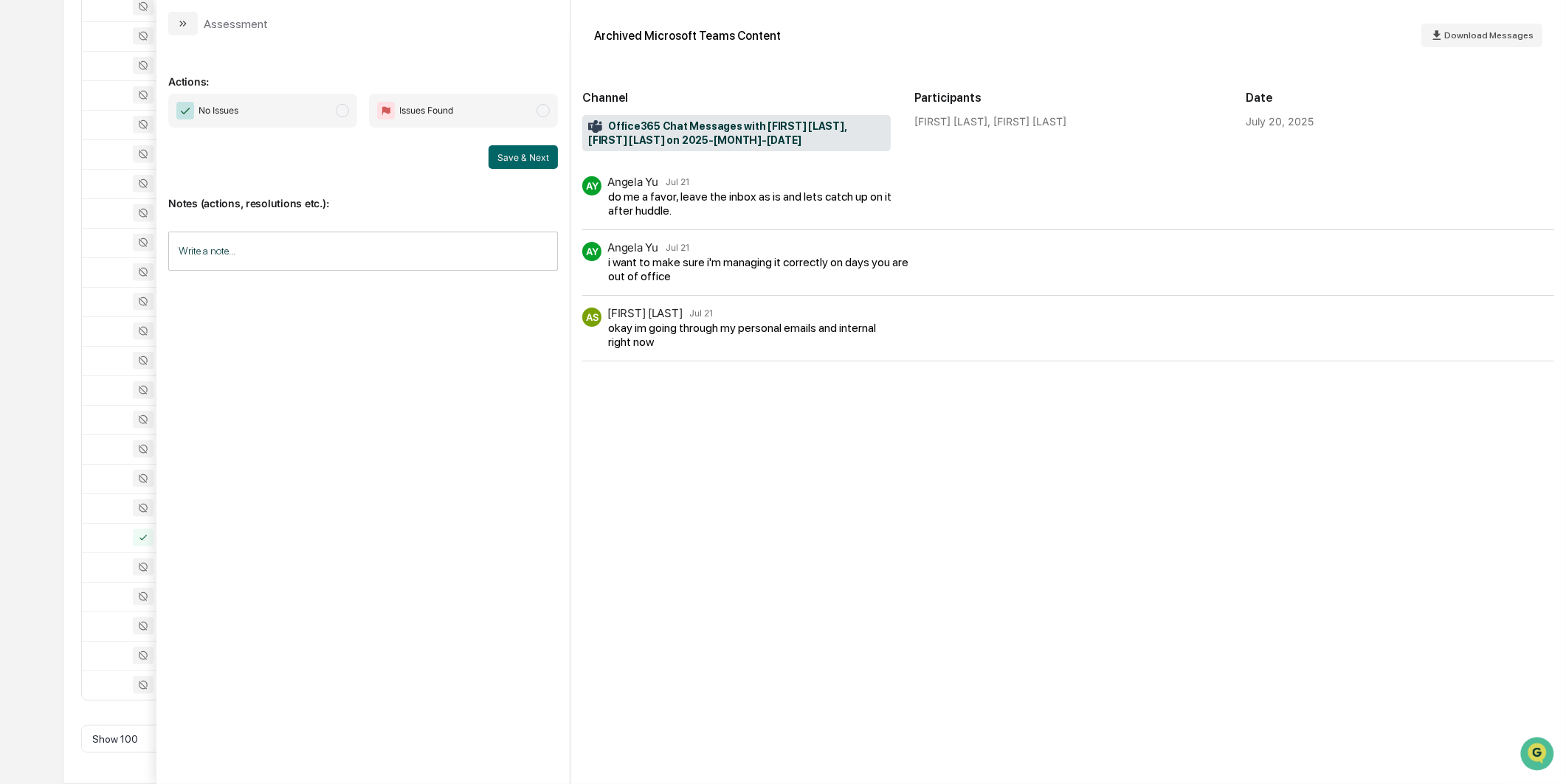 click on "No Issues" at bounding box center (263, 111) 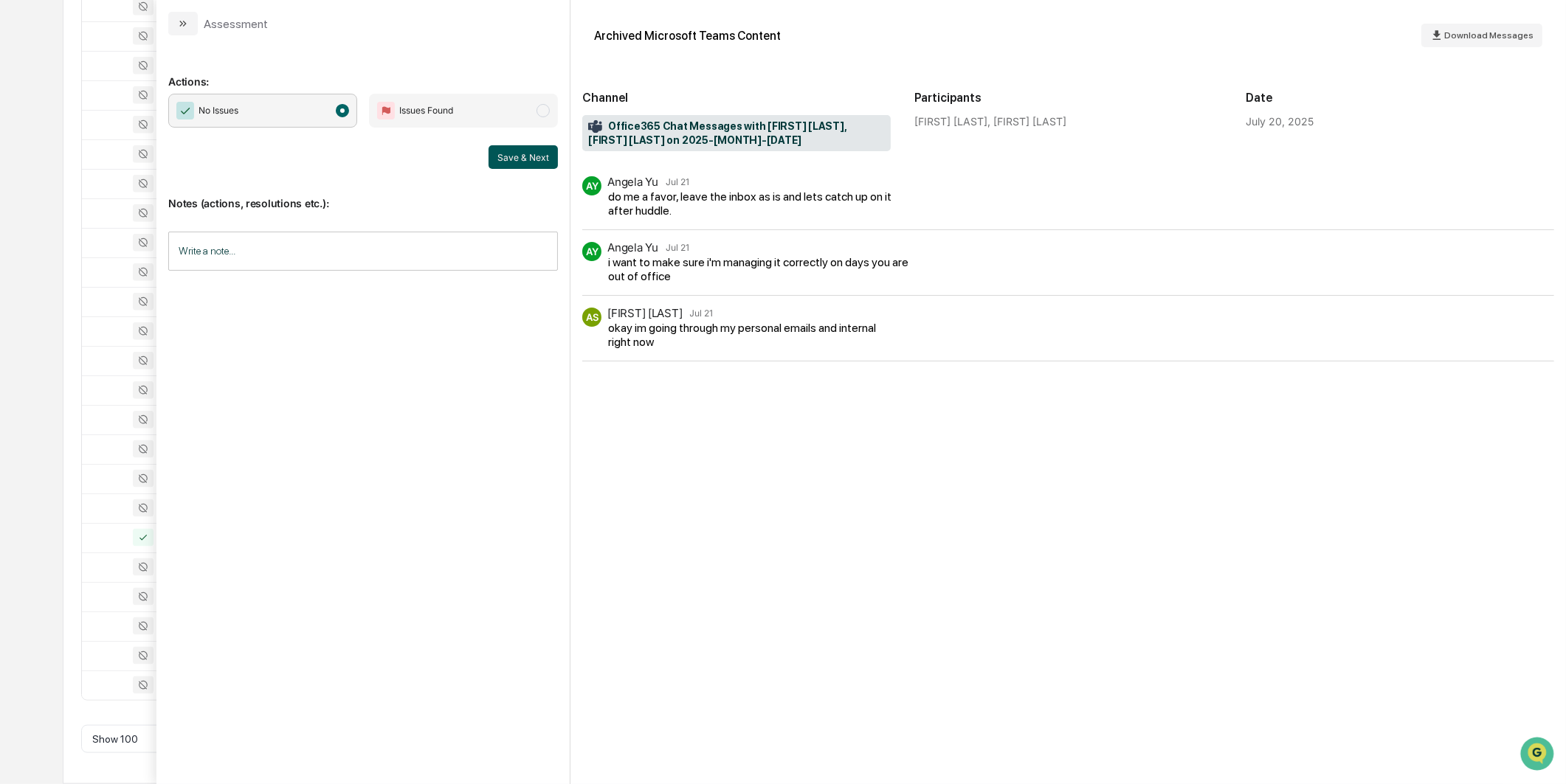 click on "Save & Next" at bounding box center (523, 157) 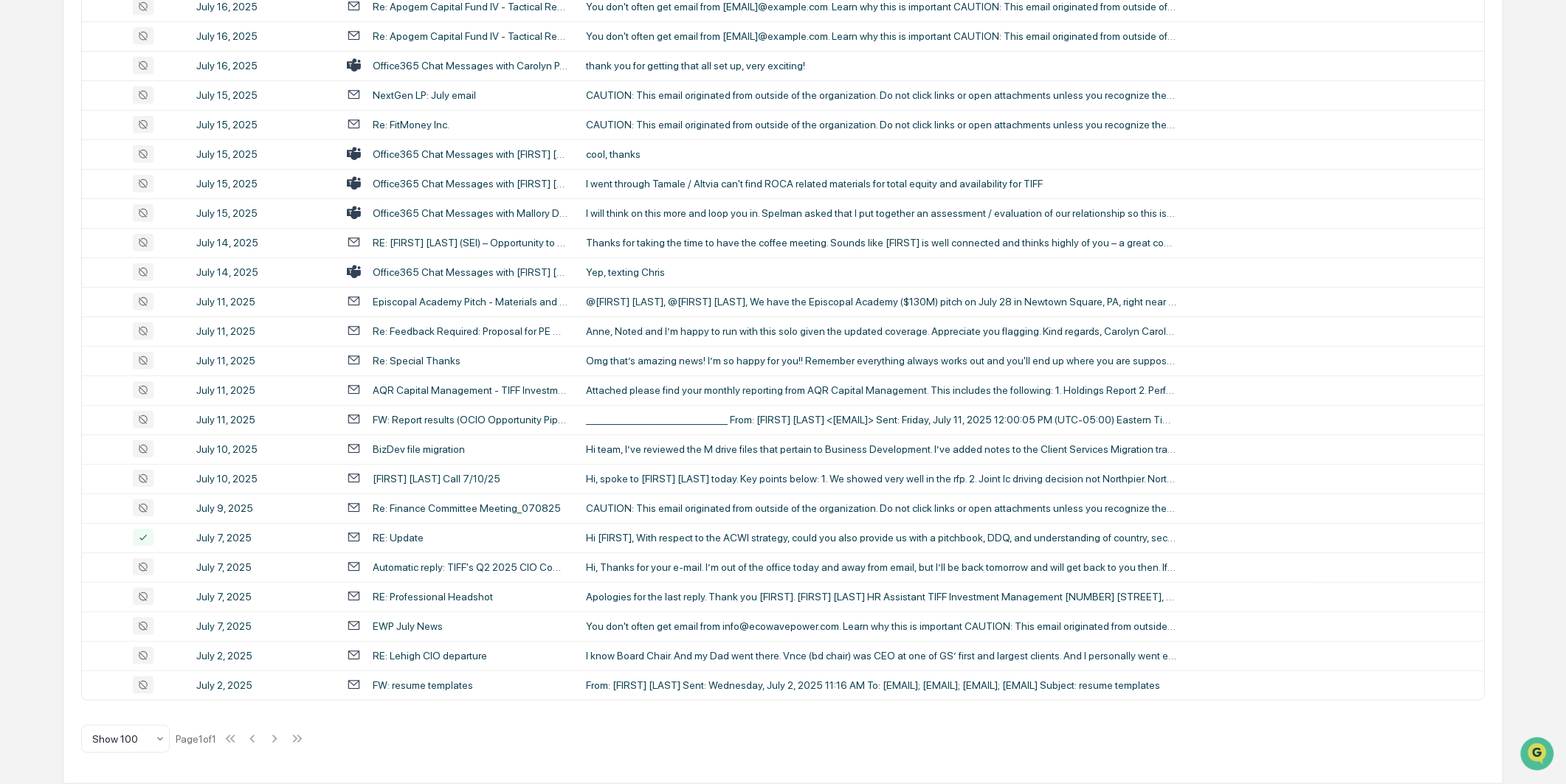 click on "Calendar Manage Tasks Reviews Approval Management Company People, Data, Settings Jane Christovao Admin •  TIFF Investment Management Home Communications Archive Communications Archive Review your communication records across channels July 2025 Unapproved Comms Search Options Review Required 1,423 Review Completed - Flagged as Issue 8 Review Completed - Marked as OK 1,918 All Threads 87   ( 97  messages) Filters Date : 07/01/2025 - 07/31/2025 Body Text or Content : @gmail.com Body Text or Content : @yahoo.com Body Text or Content : @hotmail.com Body Text or Content : @me.com Body Text or Content : icloud.com Body Text or Content : Gmail account Body Text or Content : my Gmail account Body Text or Content : personal email Body Text or Content : my personal email Body Text or Content : Hotmail account Body Text or Content : wechat Body Text or Content : Whatsapp Body Text or Content : texting Body Text or Content : text me Body Text or Content : offline Body Text or Content : talk live Body Text or Content : :" at bounding box center [783, -711] 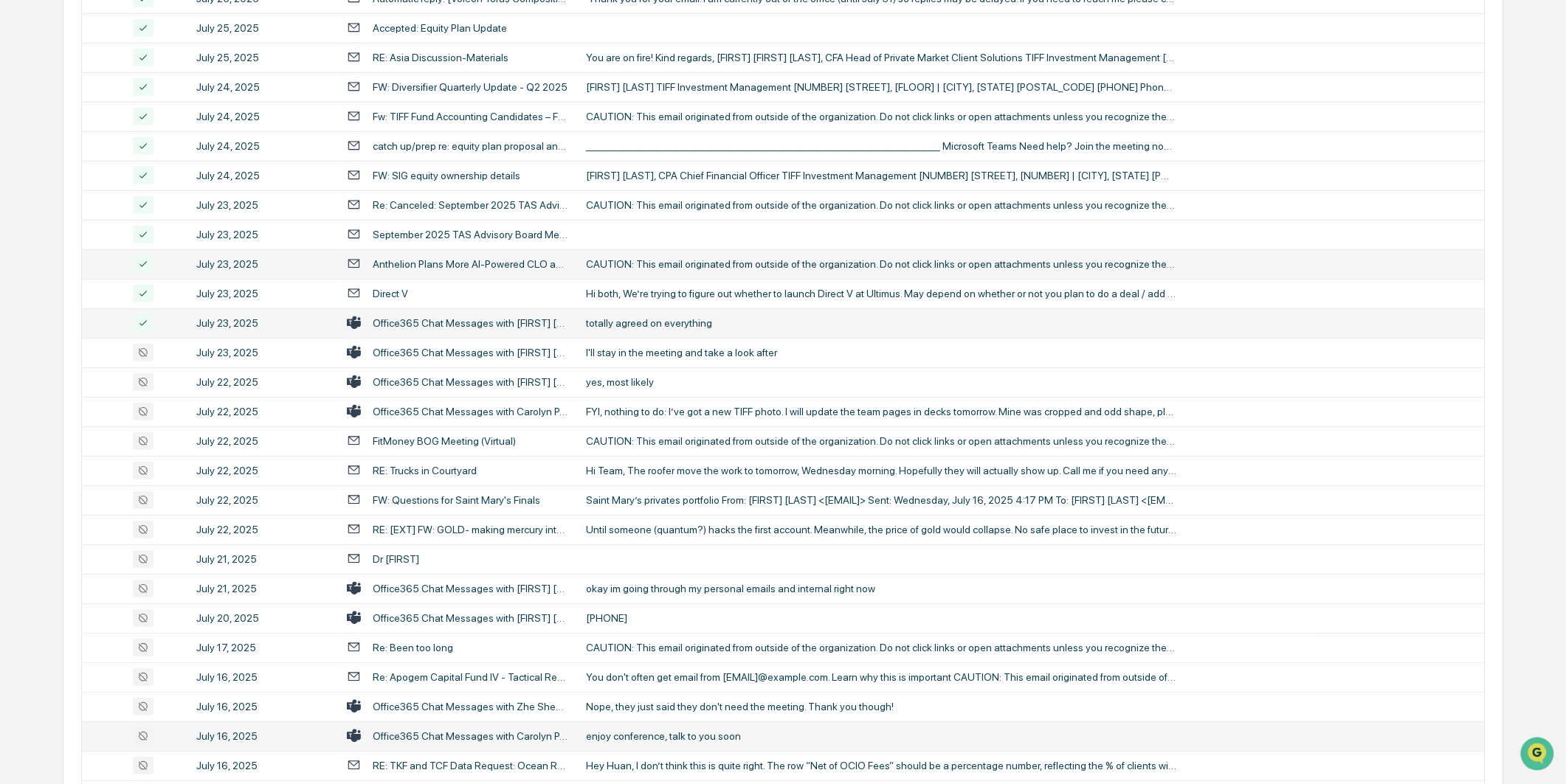 scroll, scrollTop: 1309, scrollLeft: 0, axis: vertical 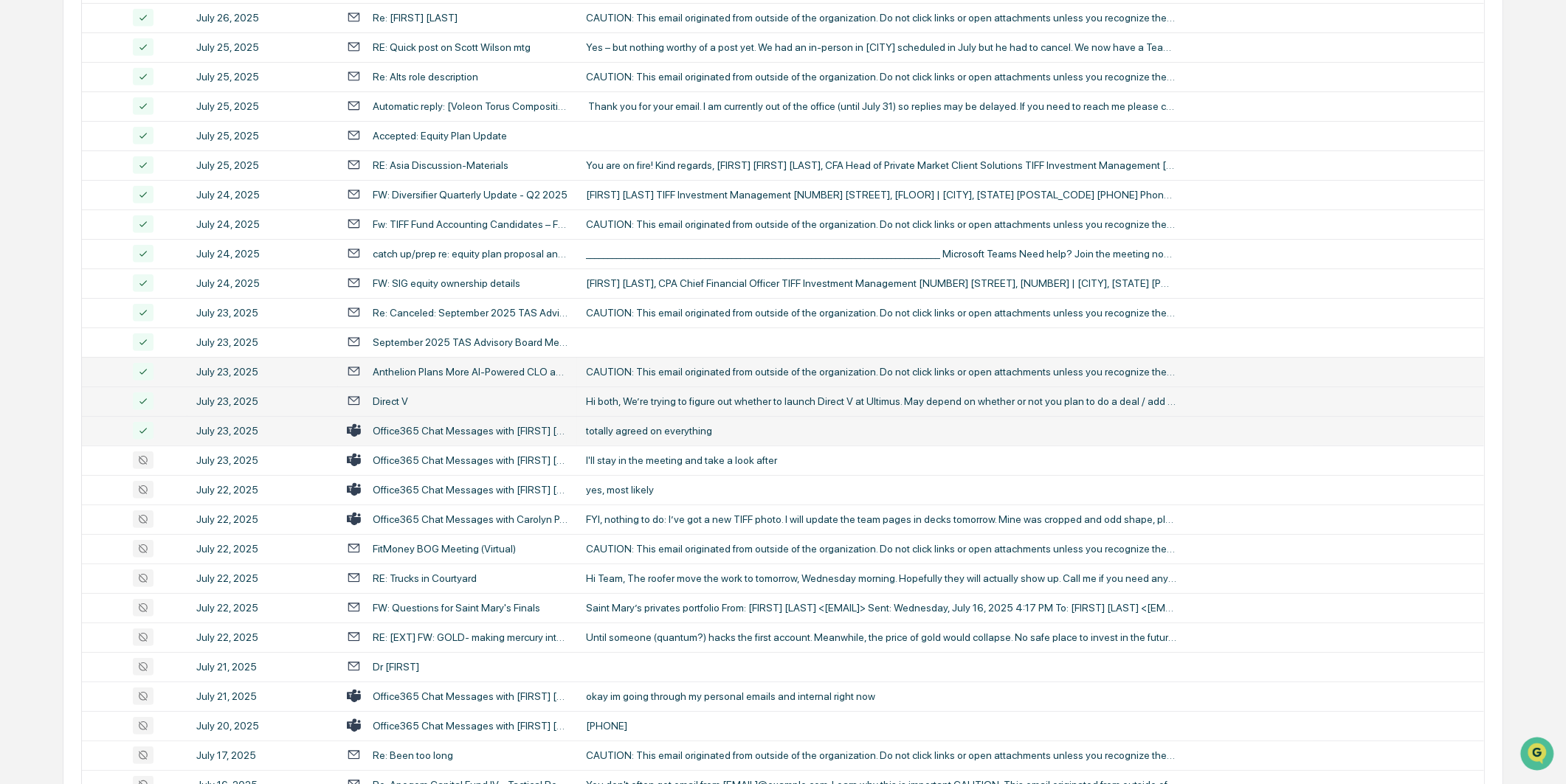 click on "Direct V" at bounding box center (458, 400) 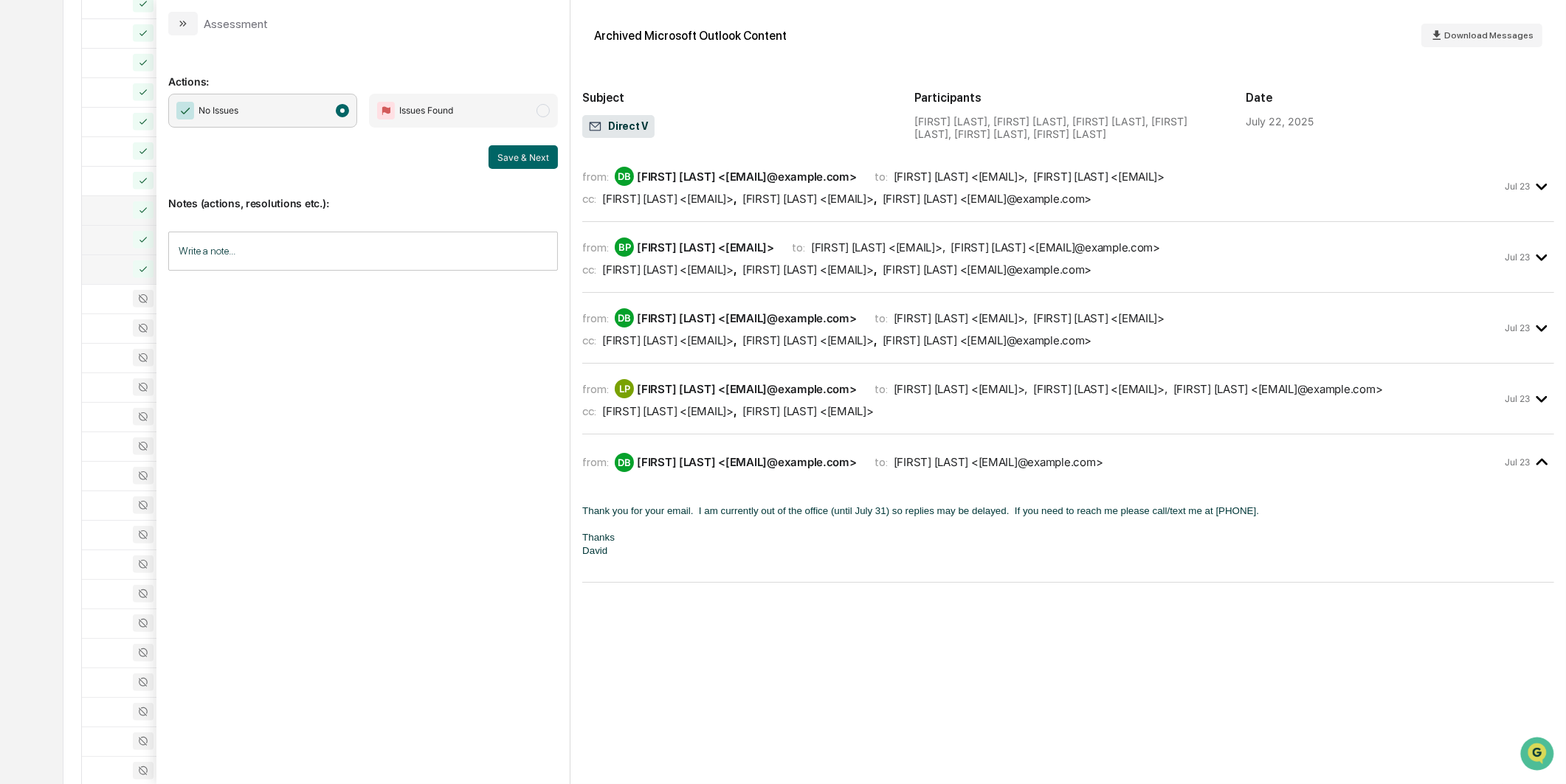 scroll, scrollTop: 1473, scrollLeft: 0, axis: vertical 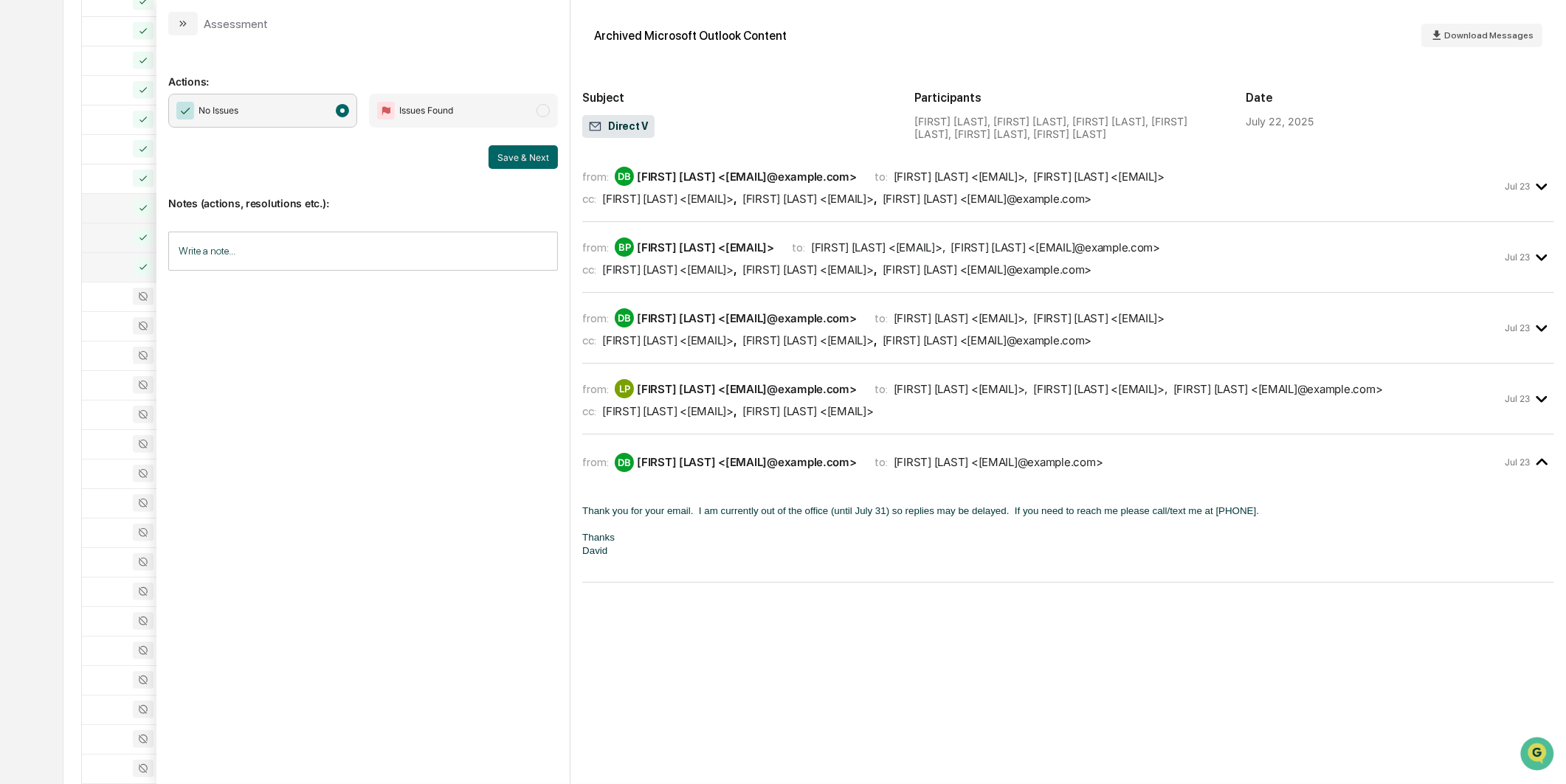click on "Notes (actions, resolutions etc.): Write a note... Write a note..." at bounding box center [363, 229] 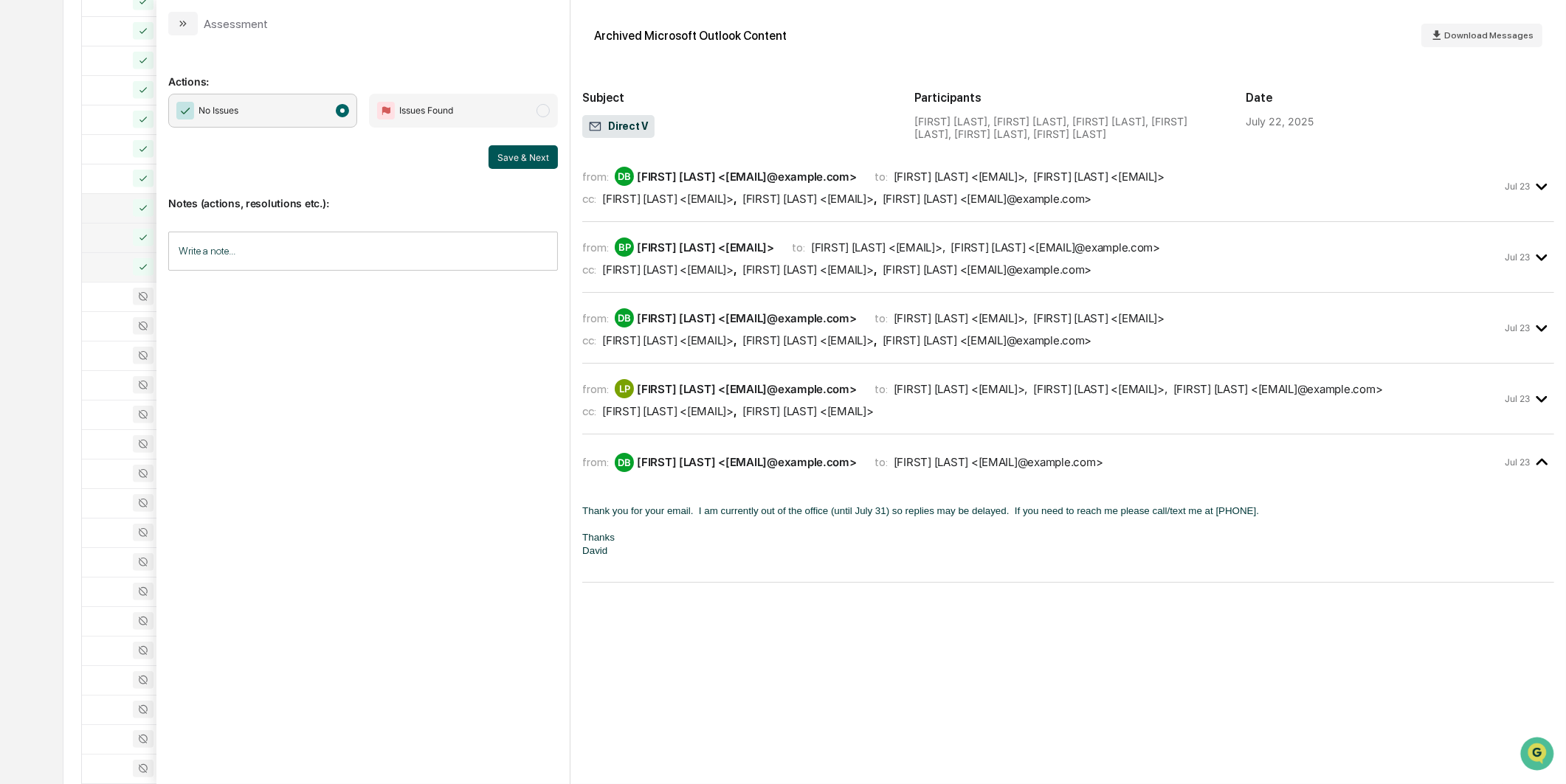 click on "Save & Next" at bounding box center [523, 157] 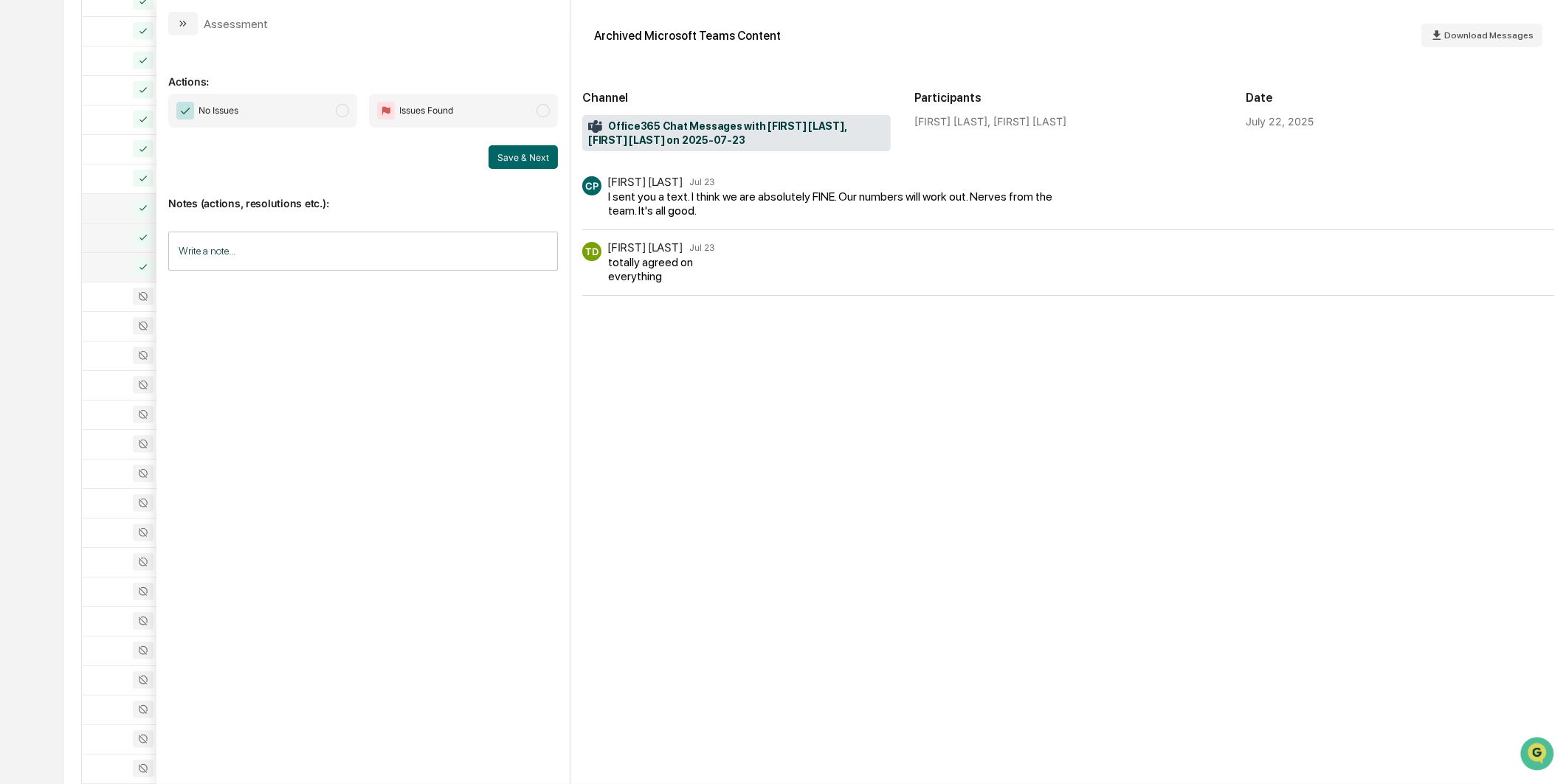 click on "No Issues" at bounding box center (263, 111) 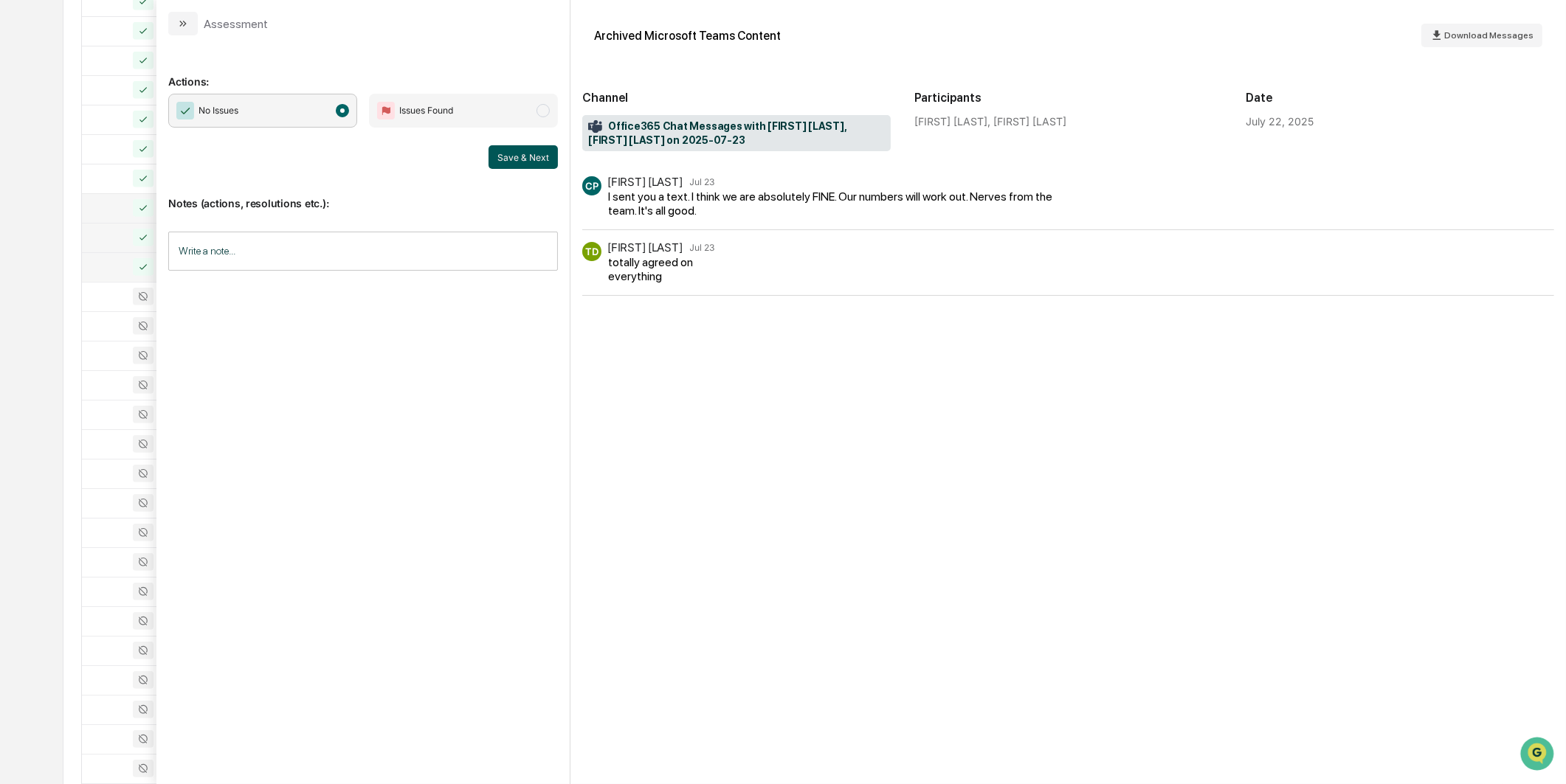 click on "Save & Next" at bounding box center (523, 157) 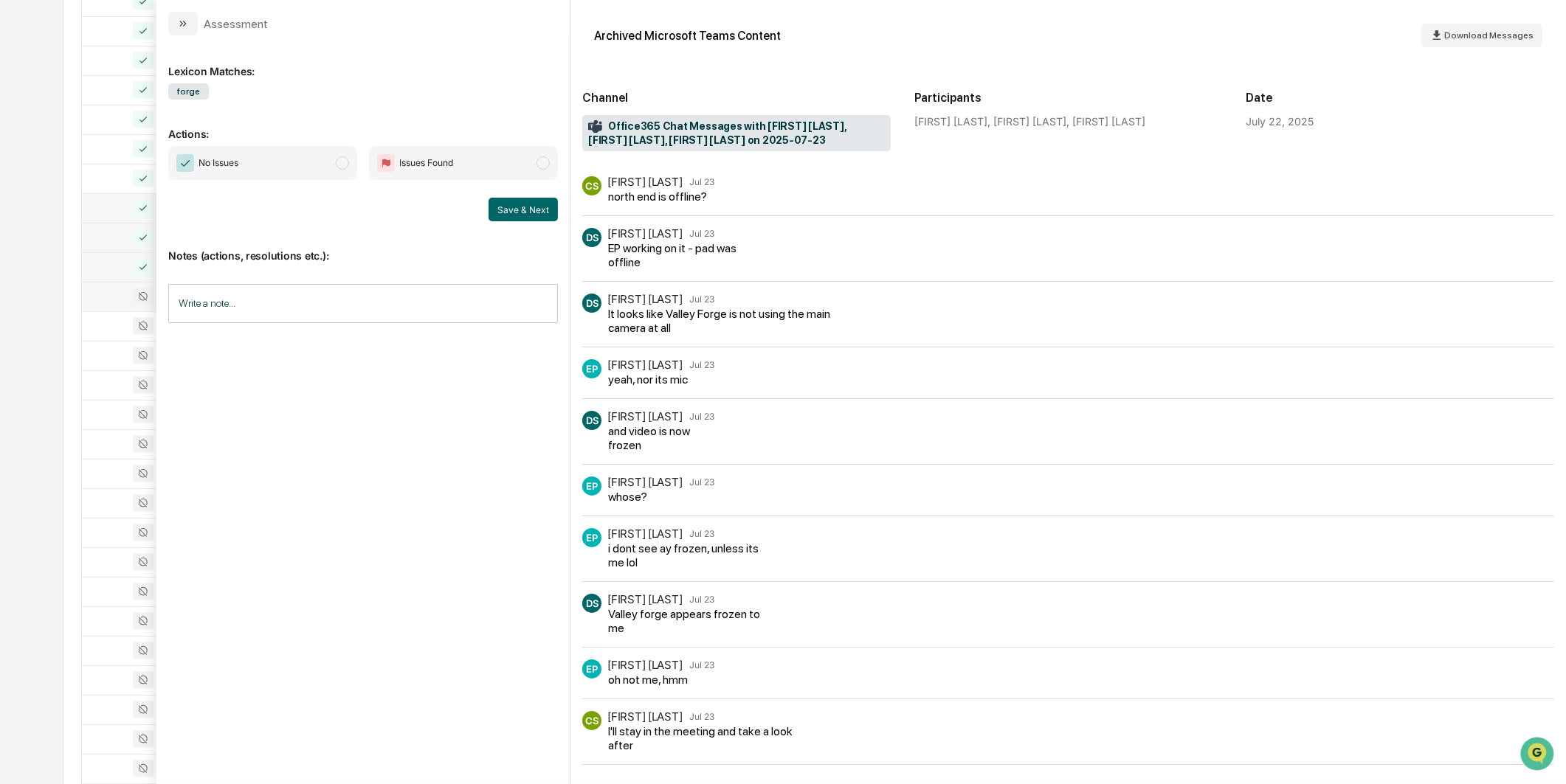 click at bounding box center [134, 296] 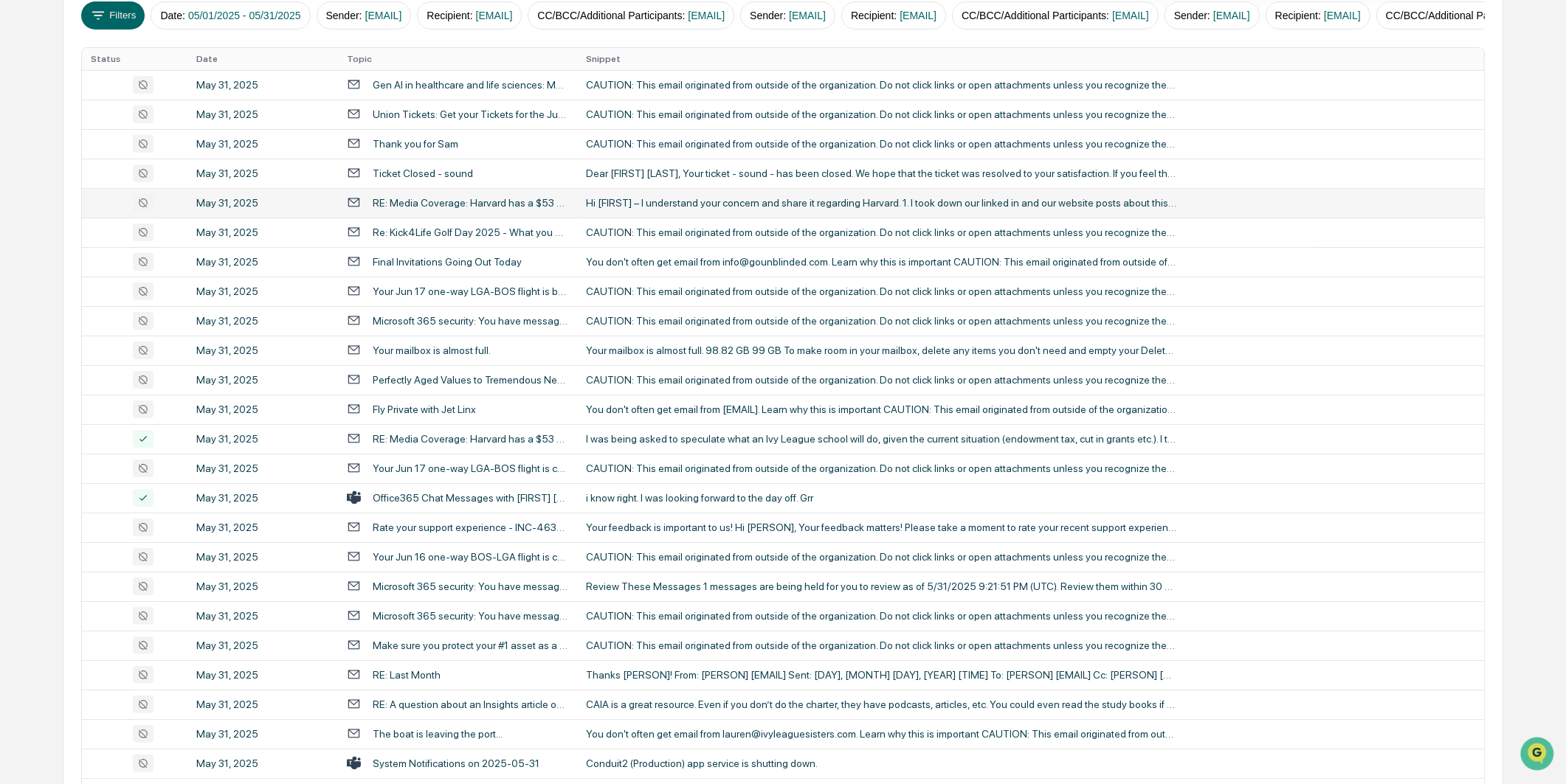scroll, scrollTop: 384, scrollLeft: 0, axis: vertical 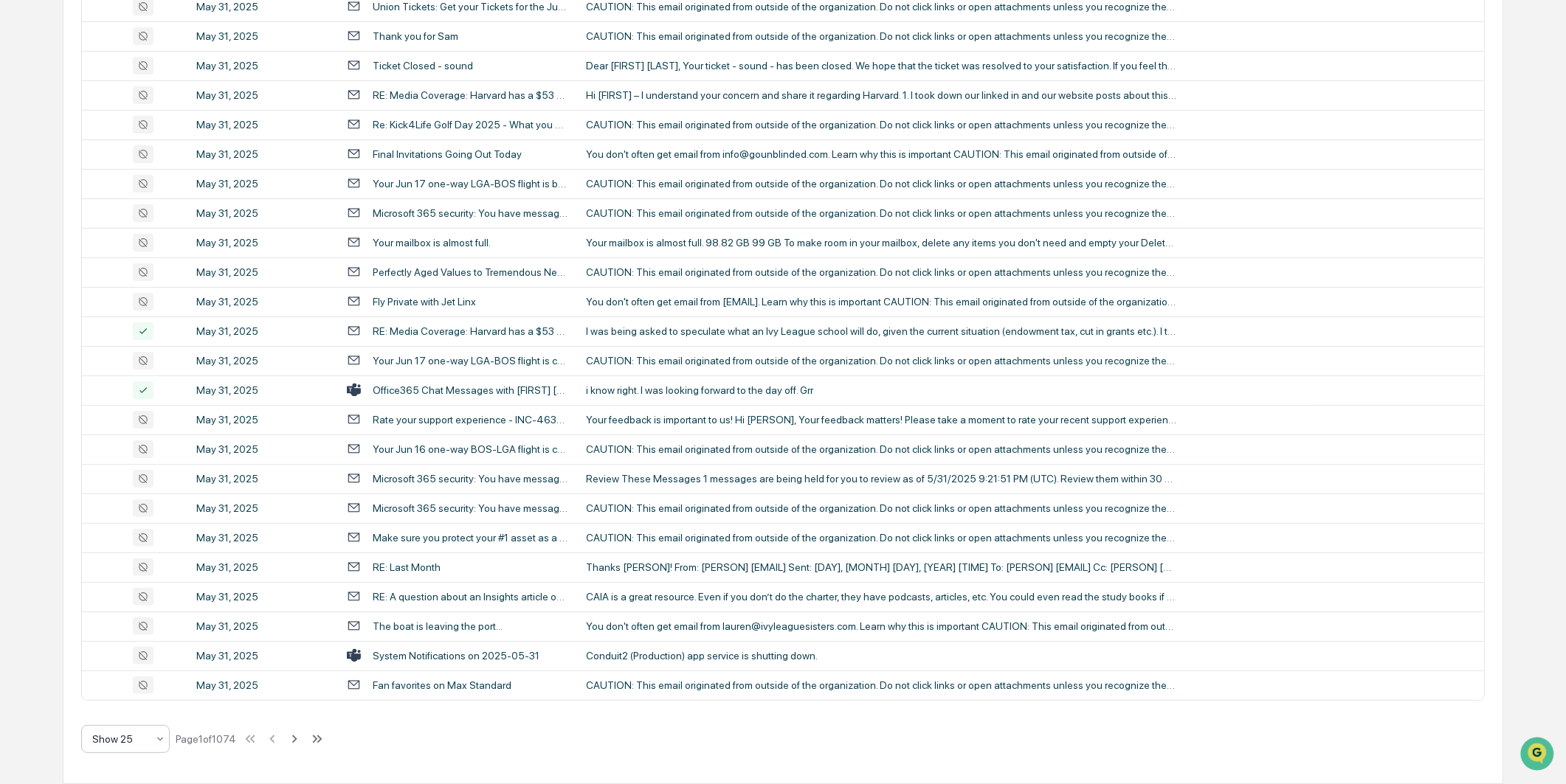 click at bounding box center (120, 739) 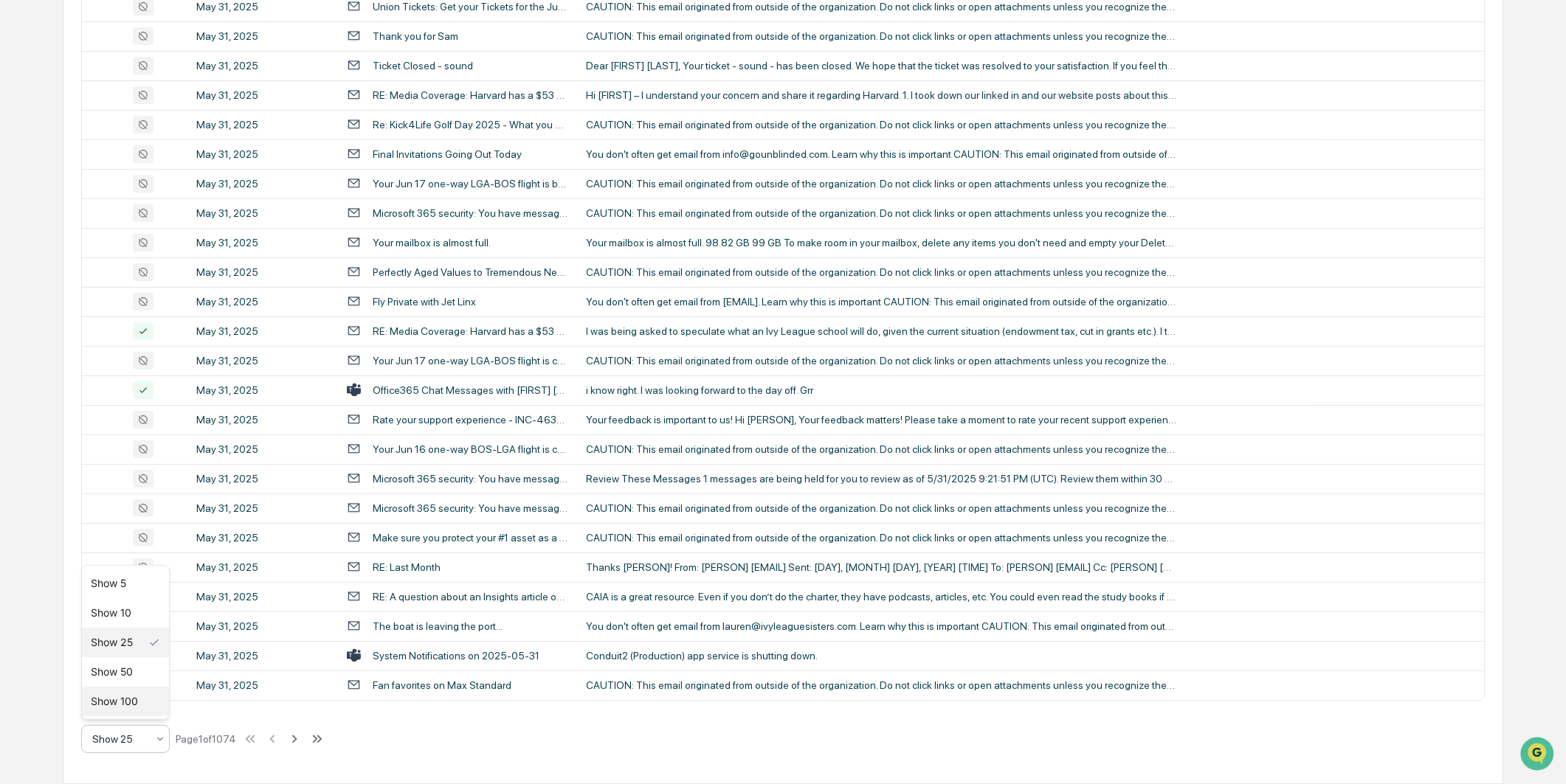 click on "Show 100" at bounding box center [125, 701] 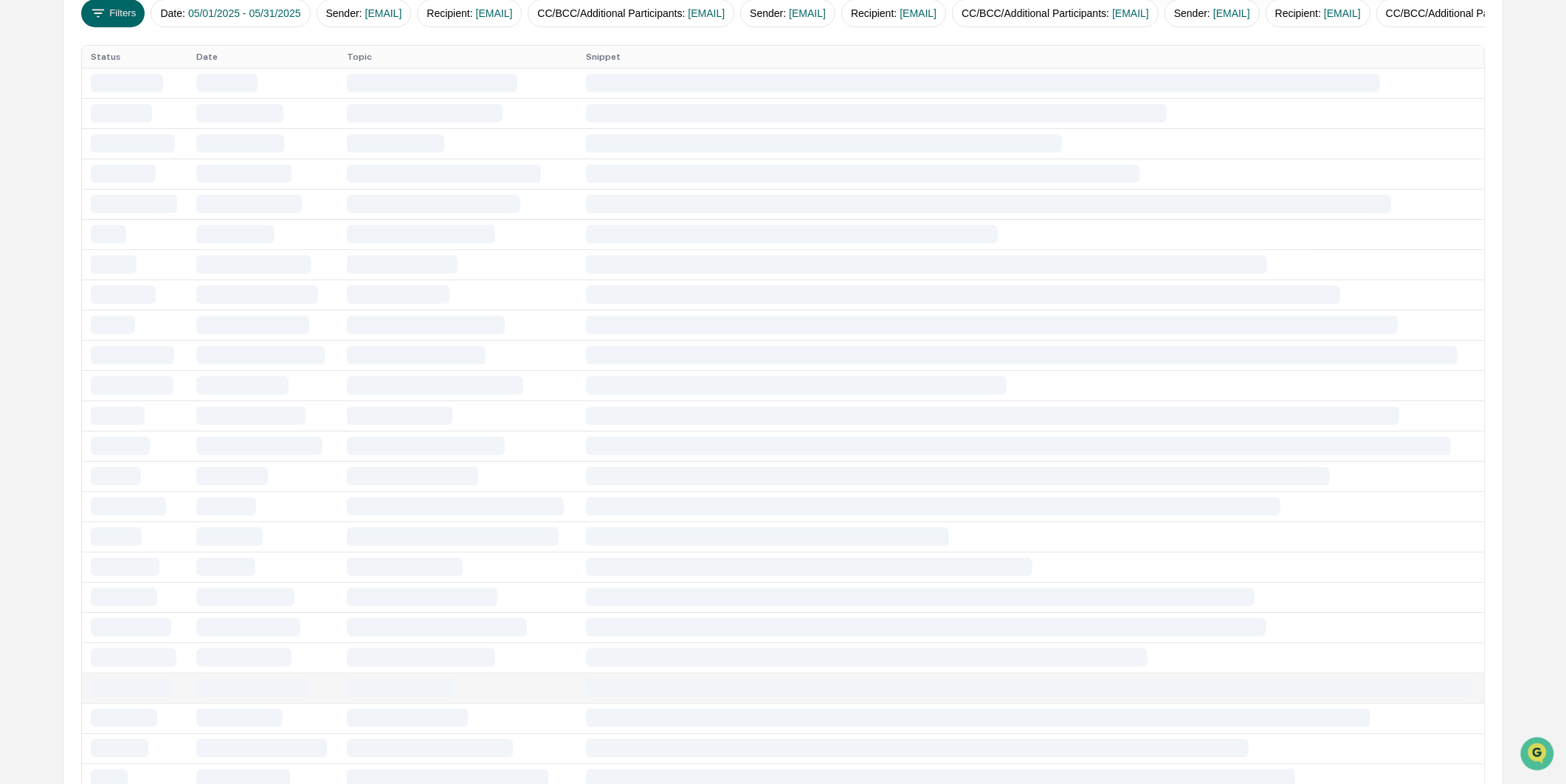scroll, scrollTop: 55, scrollLeft: 0, axis: vertical 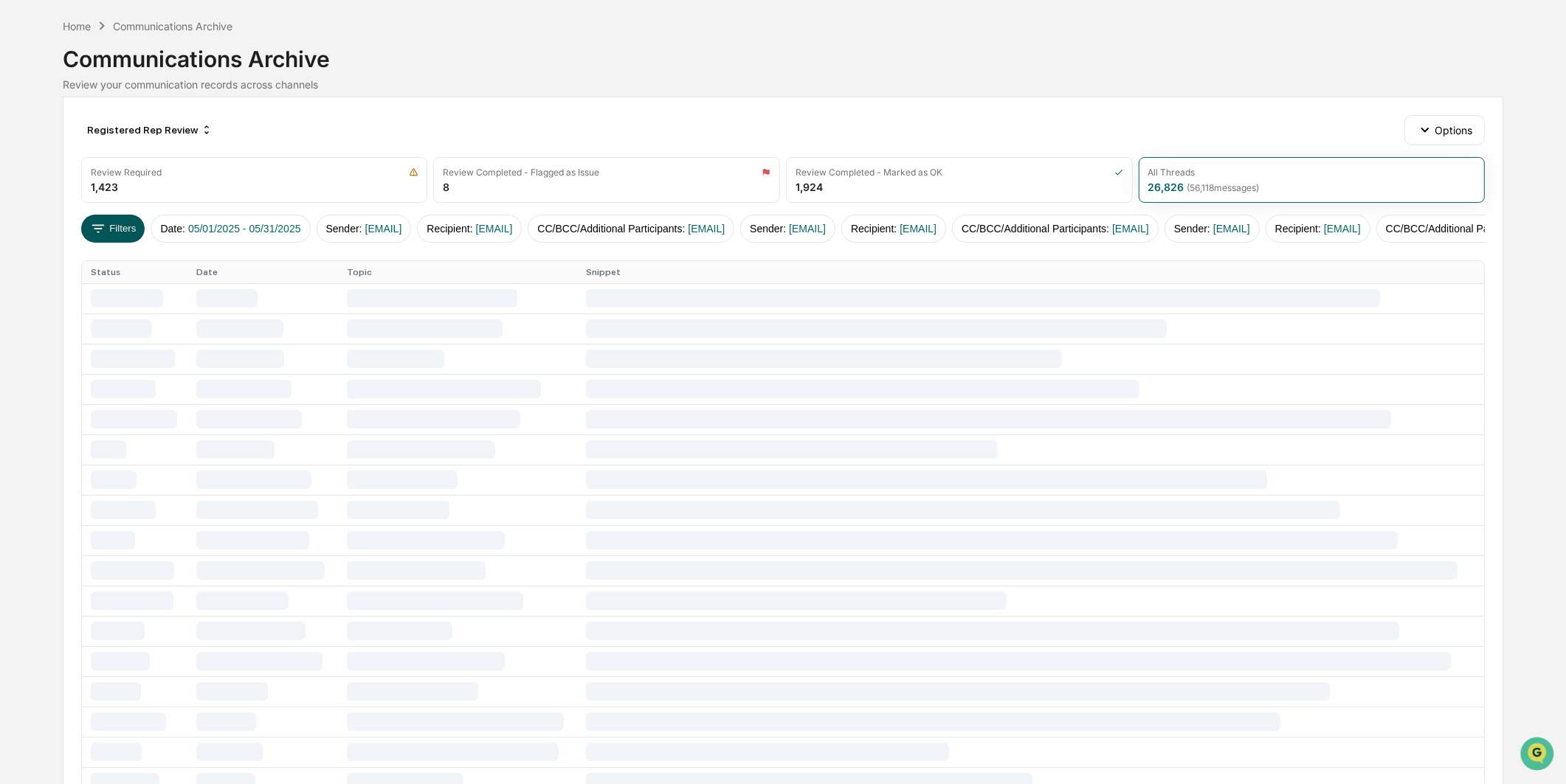 click on "Filters" at bounding box center [113, 229] 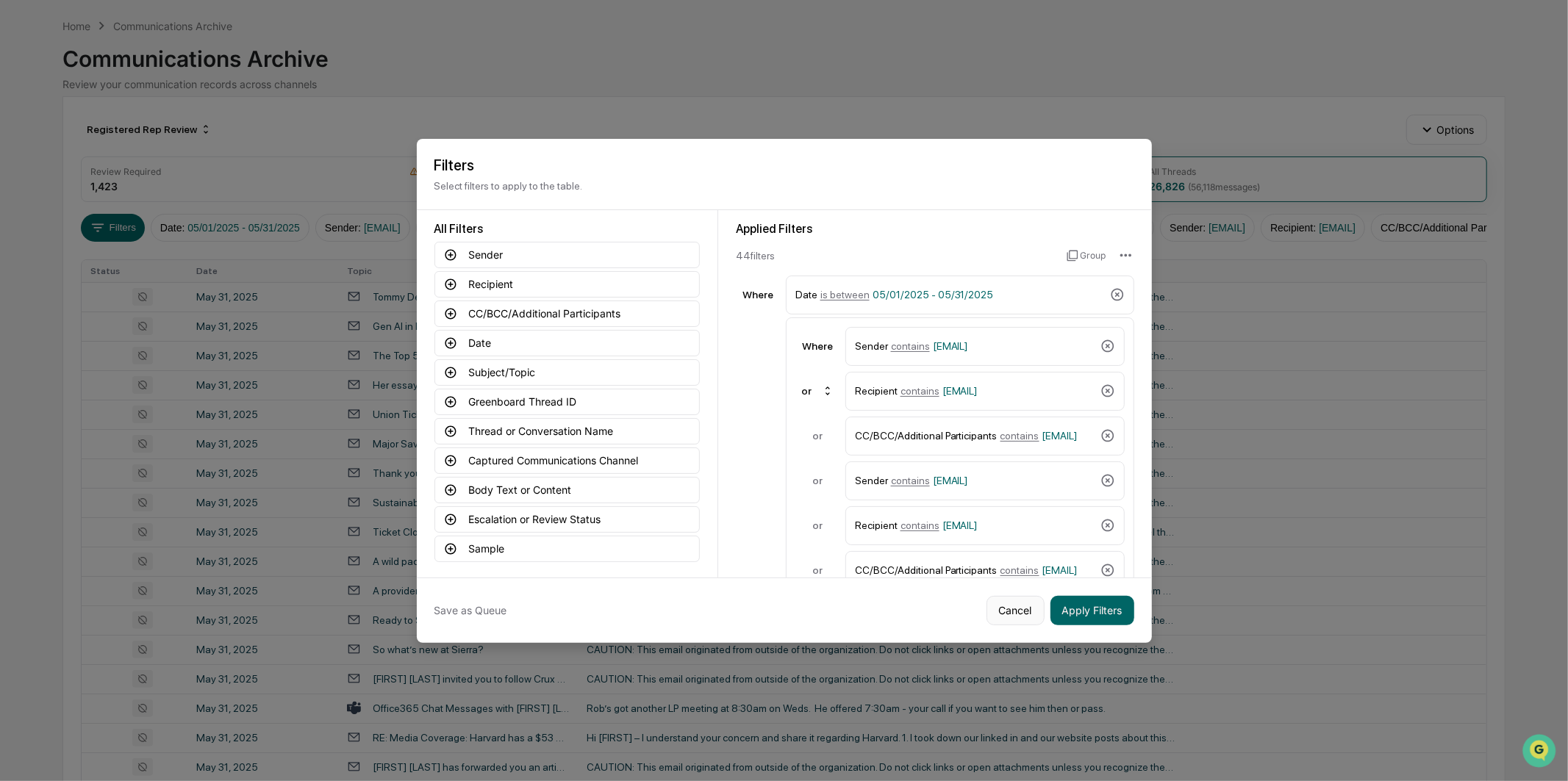 click on "Cancel" at bounding box center (1015, 611) 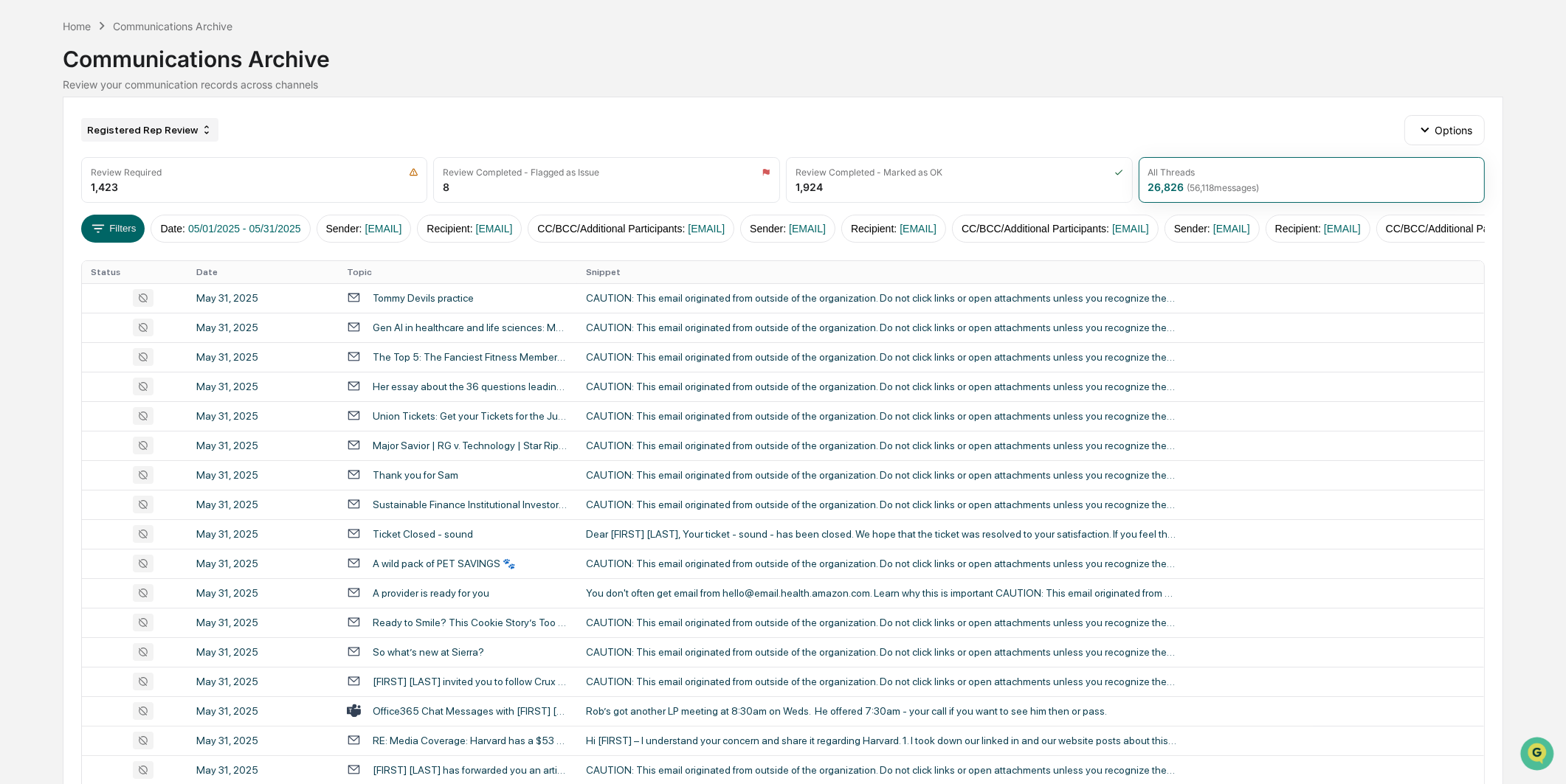 click on "Registered Rep Review" at bounding box center [150, 130] 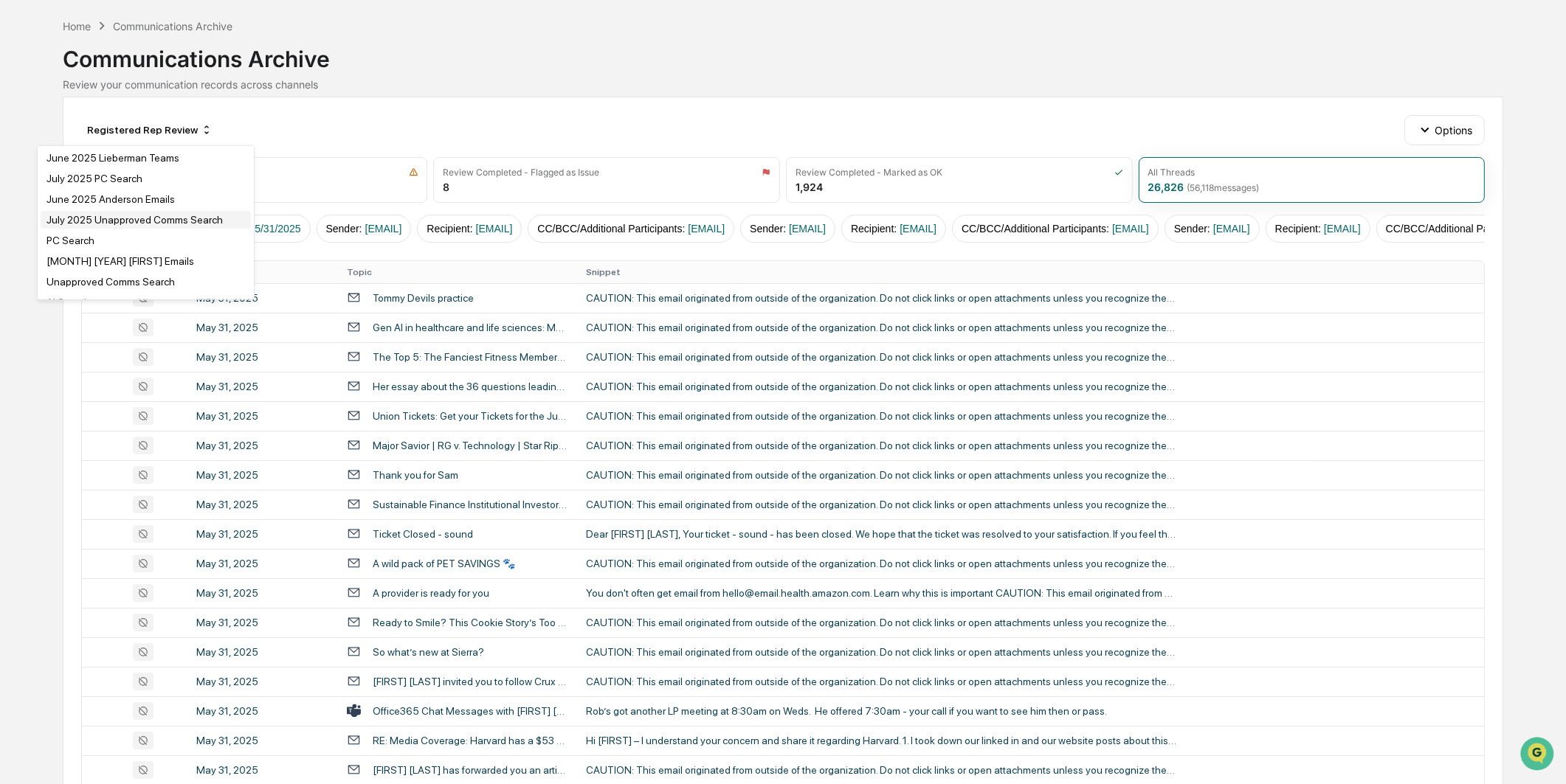 click on "July 2025 Unapproved Comms Search" at bounding box center [134, 220] 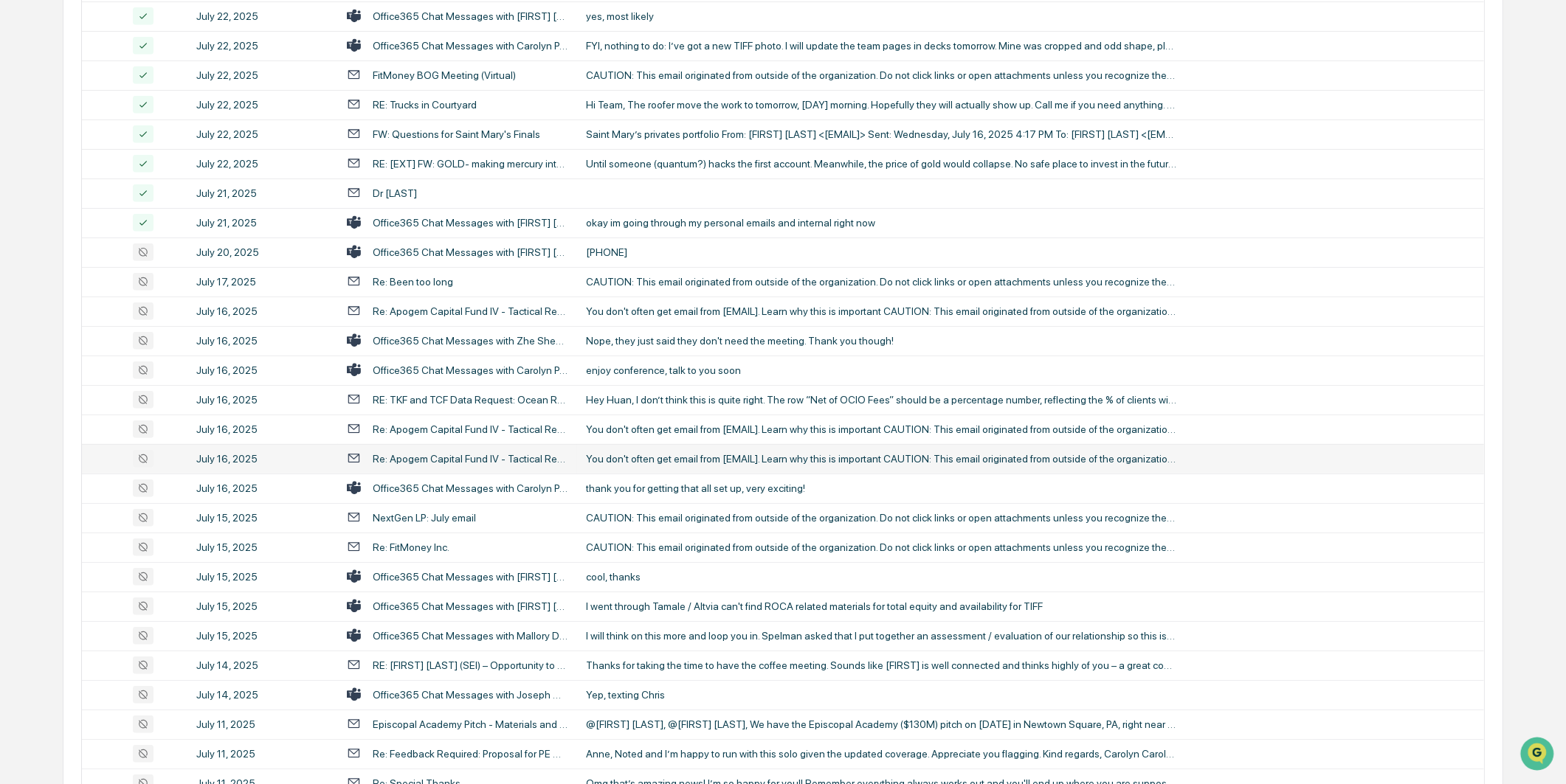 scroll, scrollTop: 1776, scrollLeft: 0, axis: vertical 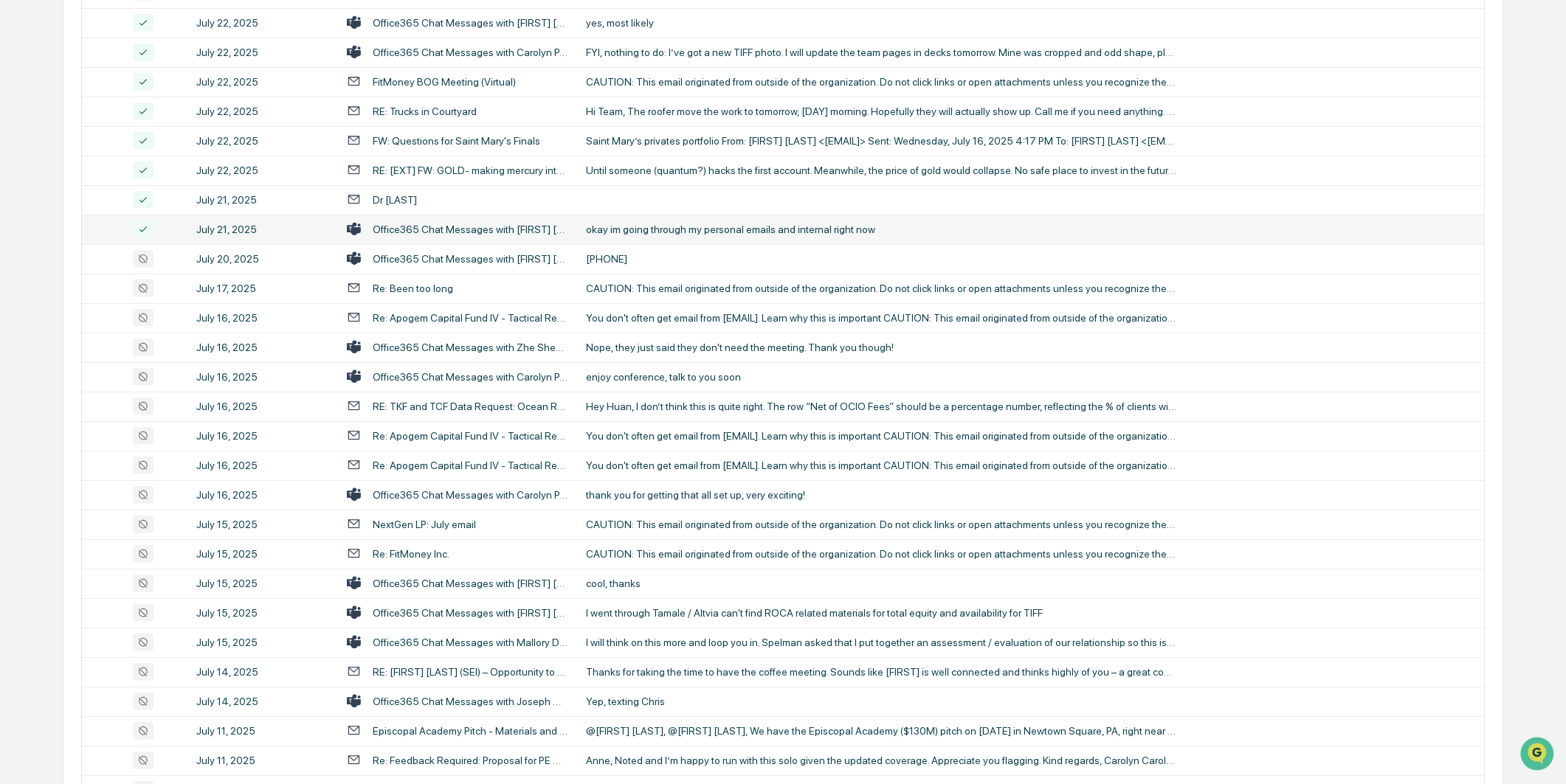 click on "Office365 Chat Messages with [FIRST] [LAST], [FIRST] [LAST] on 2025-07-21" at bounding box center [470, 229] 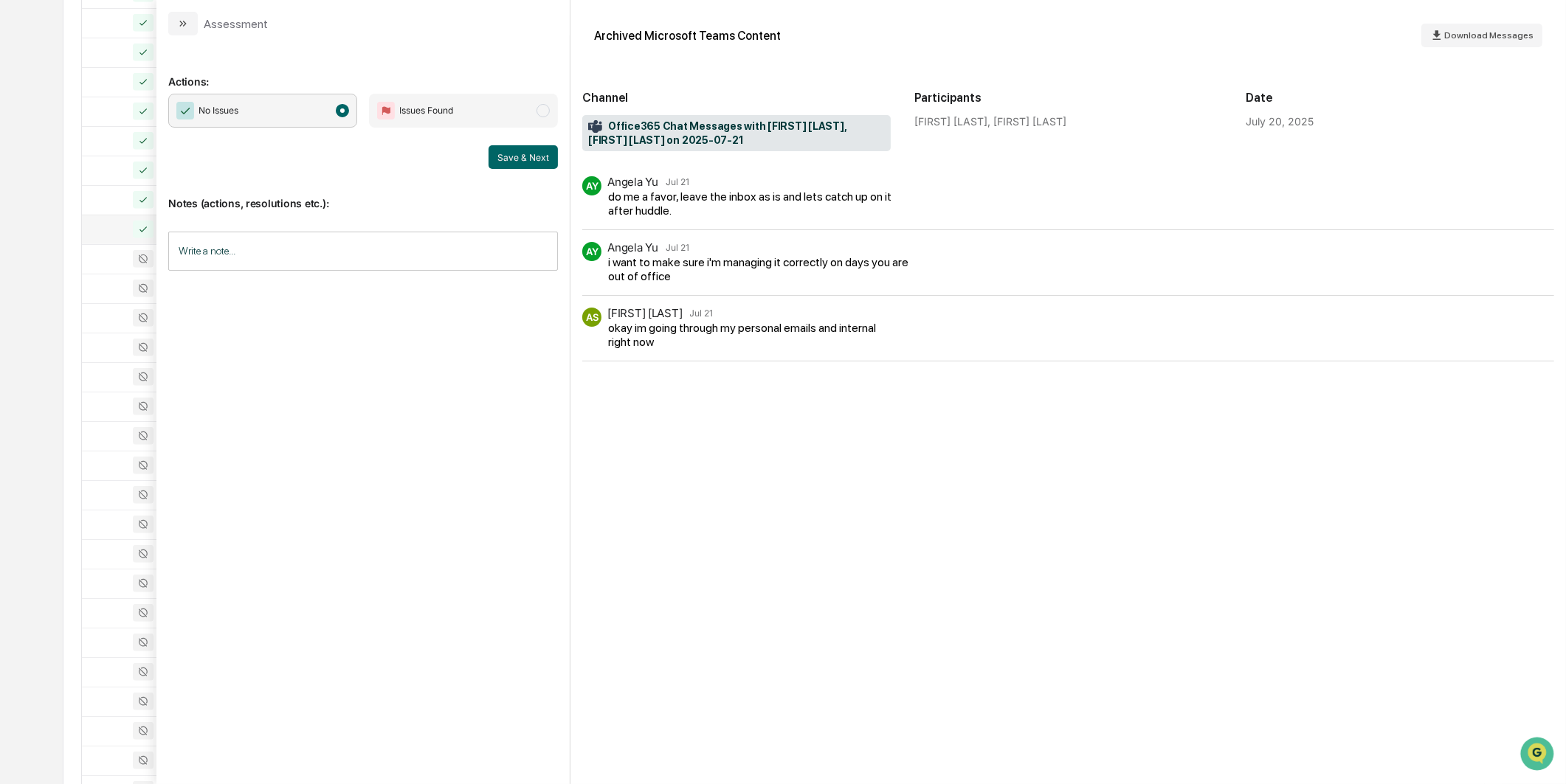click on "No Issues" at bounding box center (263, 111) 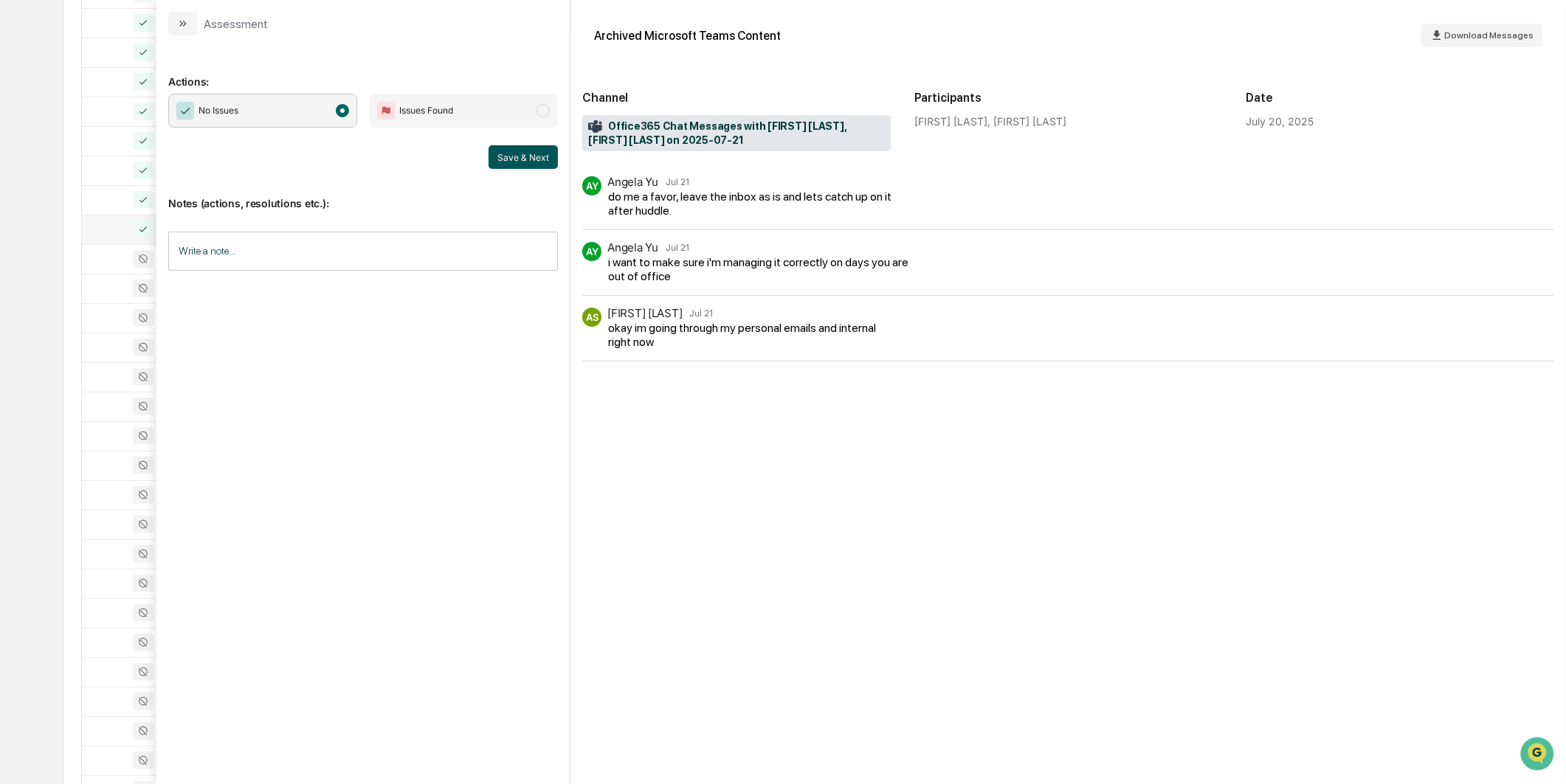 click on "Save & Next" at bounding box center (523, 157) 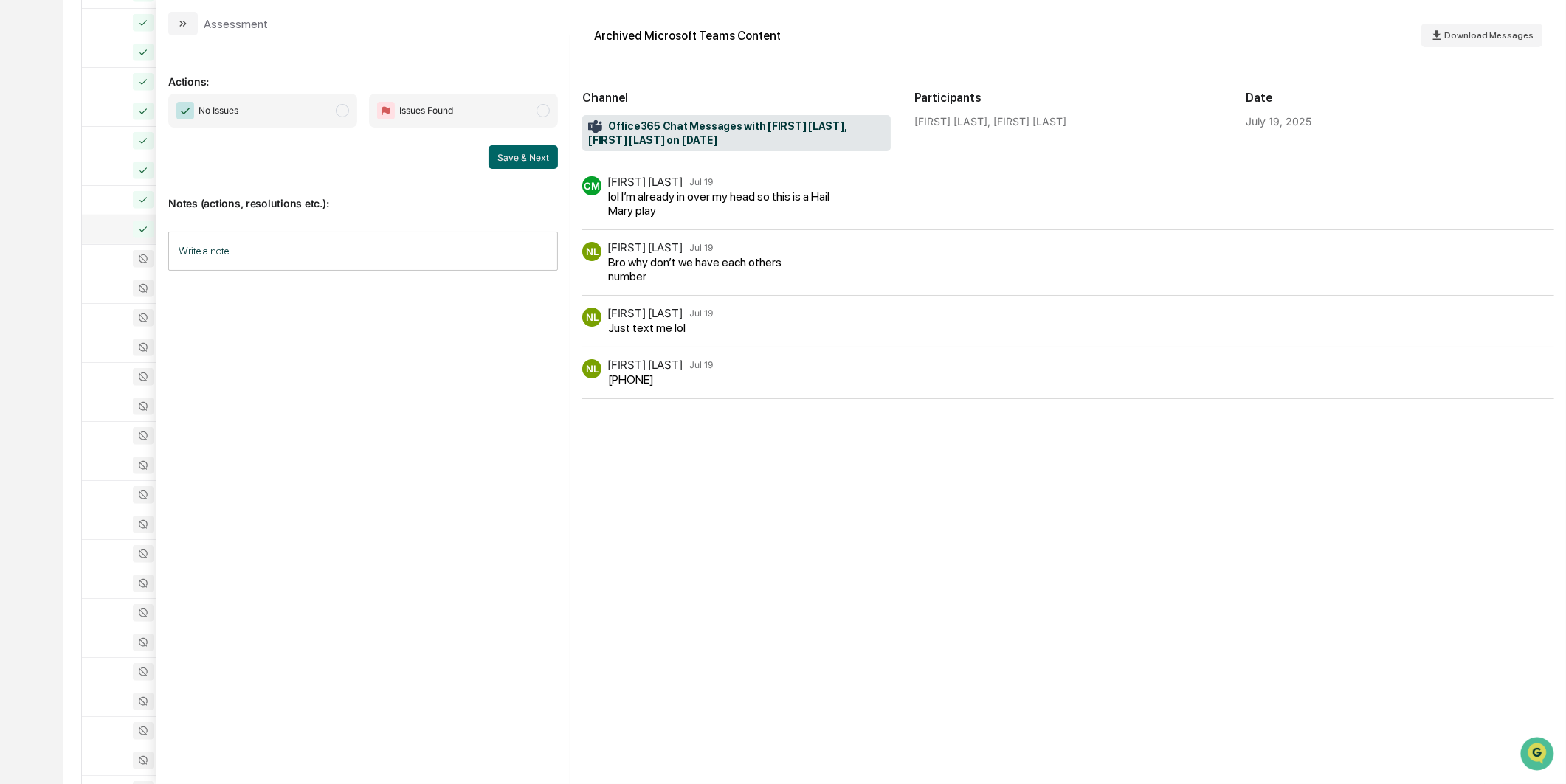 click on "No Issues" at bounding box center [263, 111] 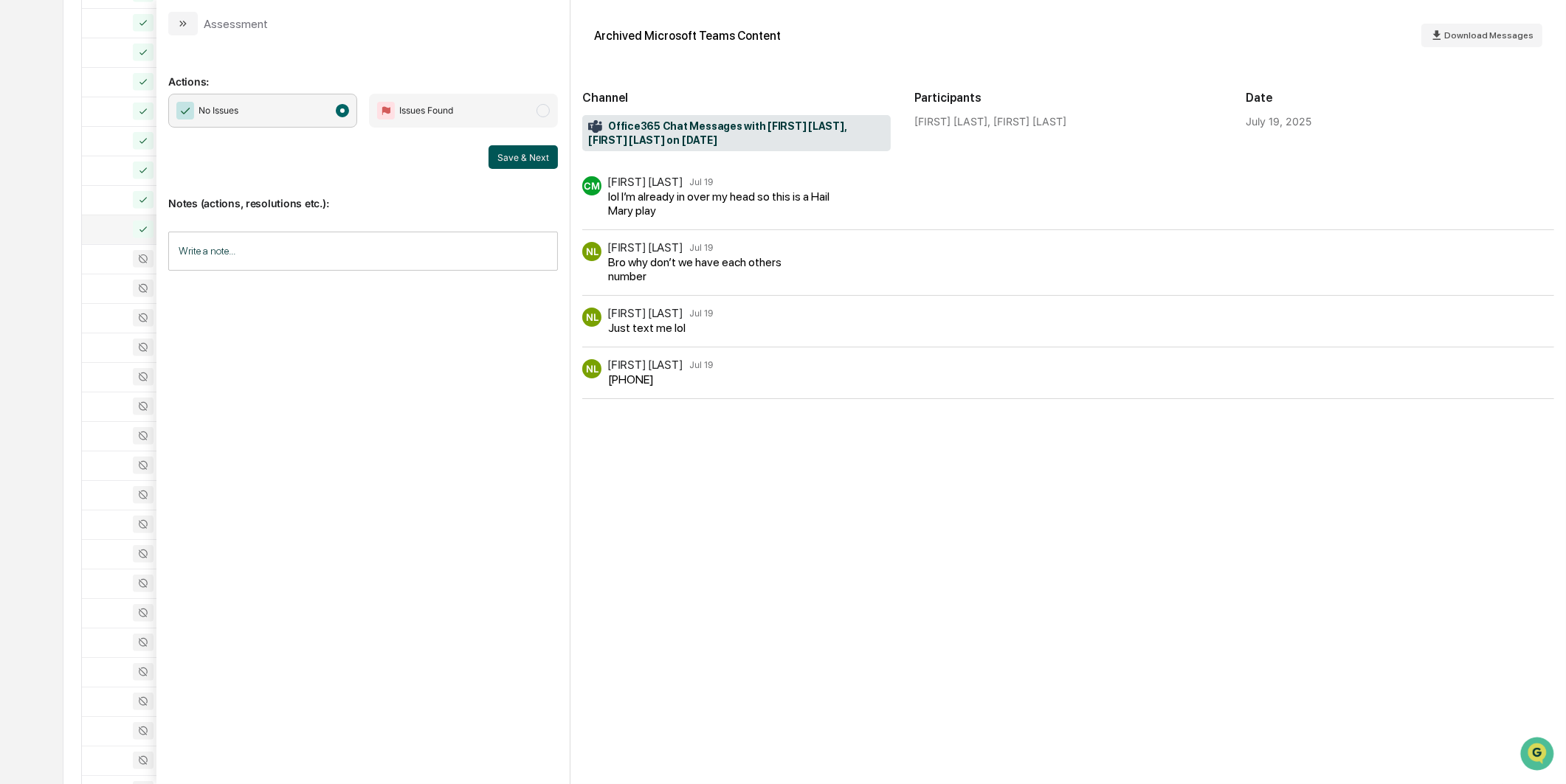 click on "Save & Next" at bounding box center (523, 157) 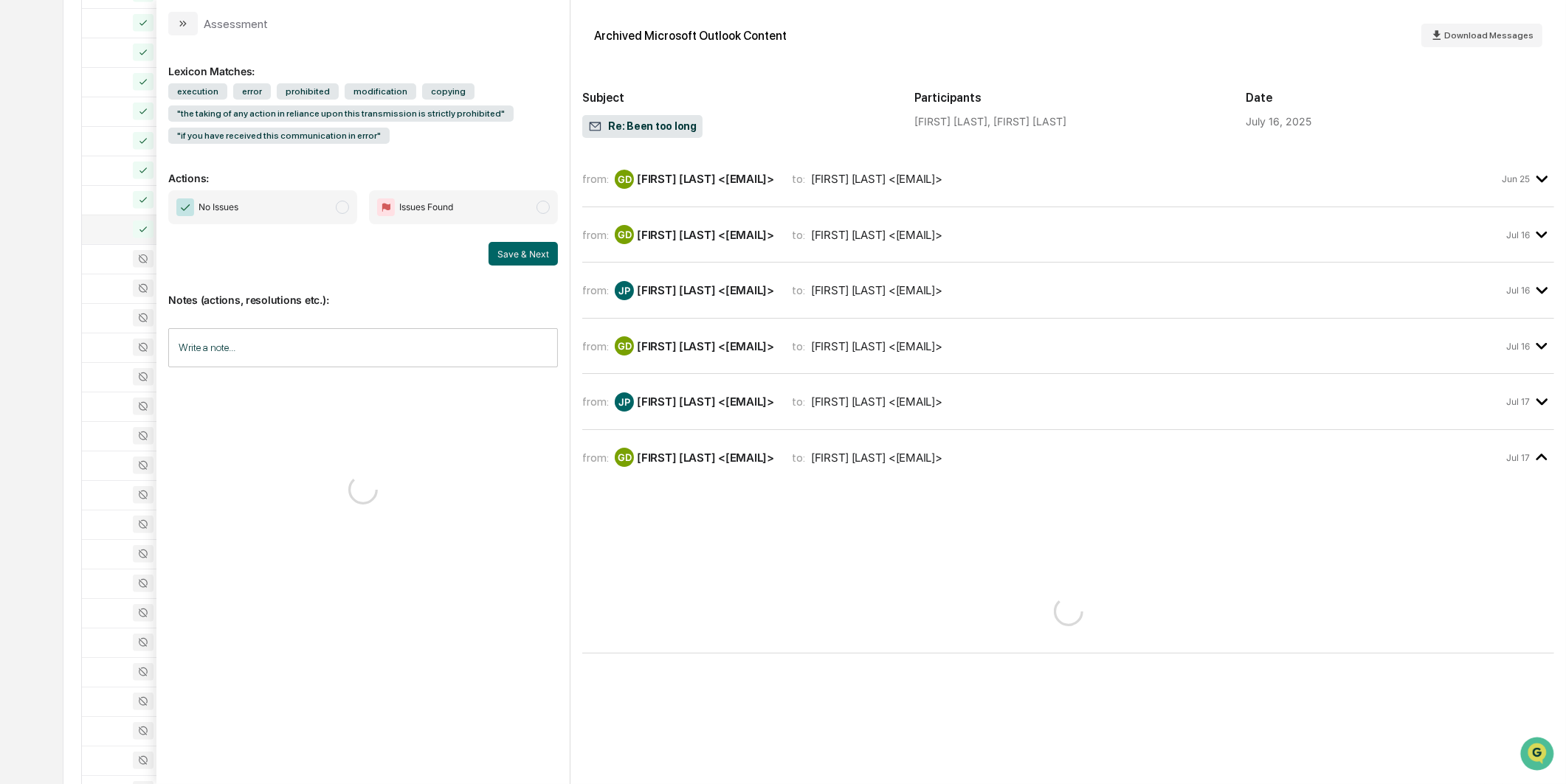 click on ""the taking of any action in reliance upon this transmission is strictly prohibited"" at bounding box center (341, 114) 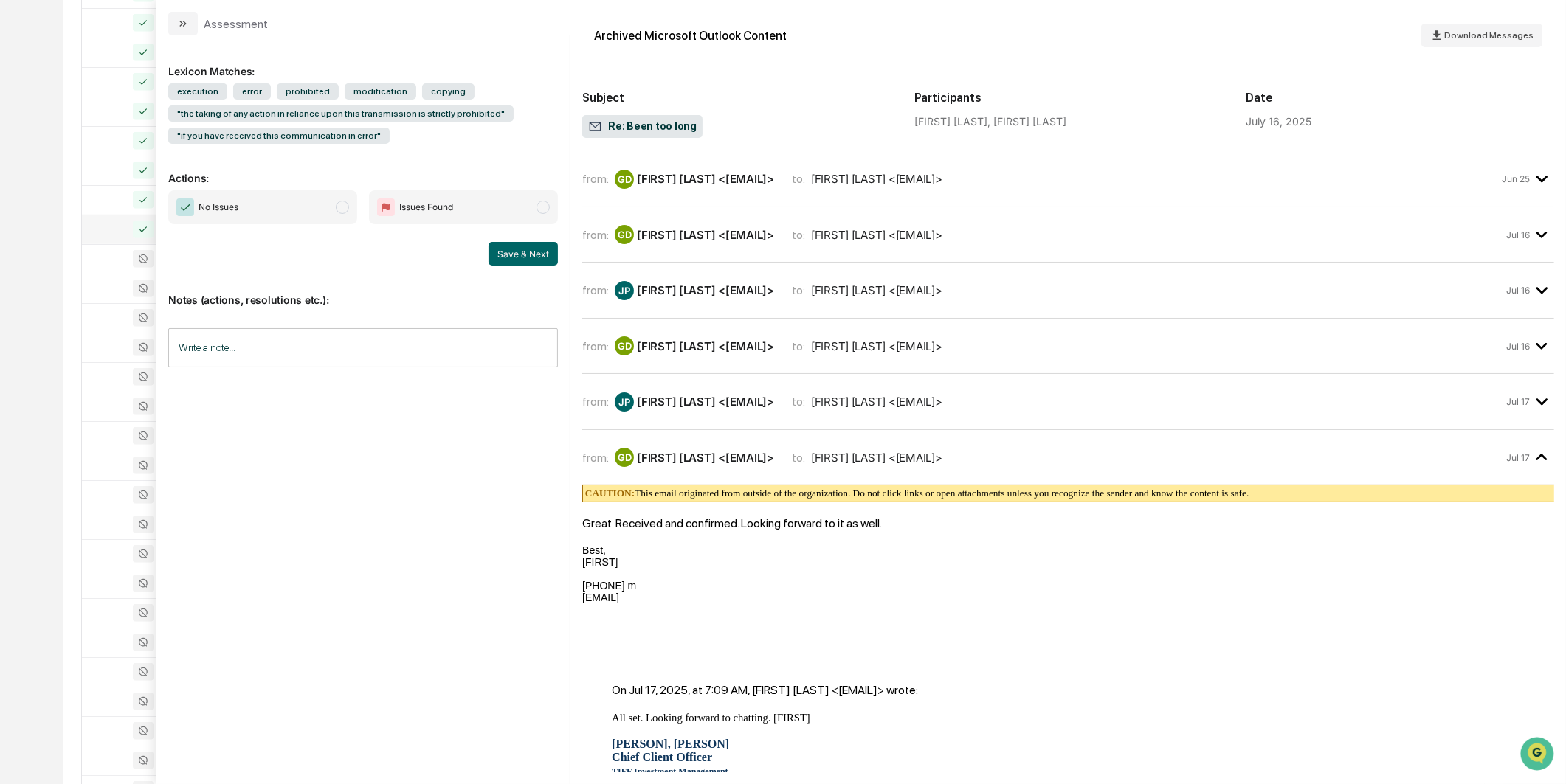 click on "No Issues" at bounding box center (263, 207) 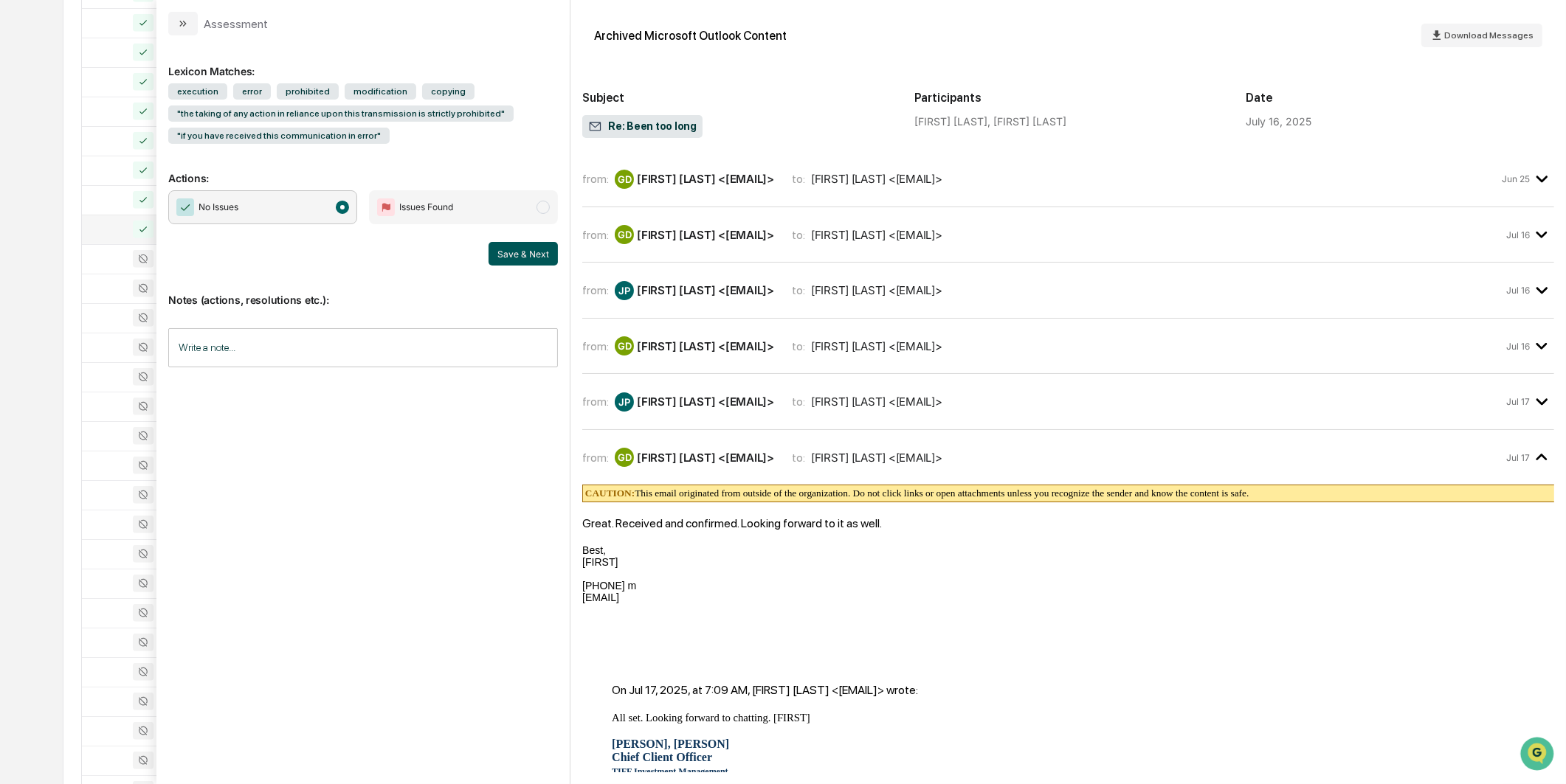 click on "Save & Next" at bounding box center (523, 254) 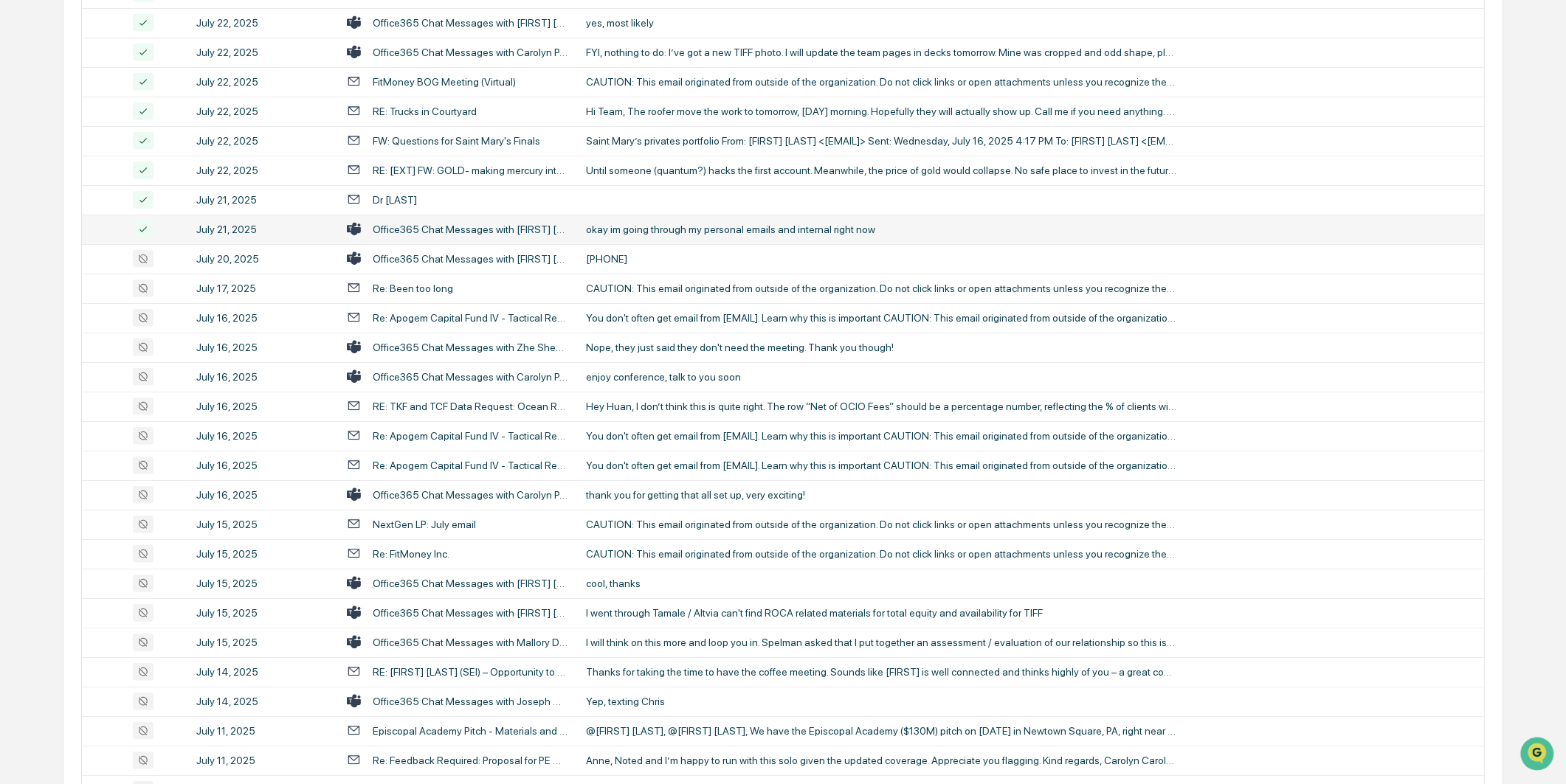 click on "July 2025 Unapproved Comms Search Options Review Required 1,423 Review Completed - Flagged as Issue 8 Review Completed - Marked as OK 1,924 All Threads 87   ( 97  messages) Filters Date : 07/01/2025 - 07/31/2025 Body Text or Content : @gmail.com Body Text or Content : @yahoo.com Body Text or Content : @hotmail.com Body Text or Content : @me.com Body Text or Content : icloud.com Body Text or Content : Gmail account Body Text or Content : my Gmail account Body Text or Content : personal email Body Text or Content : my personal email Body Text or Content : Hotmail account Body Text or Content : wechat Body Text or Content : Whatsapp Body Text or Content : texting Body Text or Content : text me Body Text or Content : offline Body Text or Content : talk live Body Text or Content : check your phone Body Text or Content : sent you a text Escalation or Review Status : All Status Date Topic Snippet July 31, 2025 EWP August News July 31, 2025 RE: TIFF Investment Management <> Pentathlon Ventures | Introductory Call 1 1" at bounding box center [783, -206] 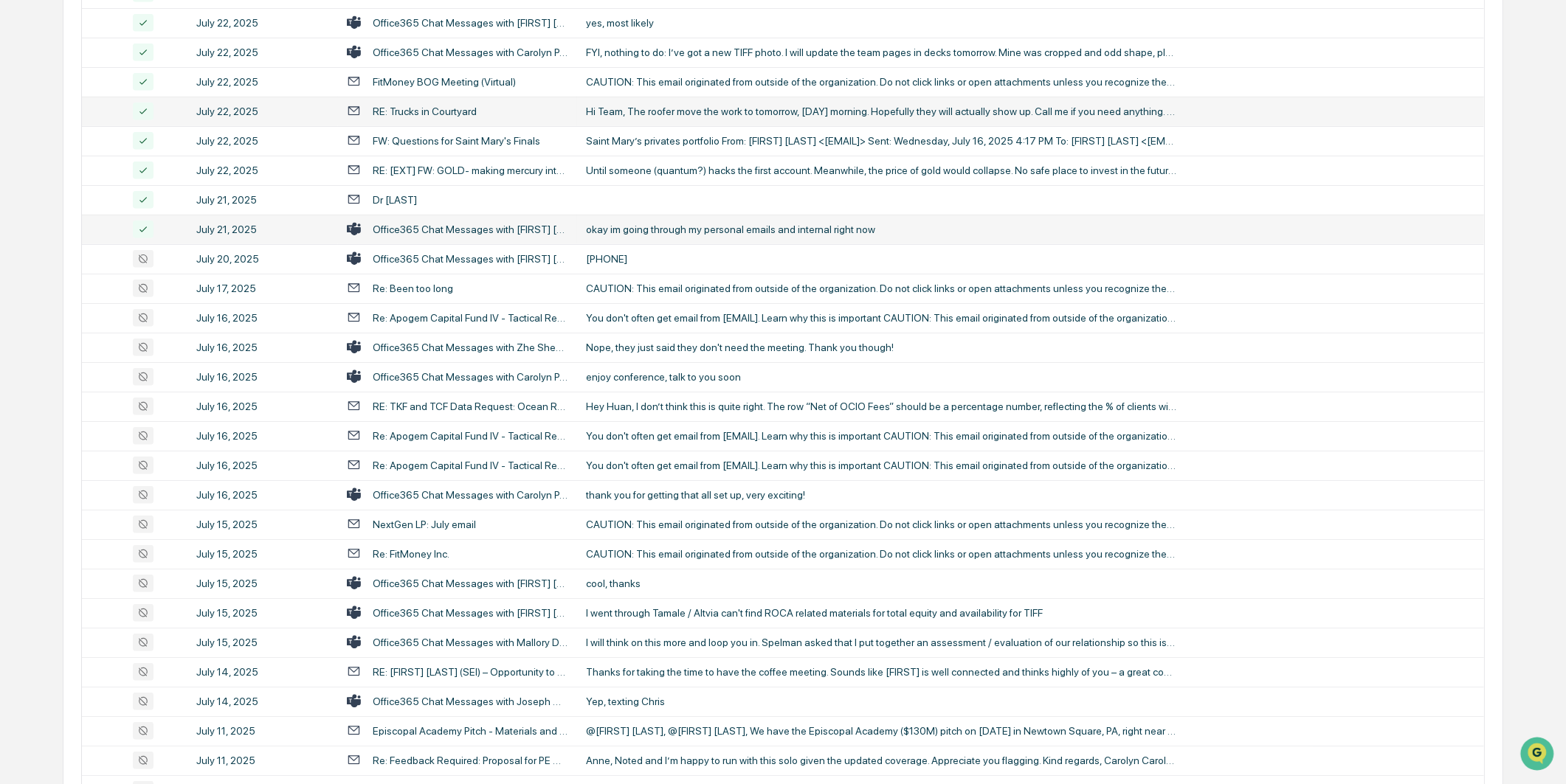 click on "RE: Trucks in Courtyard" at bounding box center (458, 111) 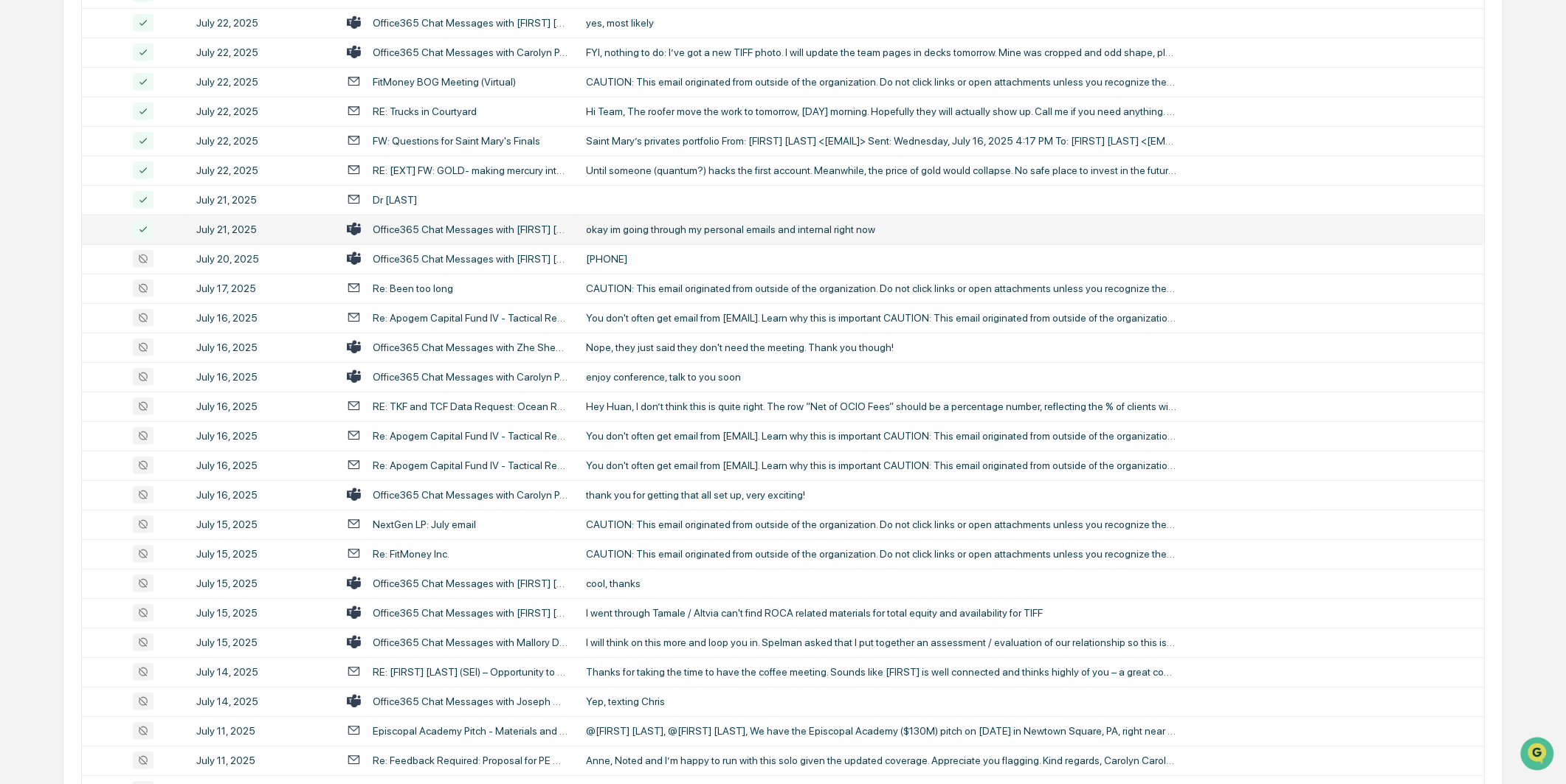 click on "July 2025 Unapproved Comms Search Options Review Required 1,423 Review Completed - Flagged as Issue 8 Review Completed - Marked as OK 1,924 All Threads 87   ( 97  messages) Filters Date : 07/01/2025 - 07/31/2025 Body Text or Content : @gmail.com Body Text or Content : @yahoo.com Body Text or Content : @hotmail.com Body Text or Content : @me.com Body Text or Content : icloud.com Body Text or Content : Gmail account Body Text or Content : my Gmail account Body Text or Content : personal email Body Text or Content : my personal email Body Text or Content : Hotmail account Body Text or Content : wechat Body Text or Content : Whatsapp Body Text or Content : texting Body Text or Content : text me Body Text or Content : offline Body Text or Content : talk live Body Text or Content : check your phone Body Text or Content : sent you a text Escalation or Review Status : All Status Date Topic Snippet July 31, 2025 EWP August News July 31, 2025 RE: TIFF Investment Management <> Pentathlon Ventures | Introductory Call 1 1" at bounding box center (783, -206) 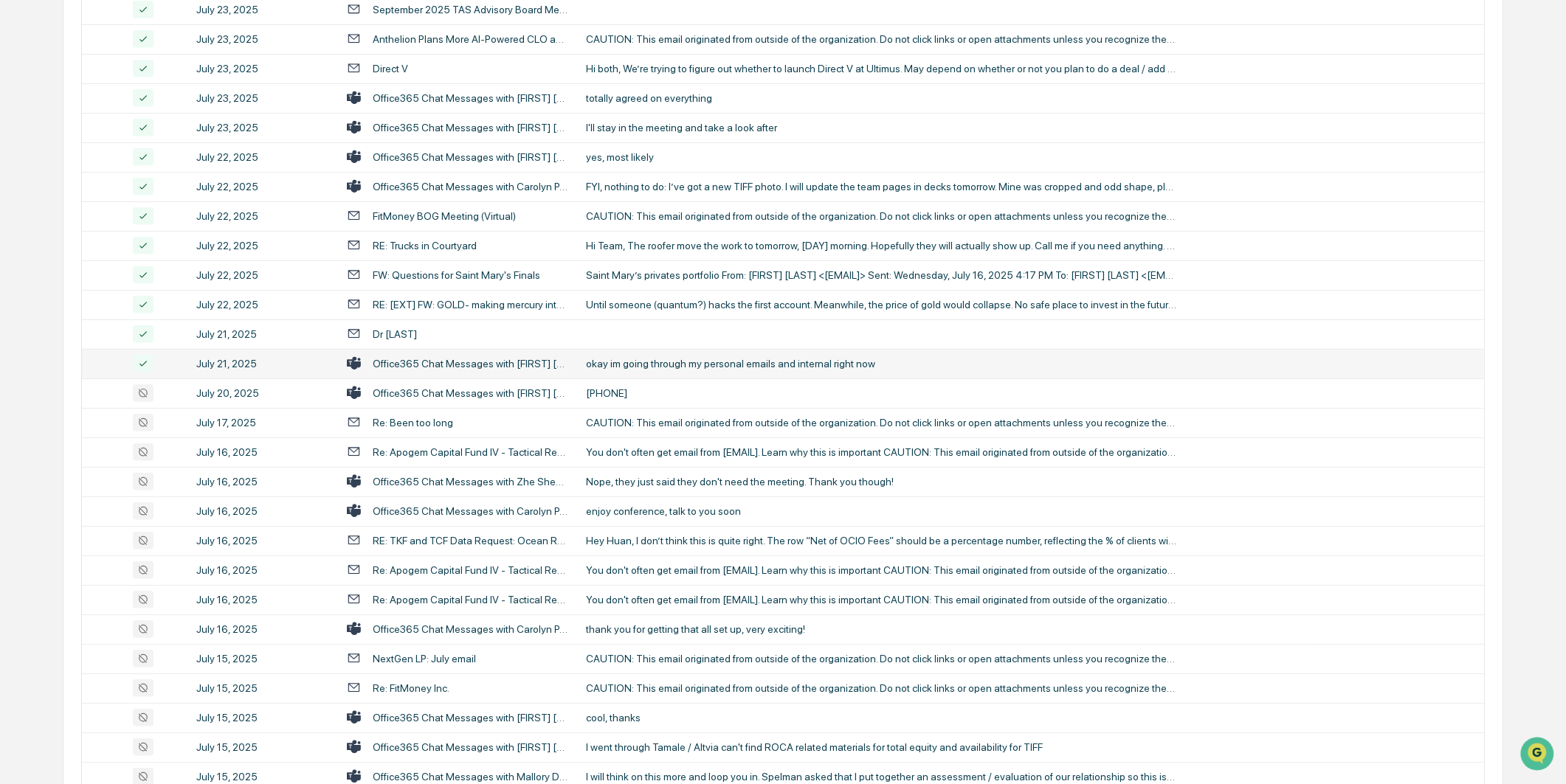 scroll, scrollTop: 1612, scrollLeft: 0, axis: vertical 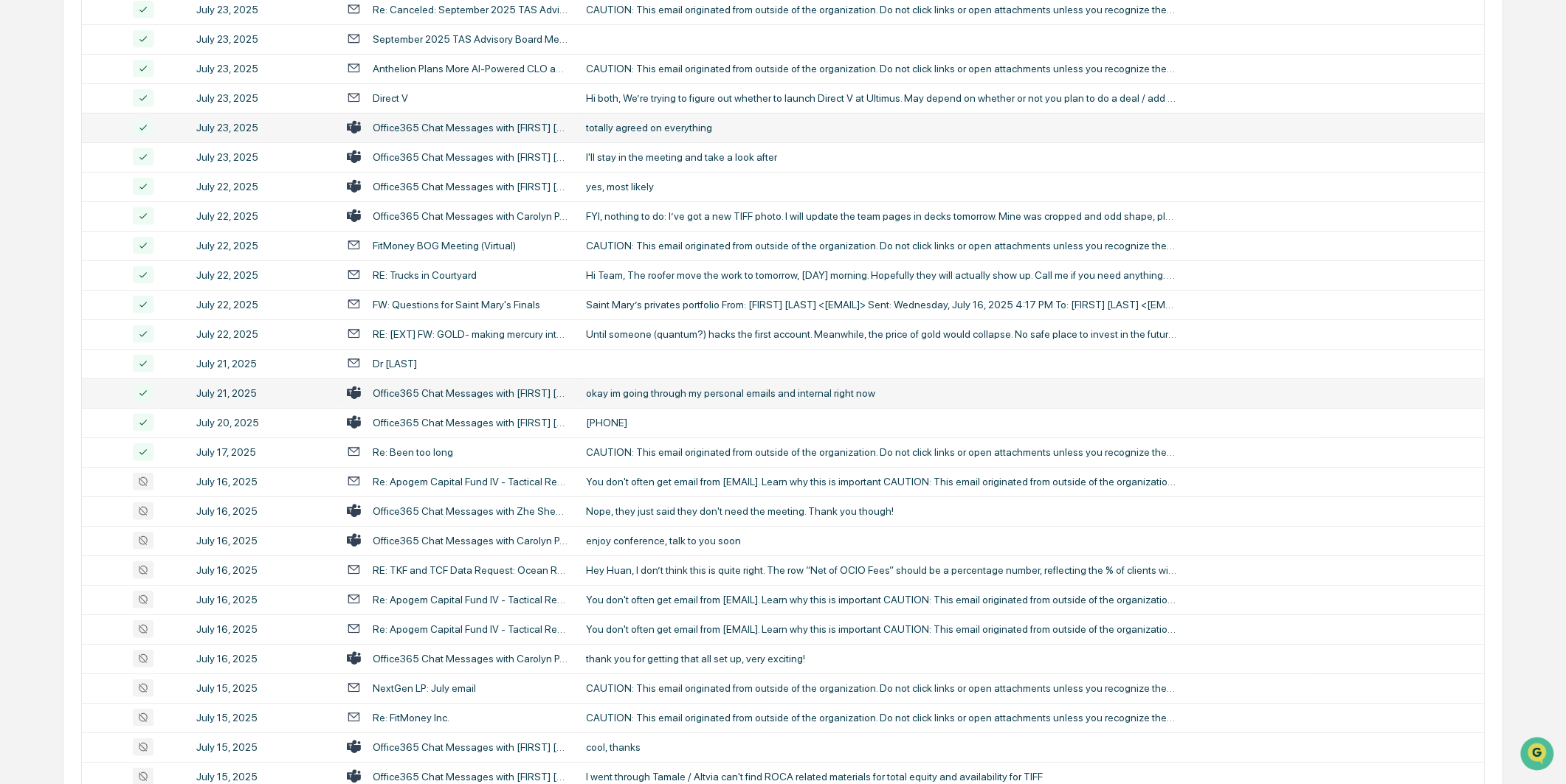 click on "totally agreed on everything" at bounding box center [881, 128] 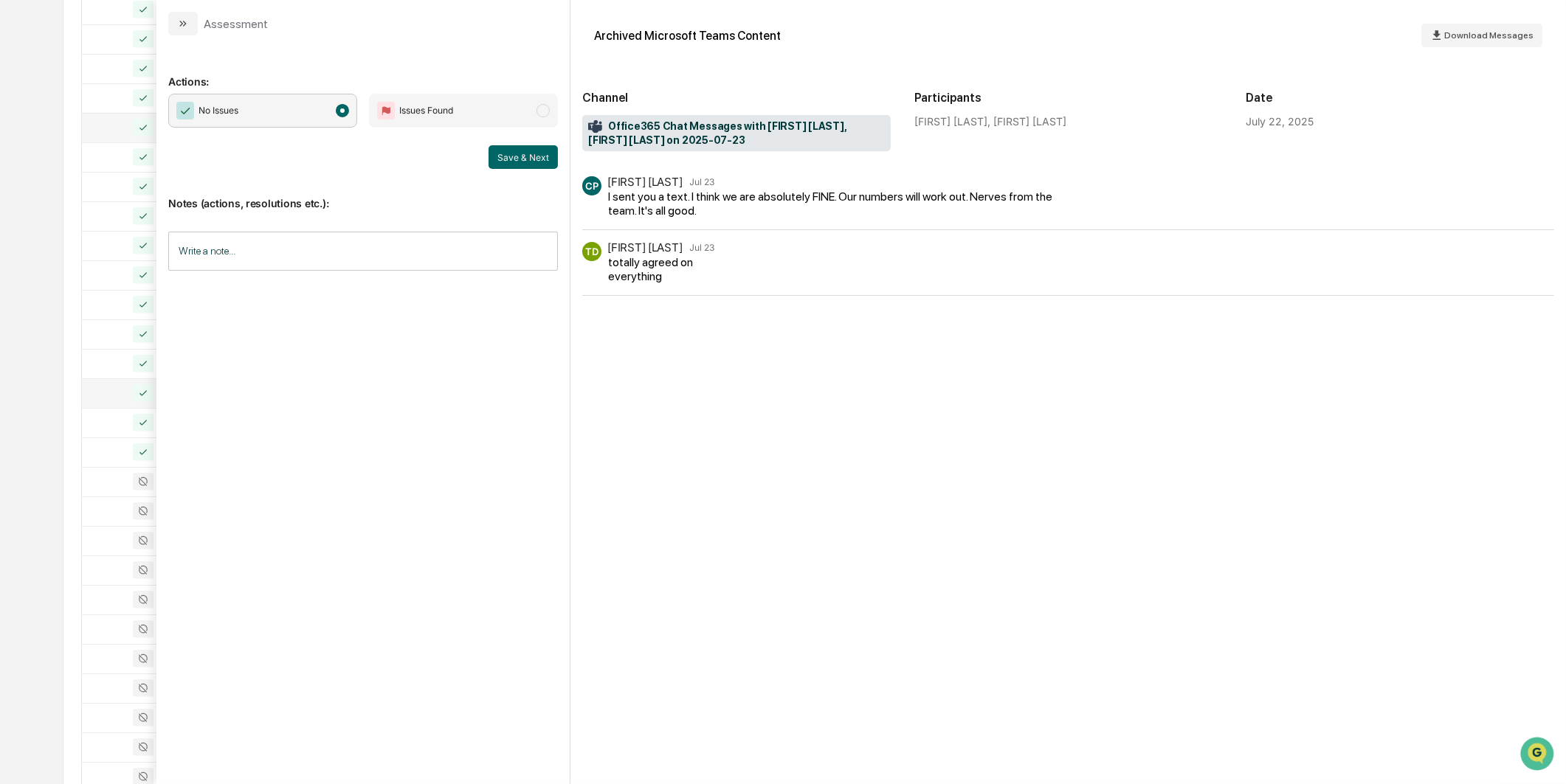 click on "Issues Found" at bounding box center (426, 111) 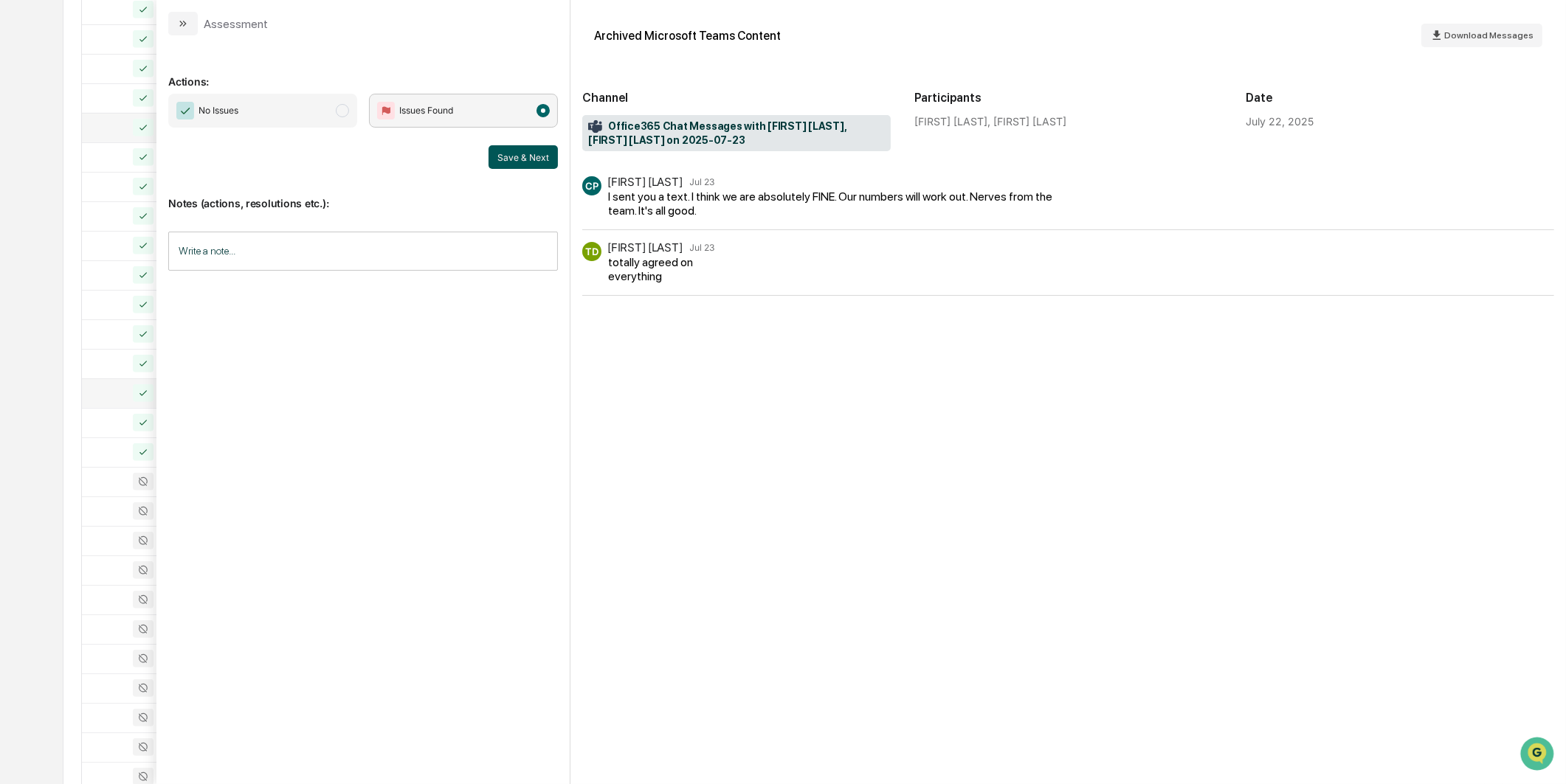 click on "Save & Next" at bounding box center [523, 157] 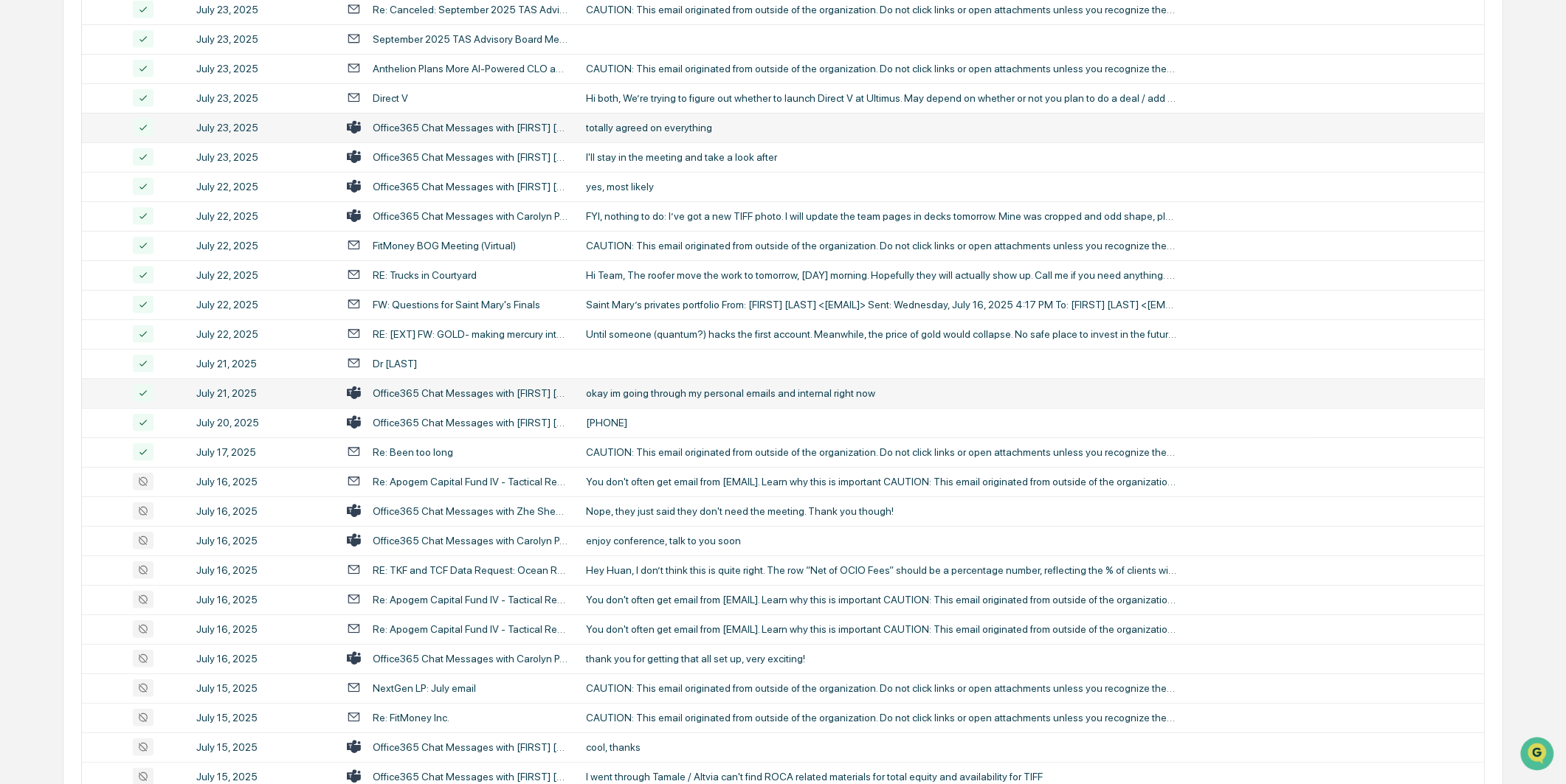 click on "July 2025 Unapproved Comms Search Options Review Required 1,423 Review Completed - Flagged as Issue 8 Review Completed - Marked as OK 1,926 All Threads 87   ( 97  messages) Filters Date : 07/01/2025 - 07/31/2025 Body Text or Content : @gmail.com Body Text or Content : @yahoo.com Body Text or Content : @hotmail.com Body Text or Content : @me.com Body Text or Content : icloud.com Body Text or Content : Gmail account Body Text or Content : my Gmail account Body Text or Content : personal email Body Text or Content : my personal email Body Text or Content : Hotmail account Body Text or Content : wechat Body Text or Content : Whatsapp Body Text or Content : texting Body Text or Content : text me Body Text or Content : offline Body Text or Content : talk live Body Text or Content : check your phone Body Text or Content : sent you a text Escalation or Review Status : All Status Date Topic Snippet July 31, 2025 EWP August News July 31, 2025 RE: TIFF Investment Management <> Pentathlon Ventures | Introductory Call 1 1" at bounding box center (783, -42) 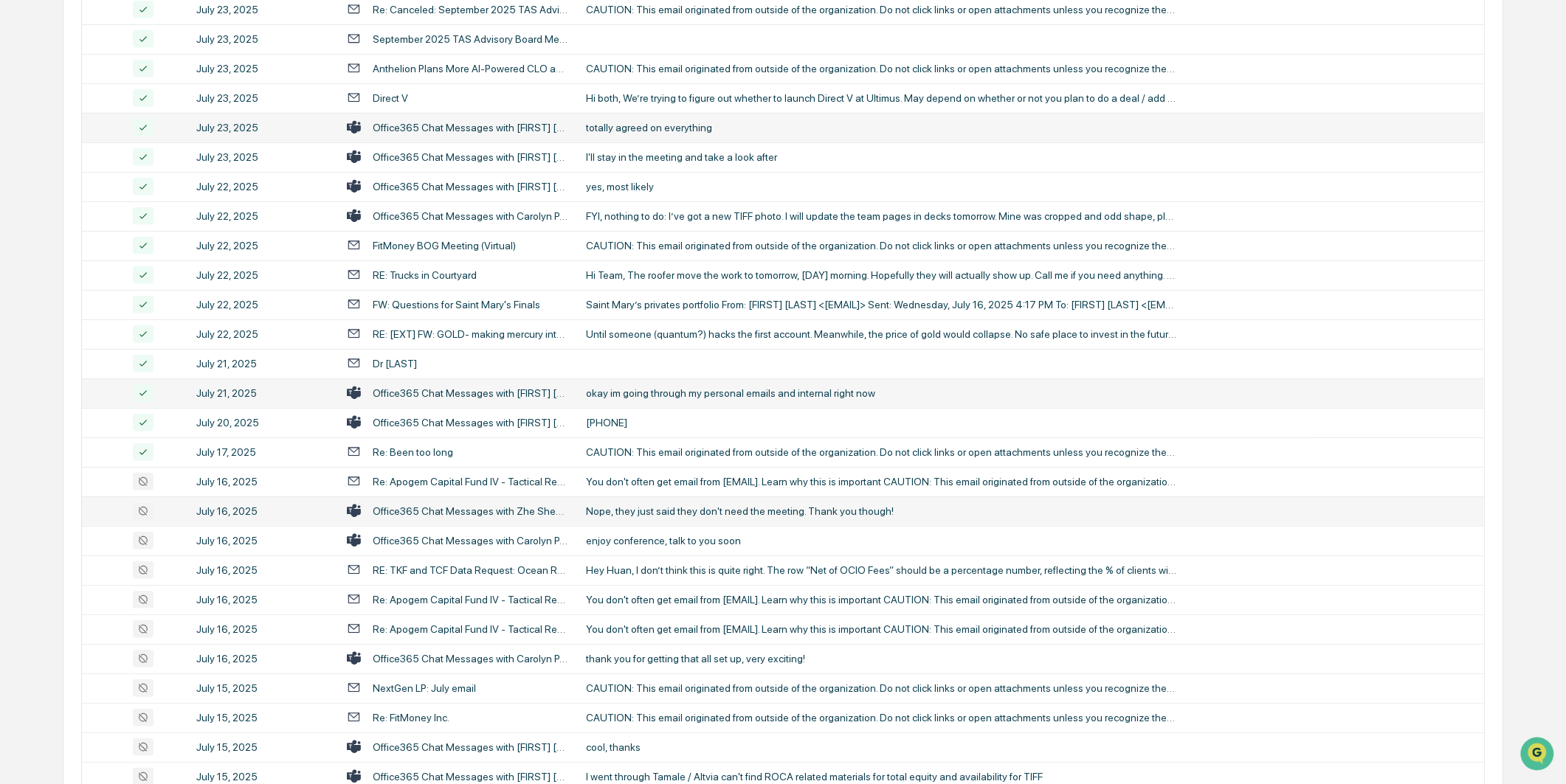 click on "Office365 Chat Messages with Zhe Shen, Caroline Mokychic on 2025-07-16" at bounding box center (470, 511) 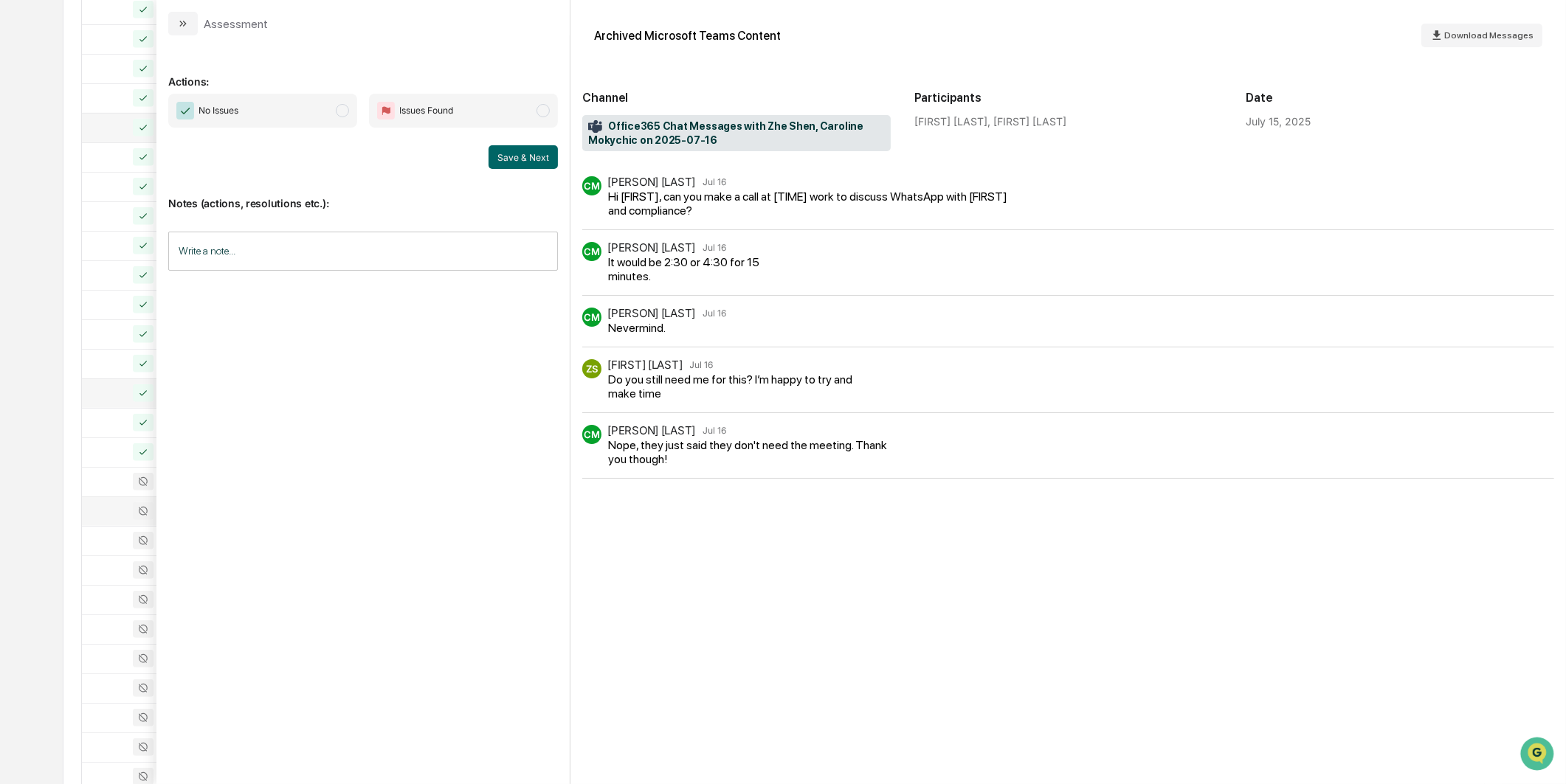 click on "No Issues" at bounding box center [263, 111] 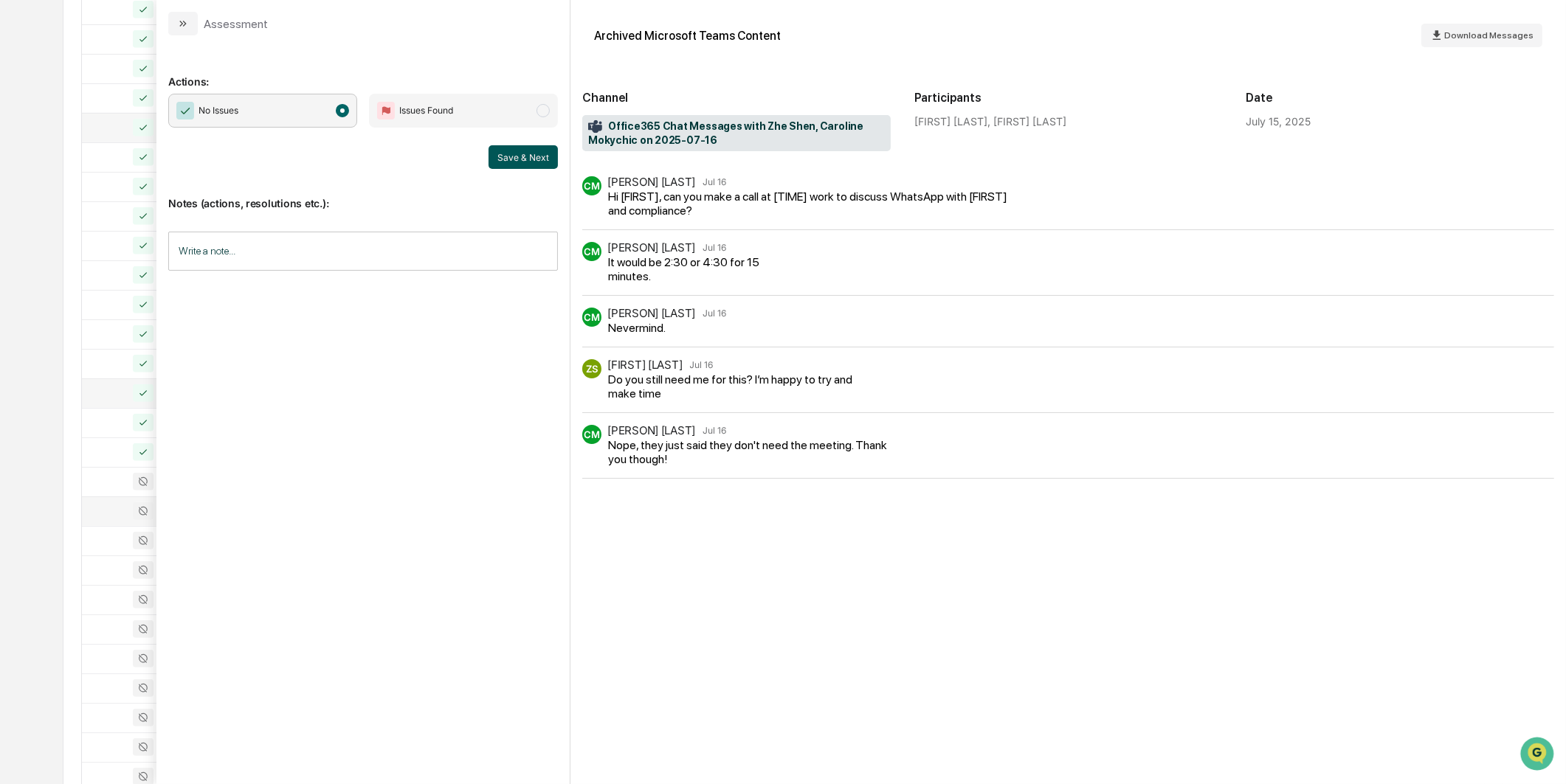click on "Save & Next" at bounding box center (523, 157) 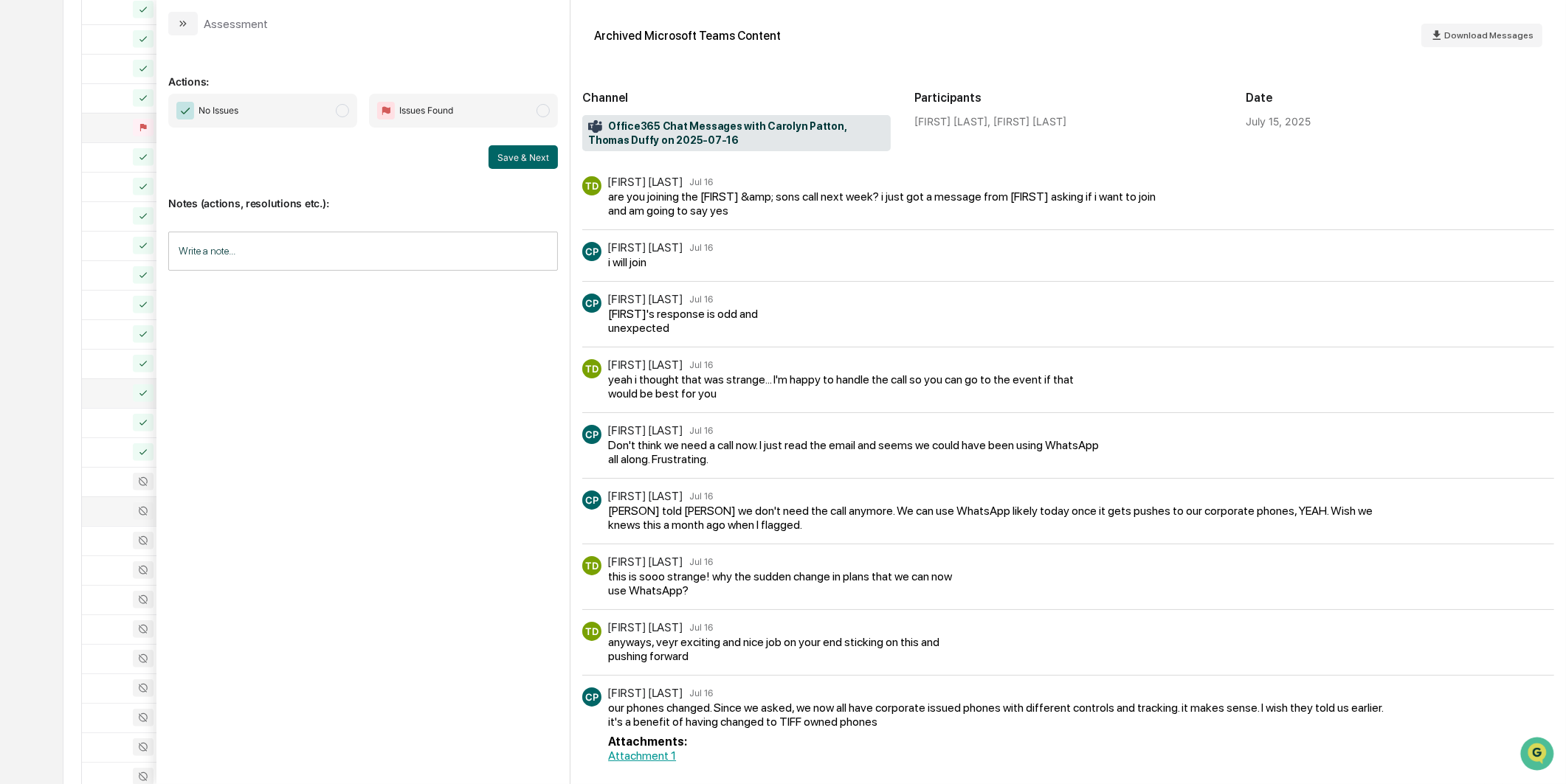 click on "July 2025 Unapproved Comms Search Options Review Required 1,423 Review Completed - Flagged as Issue 9 Review Completed - Marked as OK 1,925 All Threads 87   ( 97  messages) Filters Date : 07/01/2025 - 07/31/2025 Body Text or Content : @gmail.com Body Text or Content : @yahoo.com Body Text or Content : @hotmail.com Body Text or Content : @me.com Body Text or Content : icloud.com Body Text or Content : Gmail account Body Text or Content : my Gmail account Body Text or Content : personal email Body Text or Content : my personal email Body Text or Content : Hotmail account Body Text or Content : wechat Body Text or Content : Whatsapp Body Text or Content : texting Body Text or Content : text me Body Text or Content : offline Body Text or Content : talk live Body Text or Content : check your phone Body Text or Content : sent you a text Escalation or Review Status : All Status Date Topic Snippet July 31, 2025 EWP August News July 31, 2025 RE: TIFF Investment Management <> Pentathlon Ventures | Introductory Call 1 1" at bounding box center [783, -42] 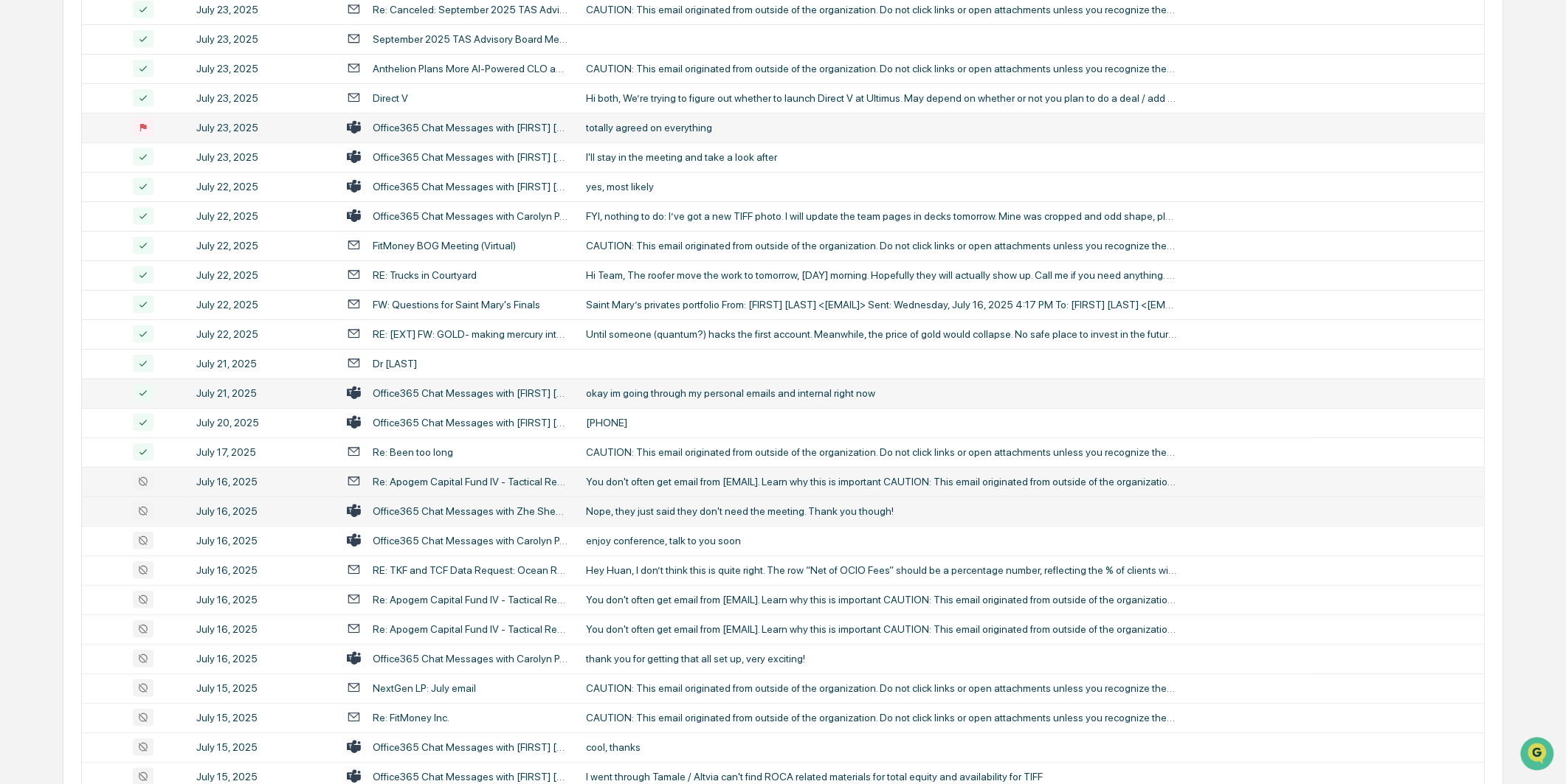 click on "Re: Apogem Capital Fund IV - Tactical Real Assets, TIFF" at bounding box center (458, 482) 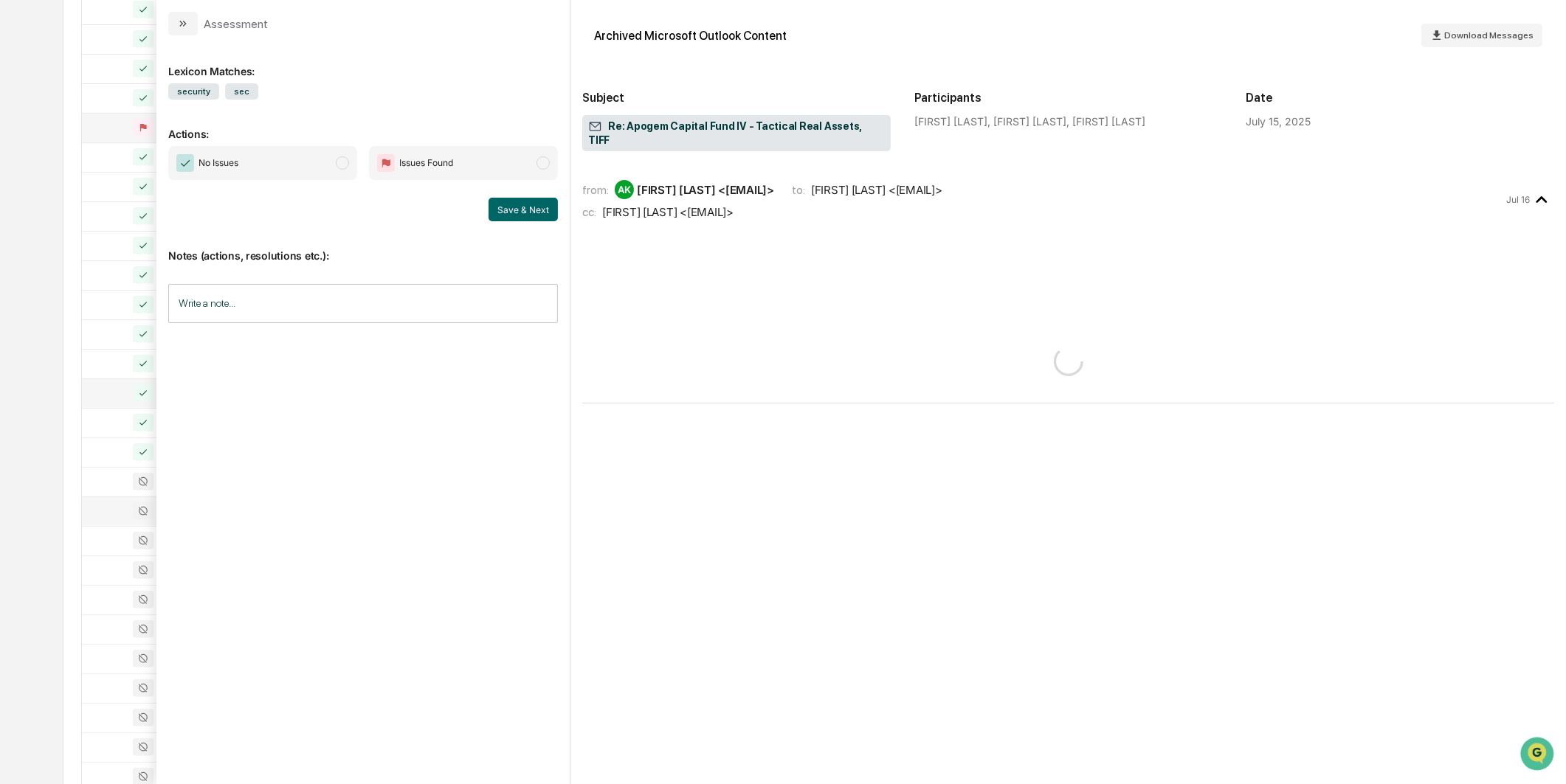 click on "No Issues" at bounding box center [263, 163] 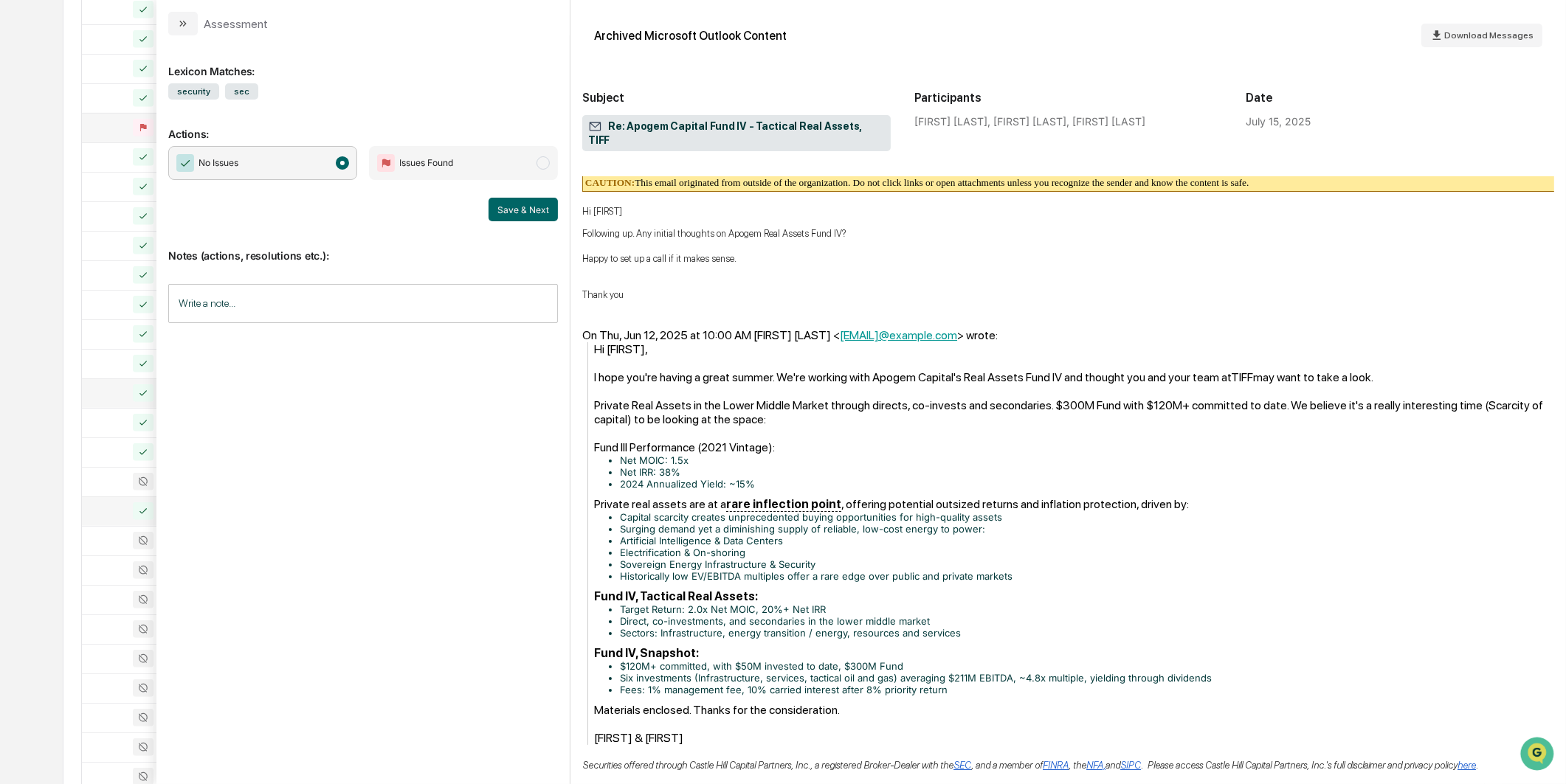 scroll, scrollTop: 119, scrollLeft: 0, axis: vertical 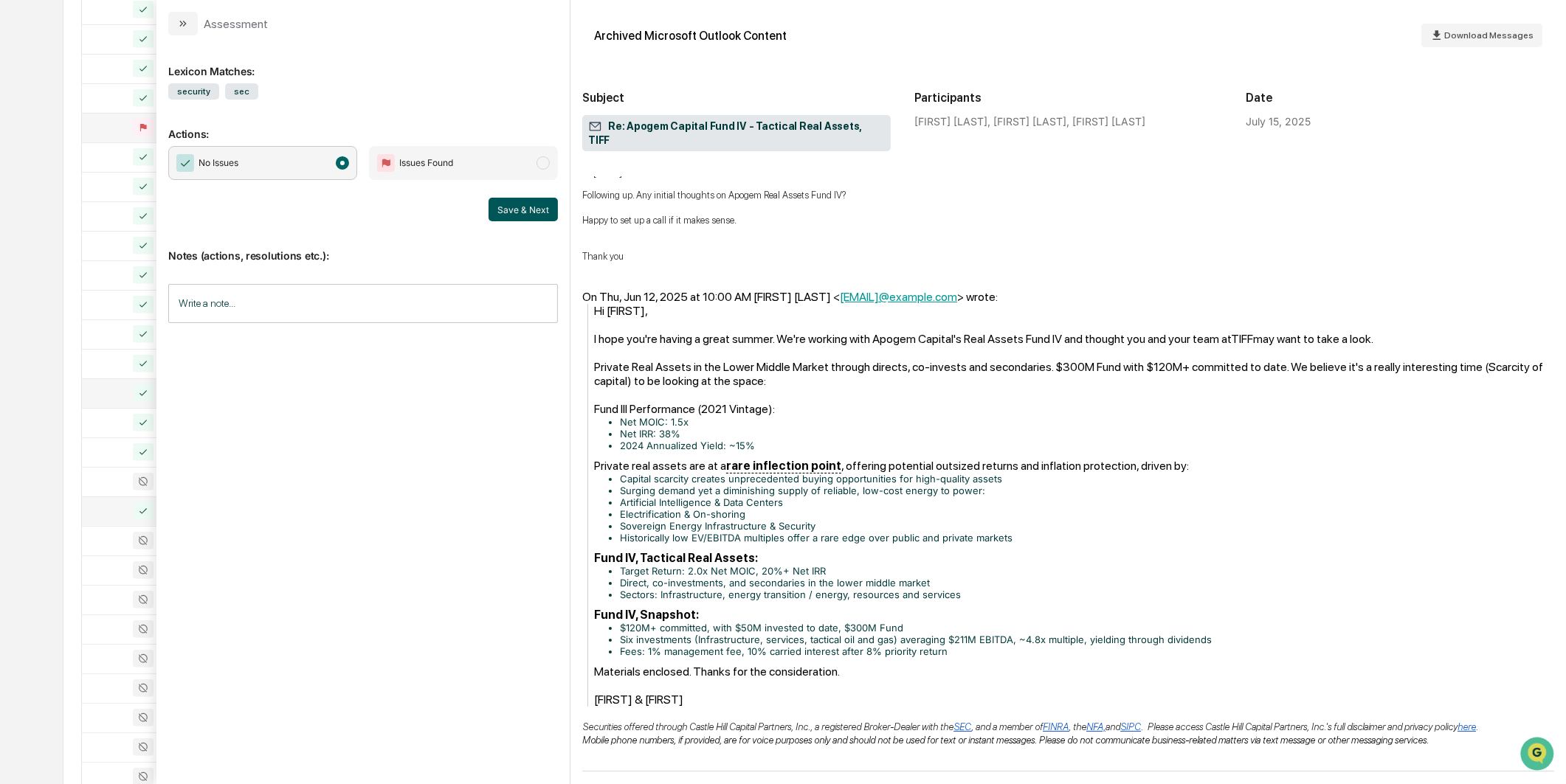click on "Save & Next" at bounding box center [523, 209] 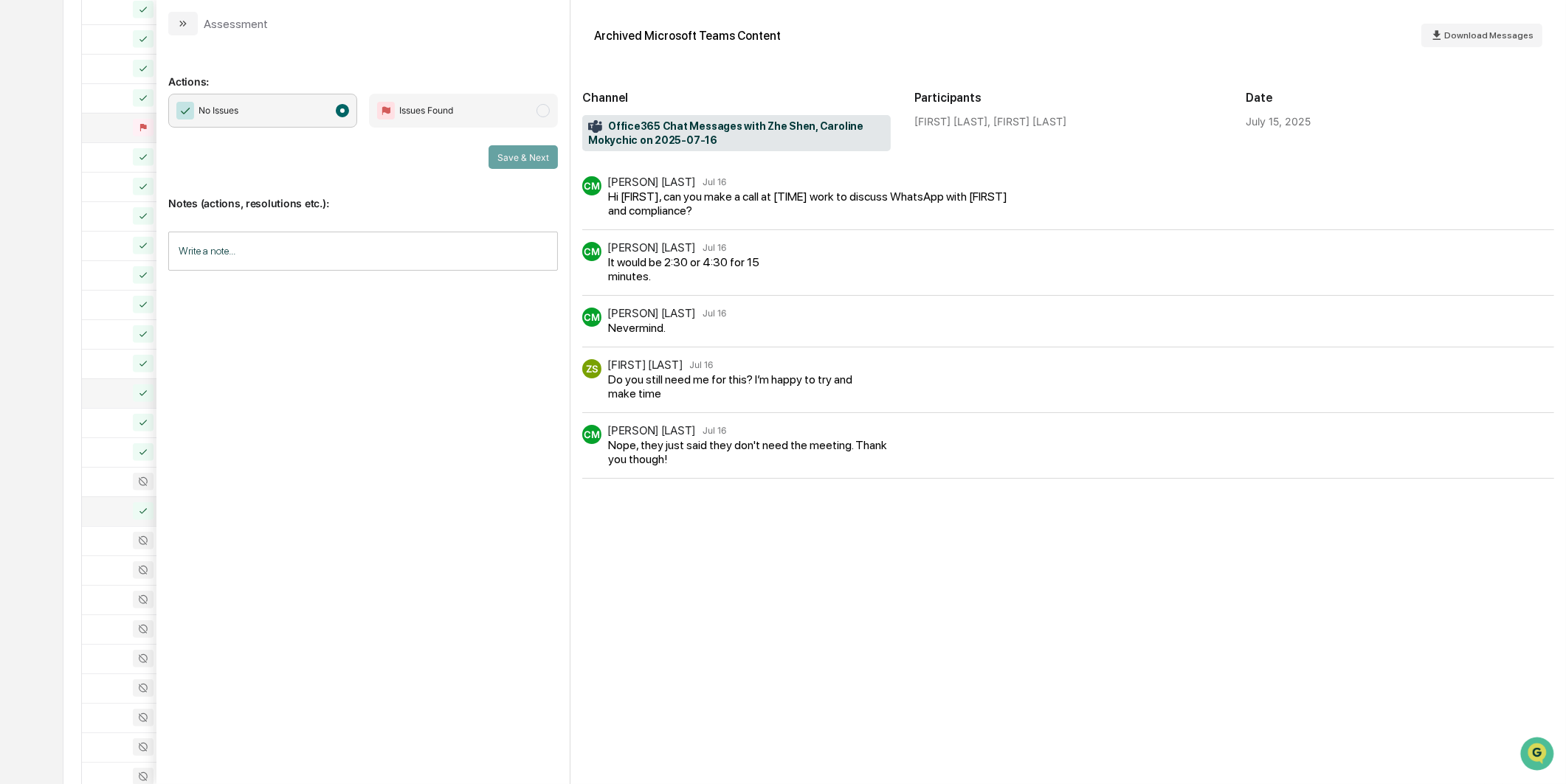 scroll, scrollTop: 0, scrollLeft: 0, axis: both 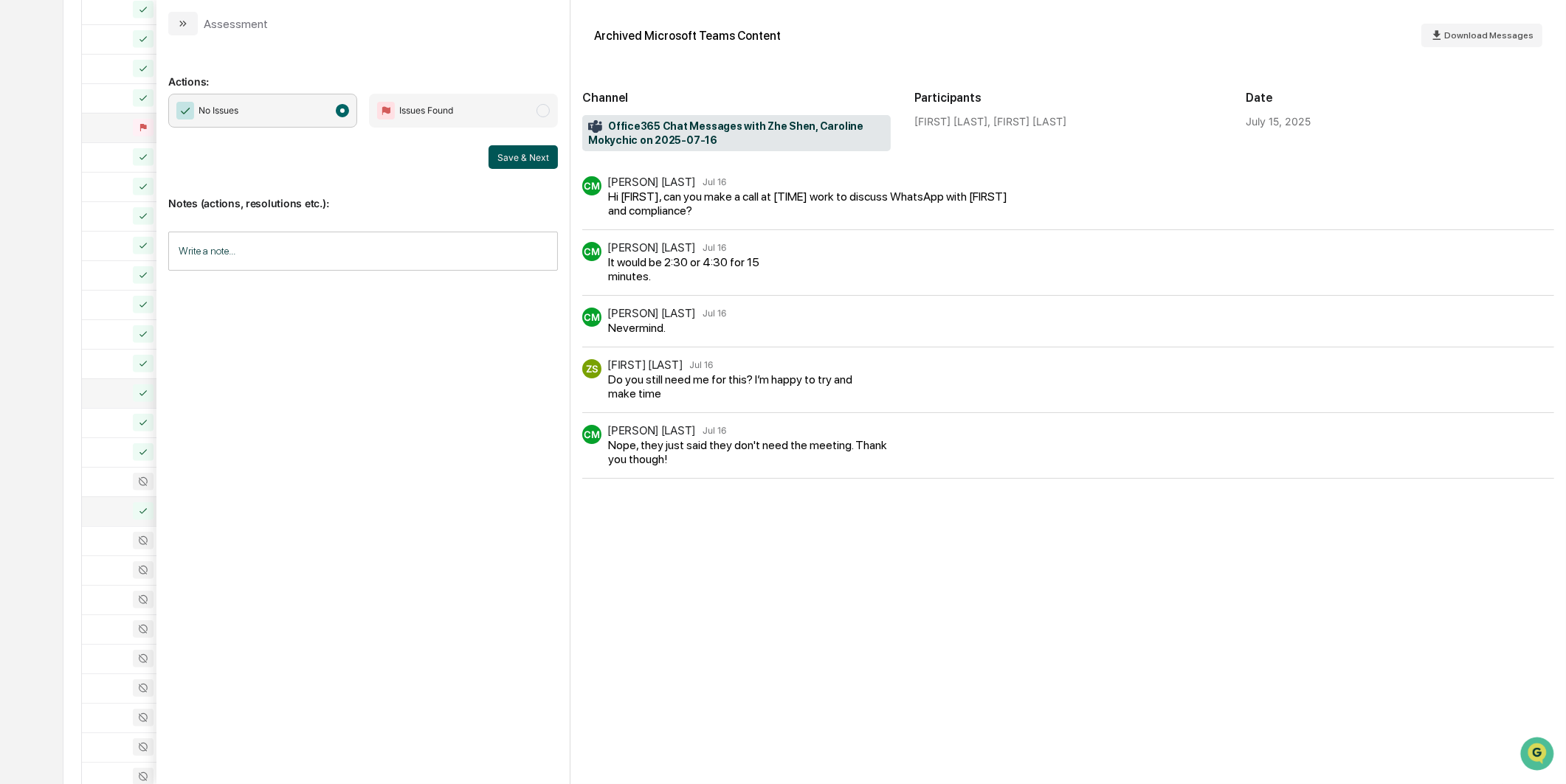click on "Save & Next" at bounding box center (523, 157) 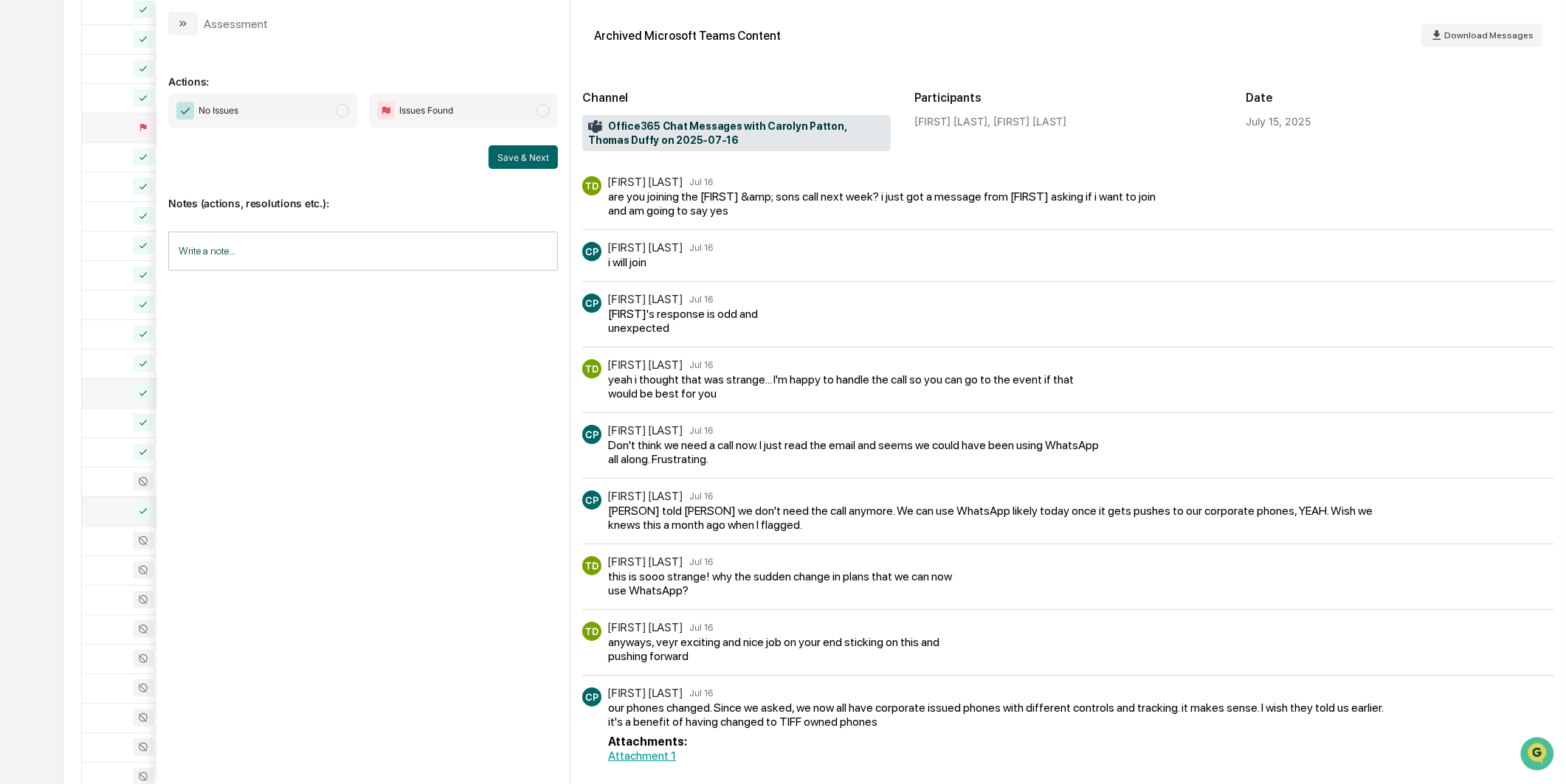 click on "No Issues" at bounding box center (263, 111) 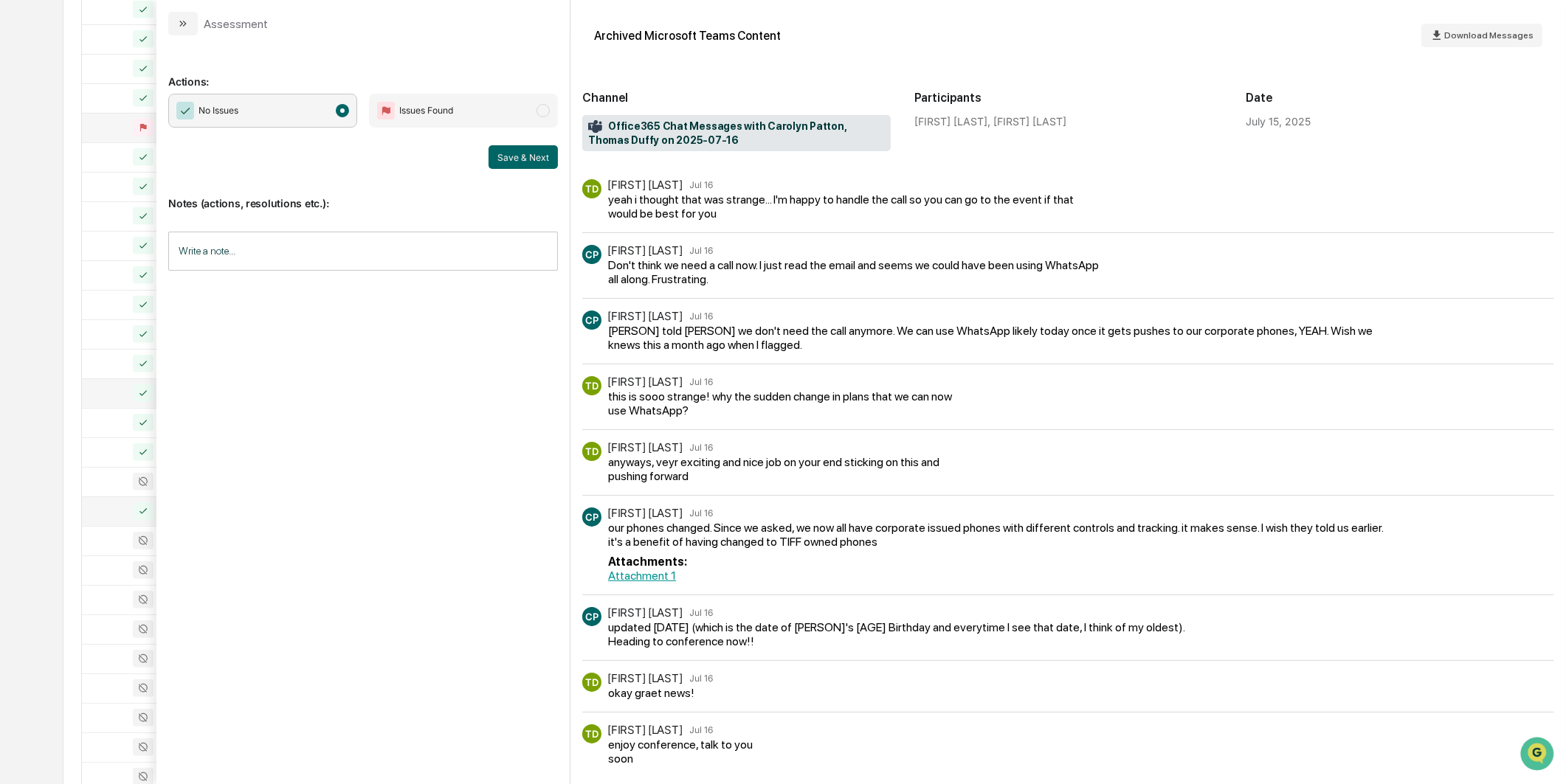 scroll, scrollTop: 194, scrollLeft: 0, axis: vertical 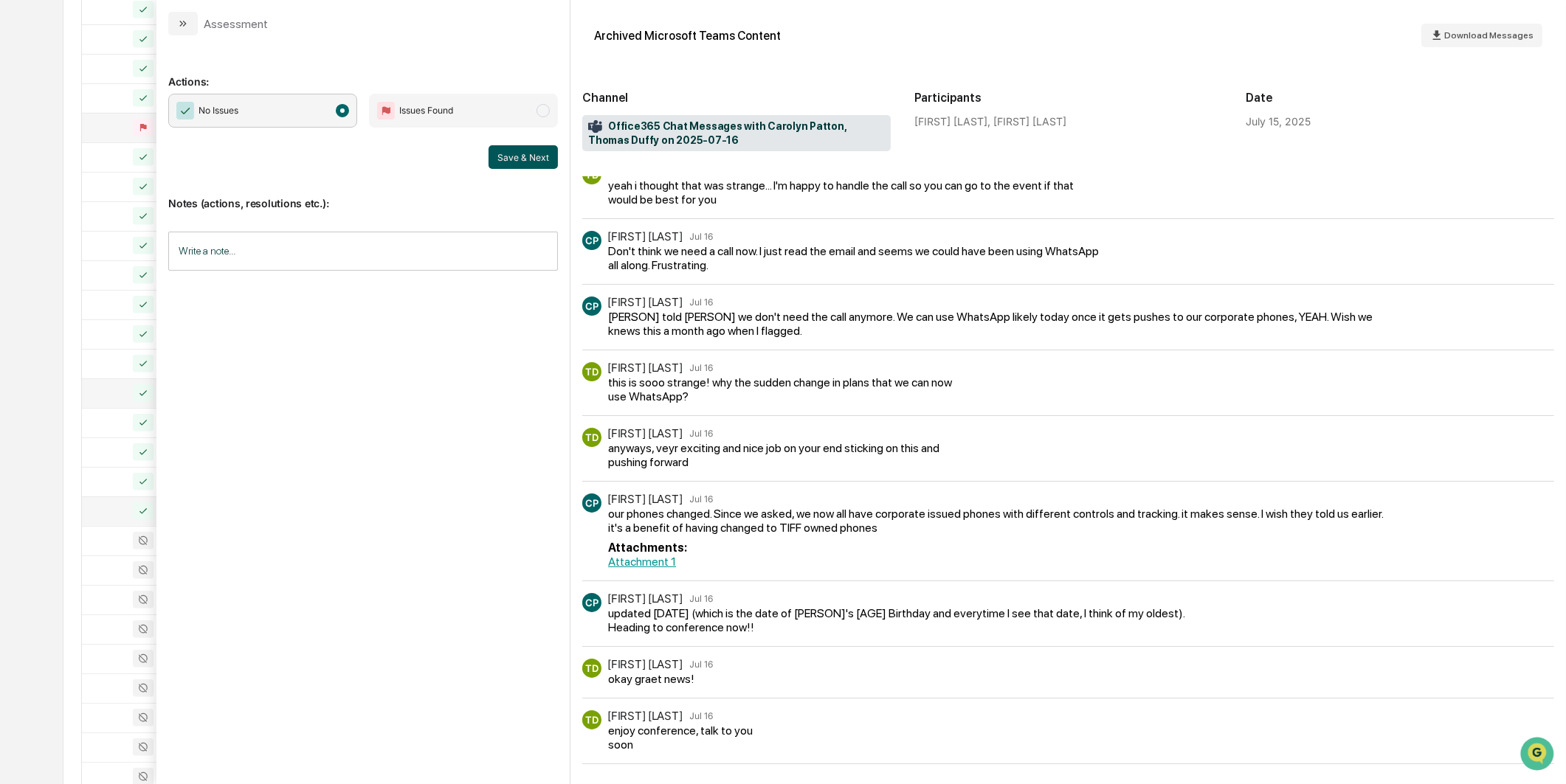 click on "Save & Next" at bounding box center (523, 157) 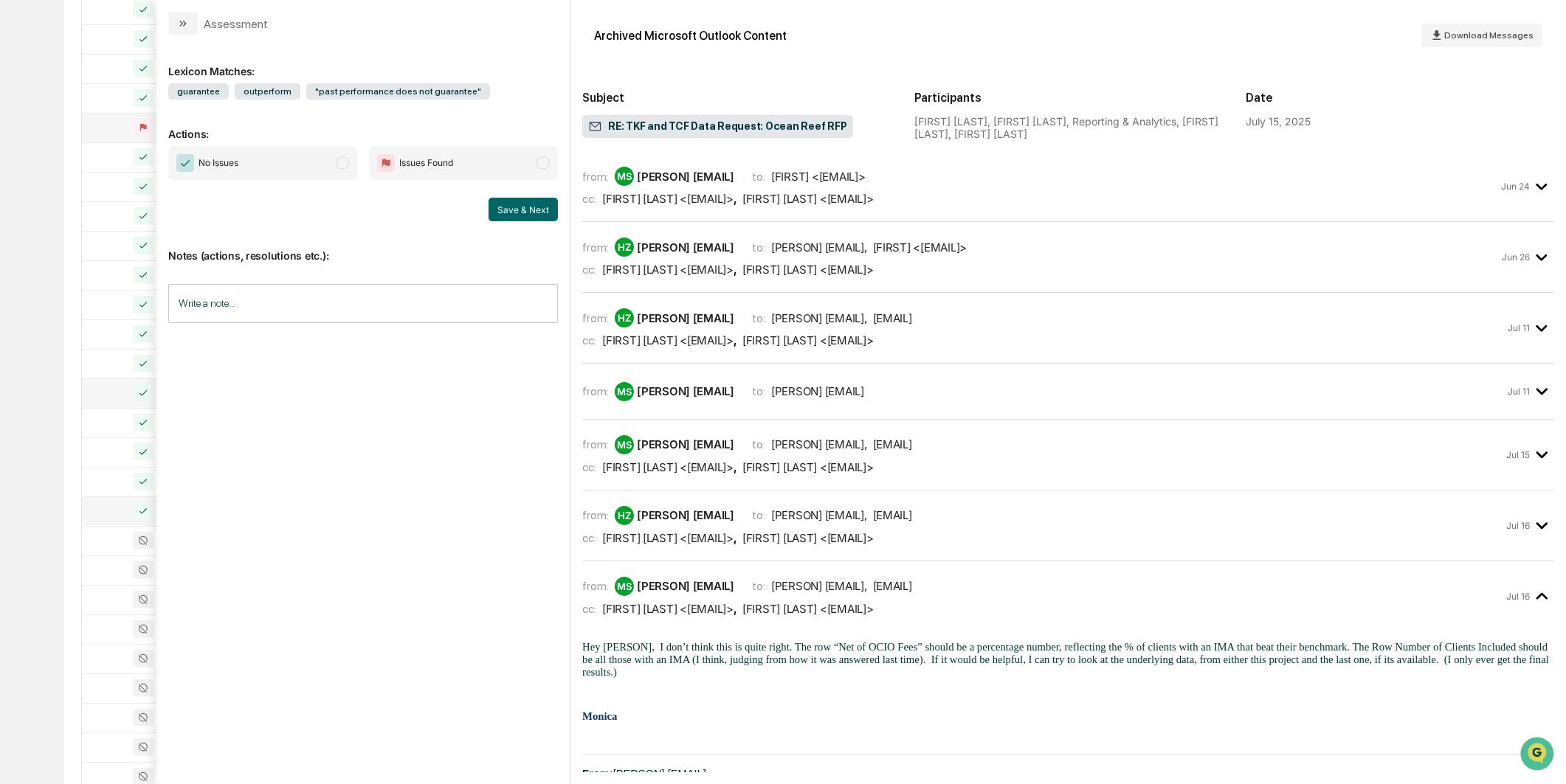 click on "No Issues" at bounding box center [263, 163] 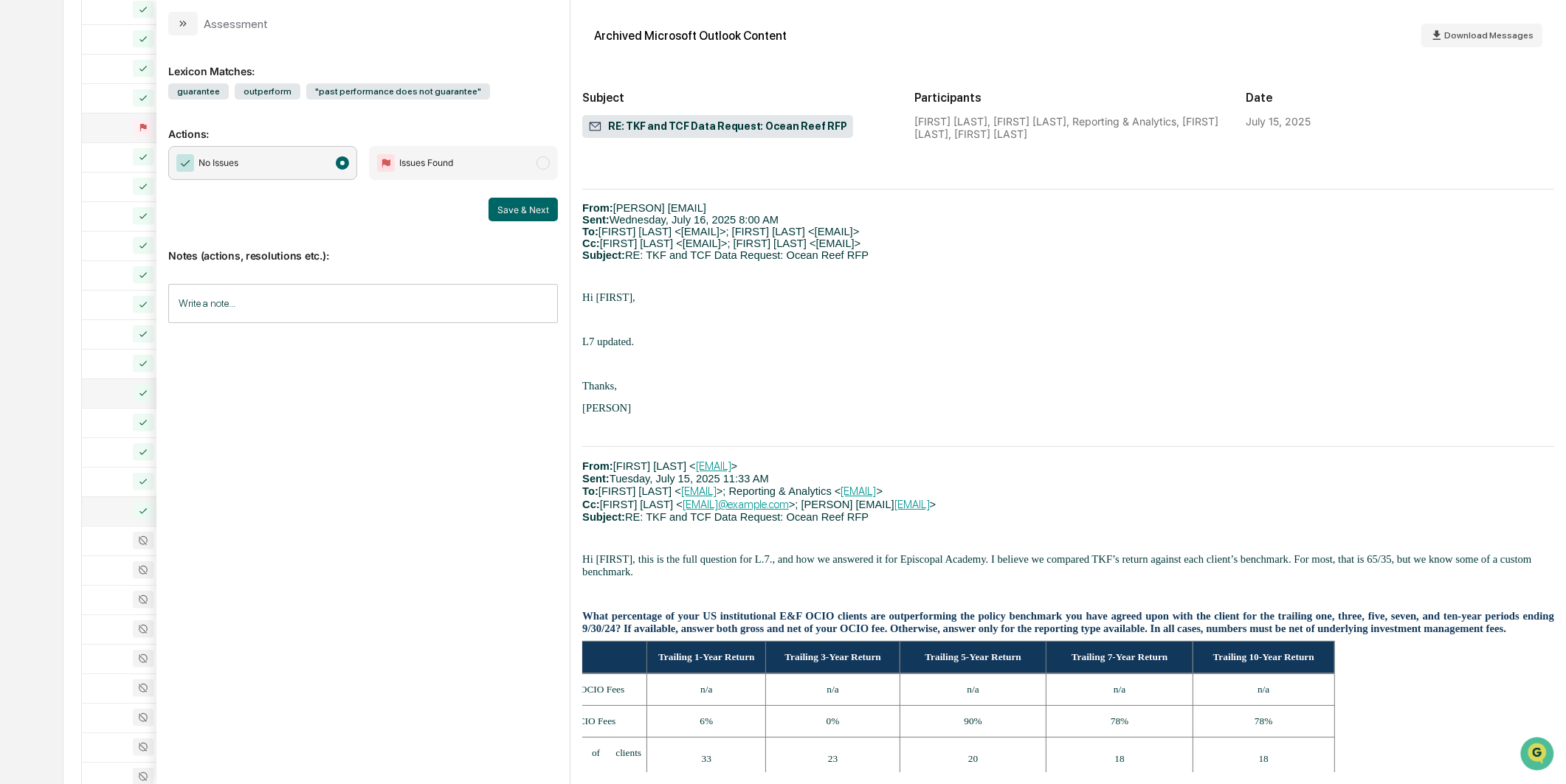 scroll, scrollTop: 573, scrollLeft: 0, axis: vertical 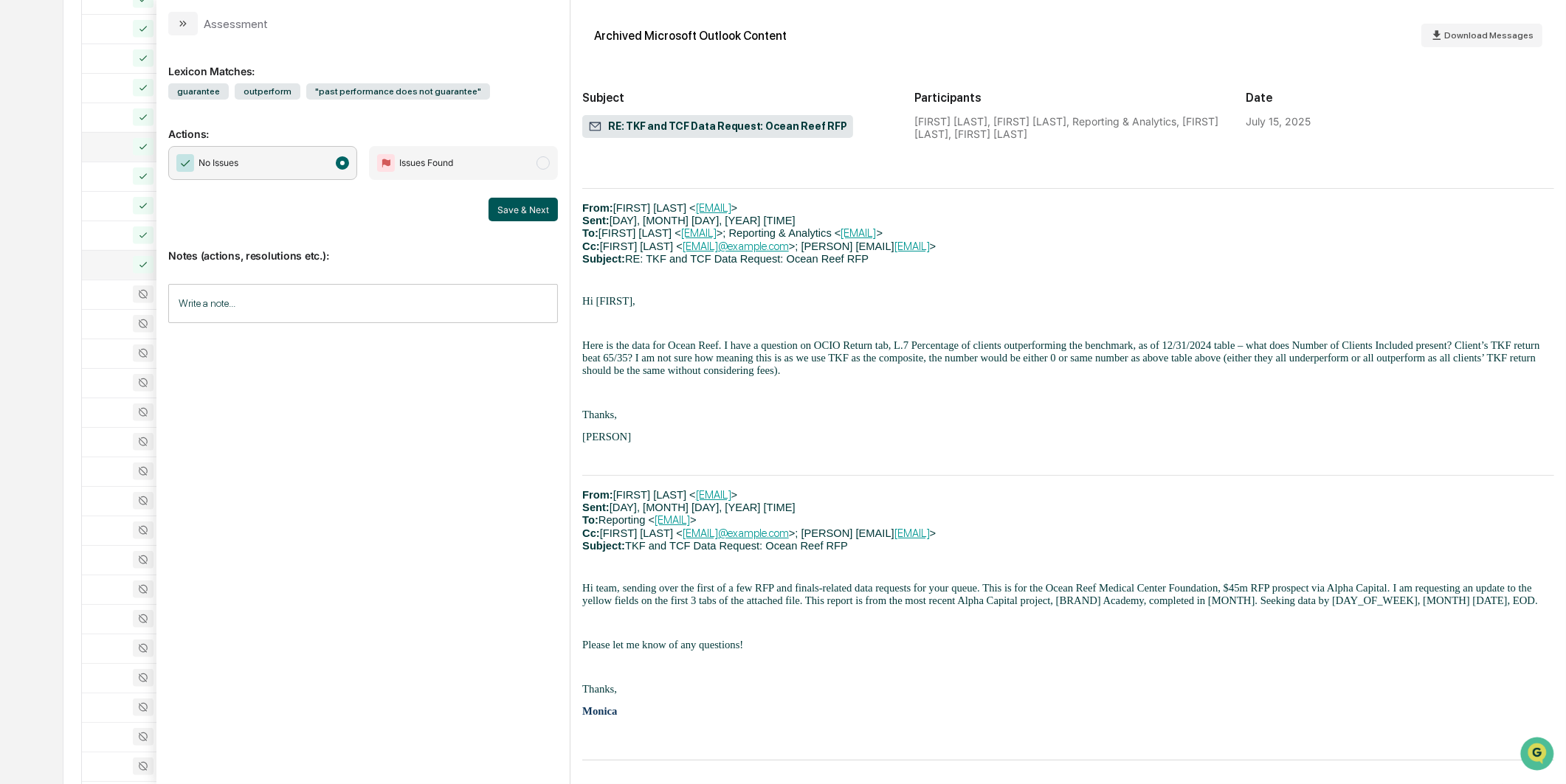 click on "Save & Next" at bounding box center (523, 209) 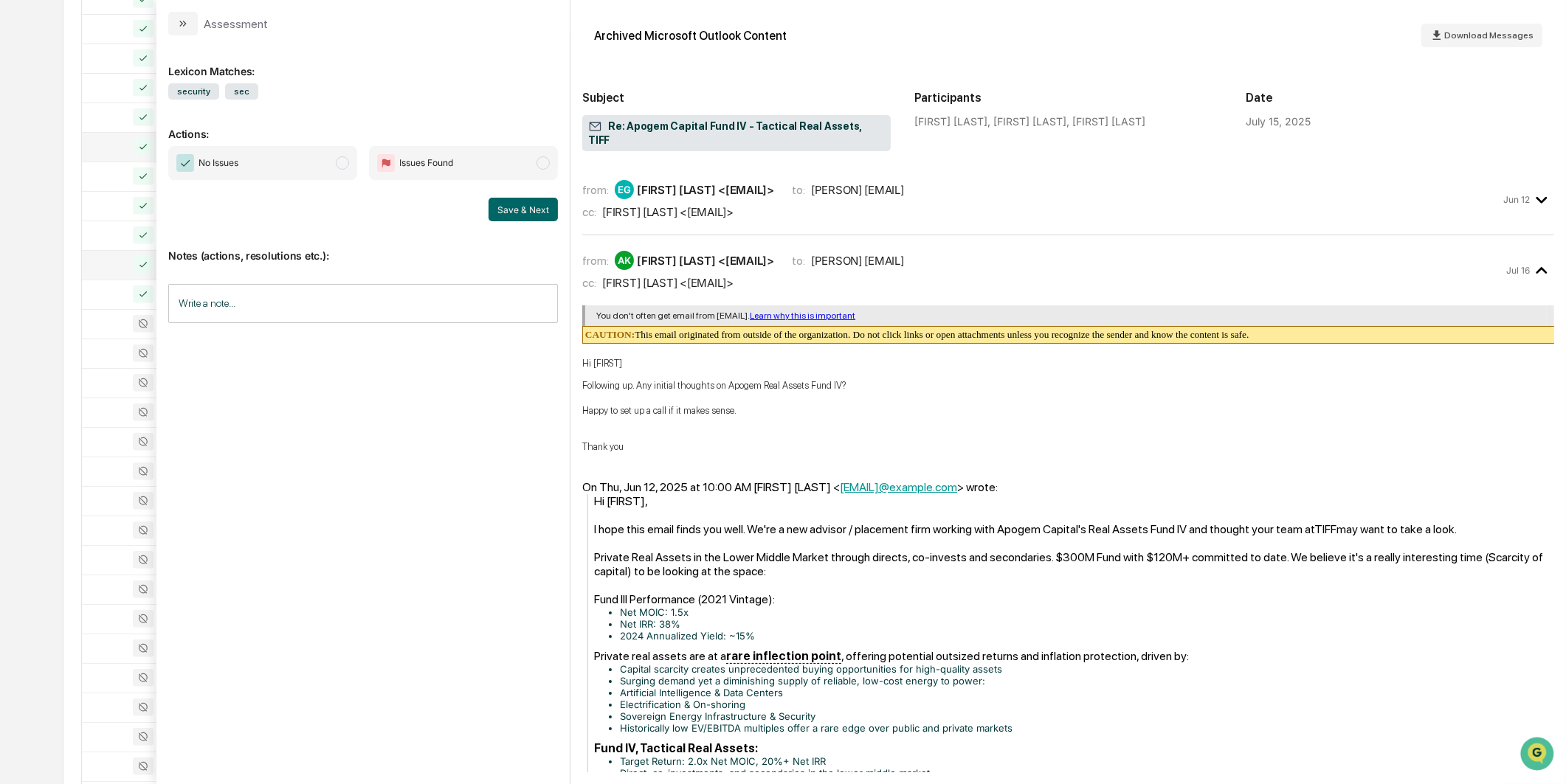 click on "No Issues" at bounding box center [263, 163] 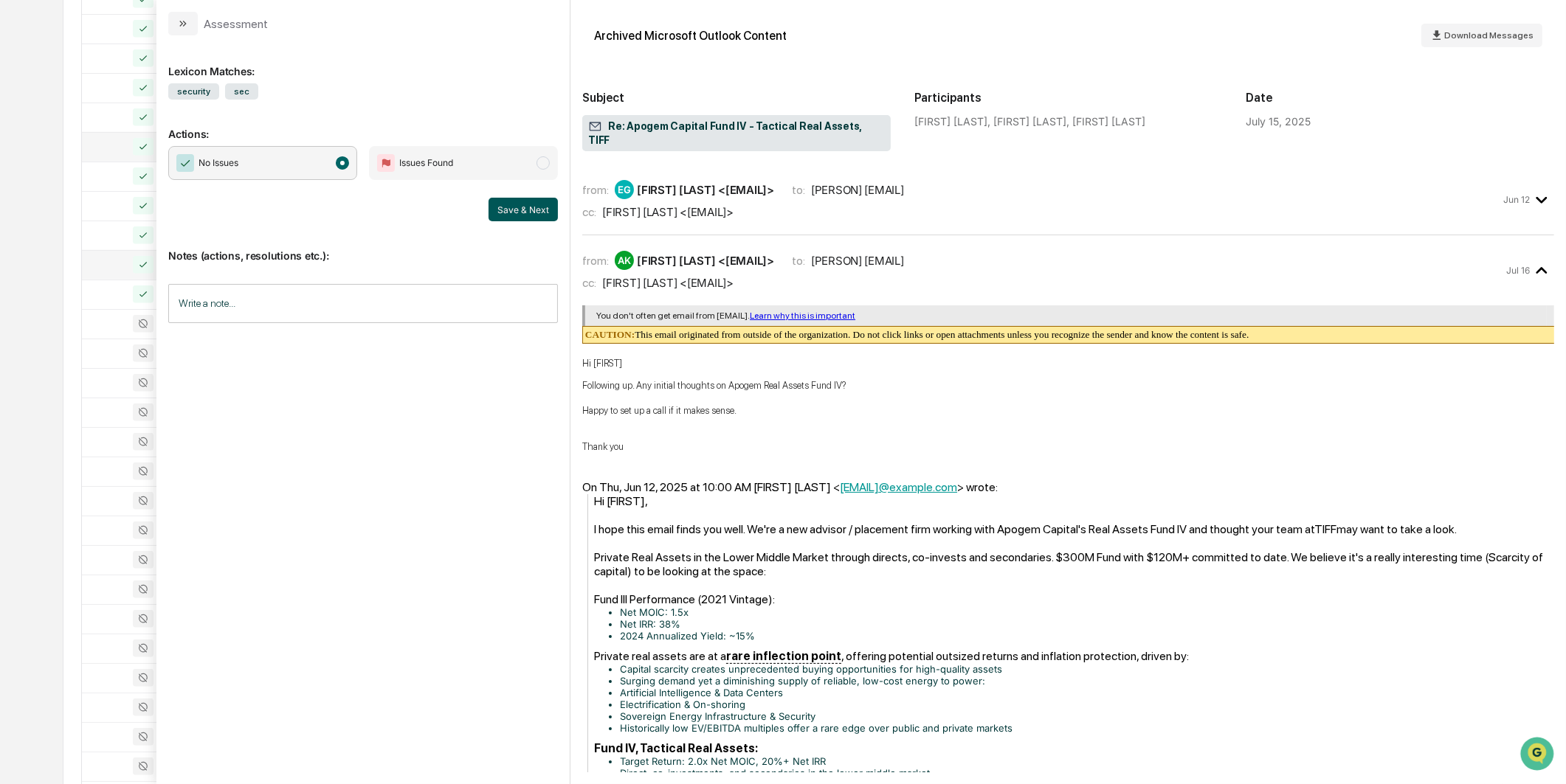 click on "Save & Next" at bounding box center [523, 209] 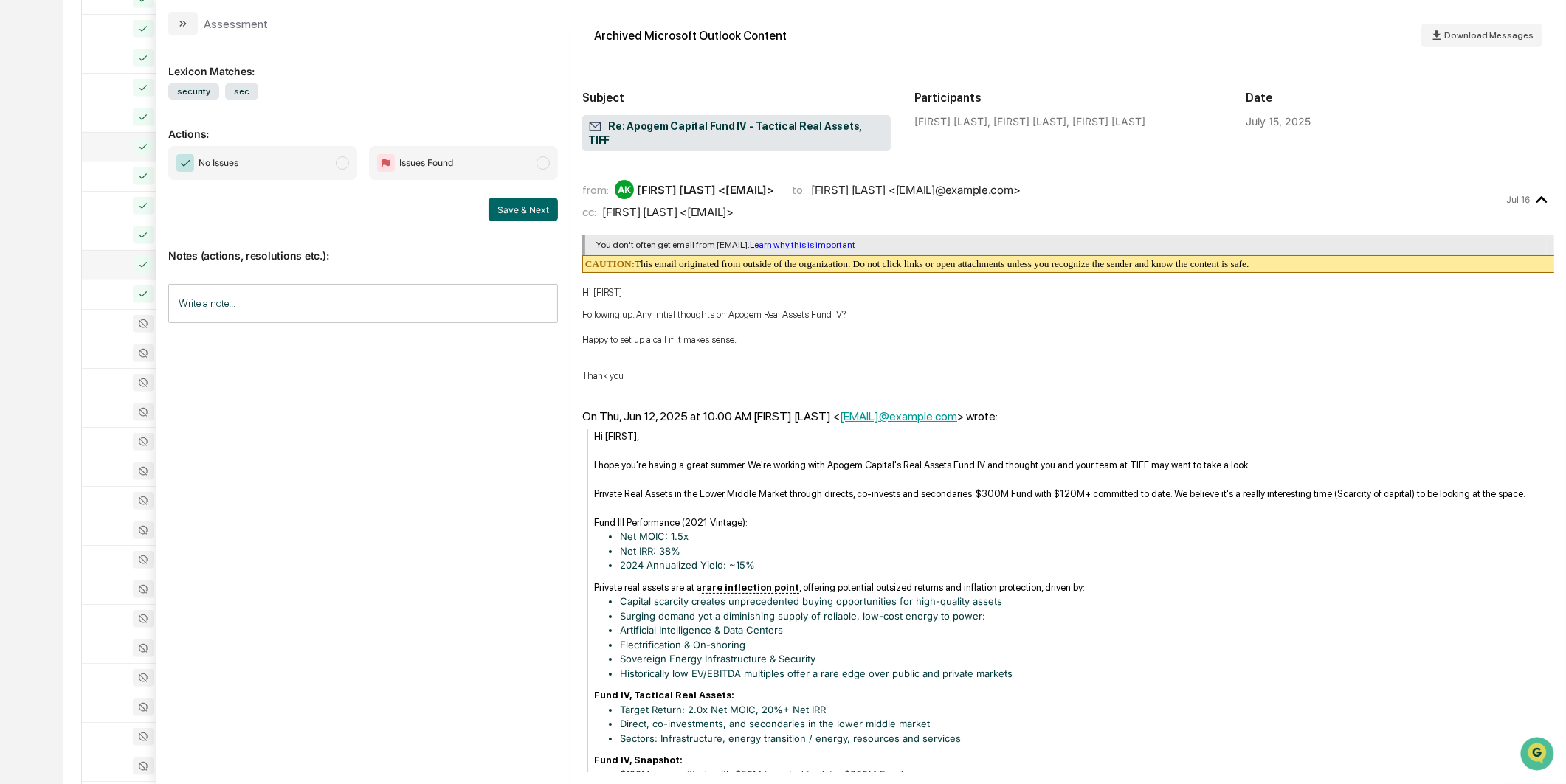 click on "No Issues" at bounding box center (263, 163) 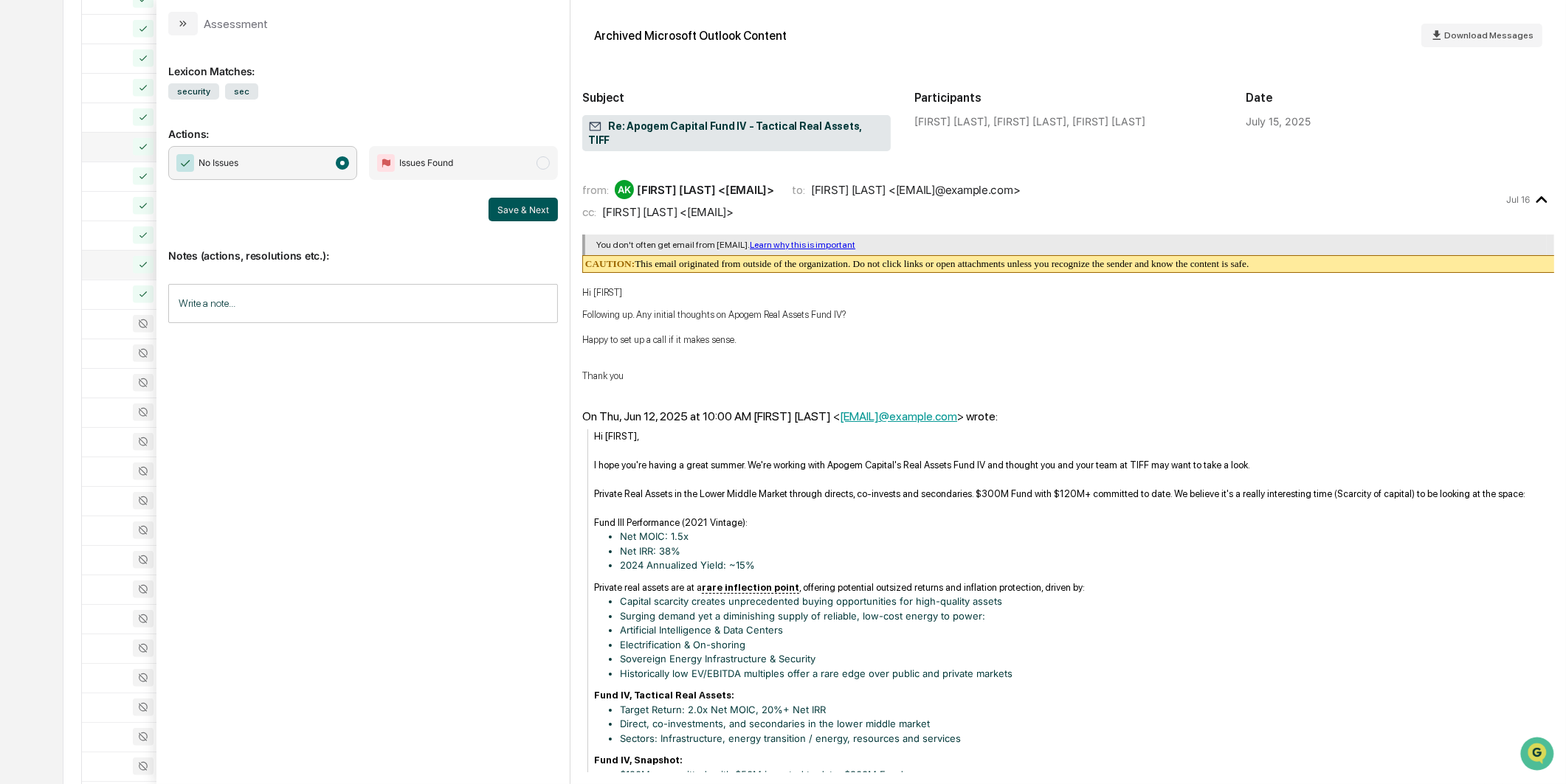 click on "Save & Next" at bounding box center (523, 209) 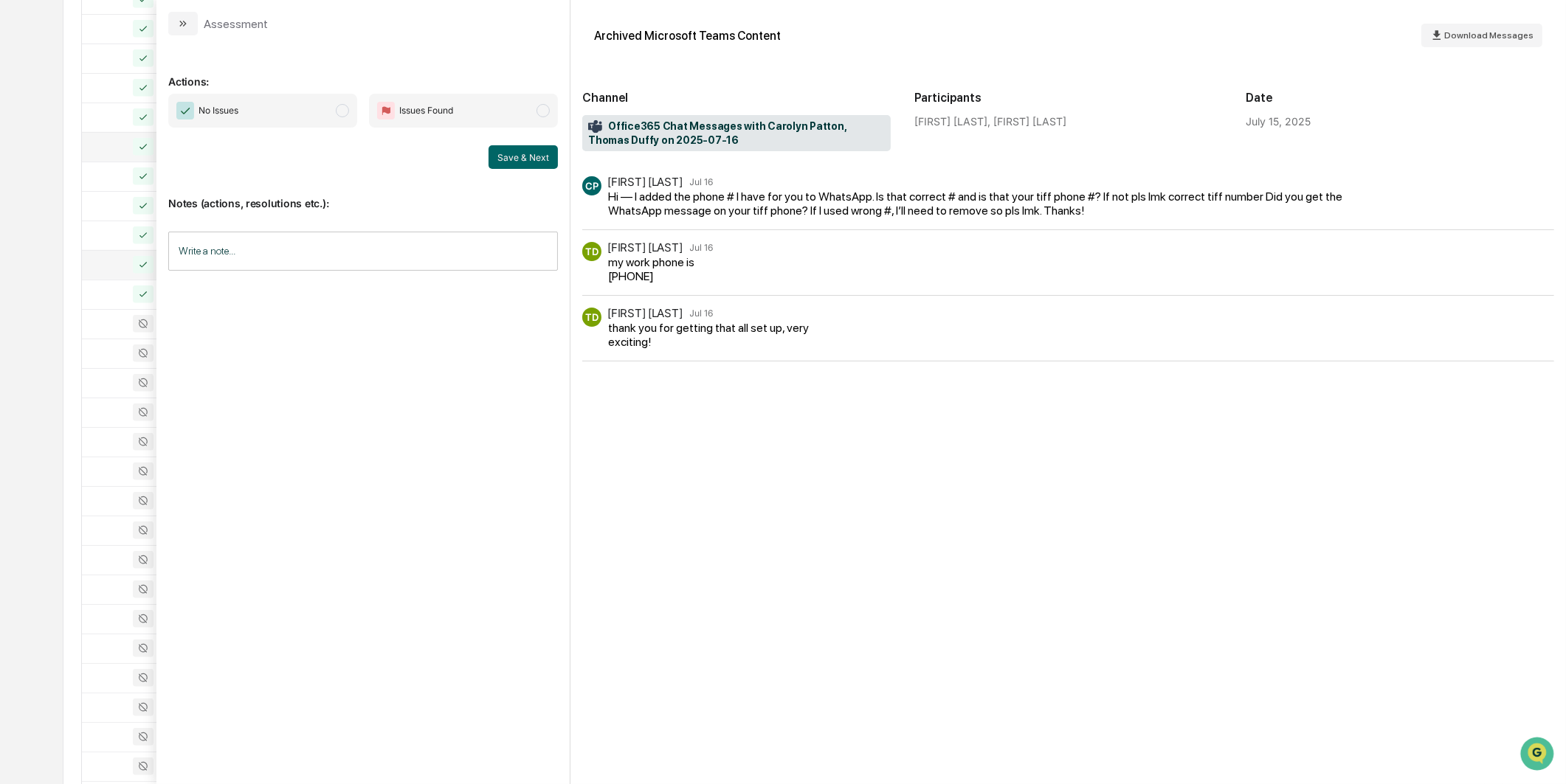 click on "No Issues" at bounding box center (263, 111) 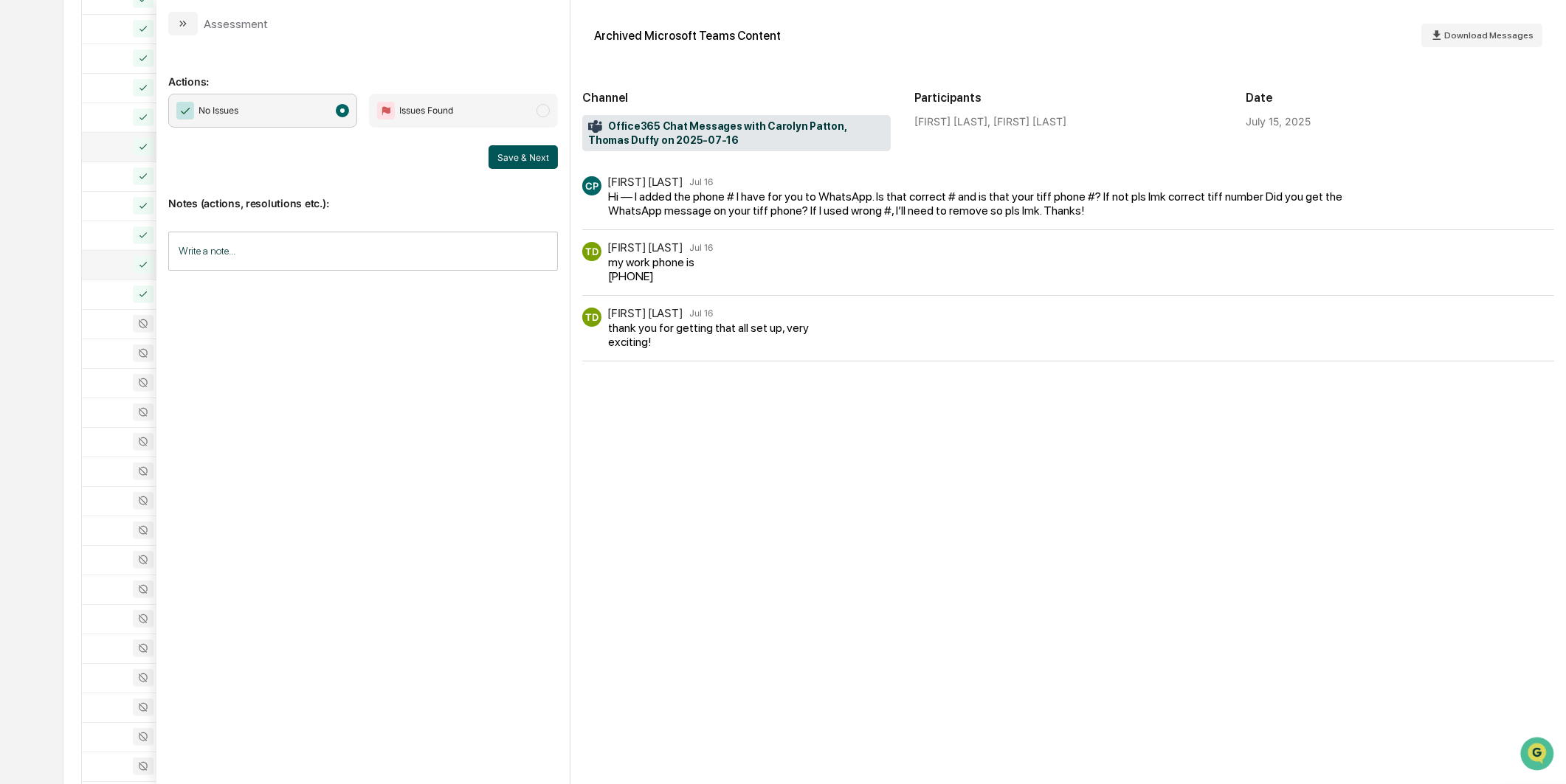 click on "Save & Next" at bounding box center [523, 157] 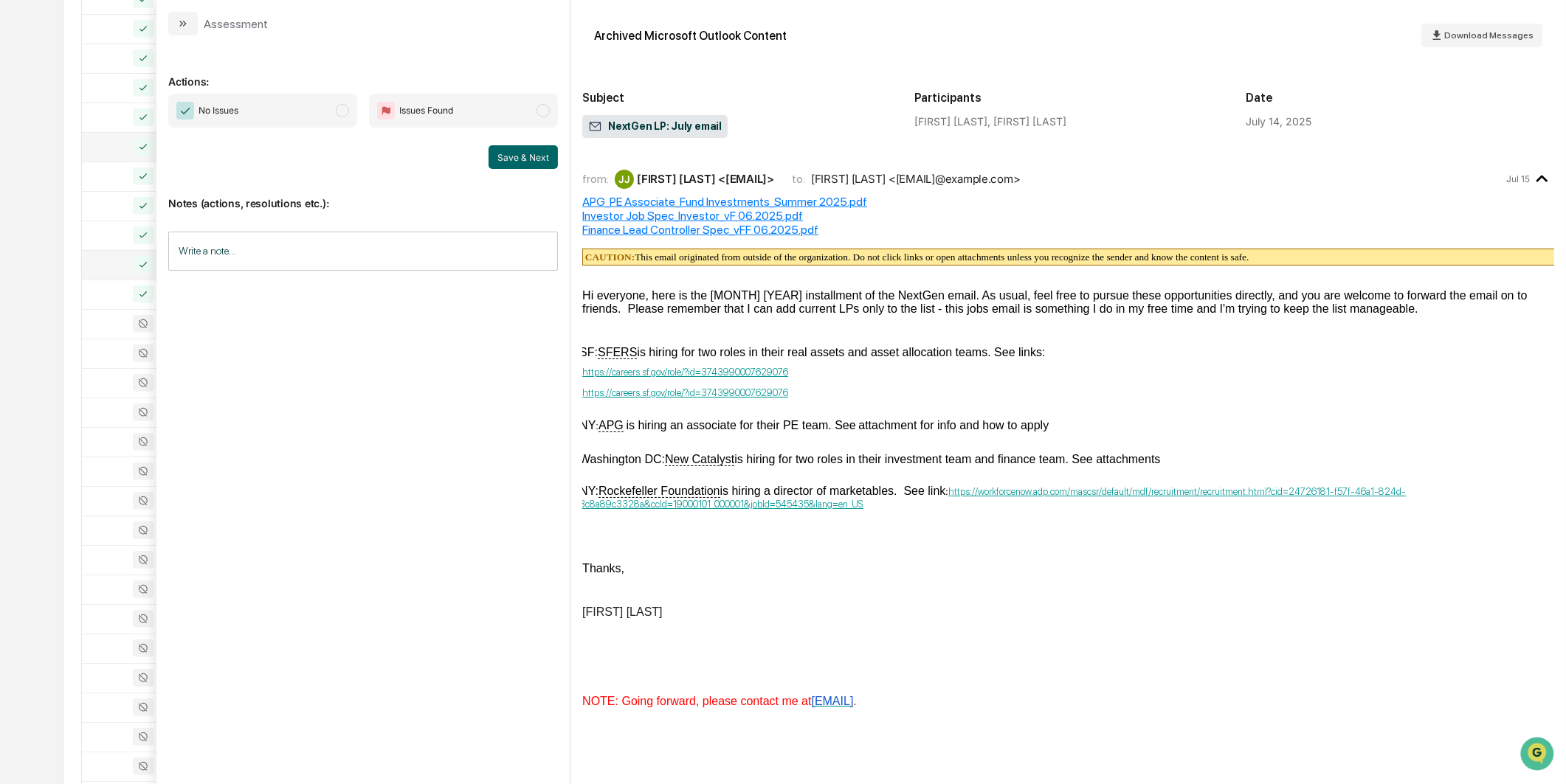 click on "No Issues" at bounding box center [263, 111] 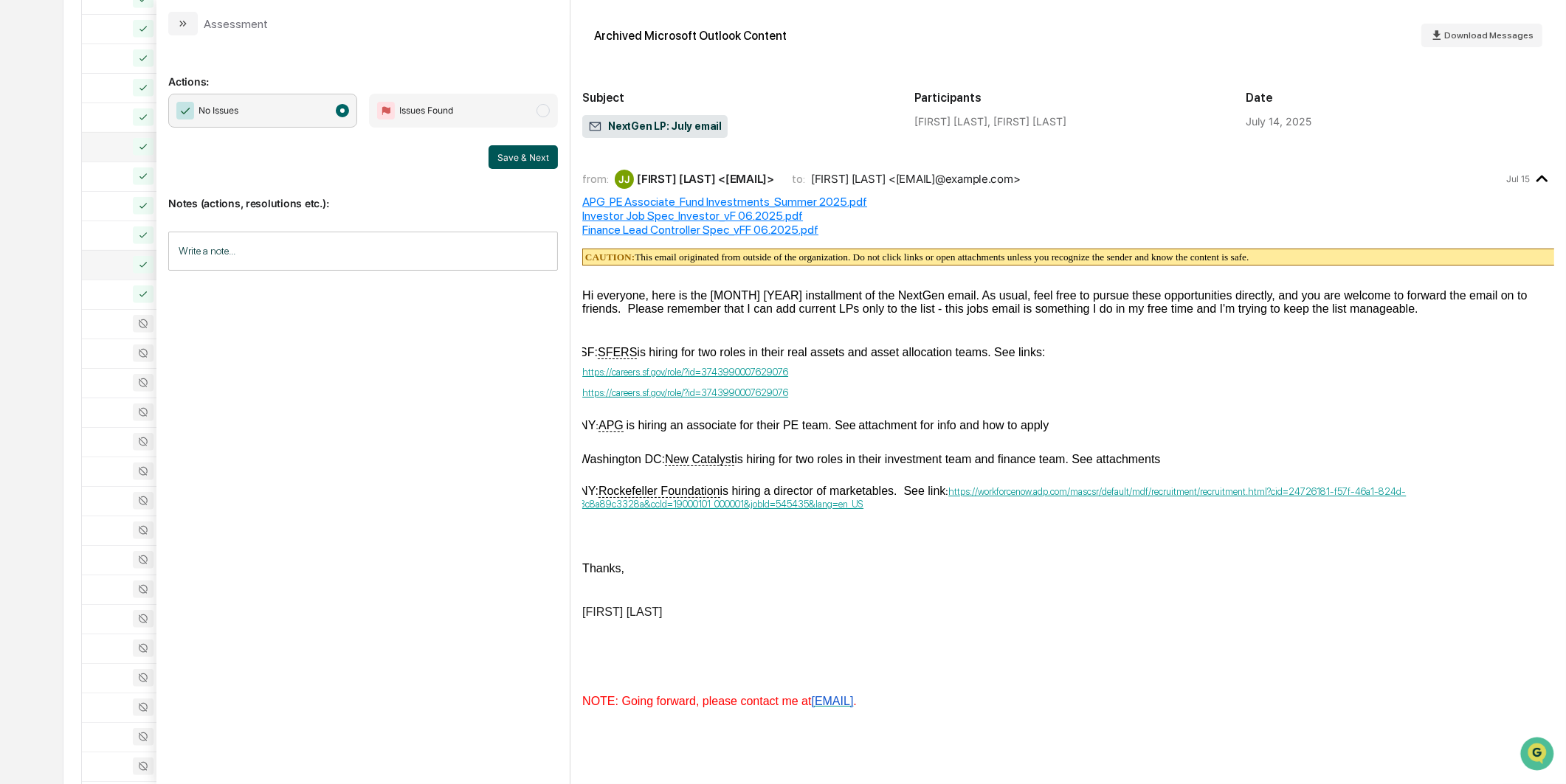 click on "Save & Next" at bounding box center (523, 157) 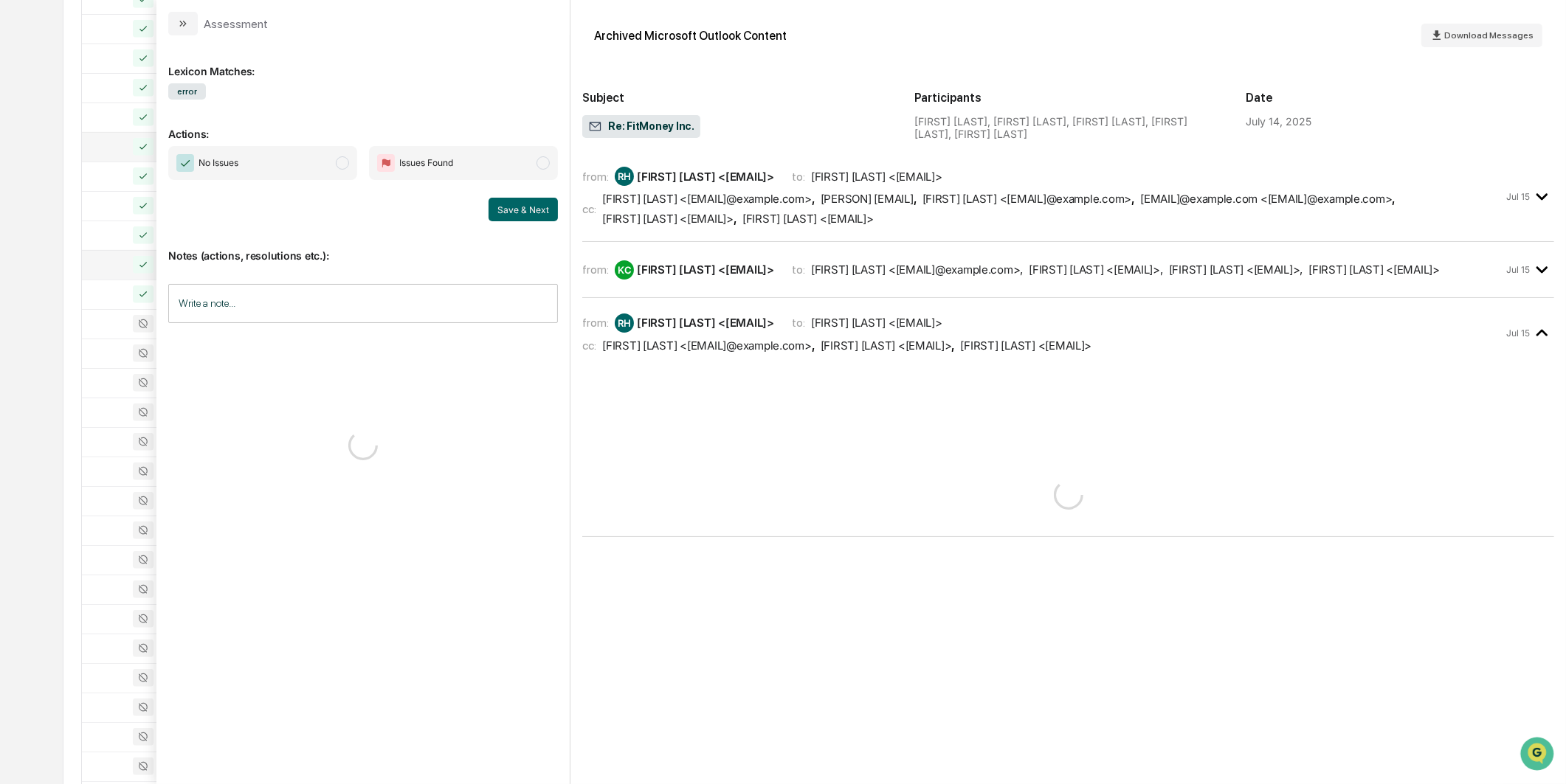 click on "No Issues" at bounding box center (263, 163) 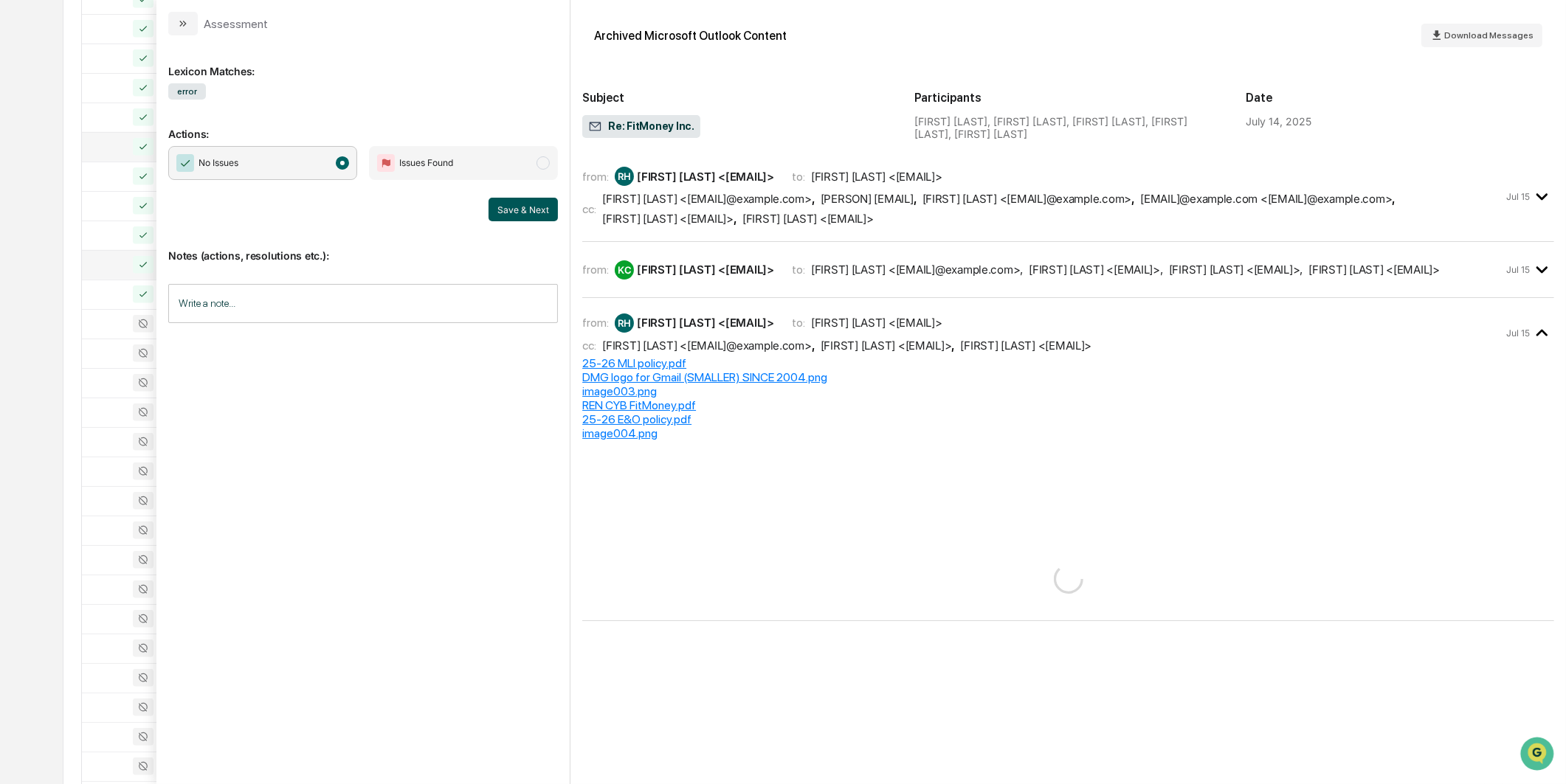 click on "Save & Next" at bounding box center (523, 209) 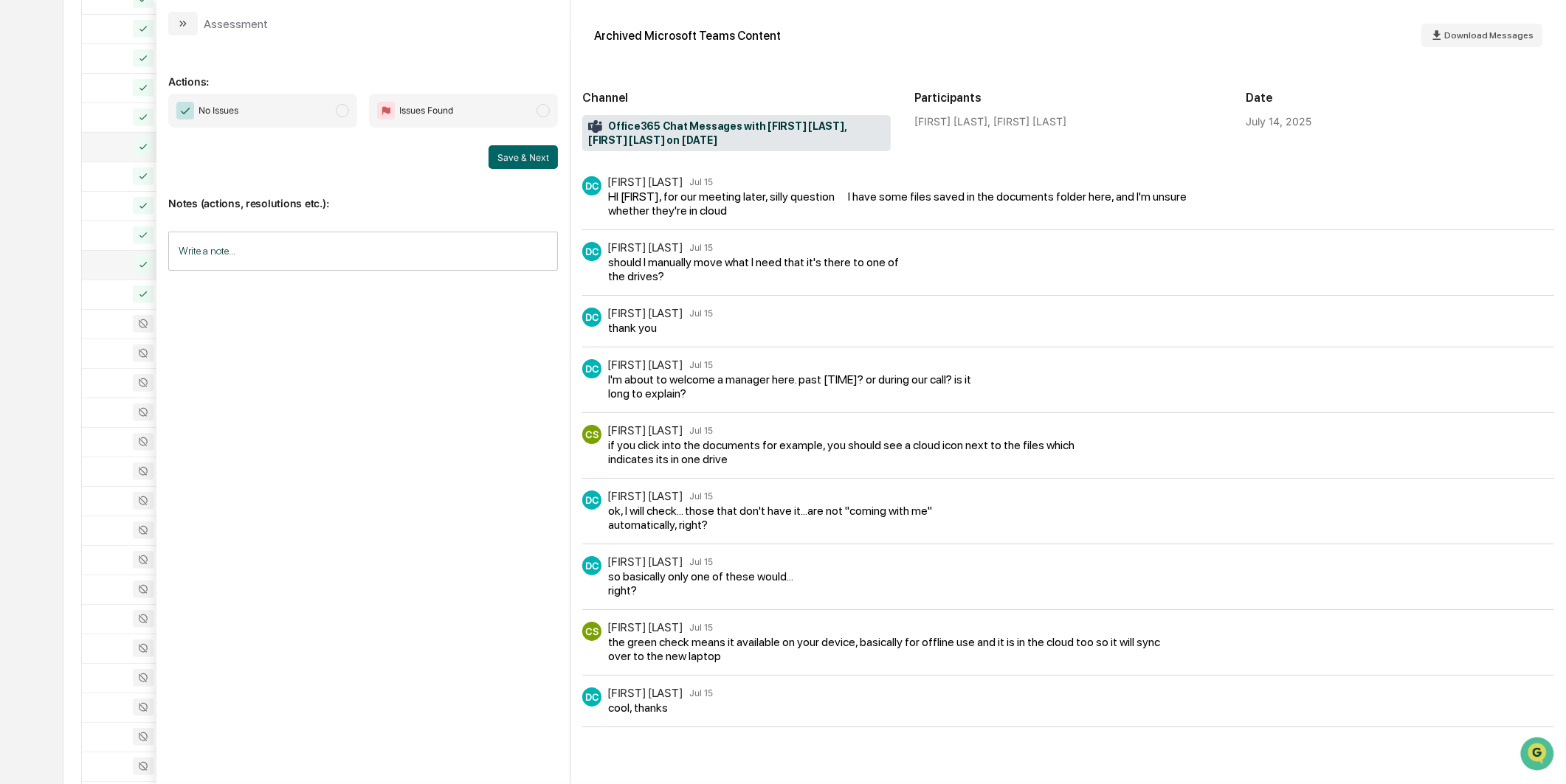 click on "No Issues" at bounding box center (263, 111) 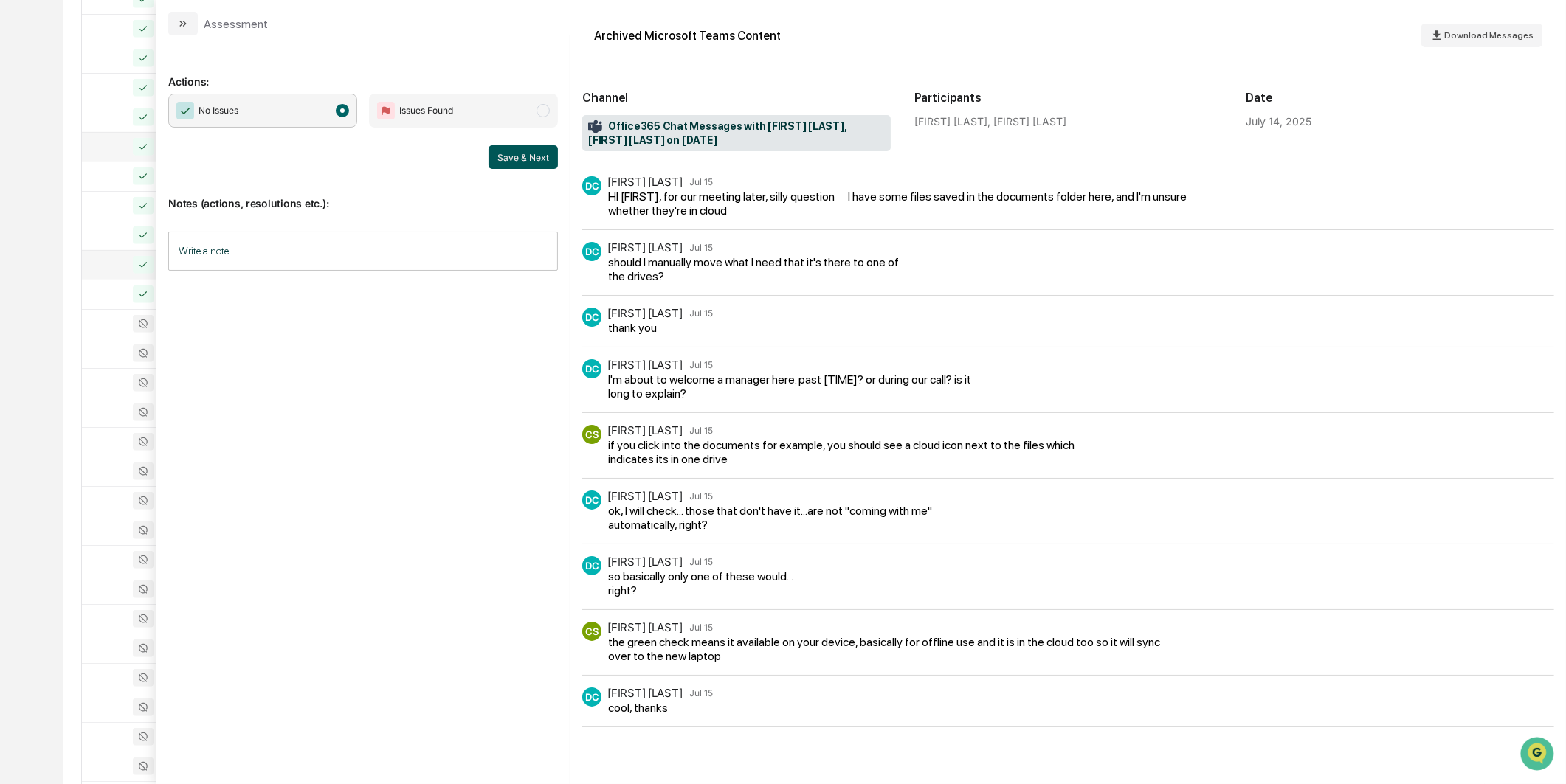 click on "Save & Next" at bounding box center (523, 157) 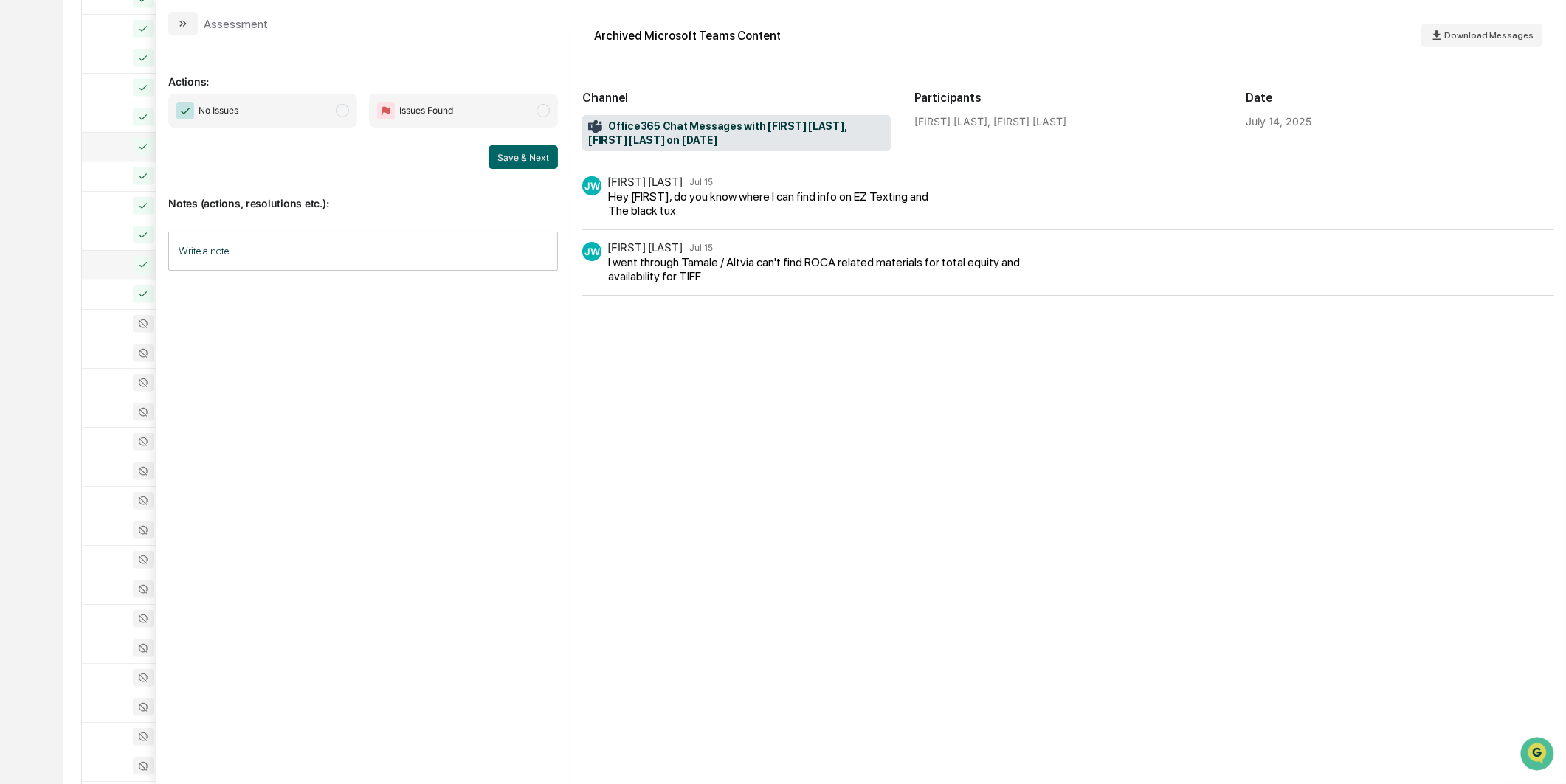 click on "No Issues" at bounding box center (263, 111) 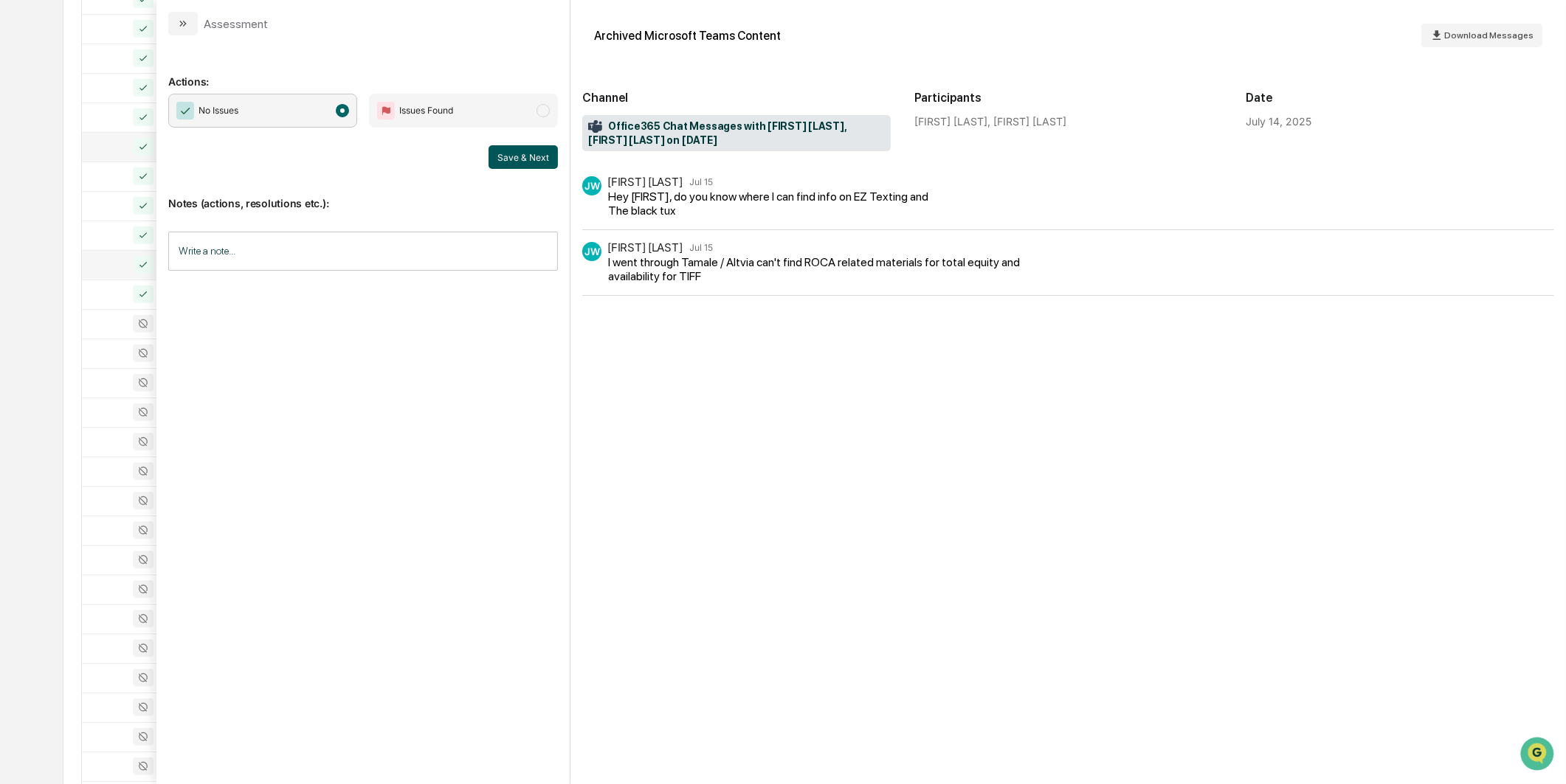 click on "Save & Next" at bounding box center (523, 157) 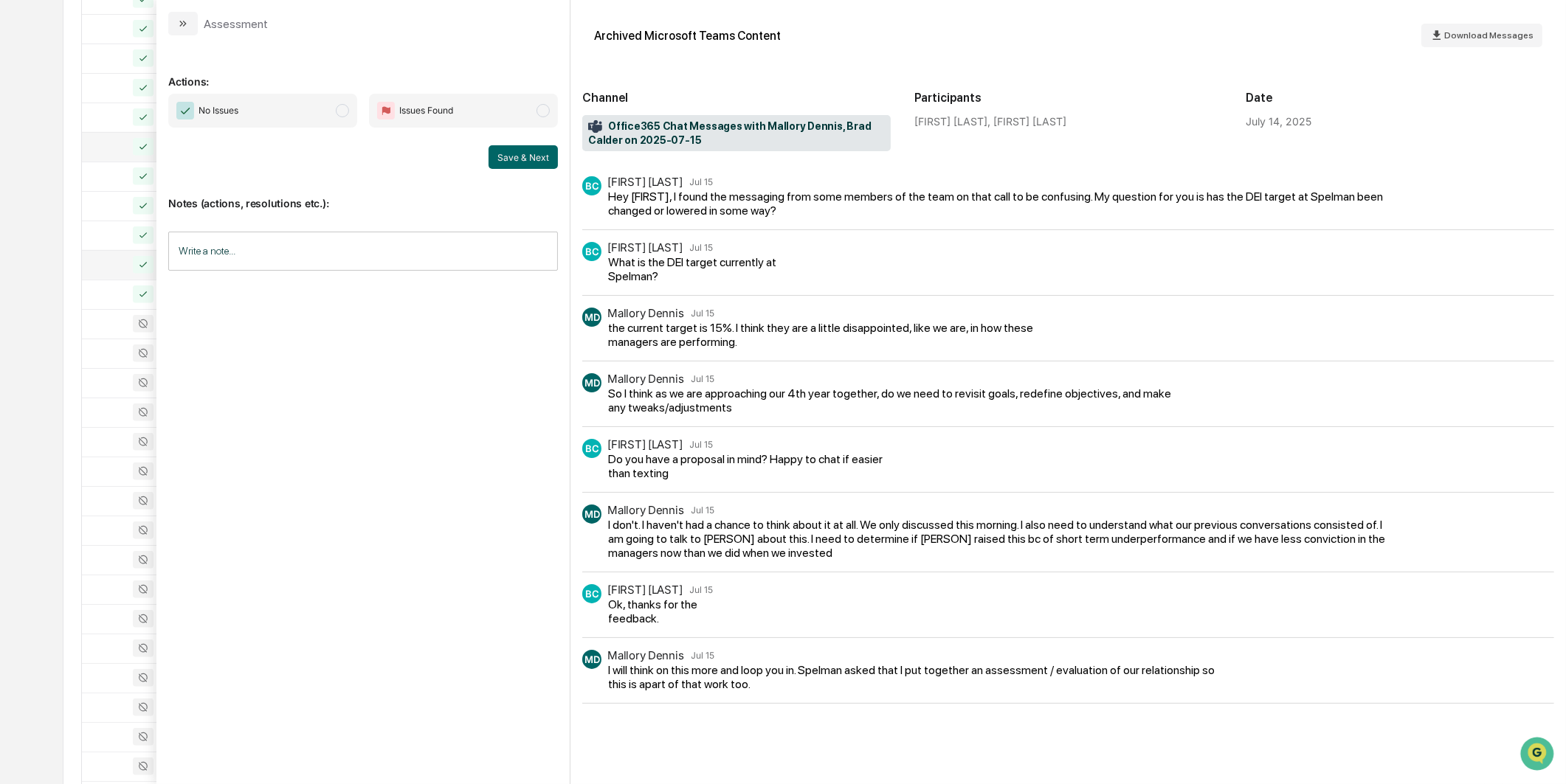click on "No Issues" at bounding box center (263, 111) 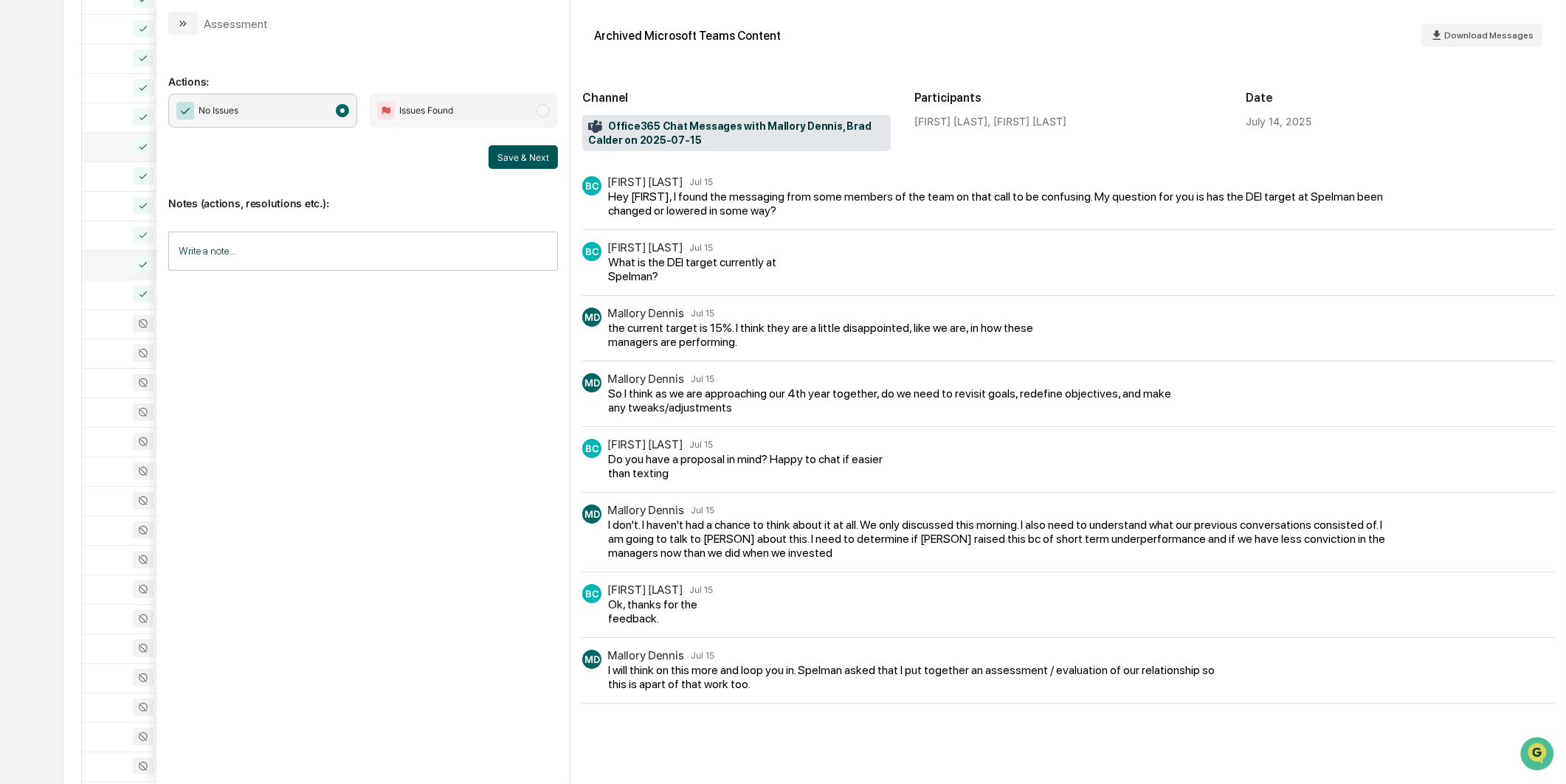 click on "Save & Next" at bounding box center [523, 157] 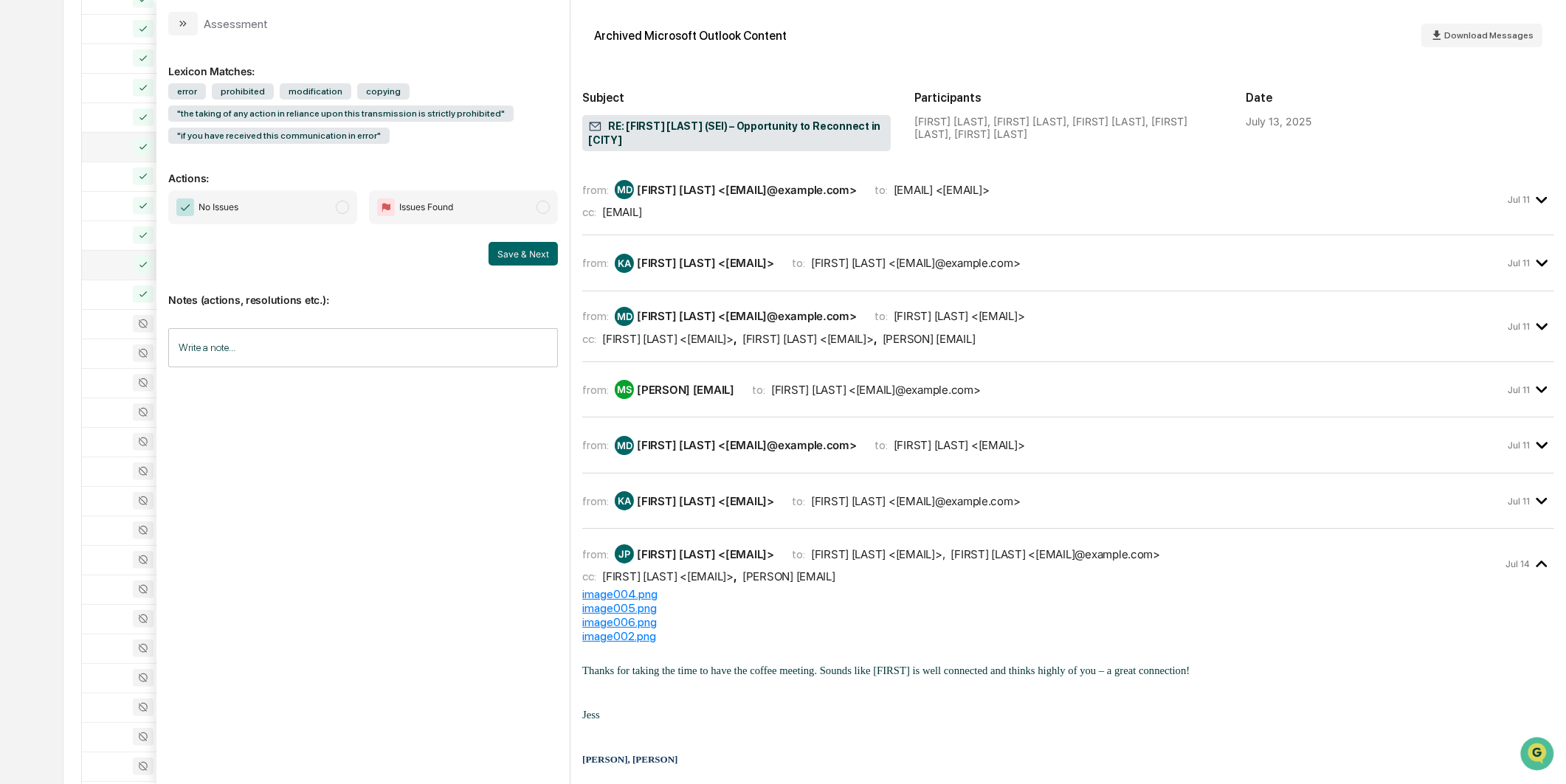 click on "No Issues" at bounding box center [263, 207] 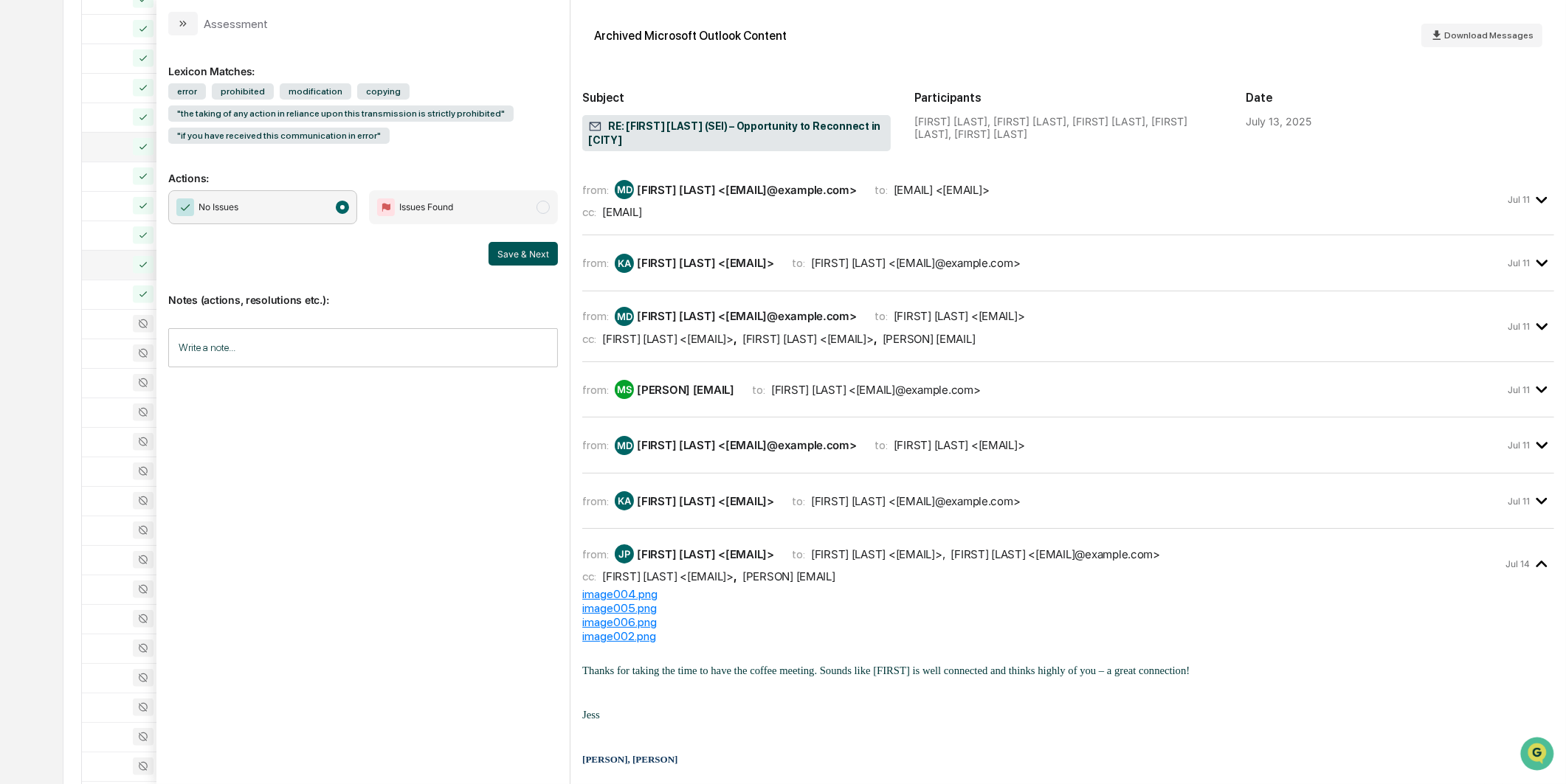 click on "Save & Next" at bounding box center (363, 254) 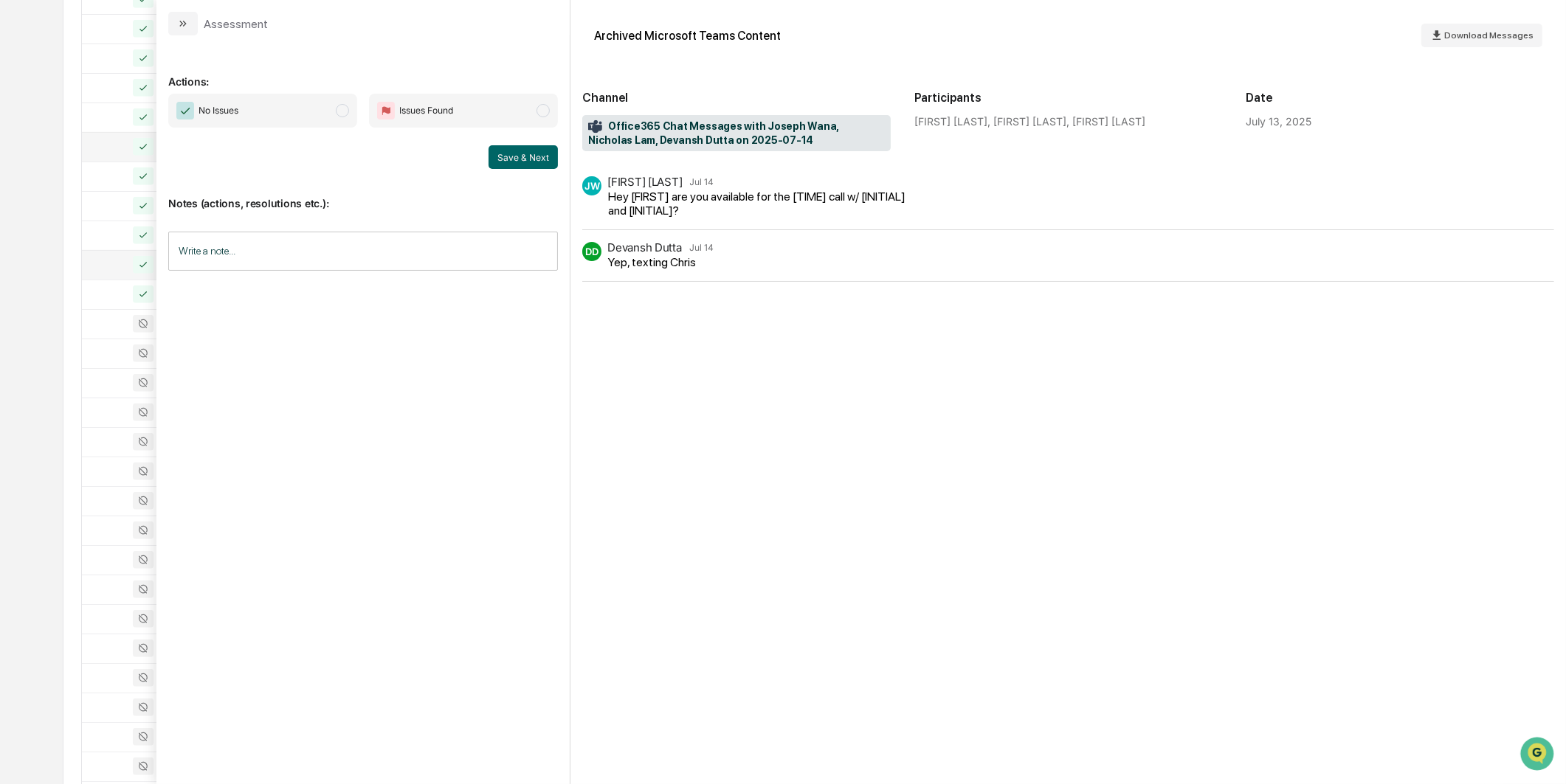 click on "No Issues" at bounding box center (263, 111) 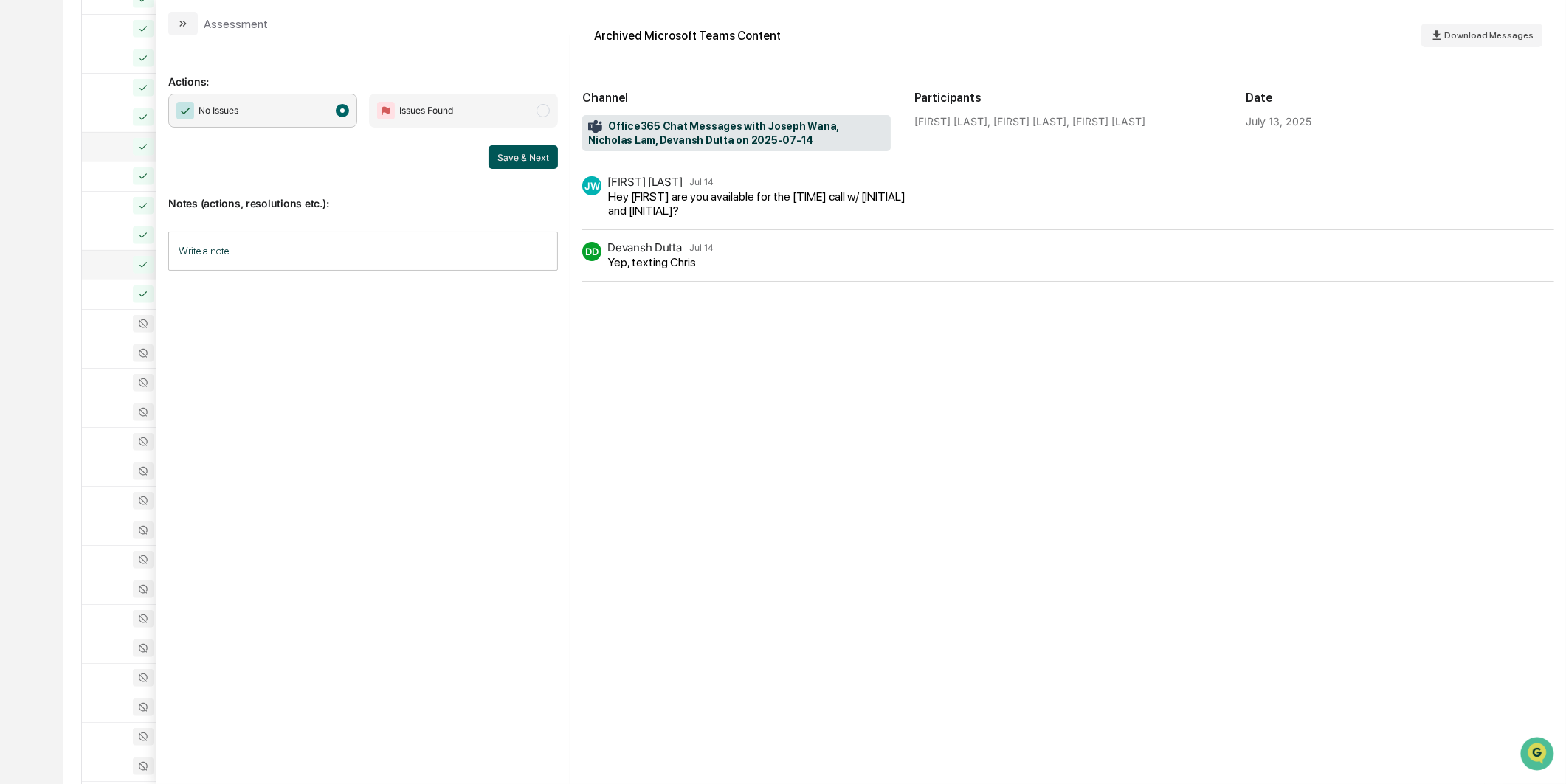 click on "Save & Next" at bounding box center (523, 157) 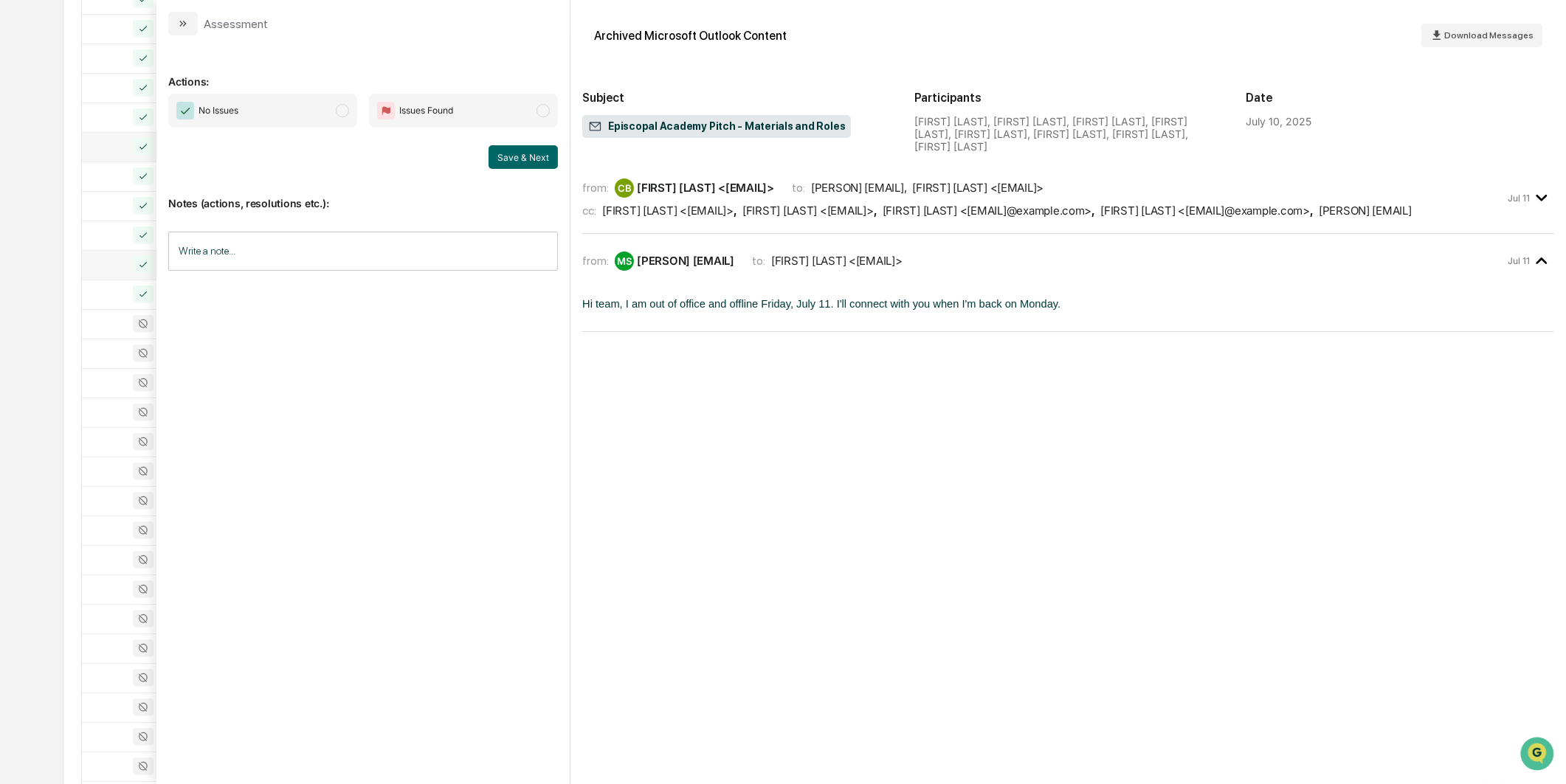 click on "No Issues" at bounding box center [263, 111] 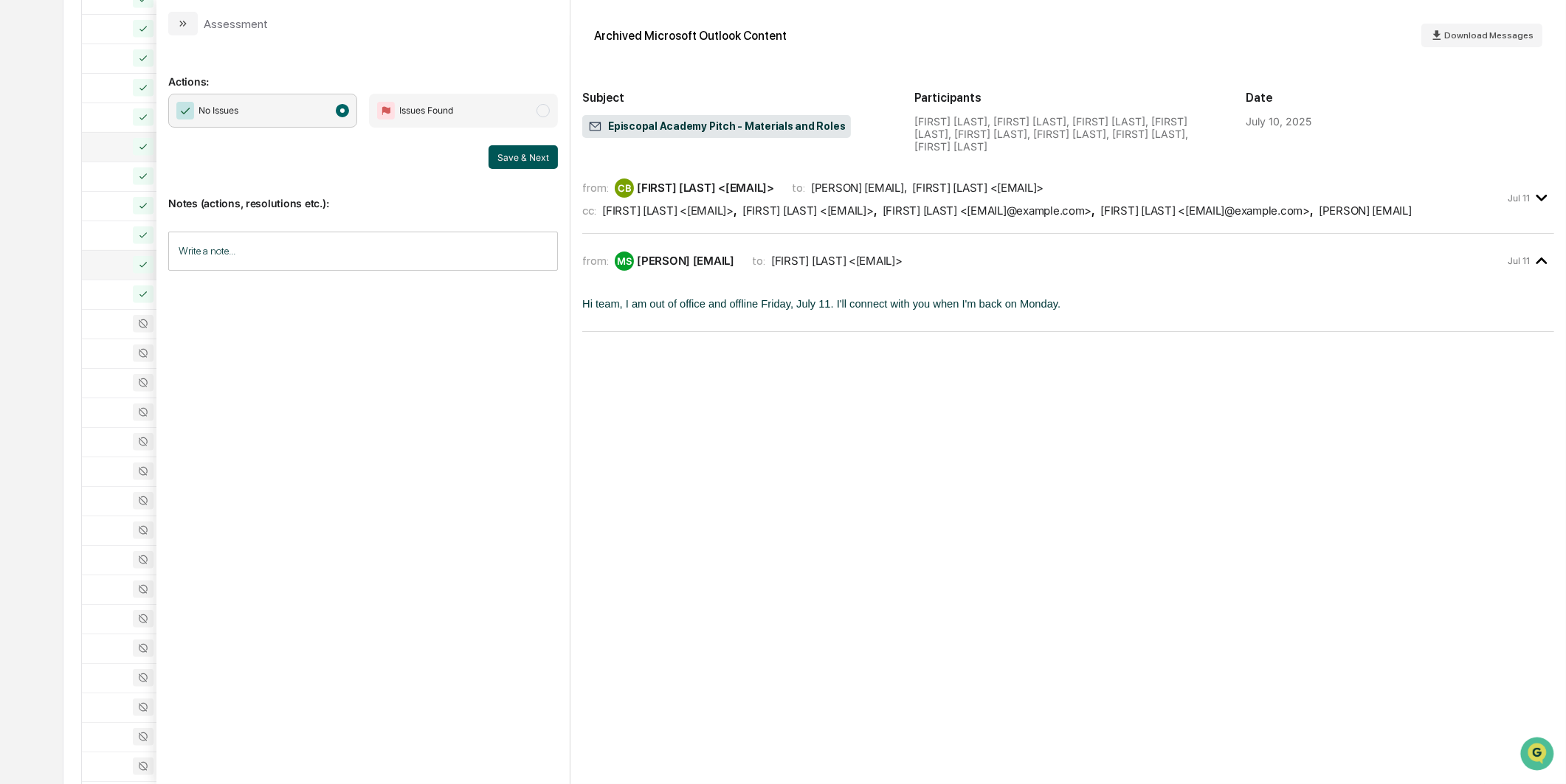 click on "Save & Next" at bounding box center [523, 157] 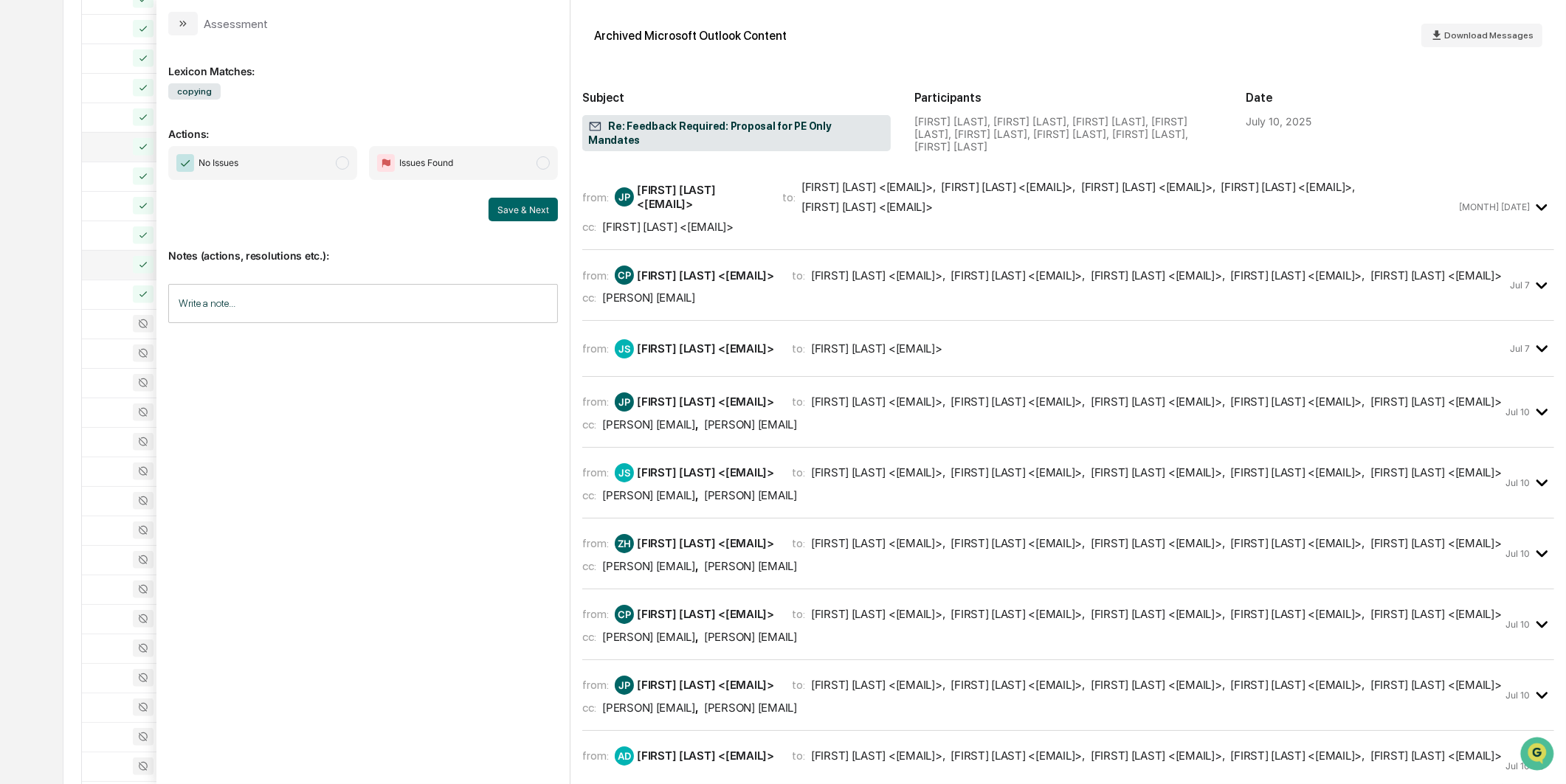 click on "No Issues Issues Found Save & Next" at bounding box center (363, 184) 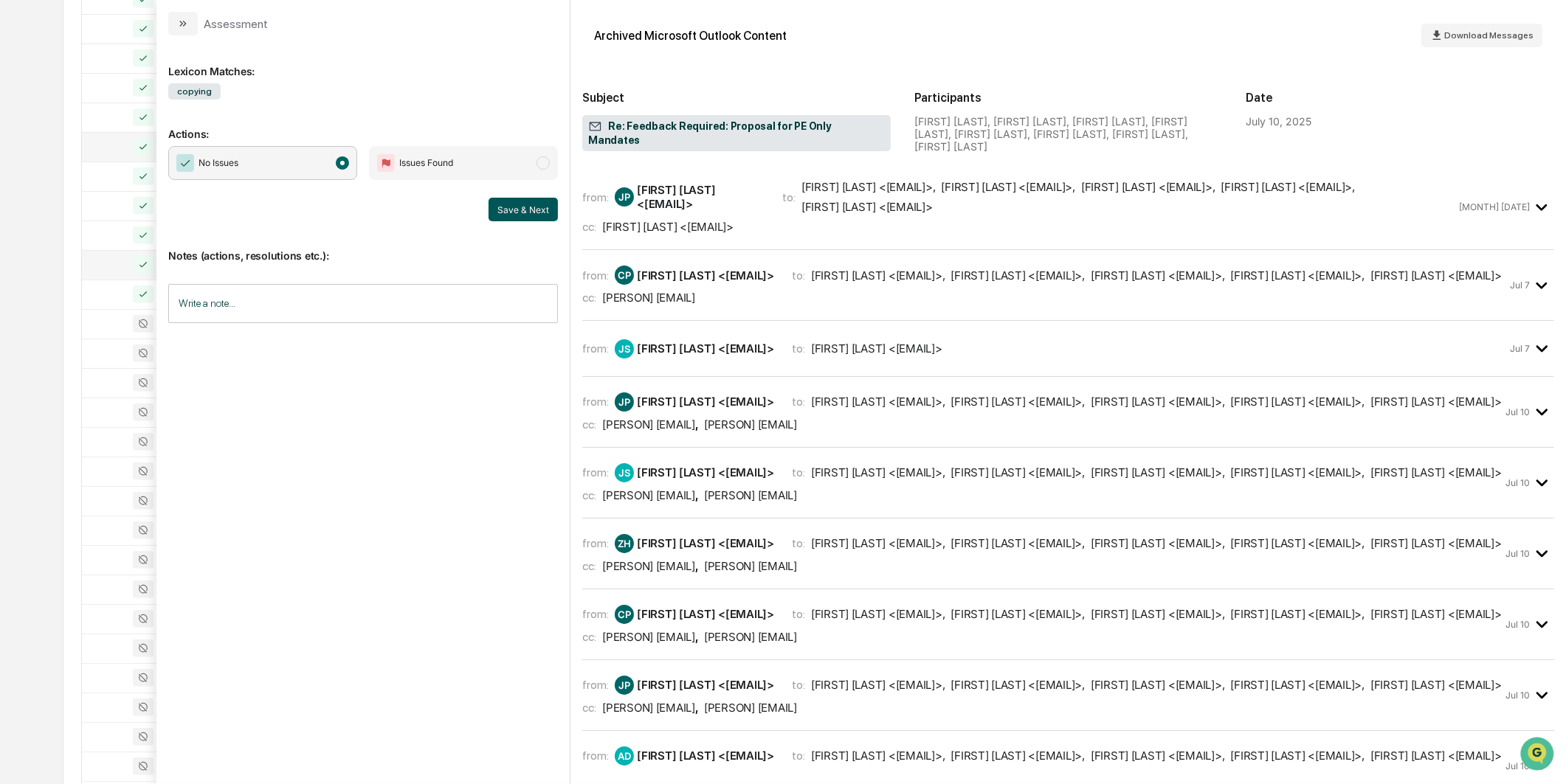 click on "Save & Next" at bounding box center (523, 209) 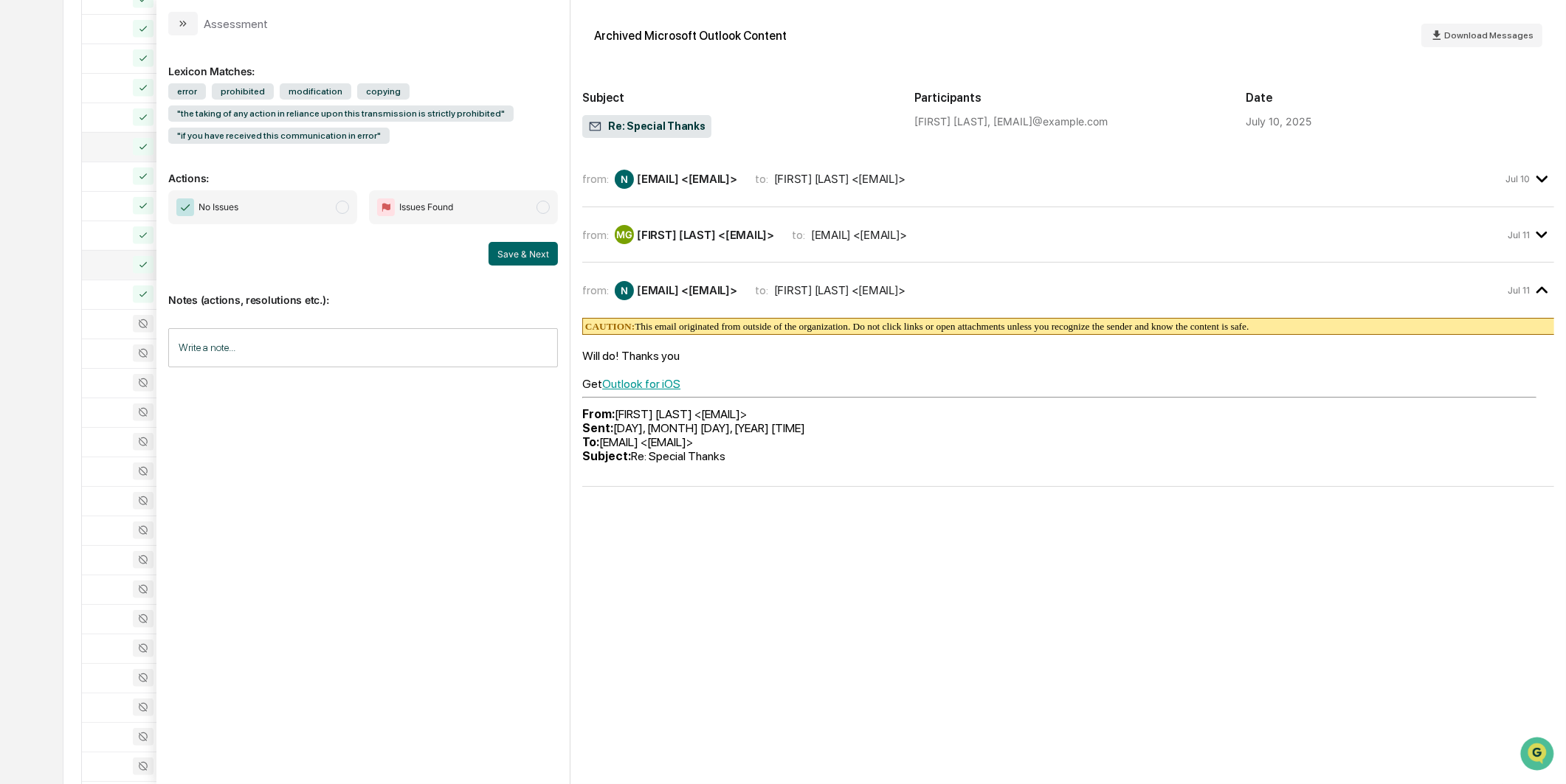 click on "No Issues" at bounding box center [263, 207] 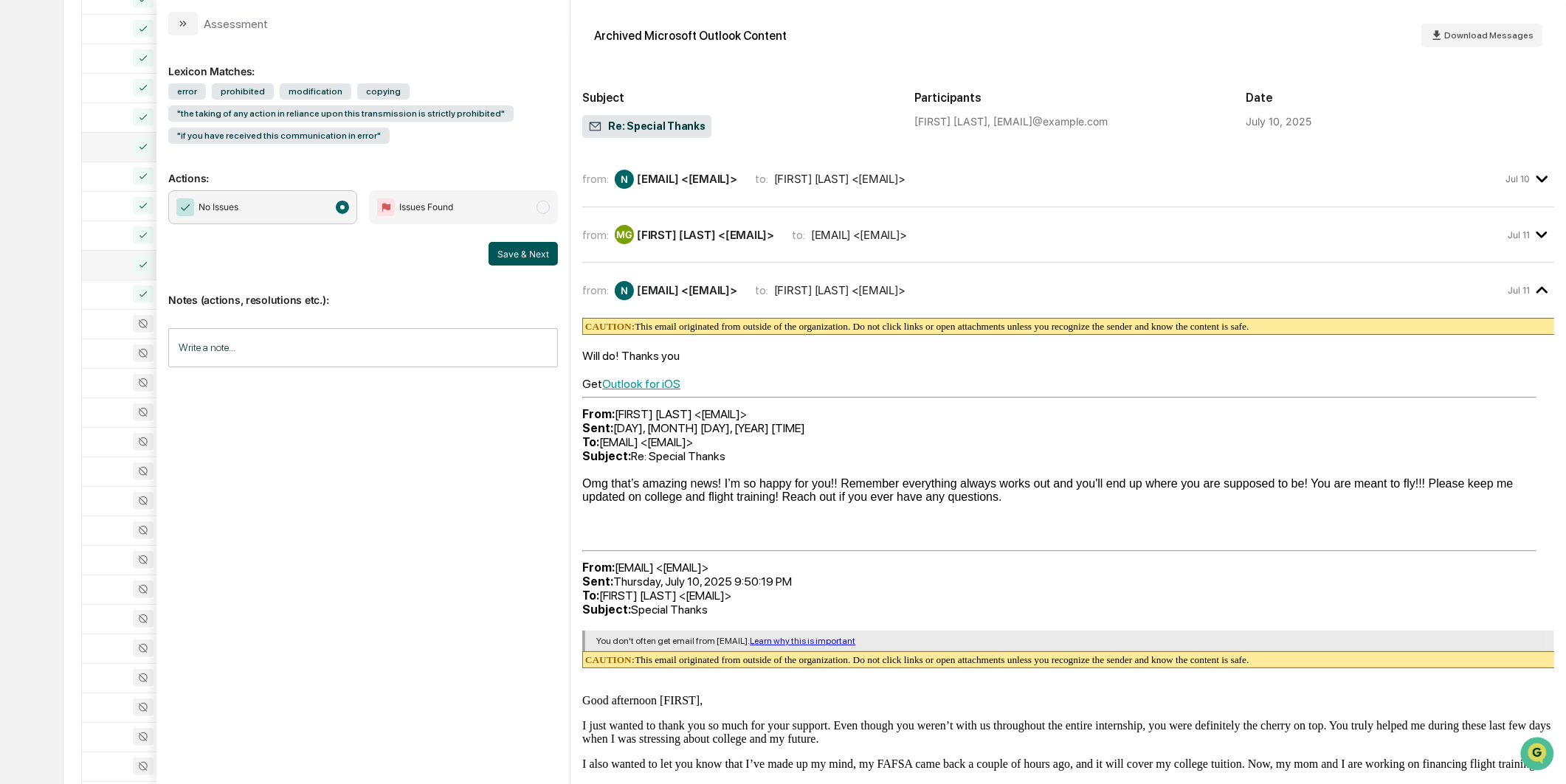 click on "Save & Next" at bounding box center (523, 254) 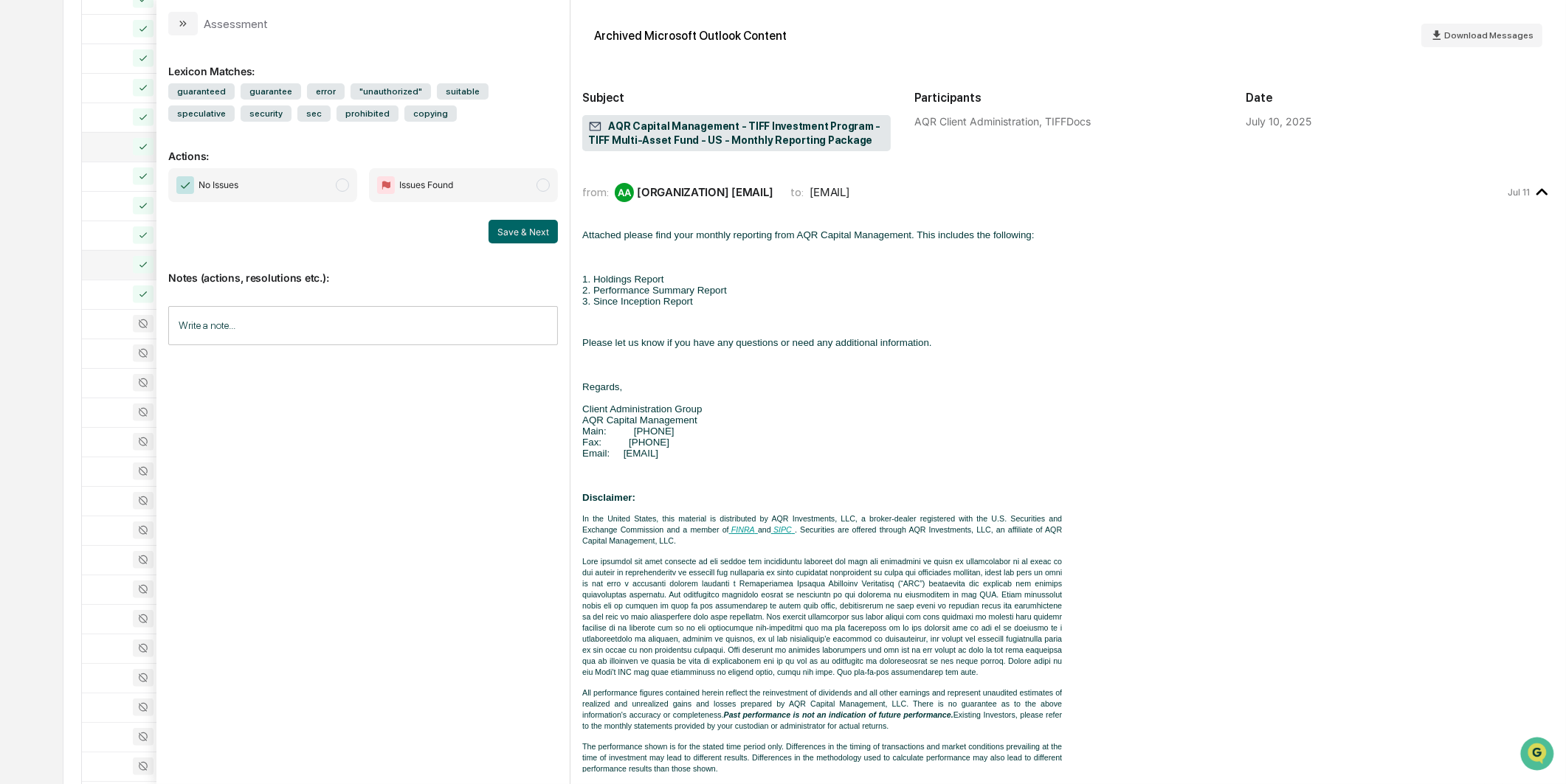 click on "No Issues" at bounding box center (263, 185) 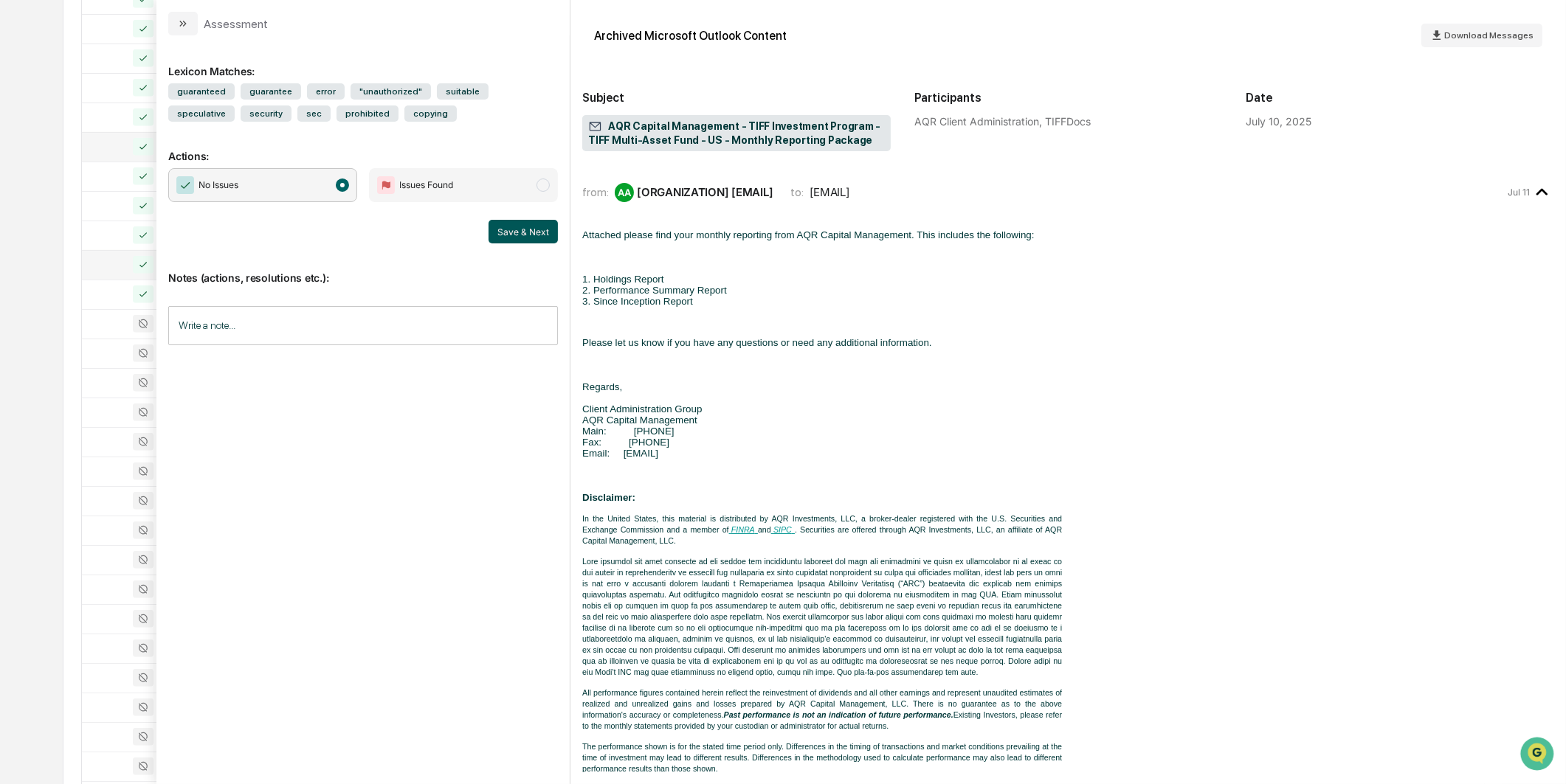 click on "Save & Next" at bounding box center [523, 232] 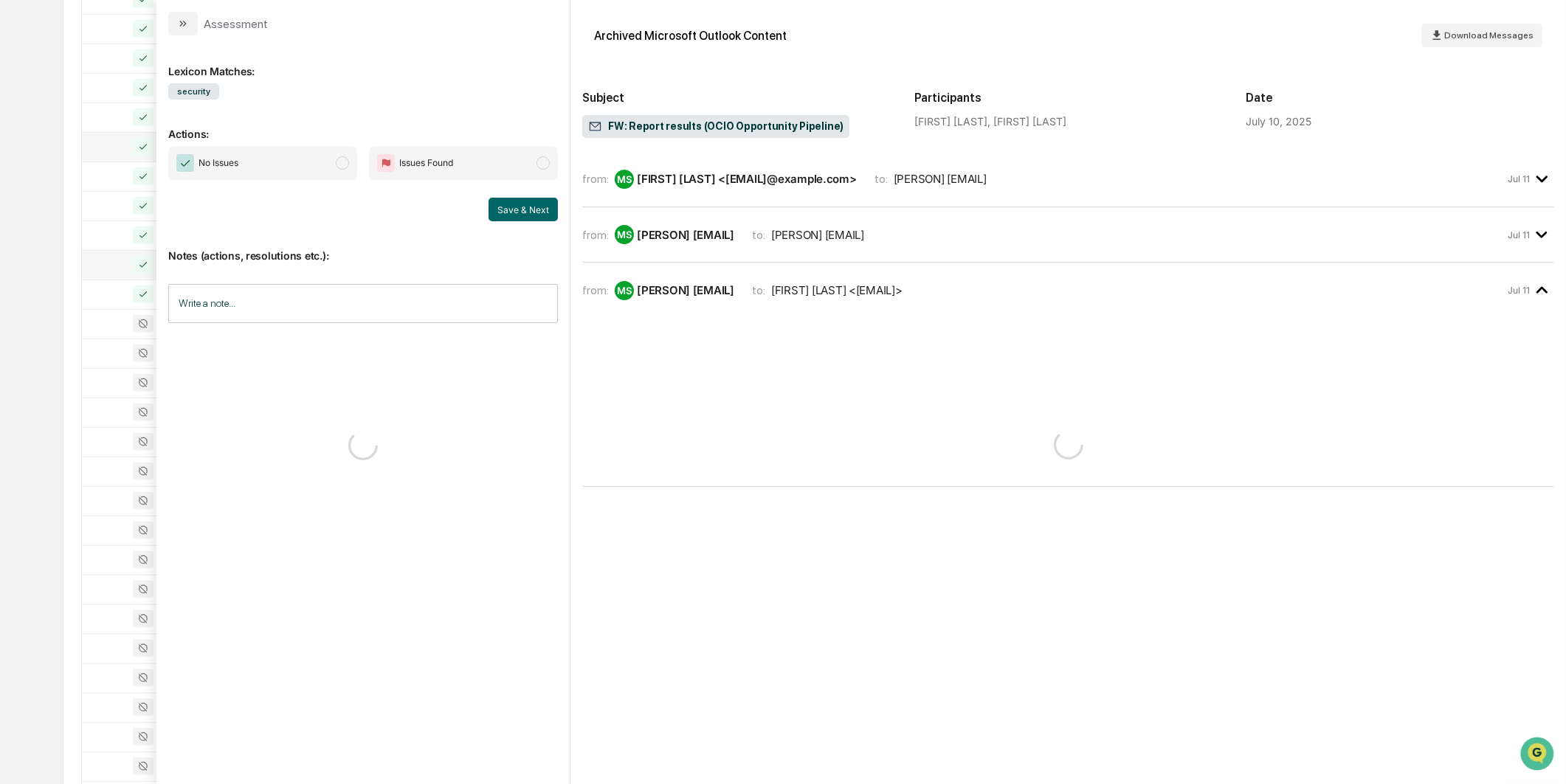 click on "No Issues" at bounding box center (263, 163) 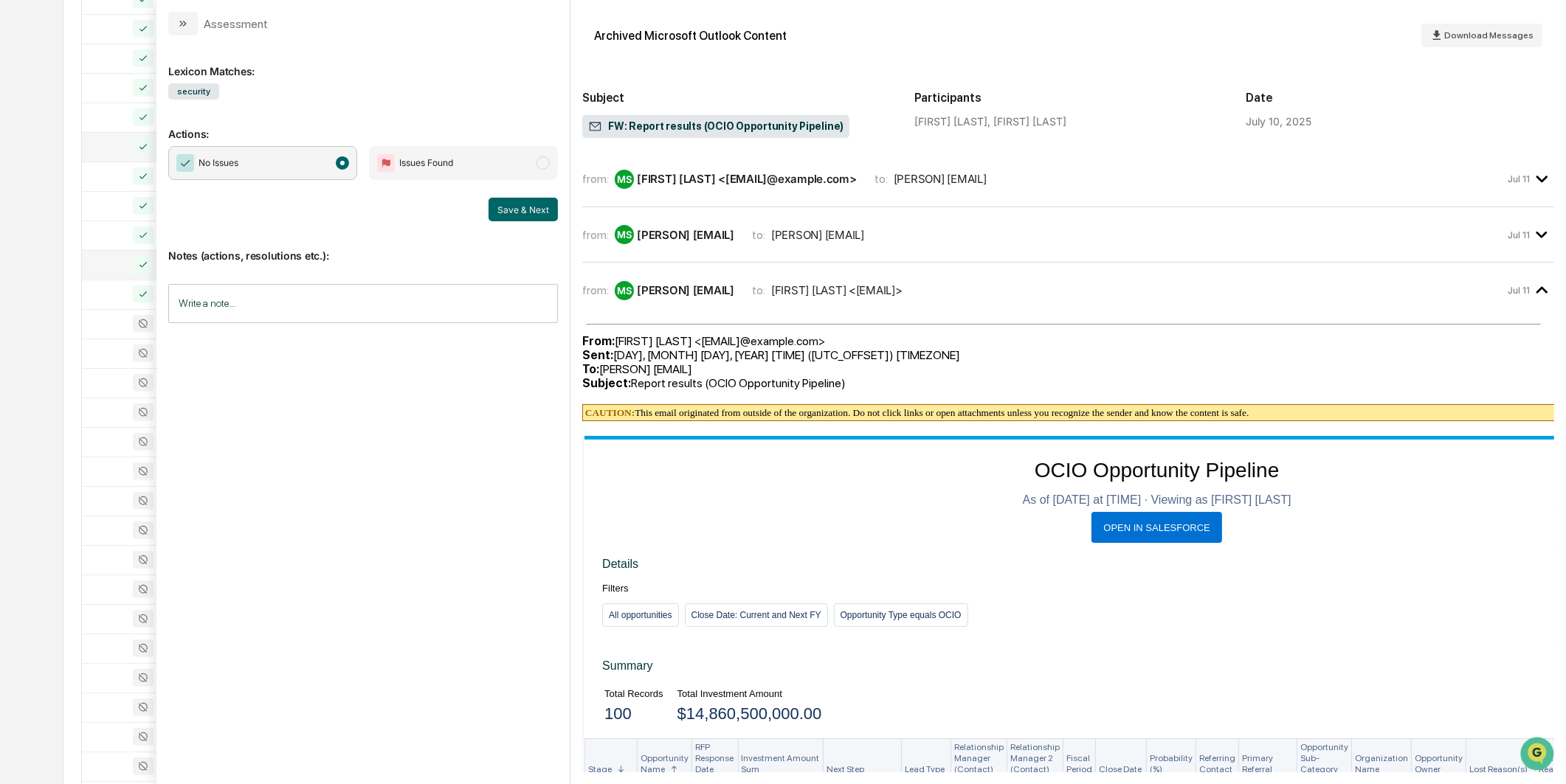 click on "Save & Next" at bounding box center (523, 209) 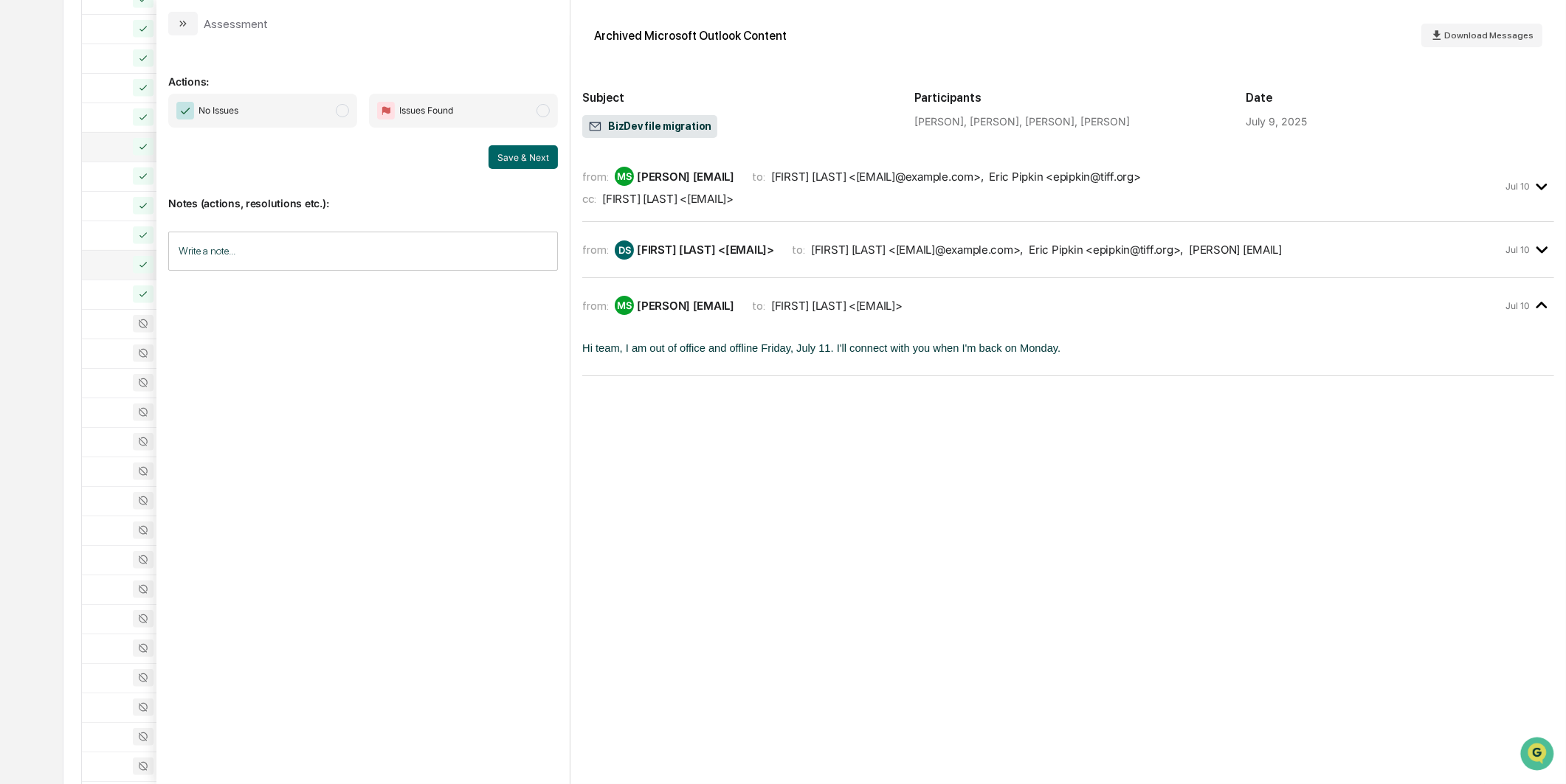 click on "No Issues" at bounding box center (263, 111) 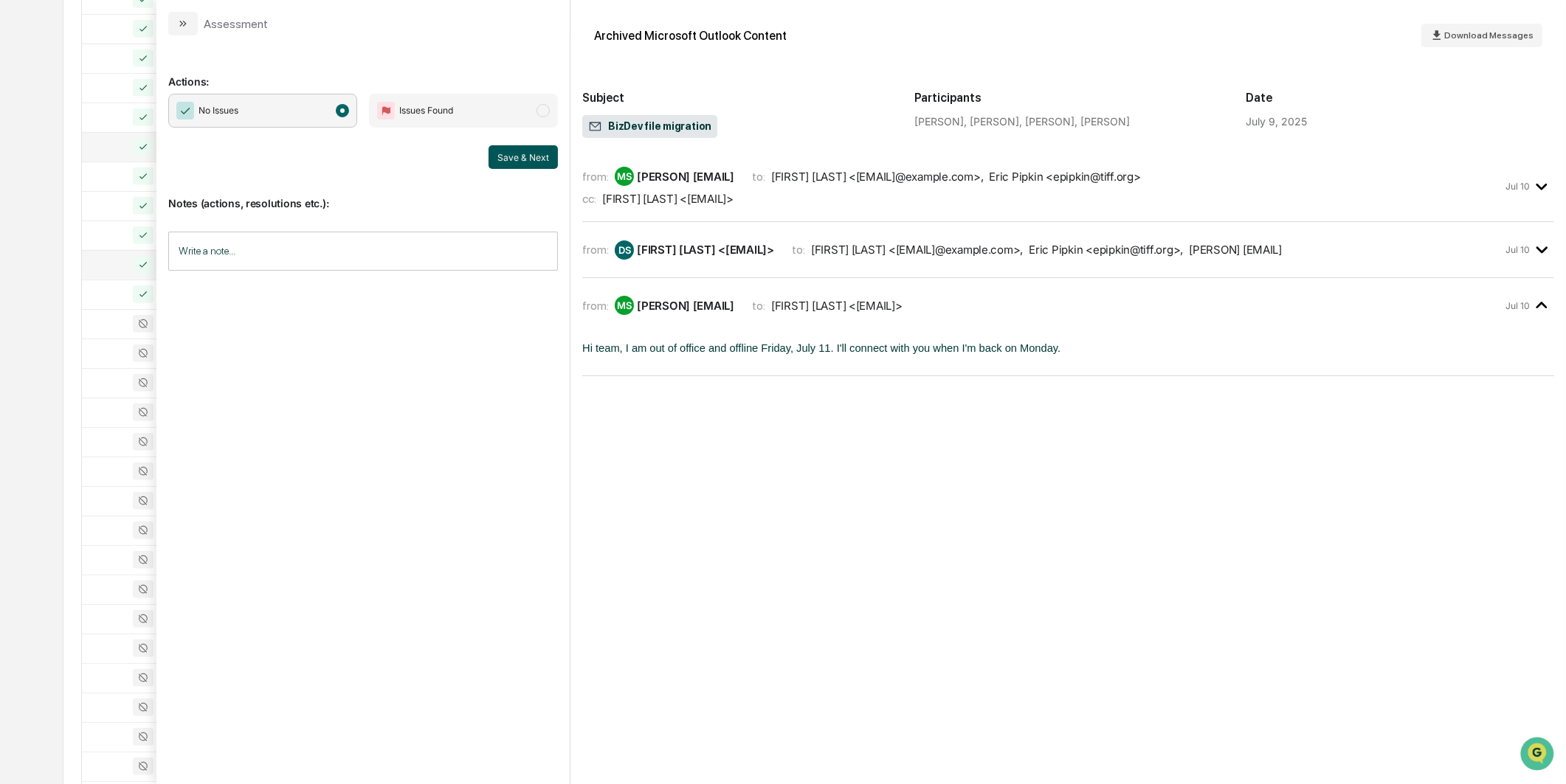 click on "Save & Next" at bounding box center (523, 157) 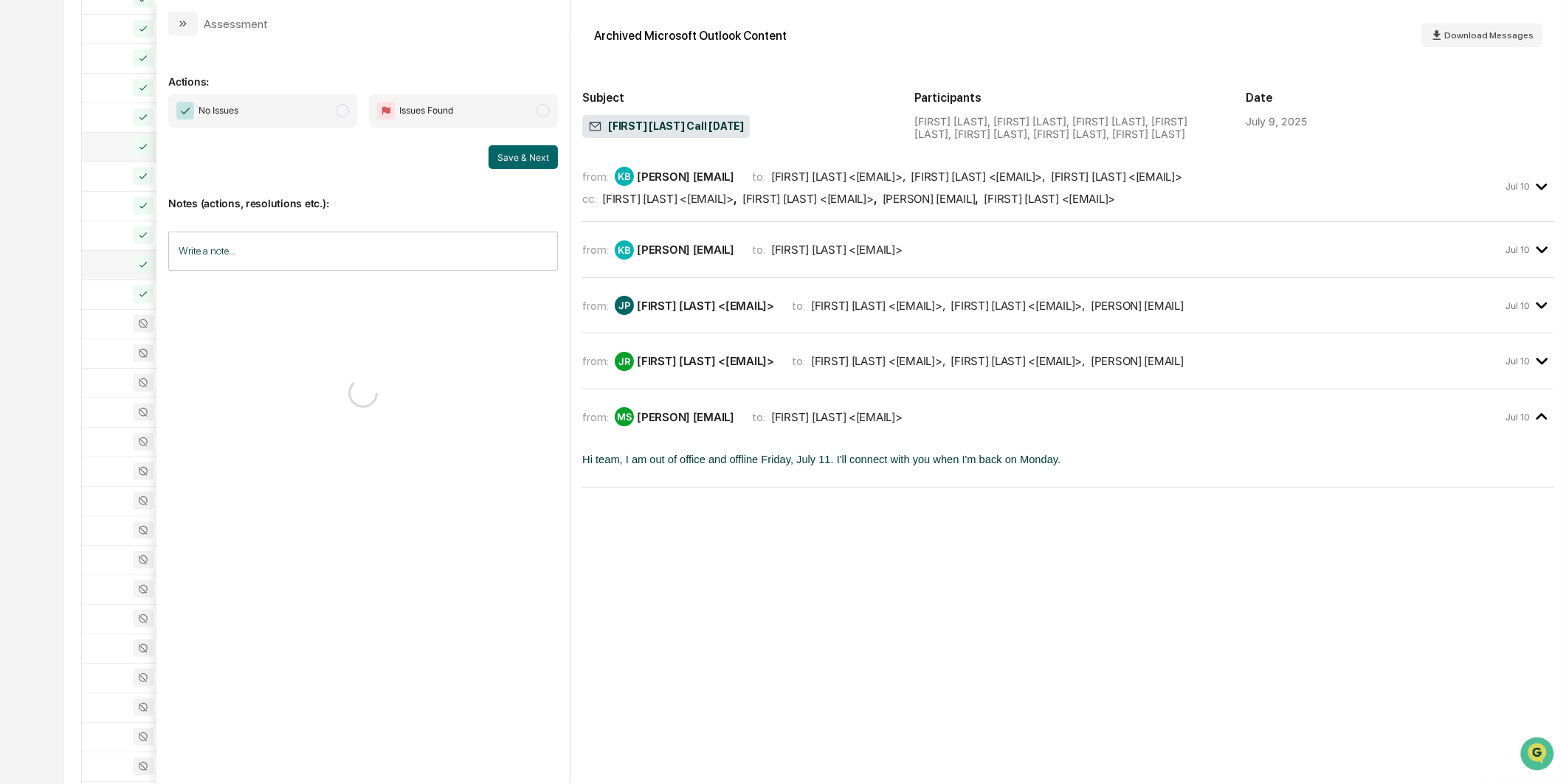 click on "No Issues" at bounding box center (263, 111) 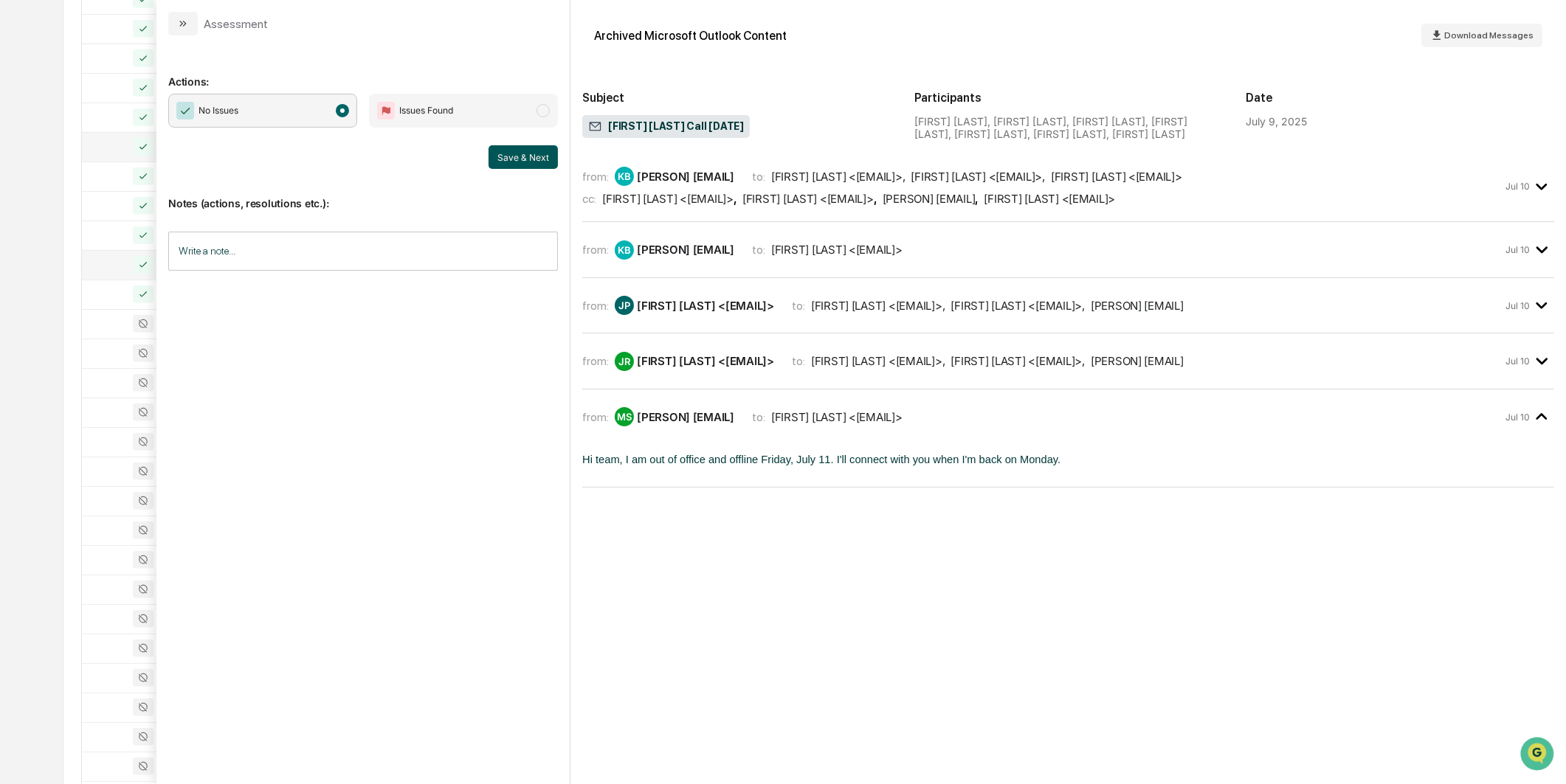 click on "Save & Next" at bounding box center [523, 157] 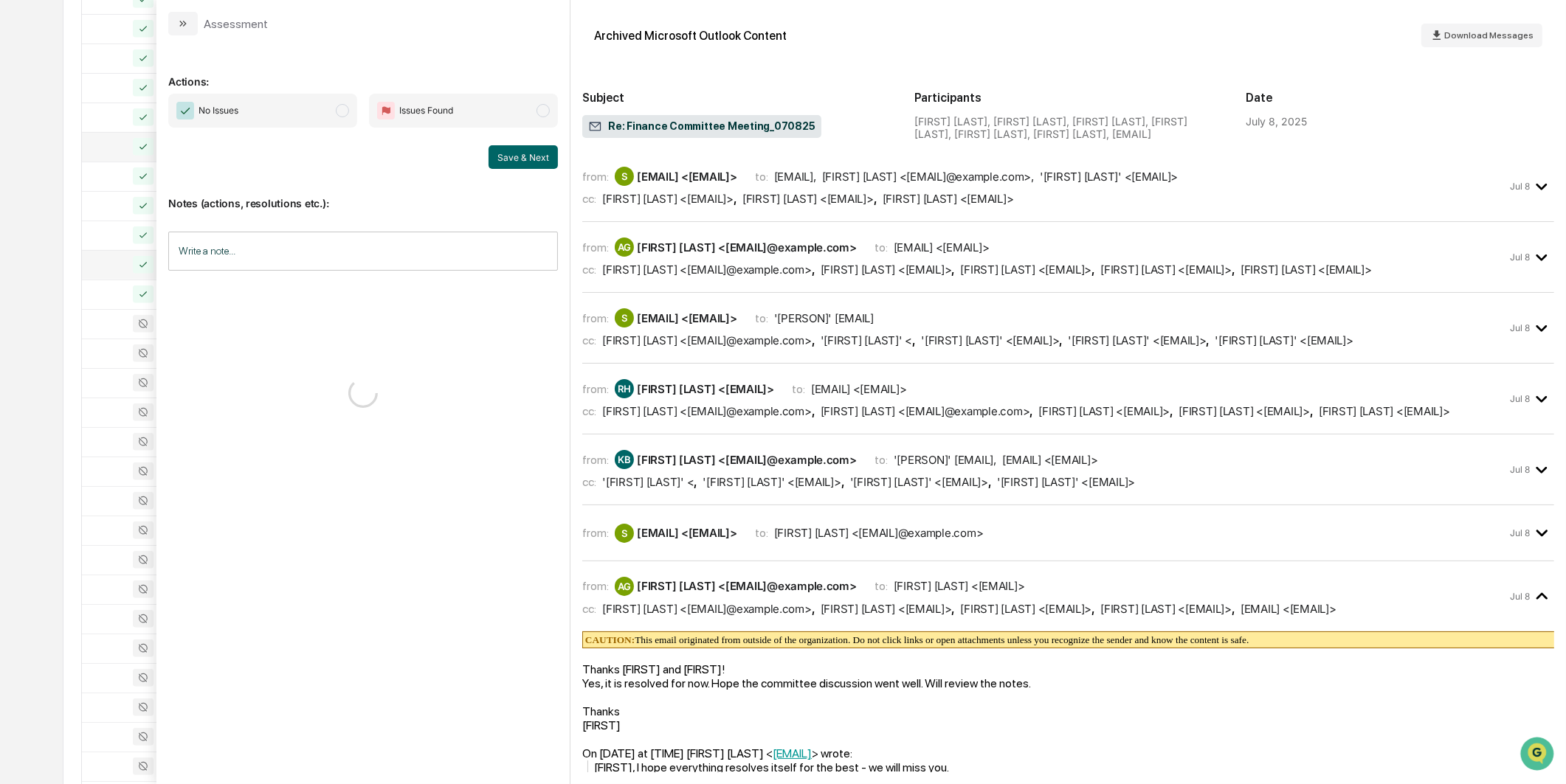 click on "No Issues" at bounding box center [263, 111] 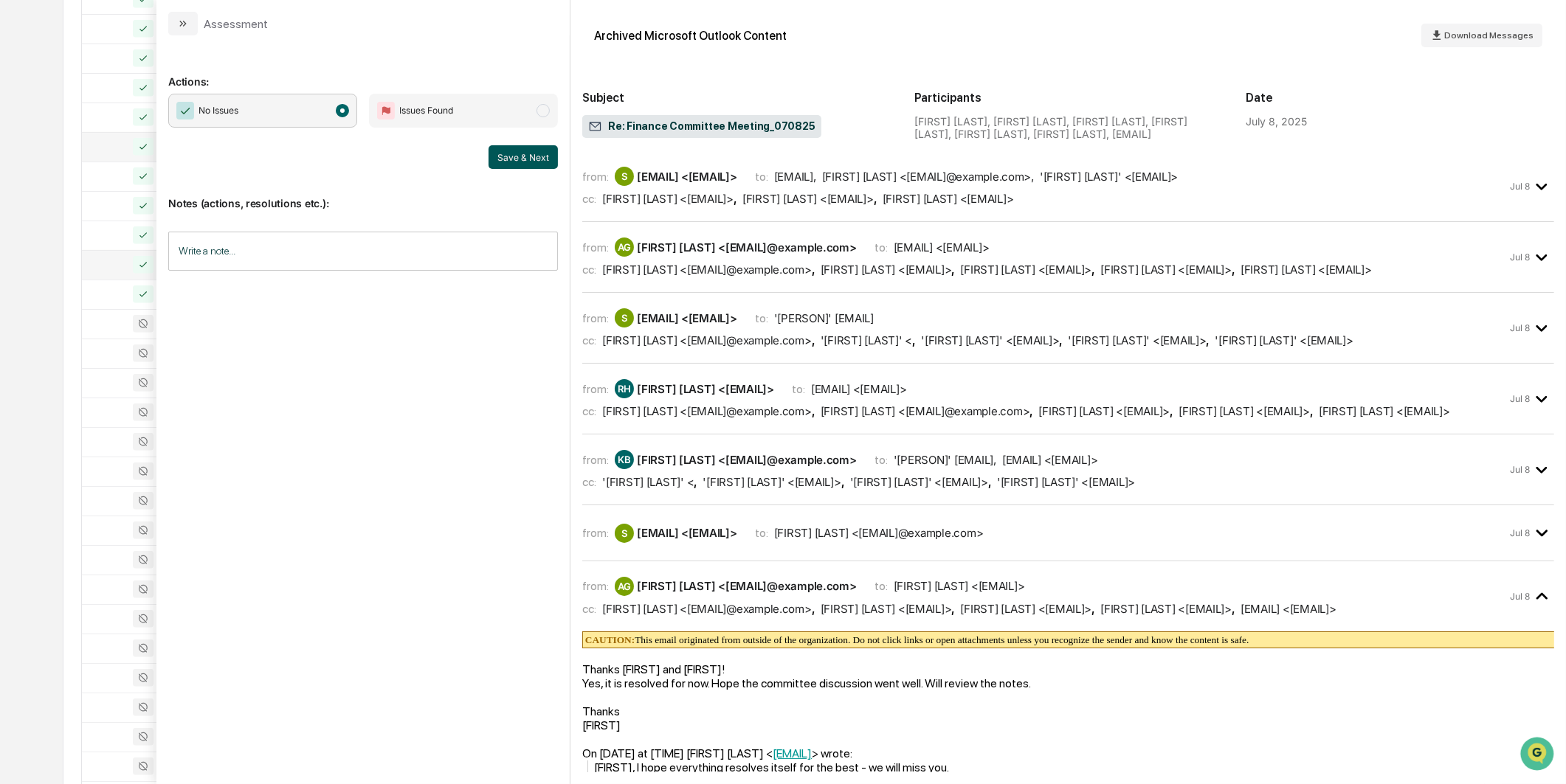 click on "Save & Next" at bounding box center [523, 157] 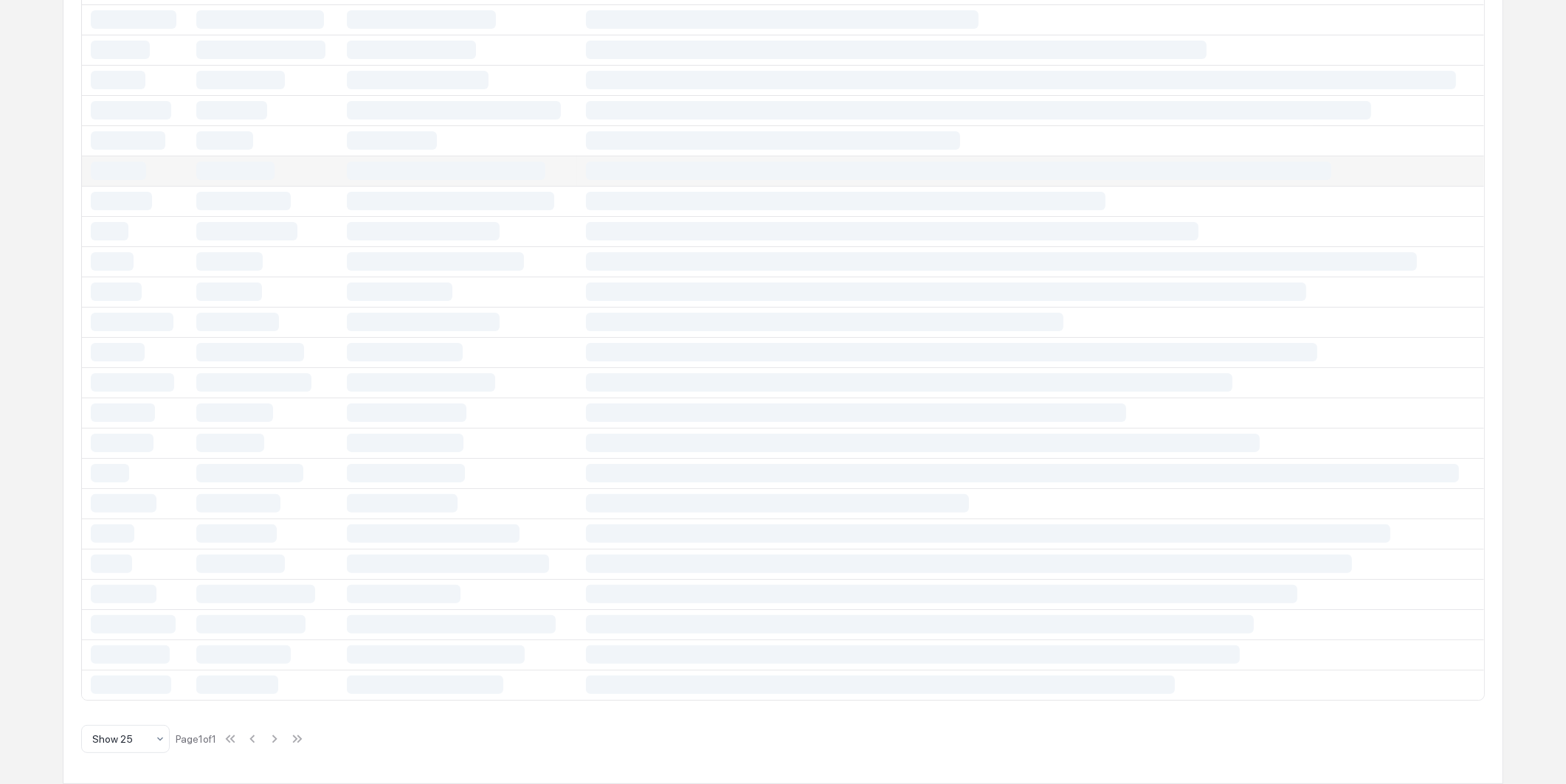 scroll, scrollTop: 0, scrollLeft: 0, axis: both 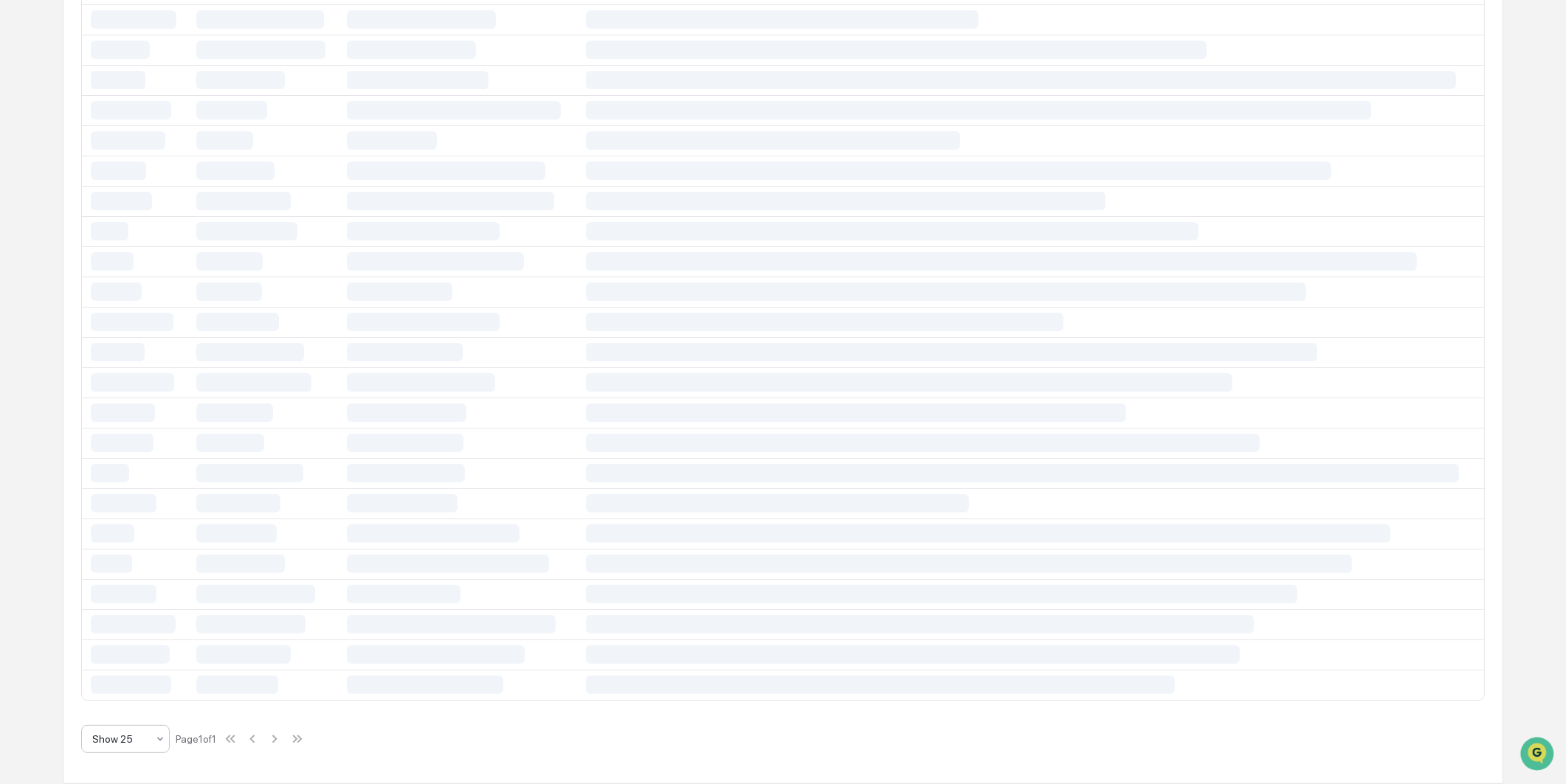 click at bounding box center (120, 739) 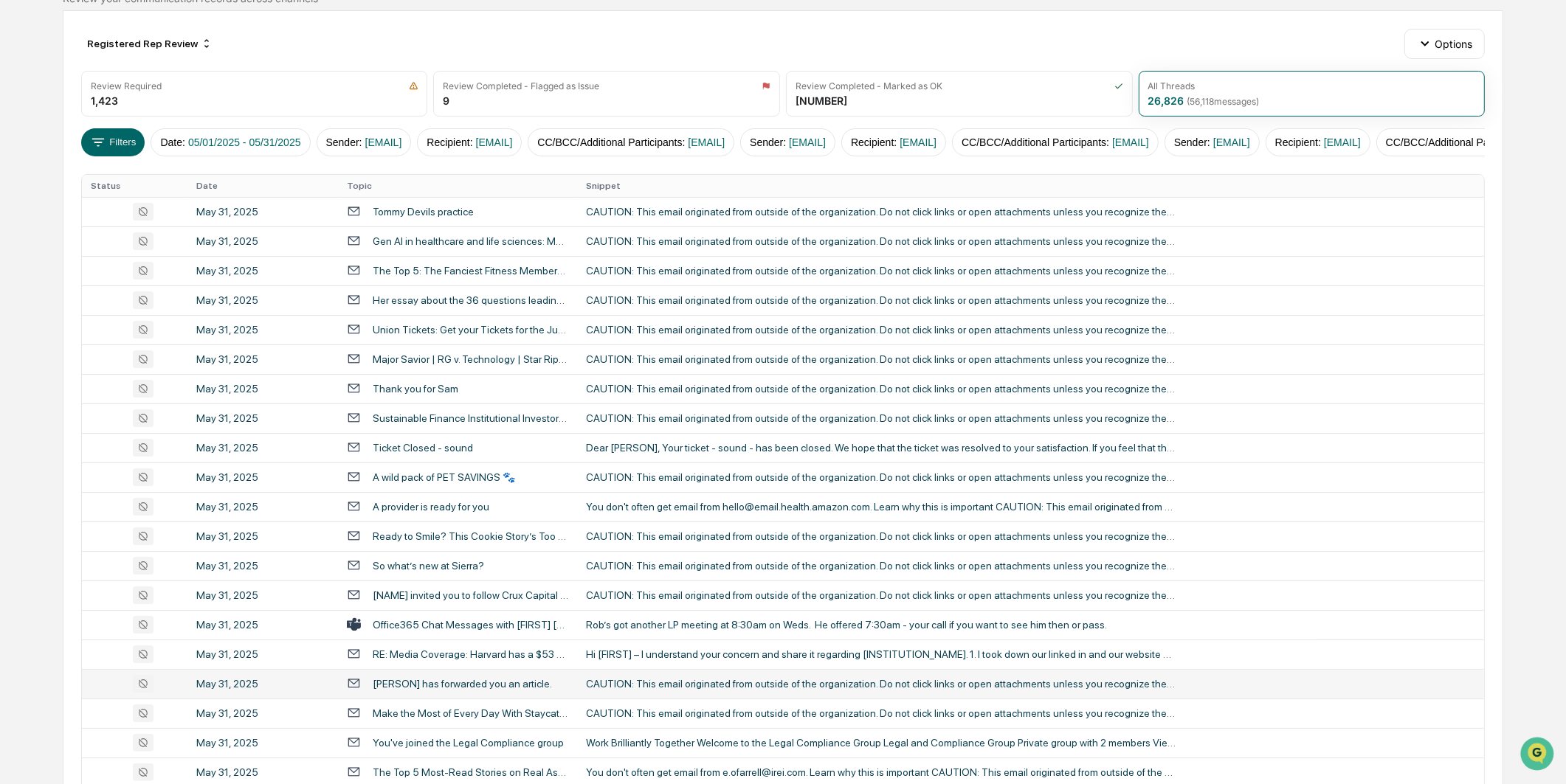 scroll, scrollTop: 0, scrollLeft: 0, axis: both 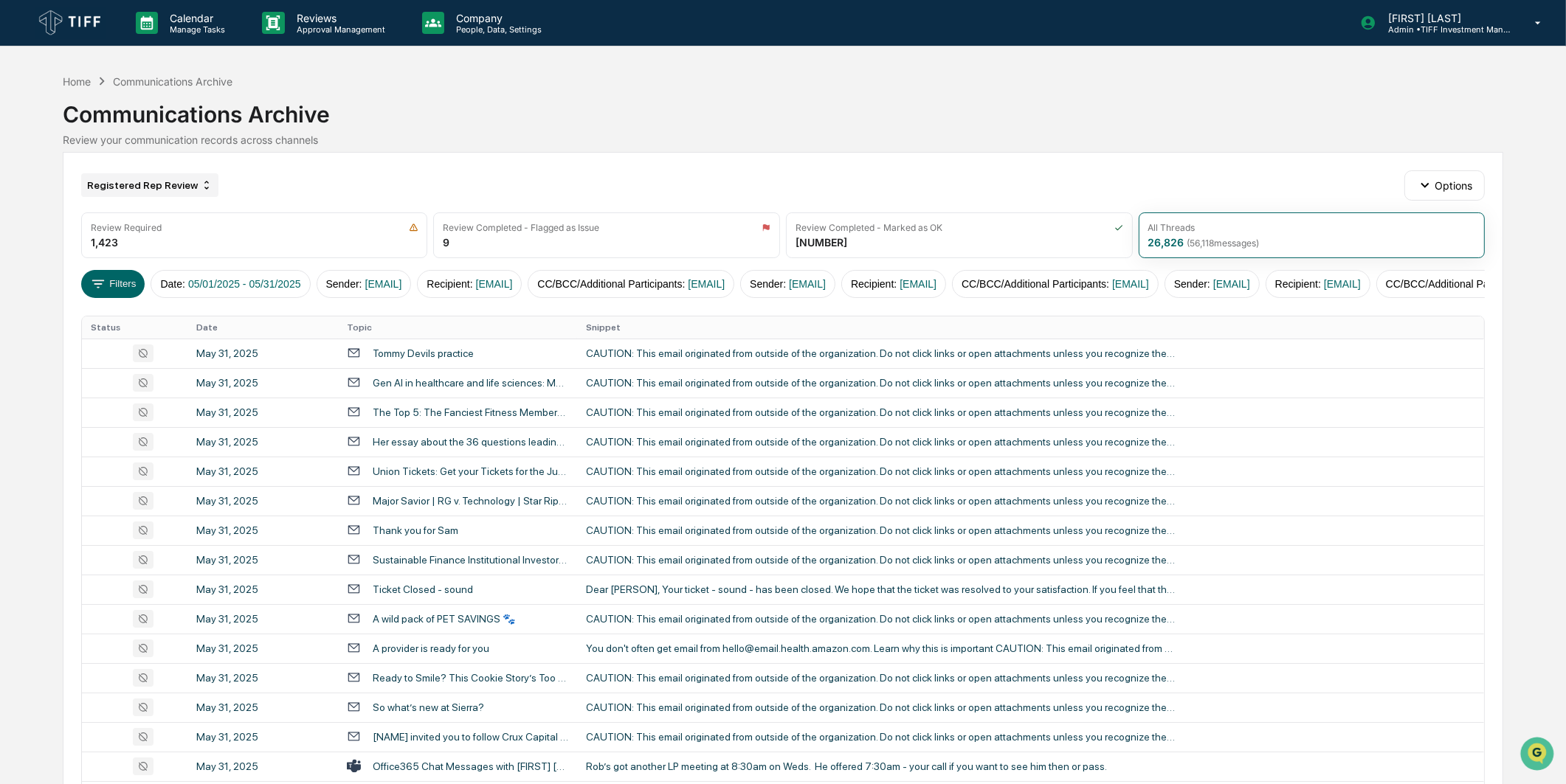 click on "Registered Rep Review" at bounding box center [150, 185] 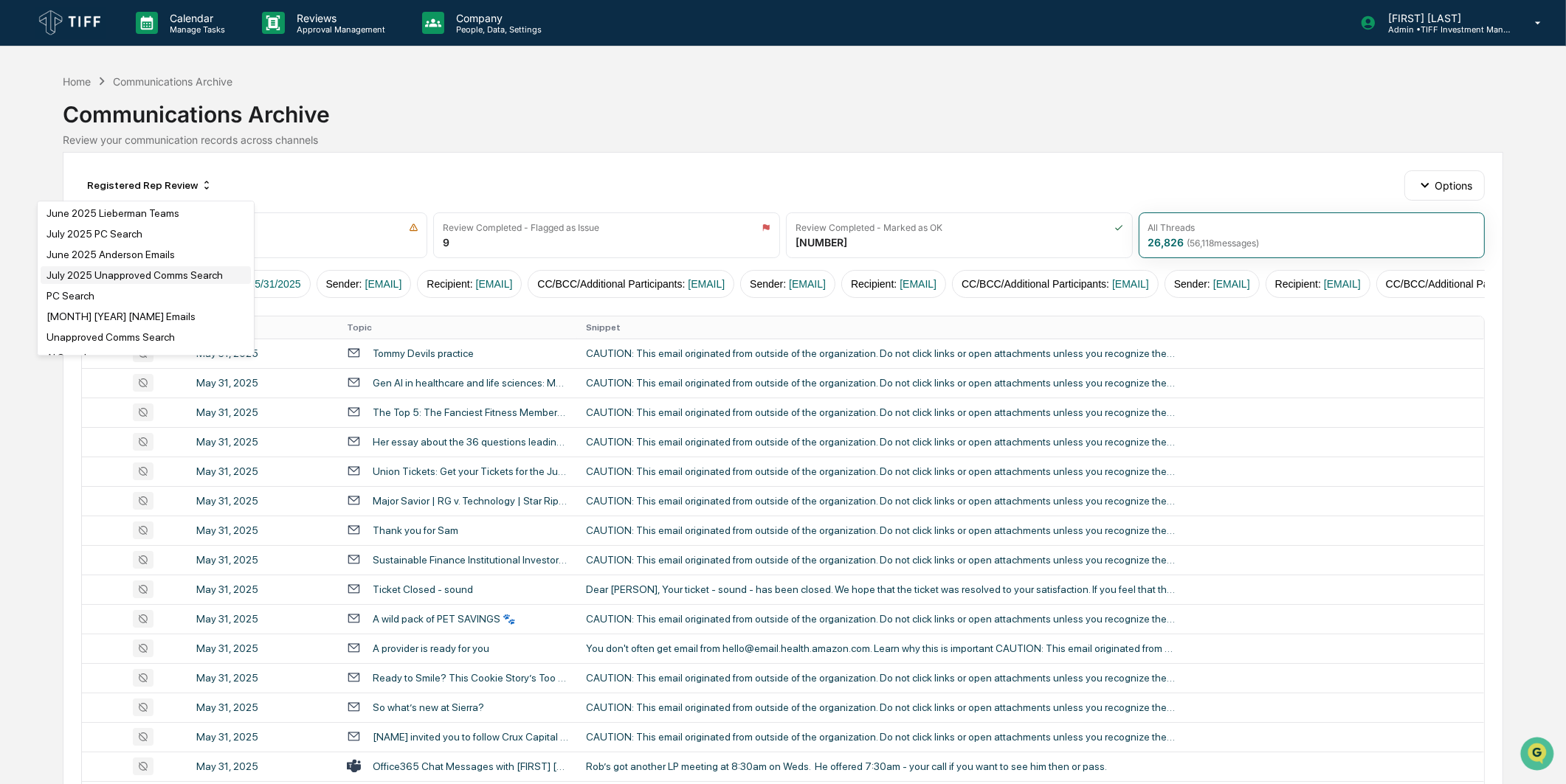 click on "July 2025 Unapproved Comms Search" at bounding box center (134, 275) 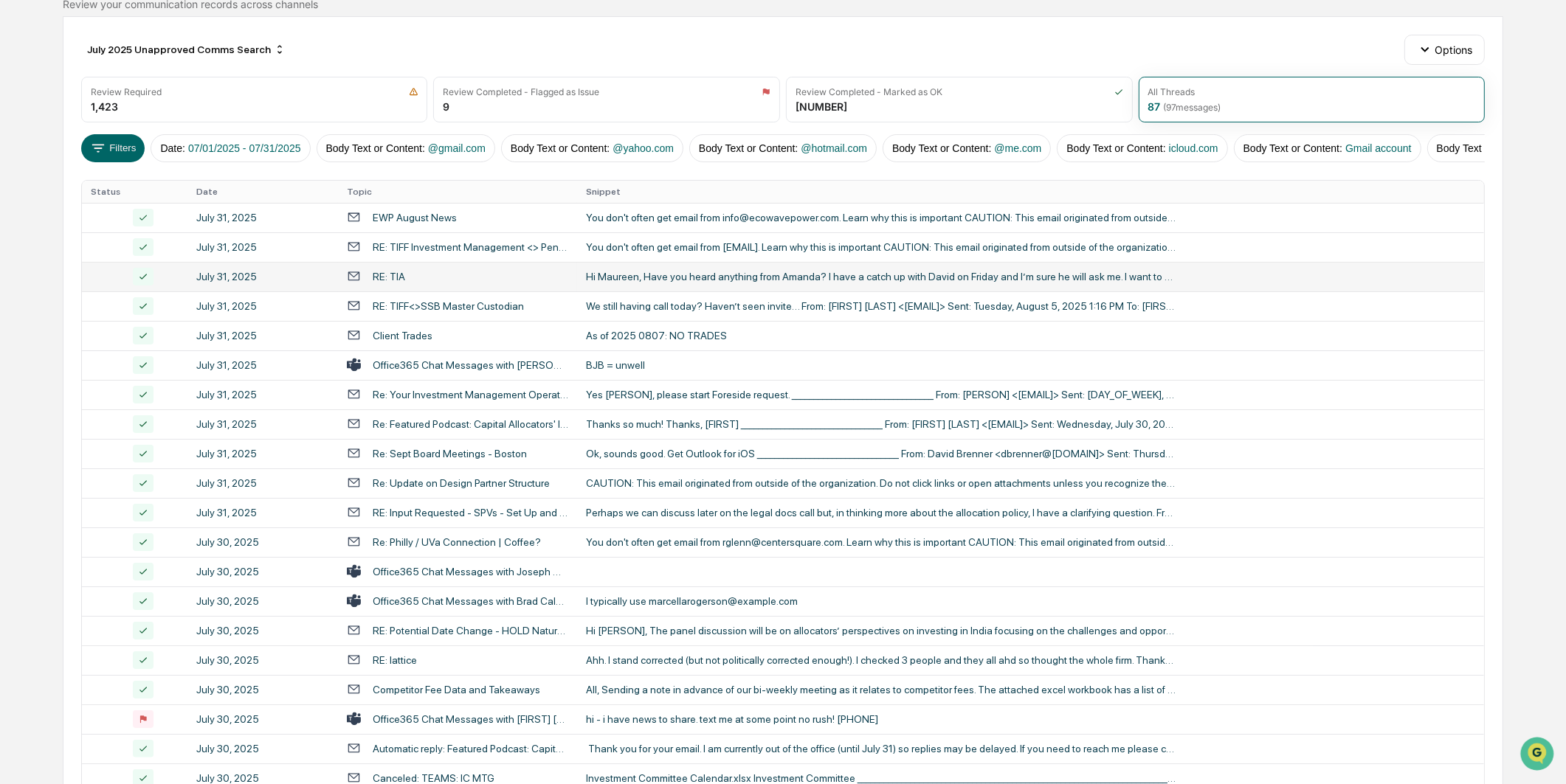 scroll, scrollTop: 0, scrollLeft: 0, axis: both 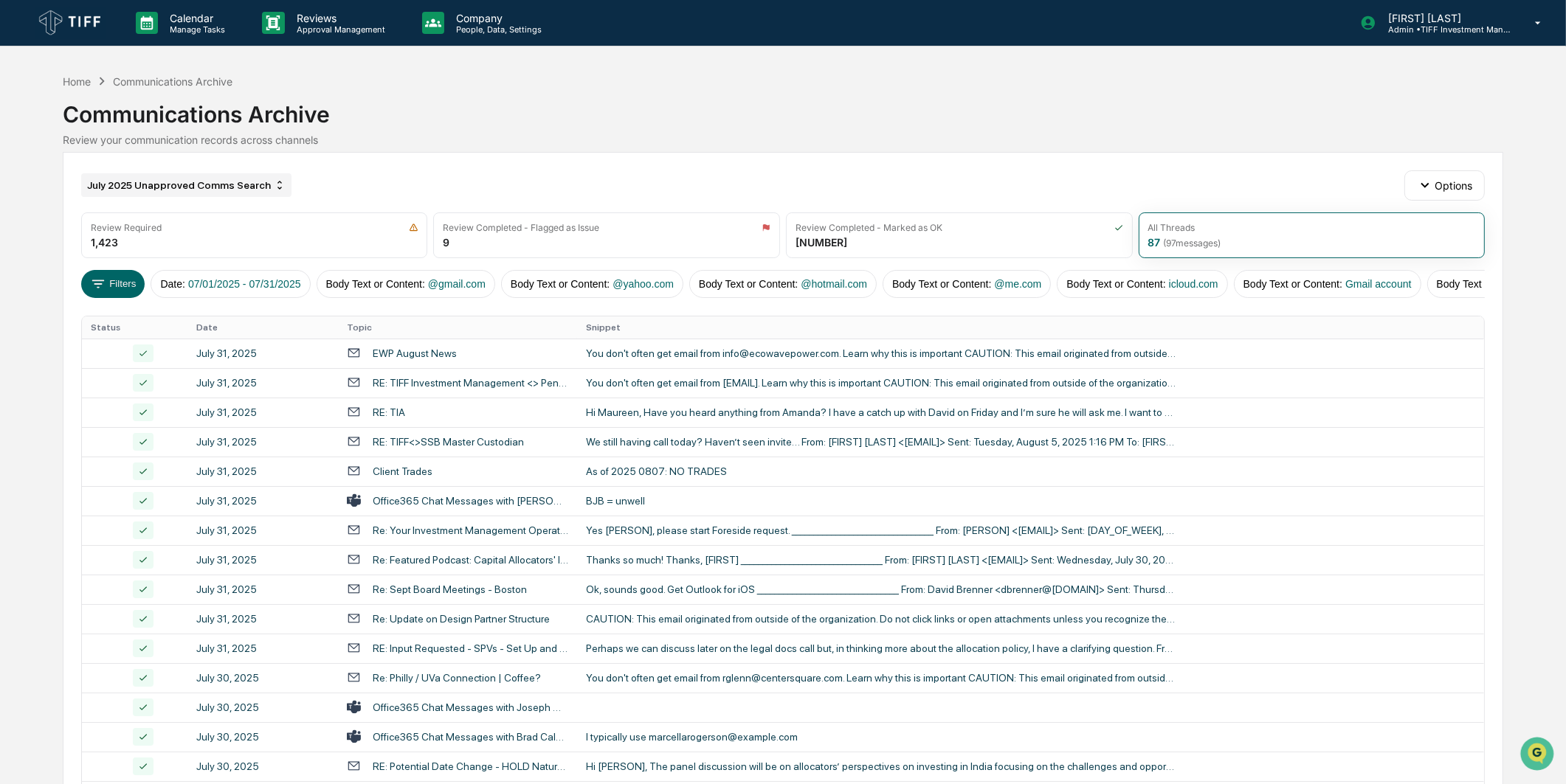 click on "July 2025 Unapproved Comms Search" at bounding box center (186, 185) 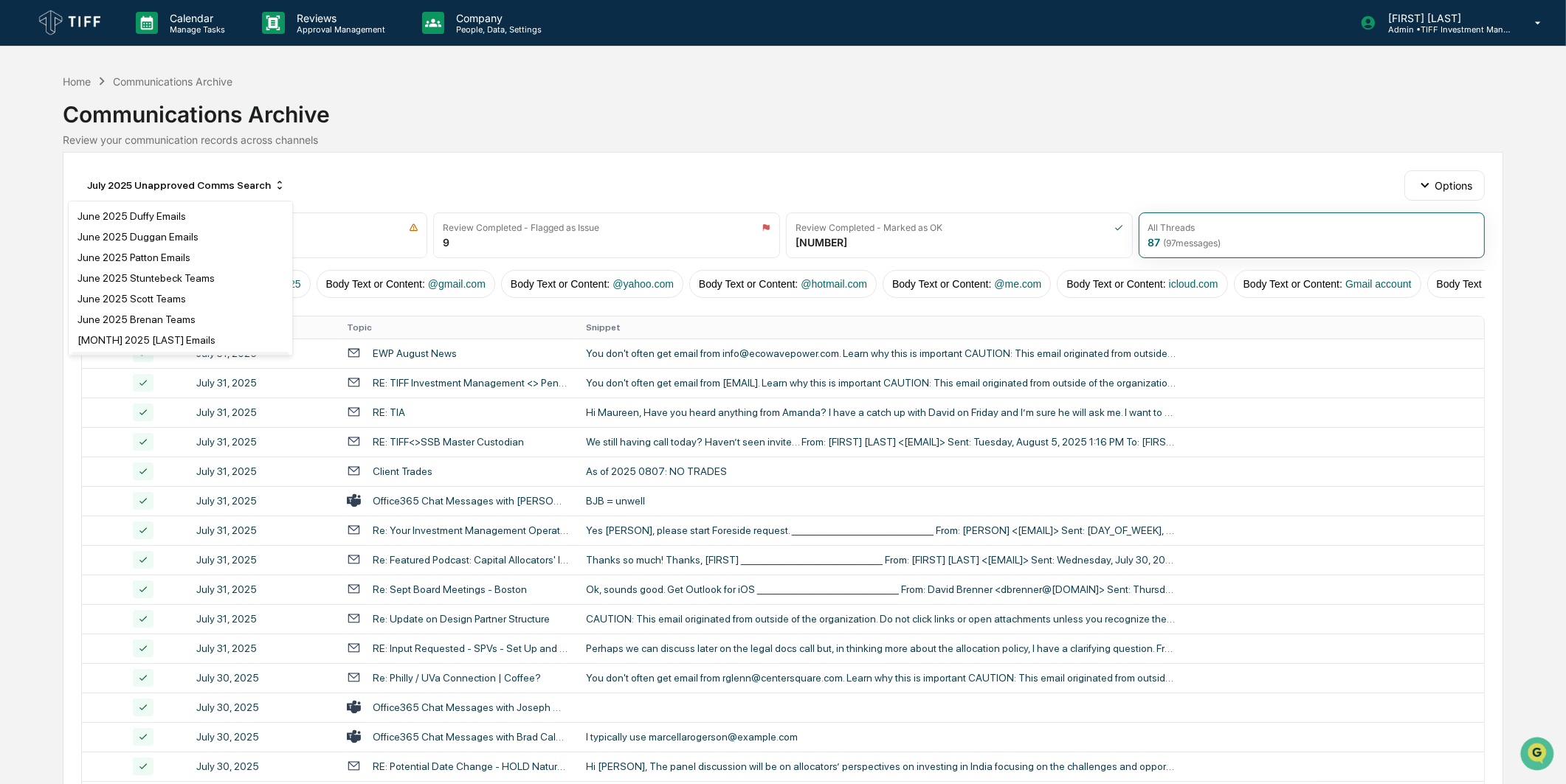 scroll, scrollTop: 736, scrollLeft: 0, axis: vertical 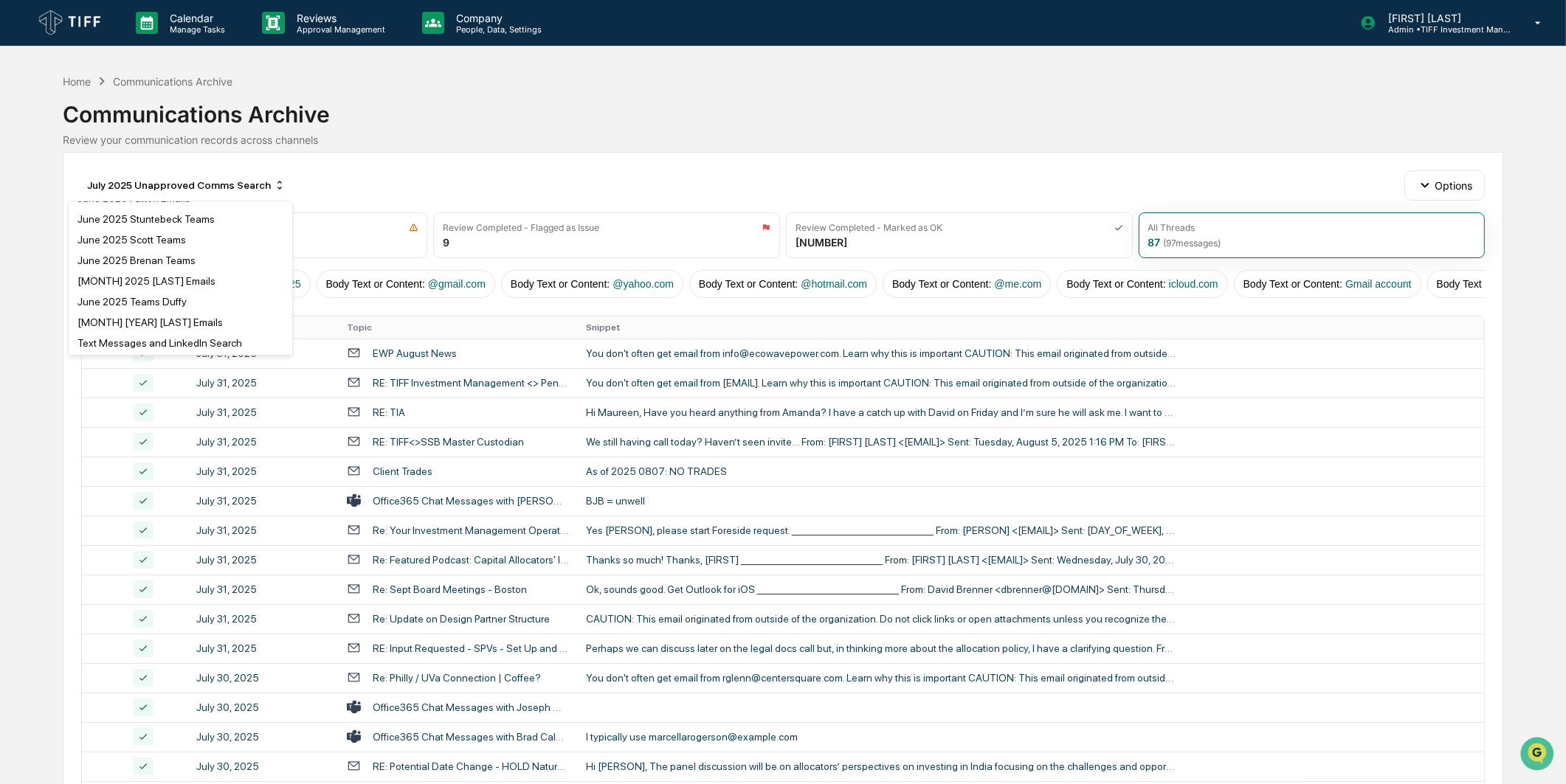 click on "Communications Archive" at bounding box center [783, 108] 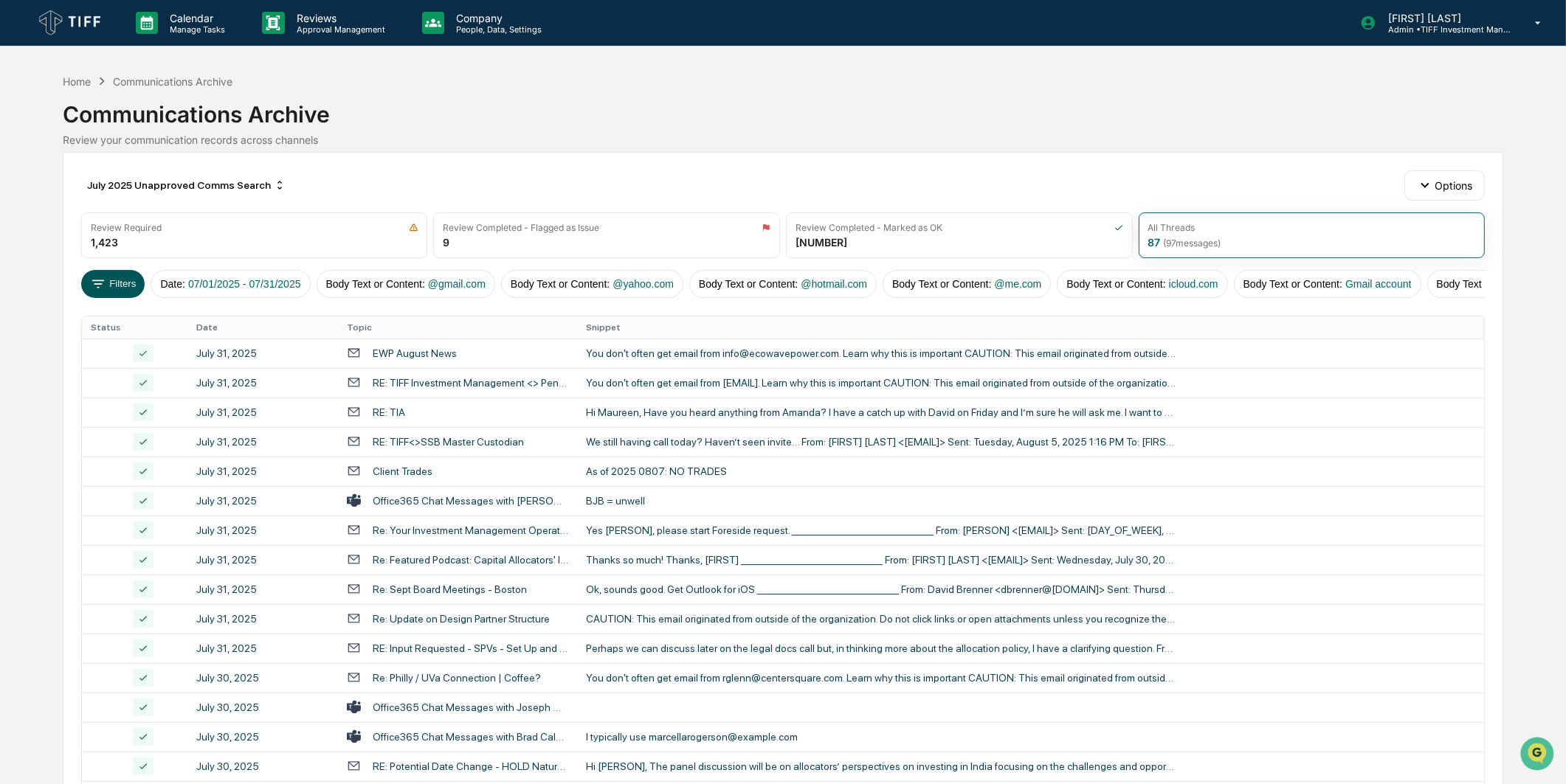 click on "Filters" at bounding box center (113, 284) 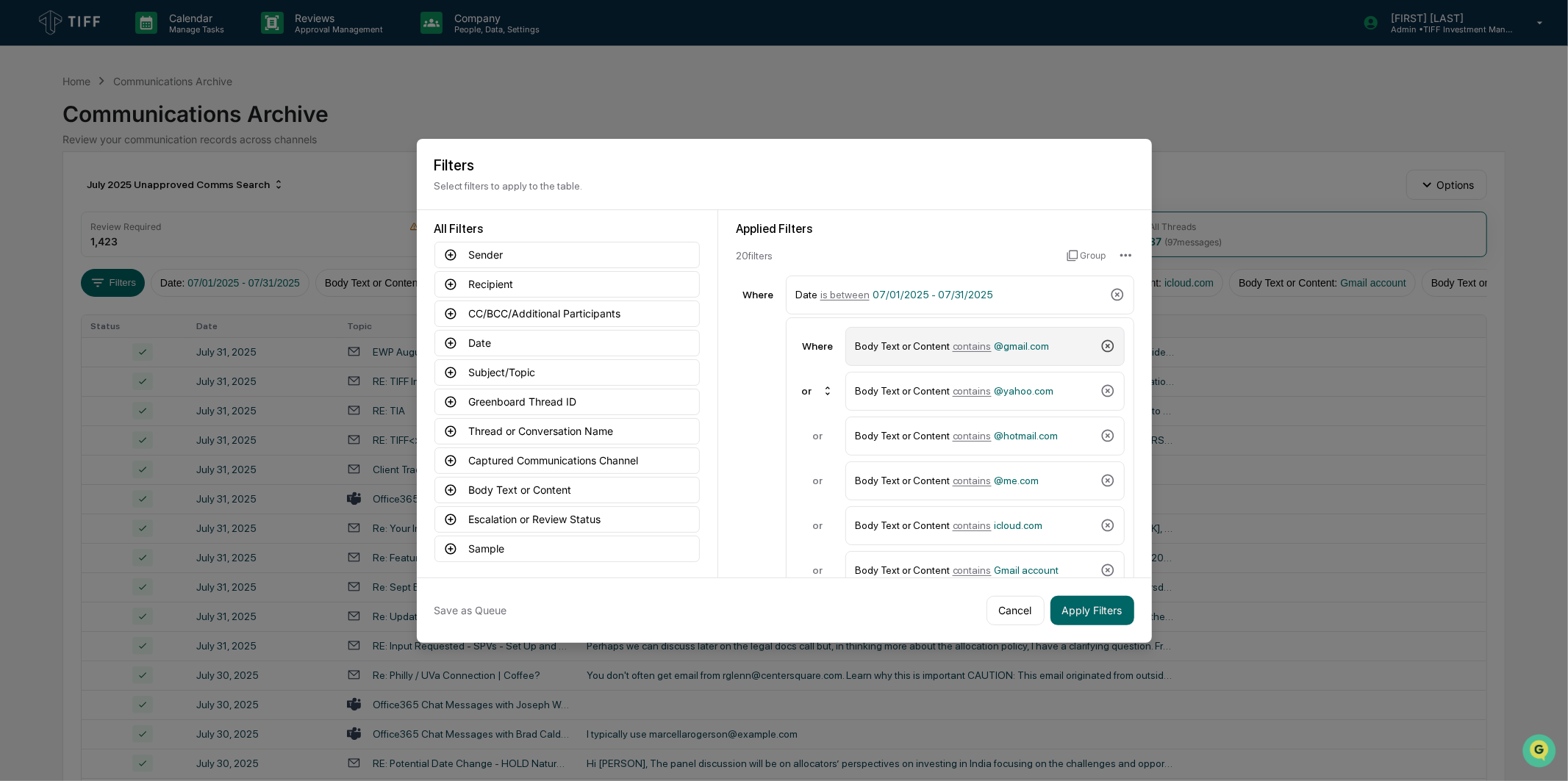 click 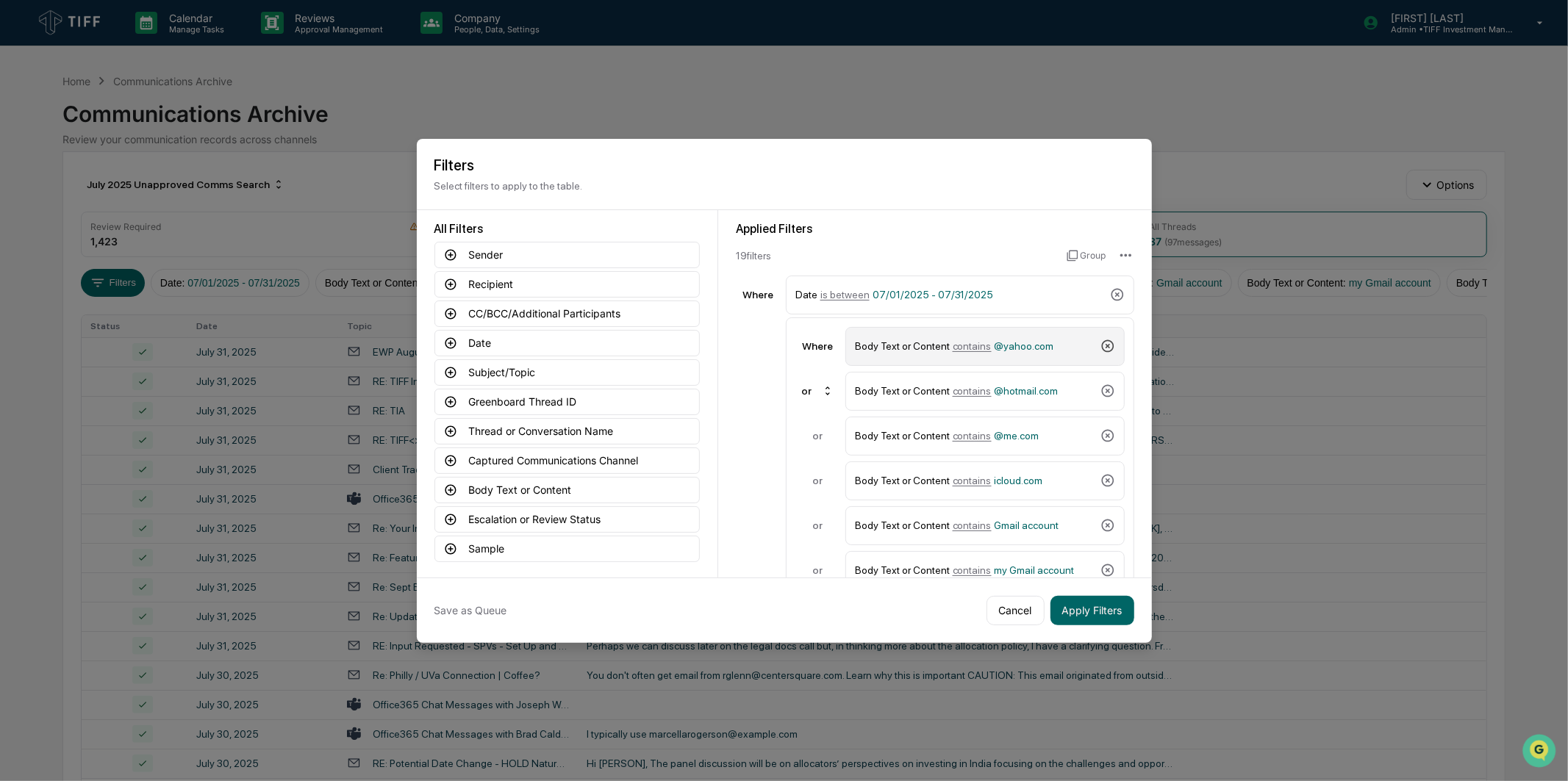 click 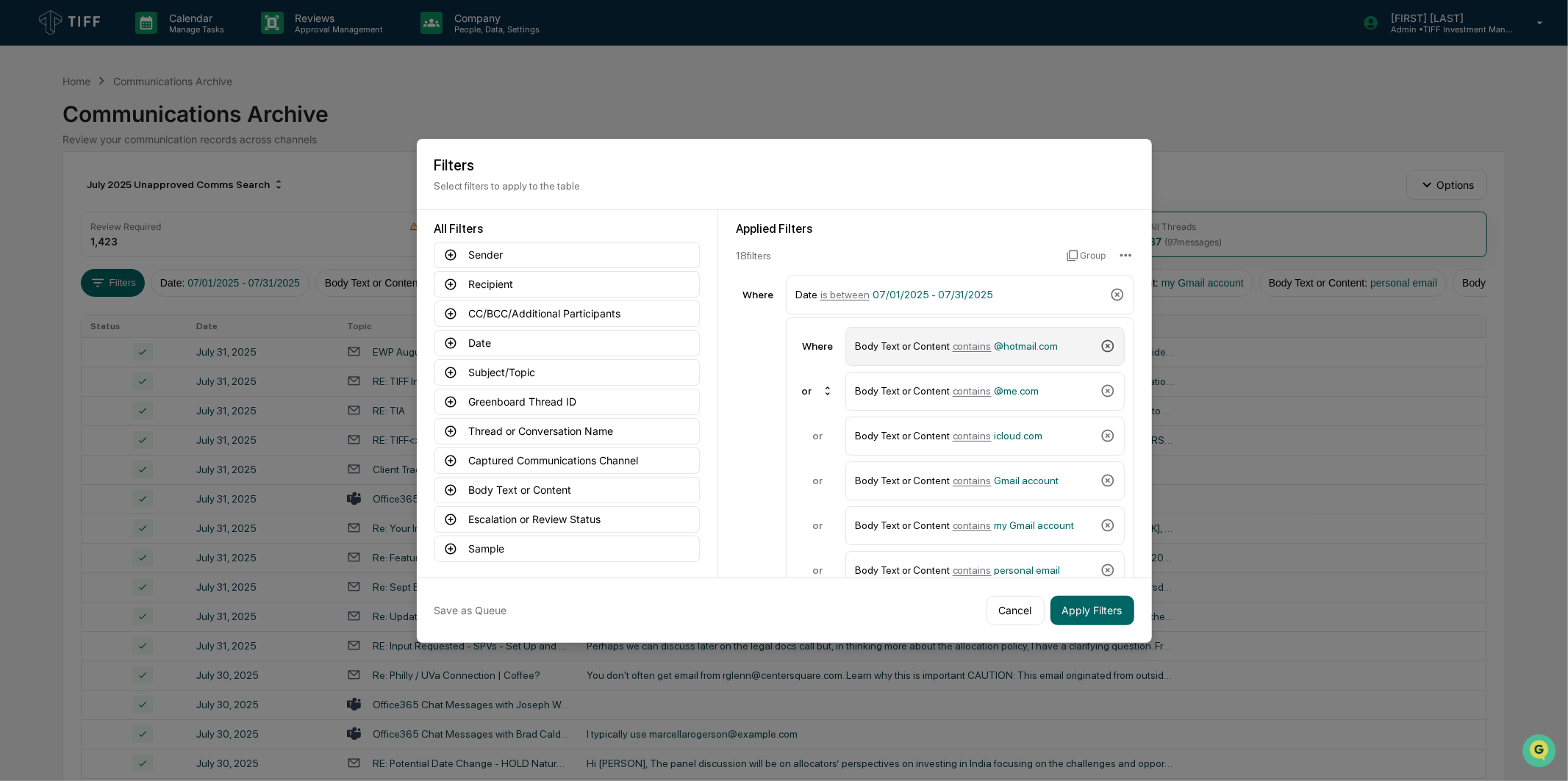 click 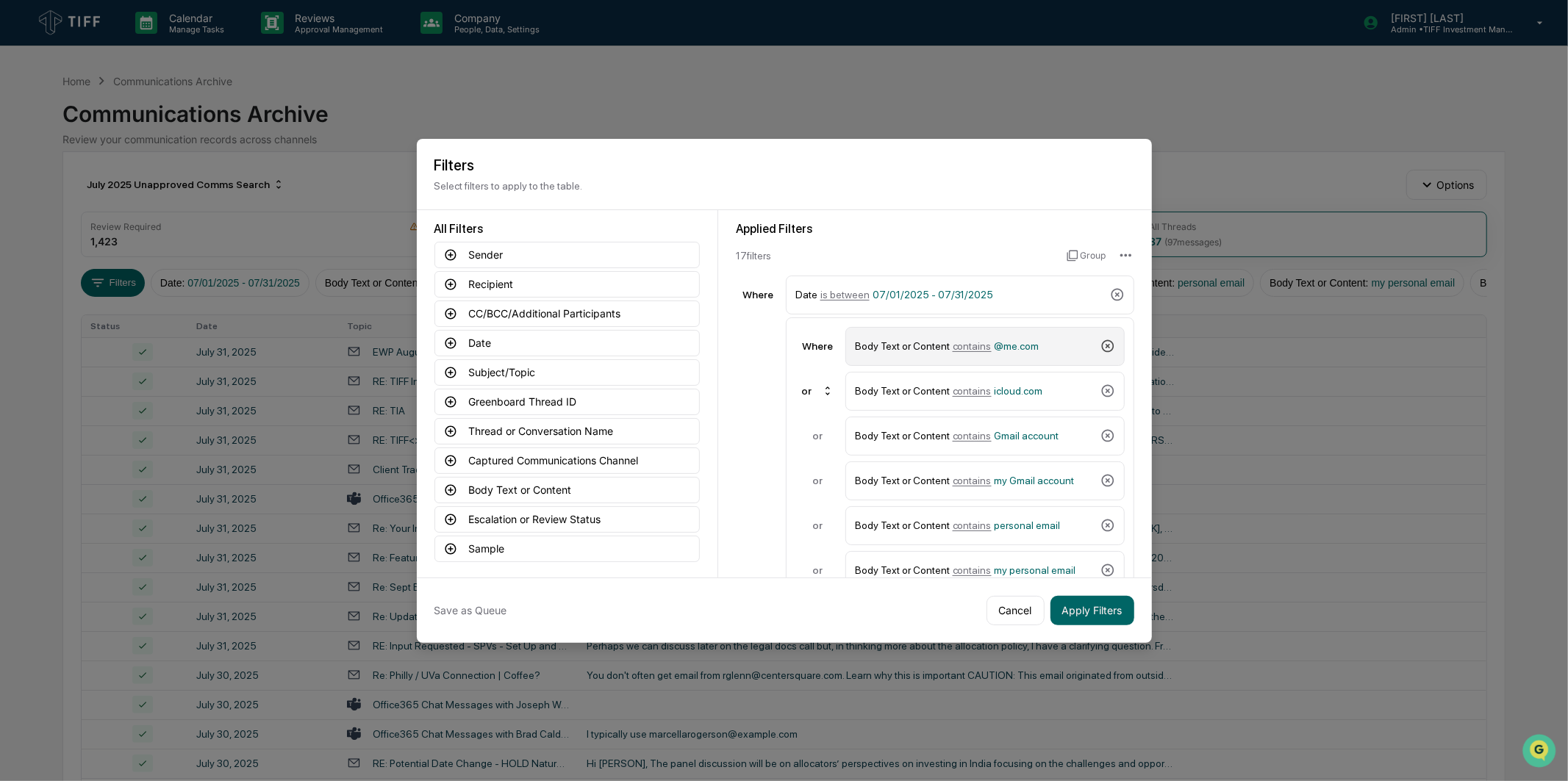click 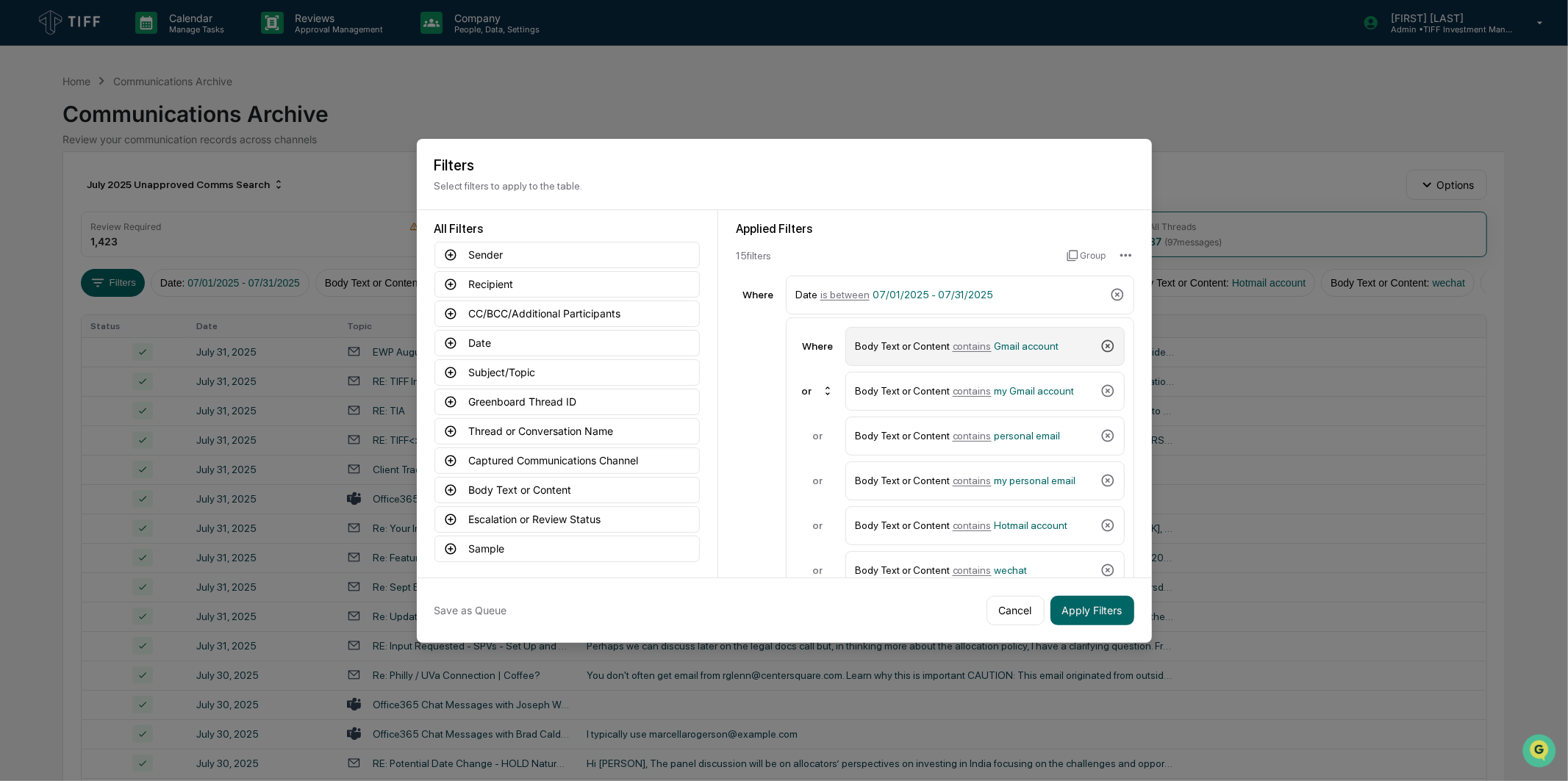 click 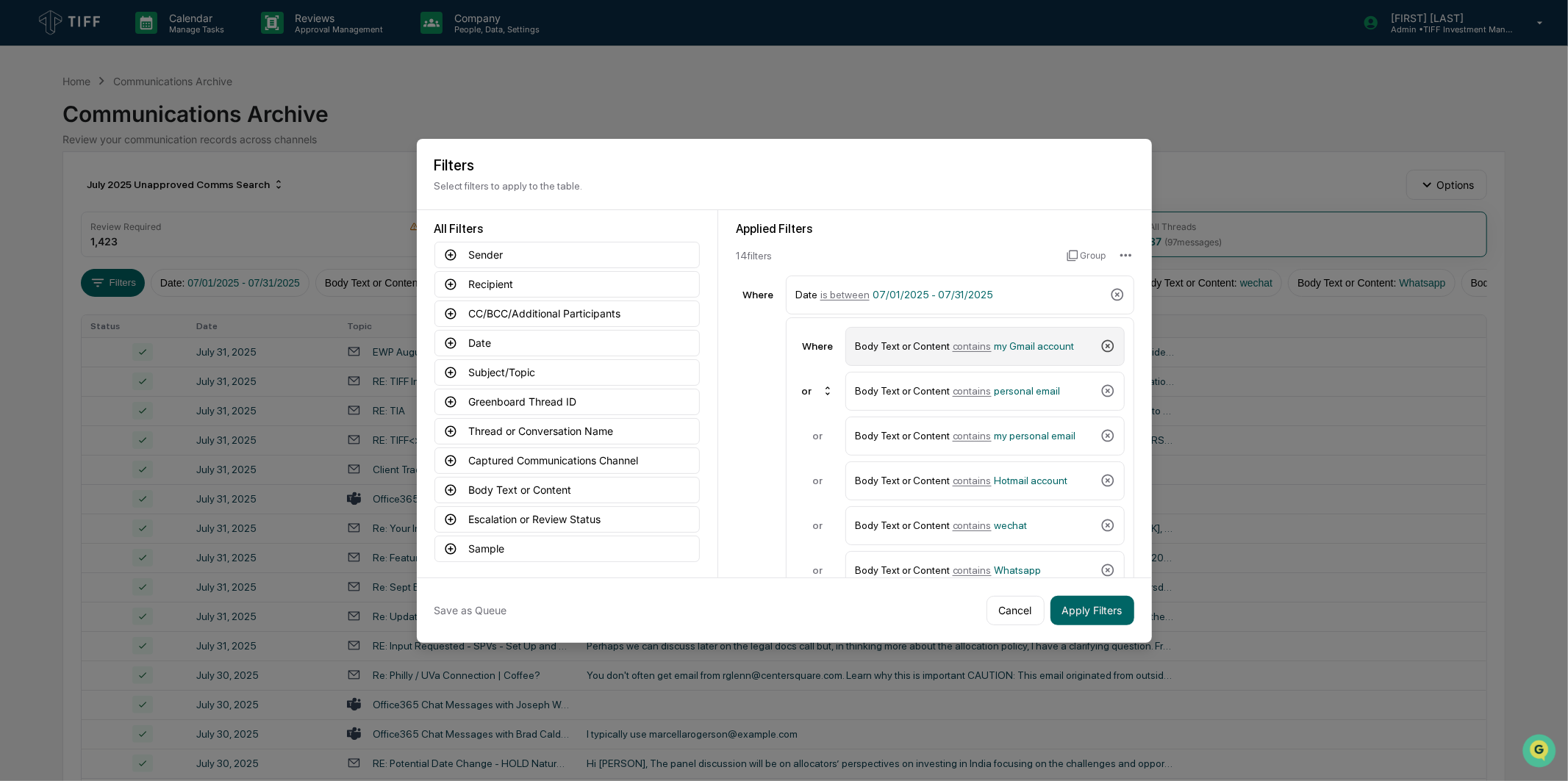 click 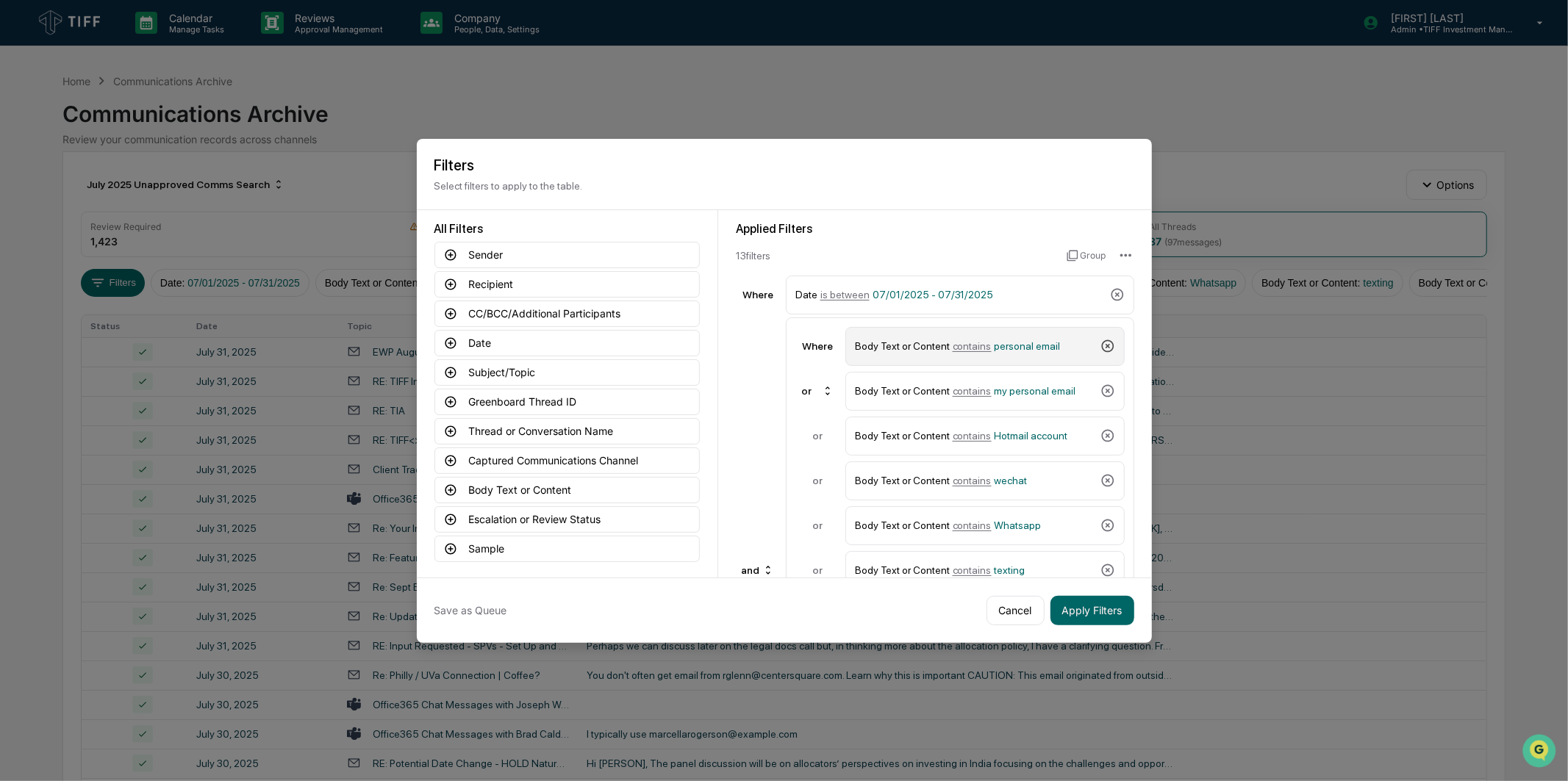 click 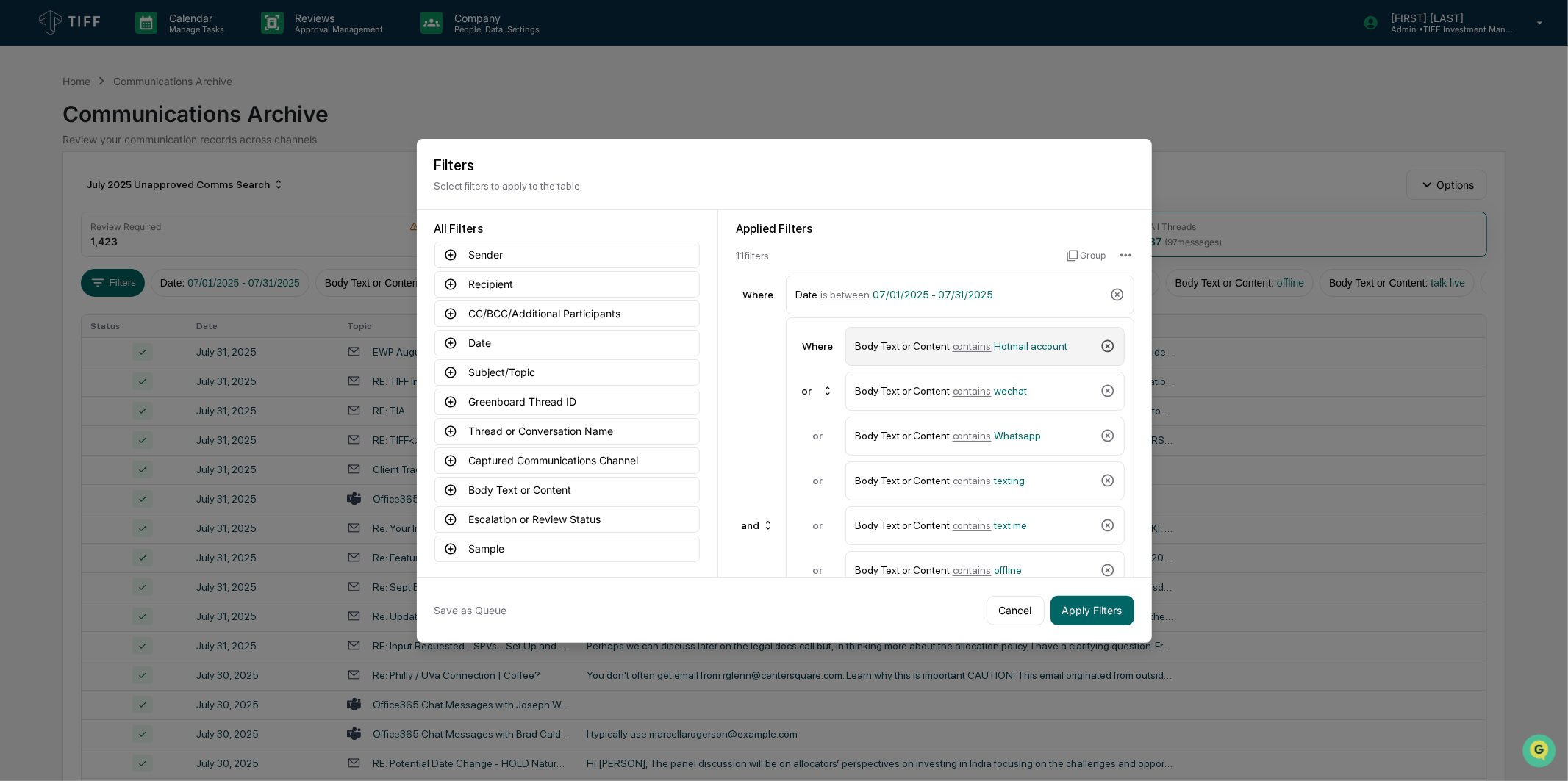 click 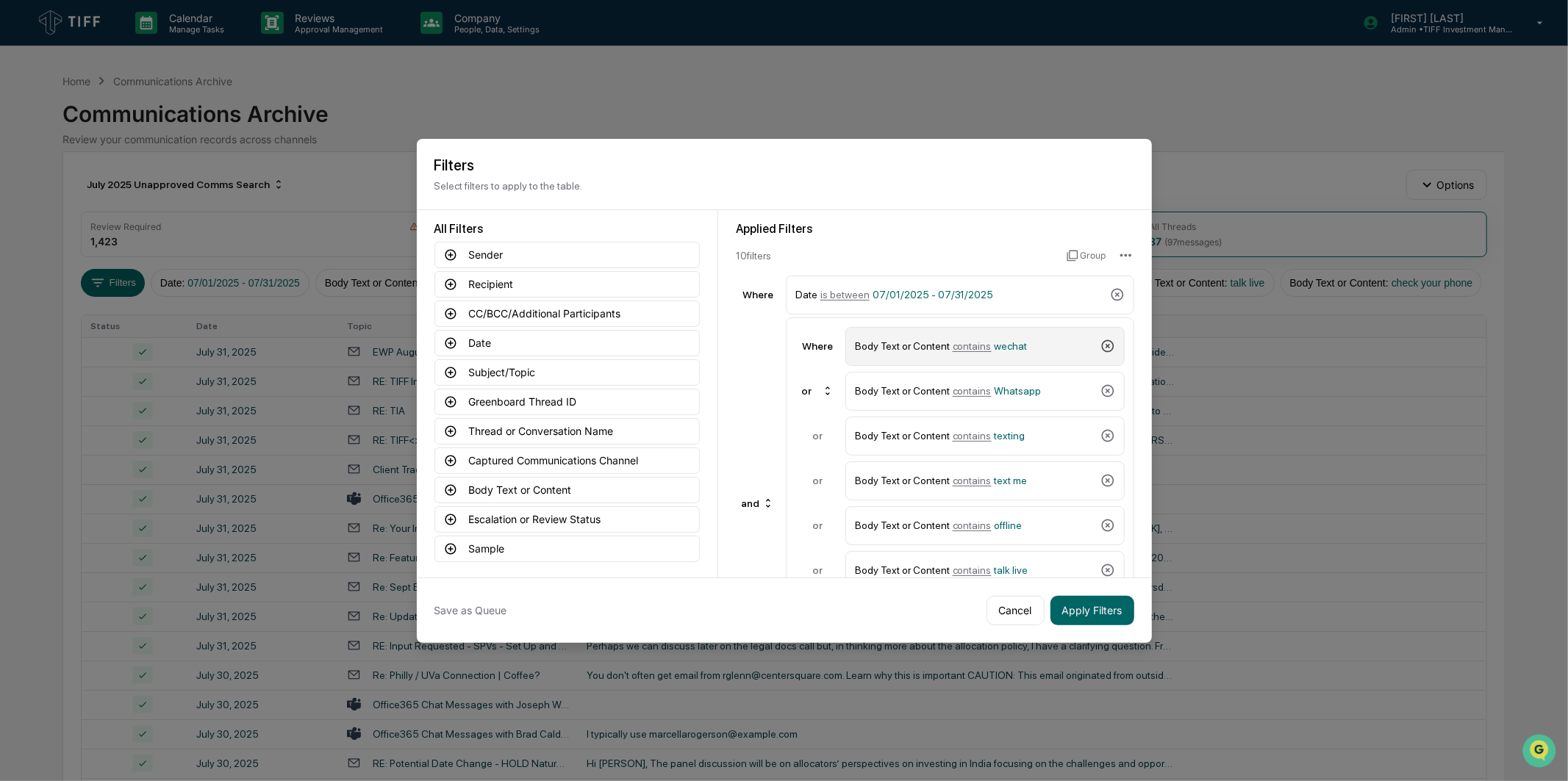 click 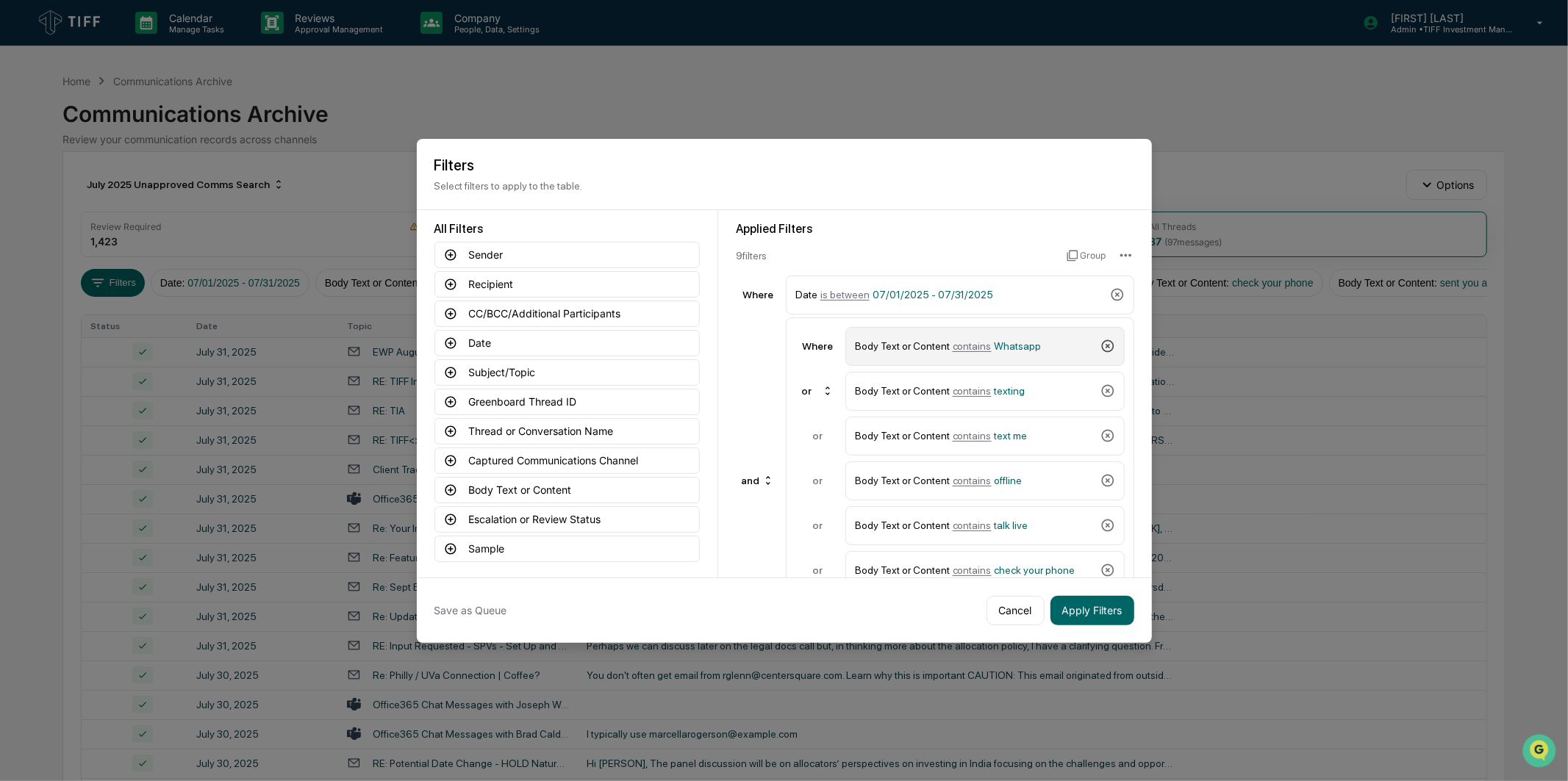 click 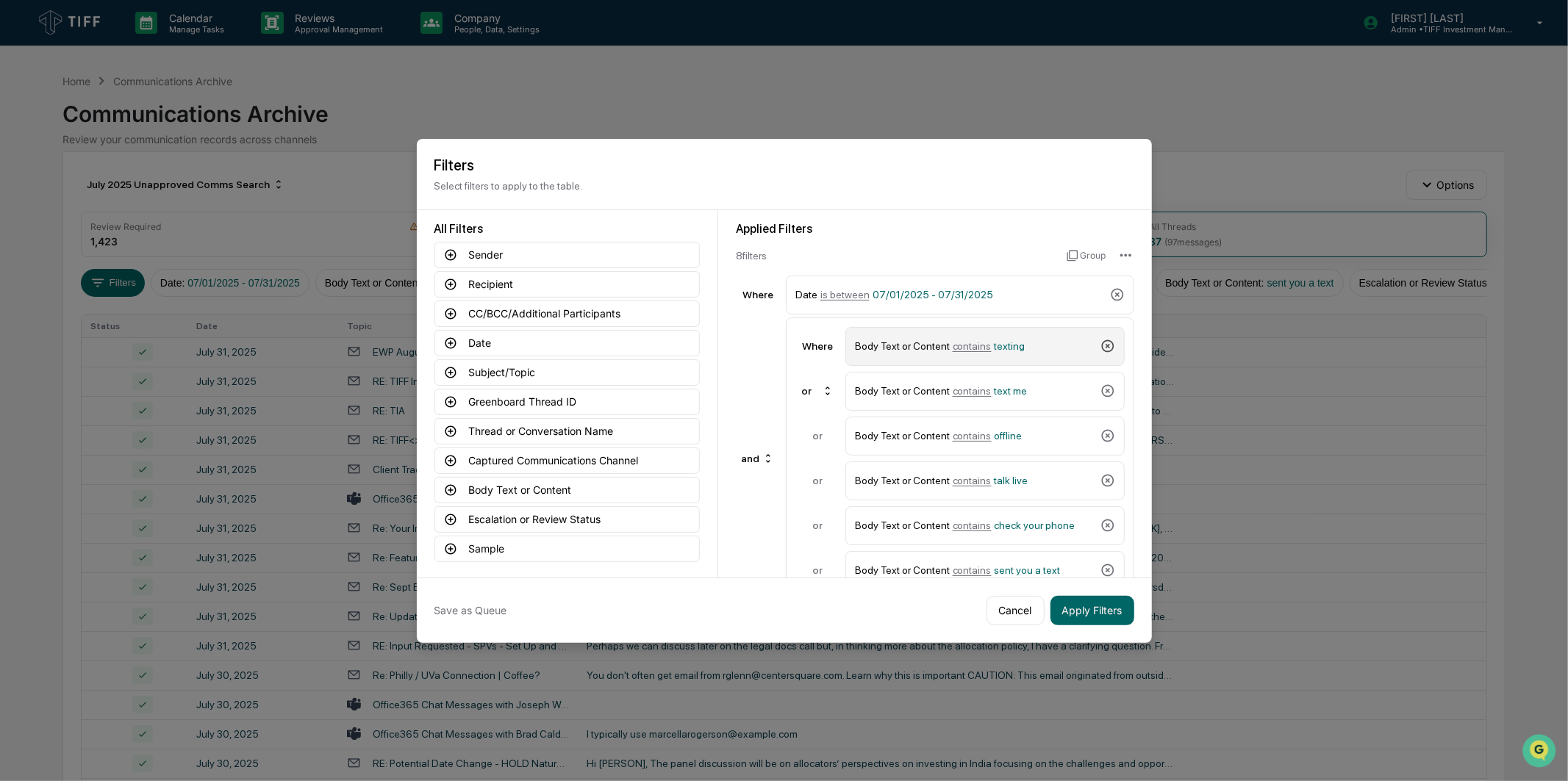 click 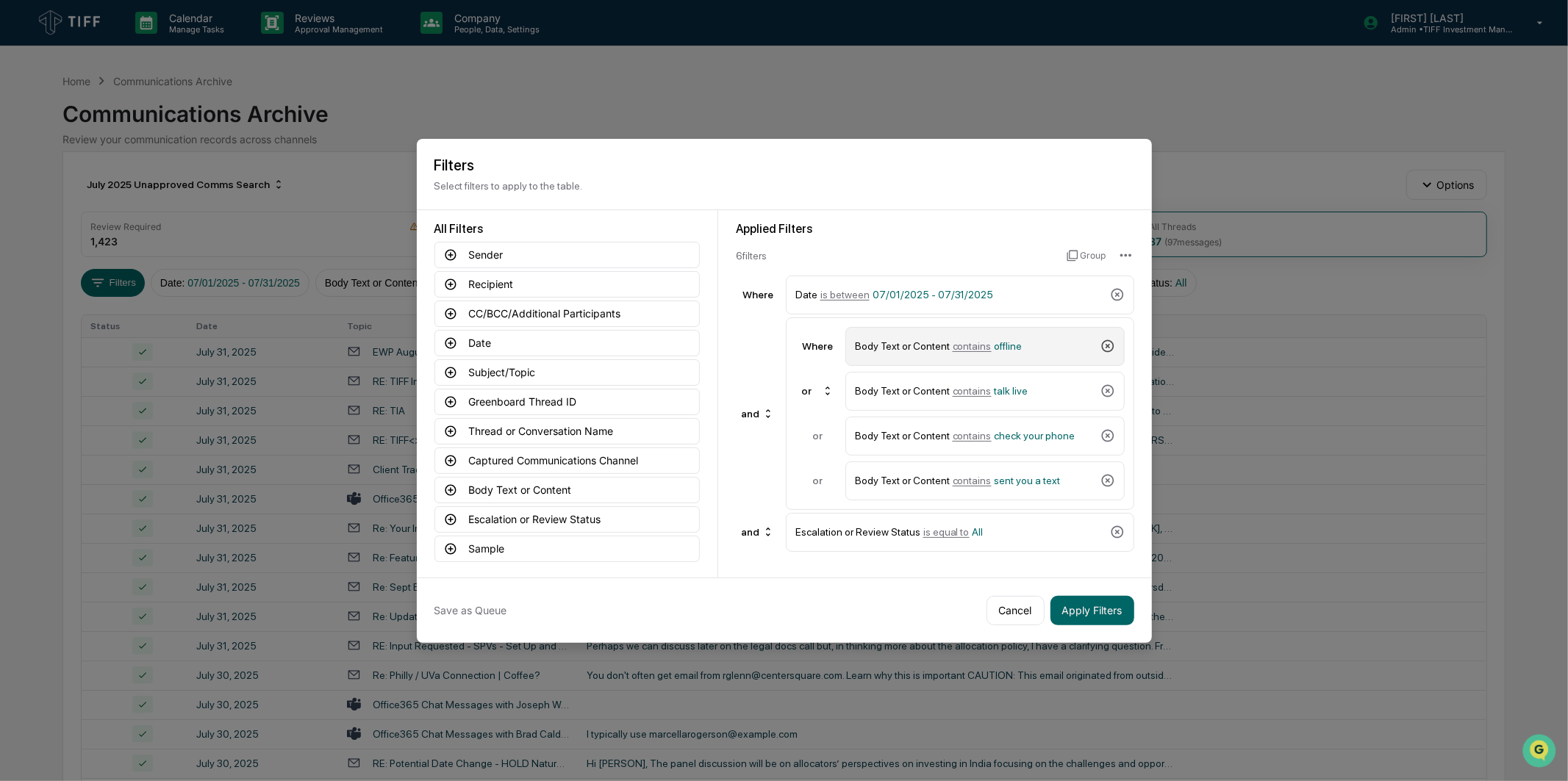 click 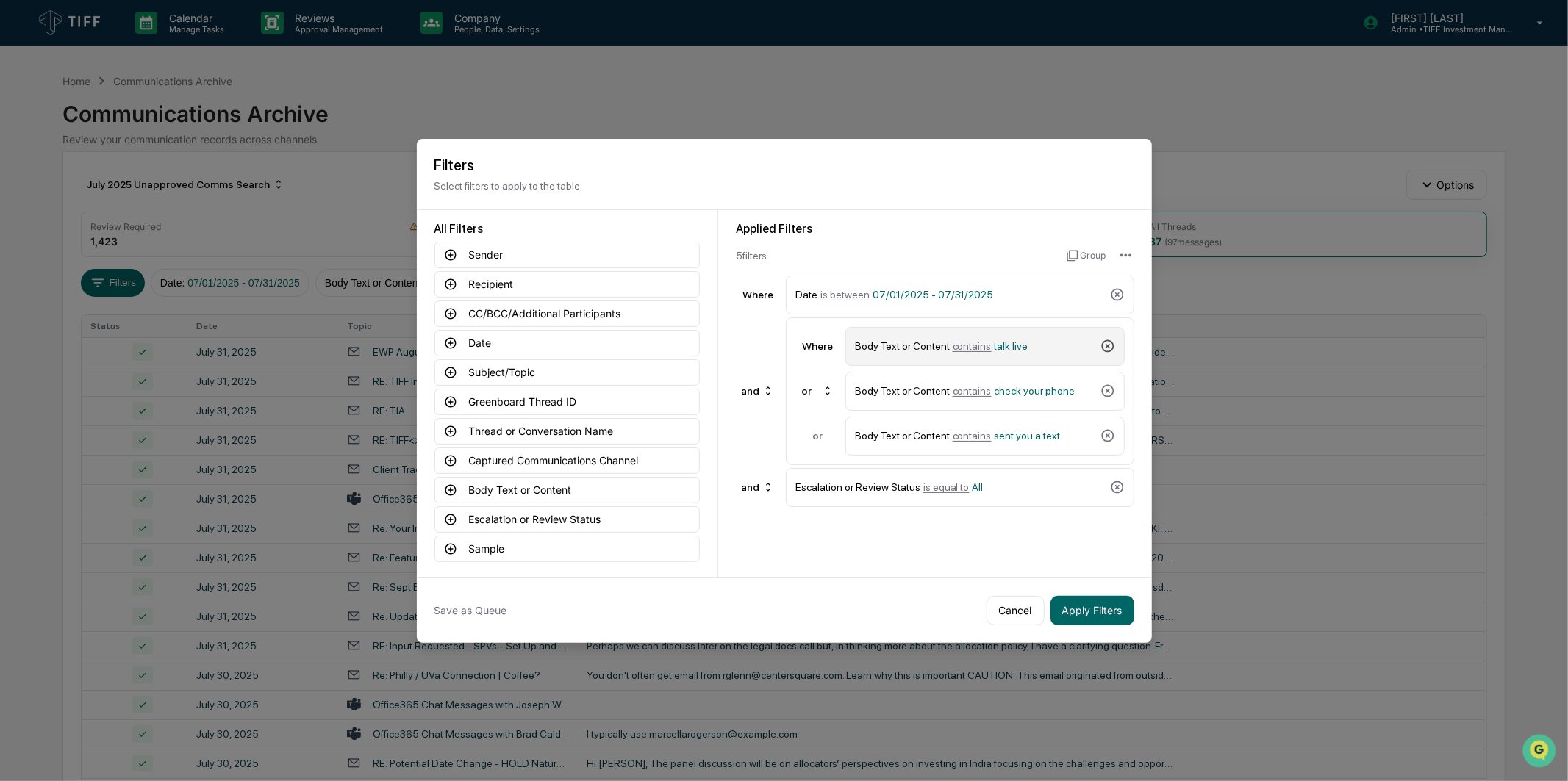 click 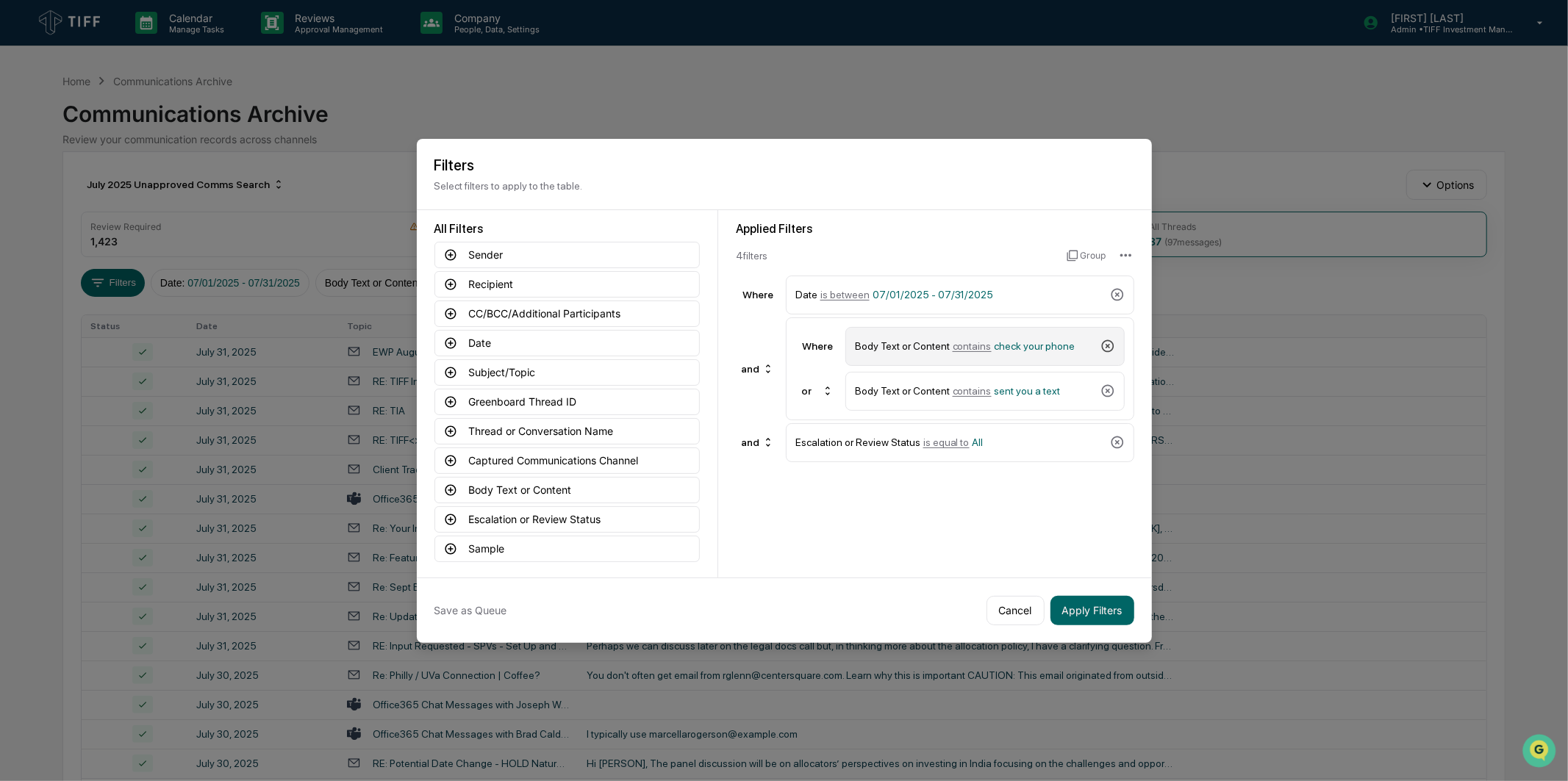 click 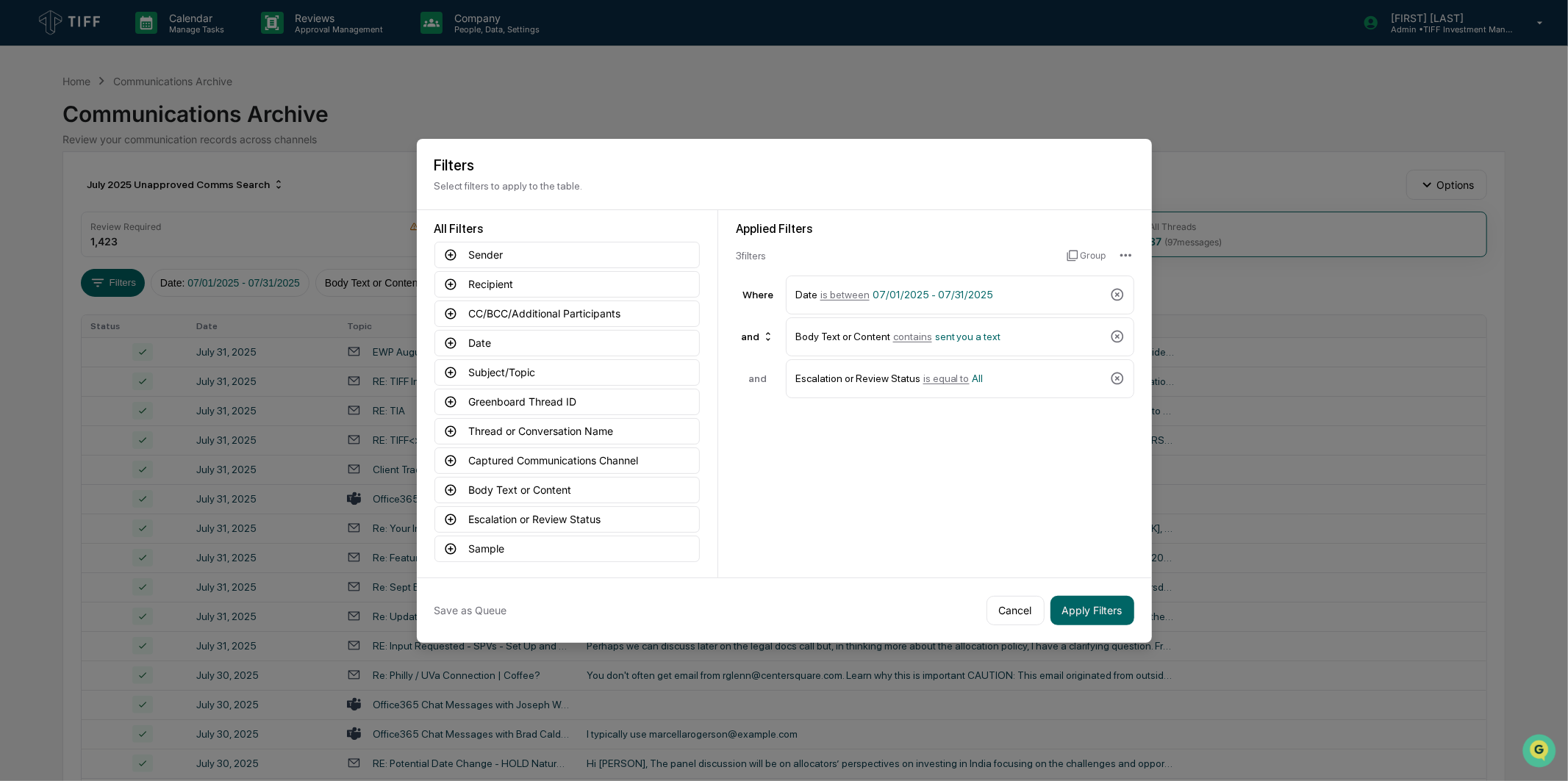 click on "Body Text or Content contains sent you a text" at bounding box center [960, 336] 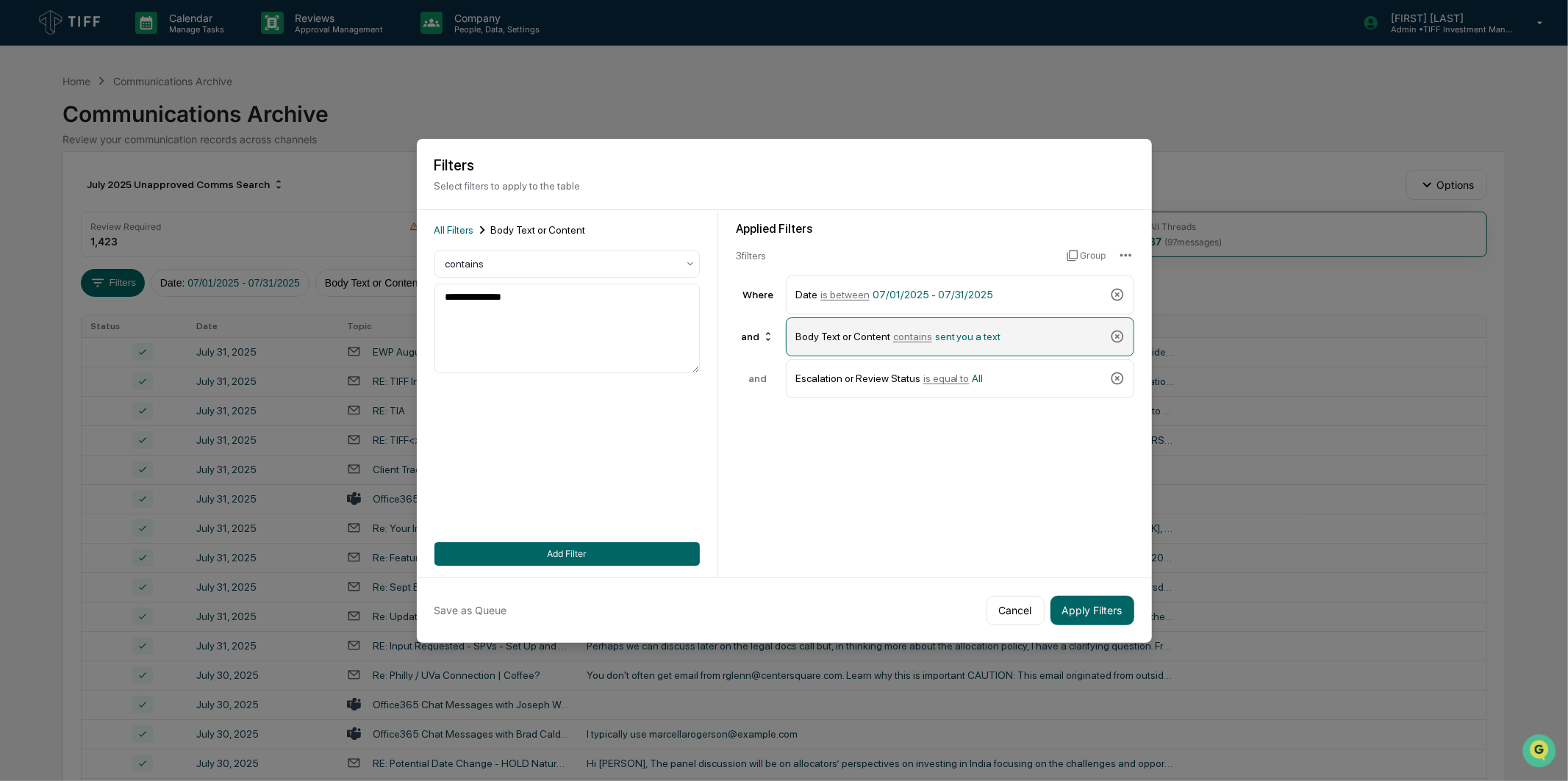 click on "Body Text or Content contains sent you a text" at bounding box center (960, 336) 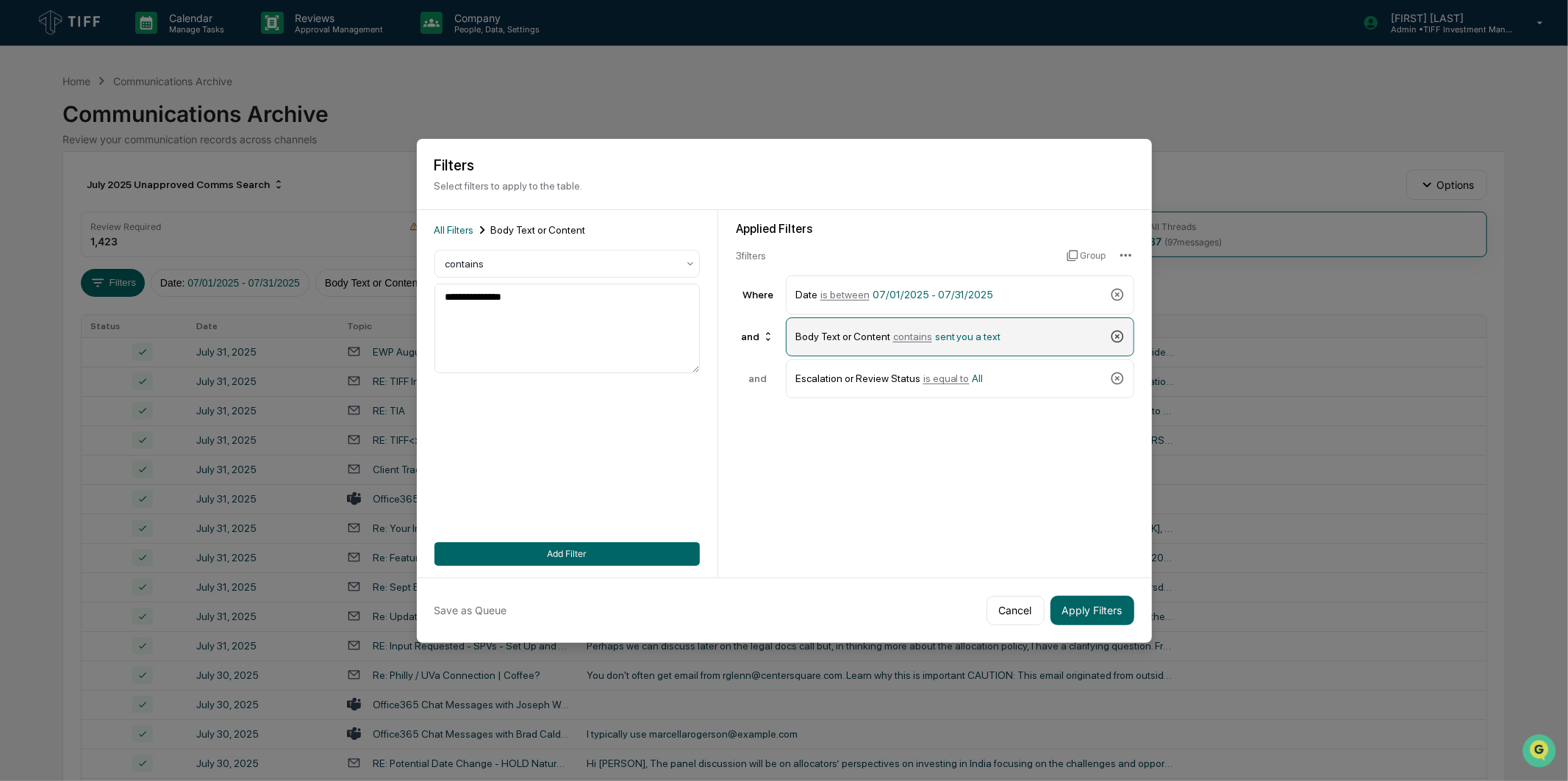 click 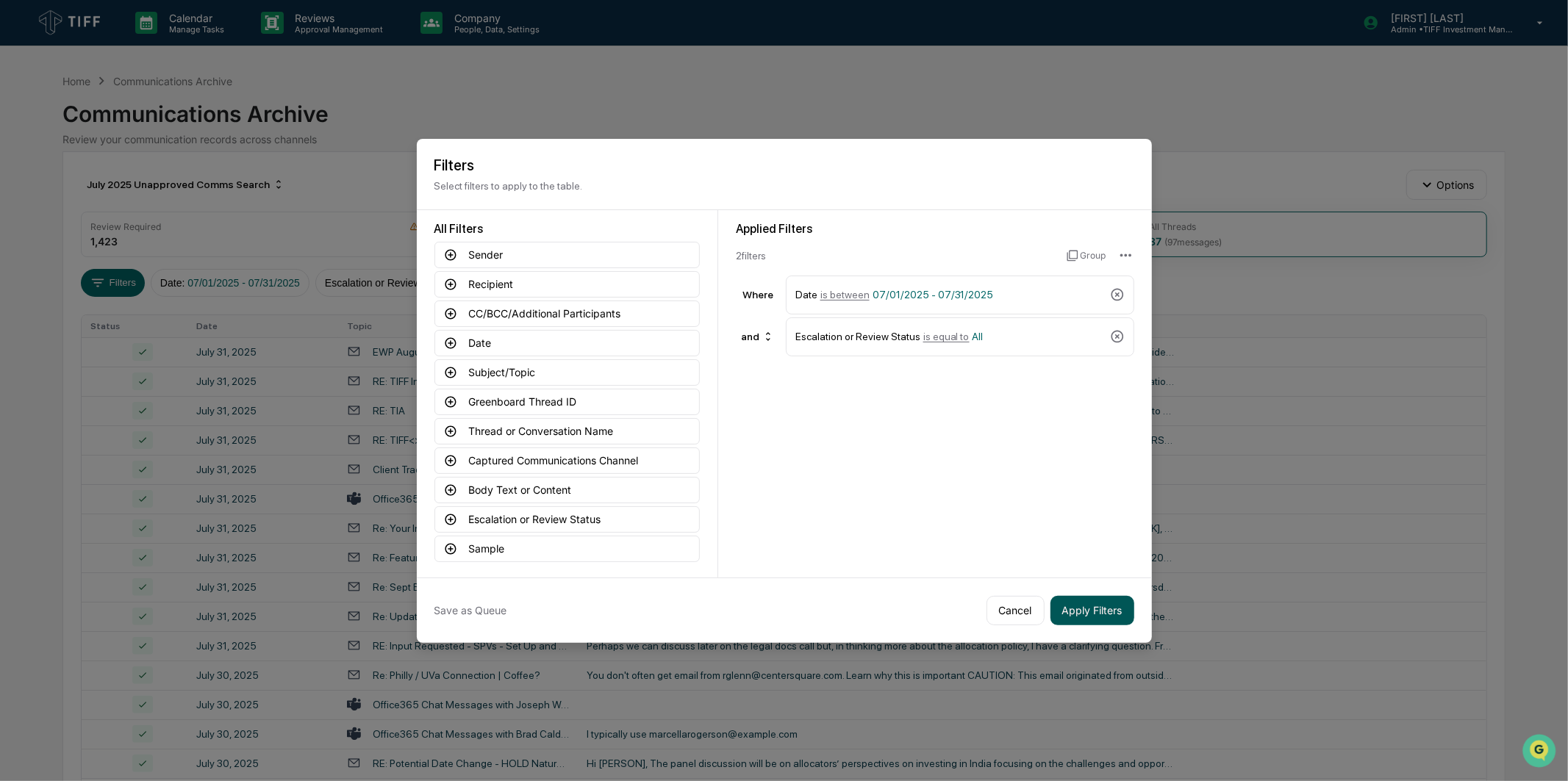 click on "Apply Filters" at bounding box center [1092, 611] 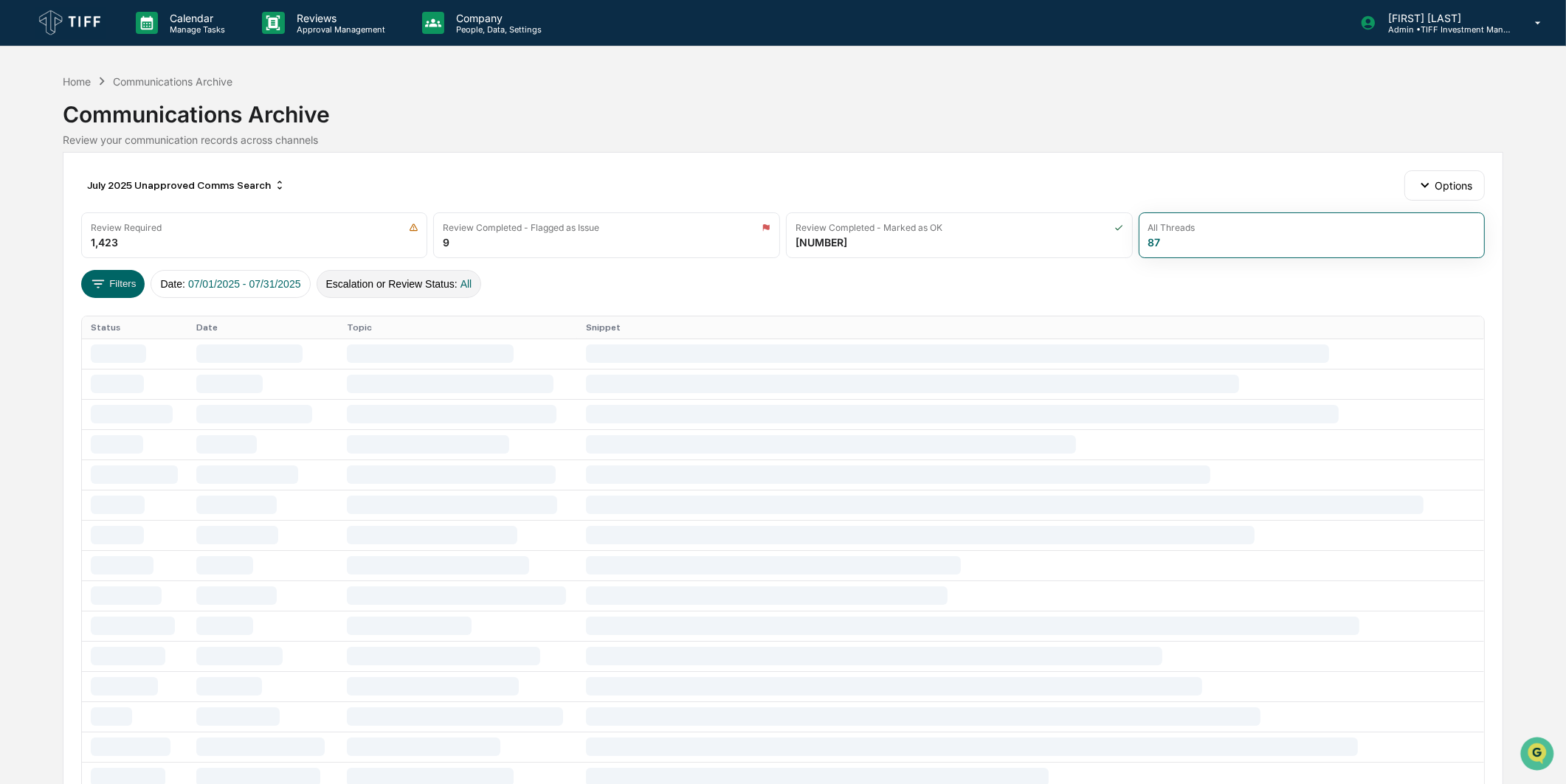 click on "Escalation or Review Status : All" at bounding box center (399, 284) 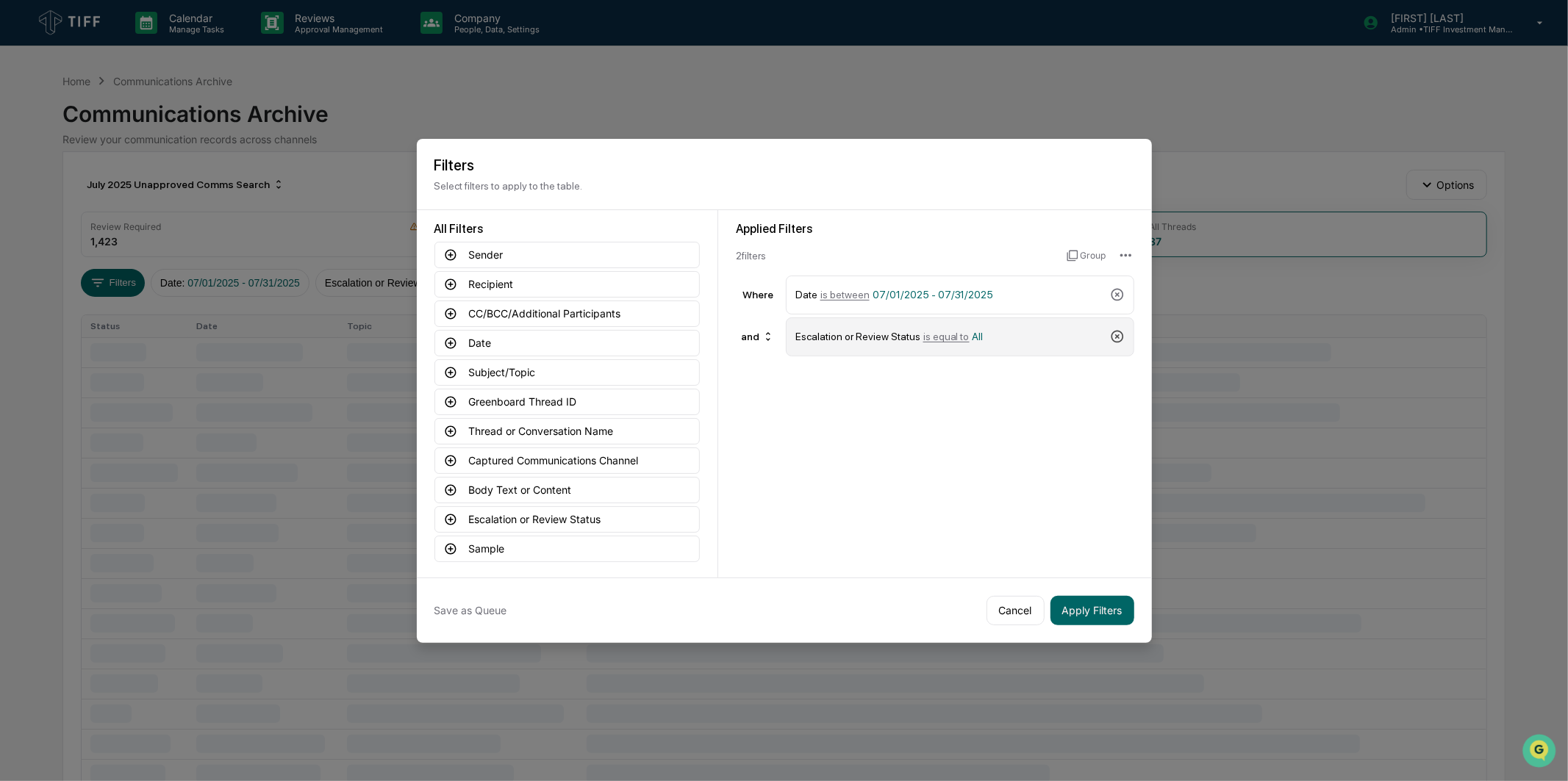 click 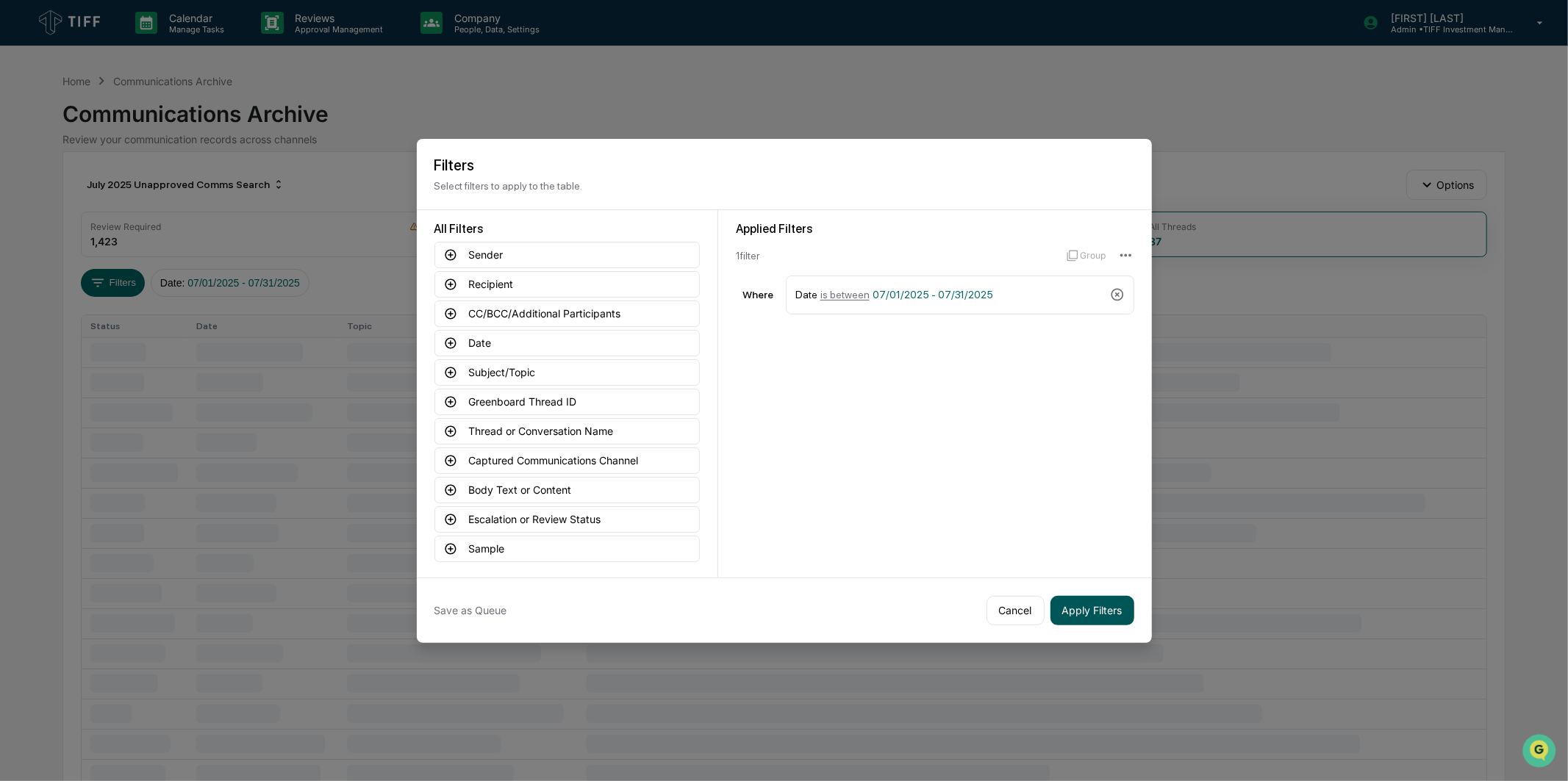 click on "Apply Filters" at bounding box center [1092, 611] 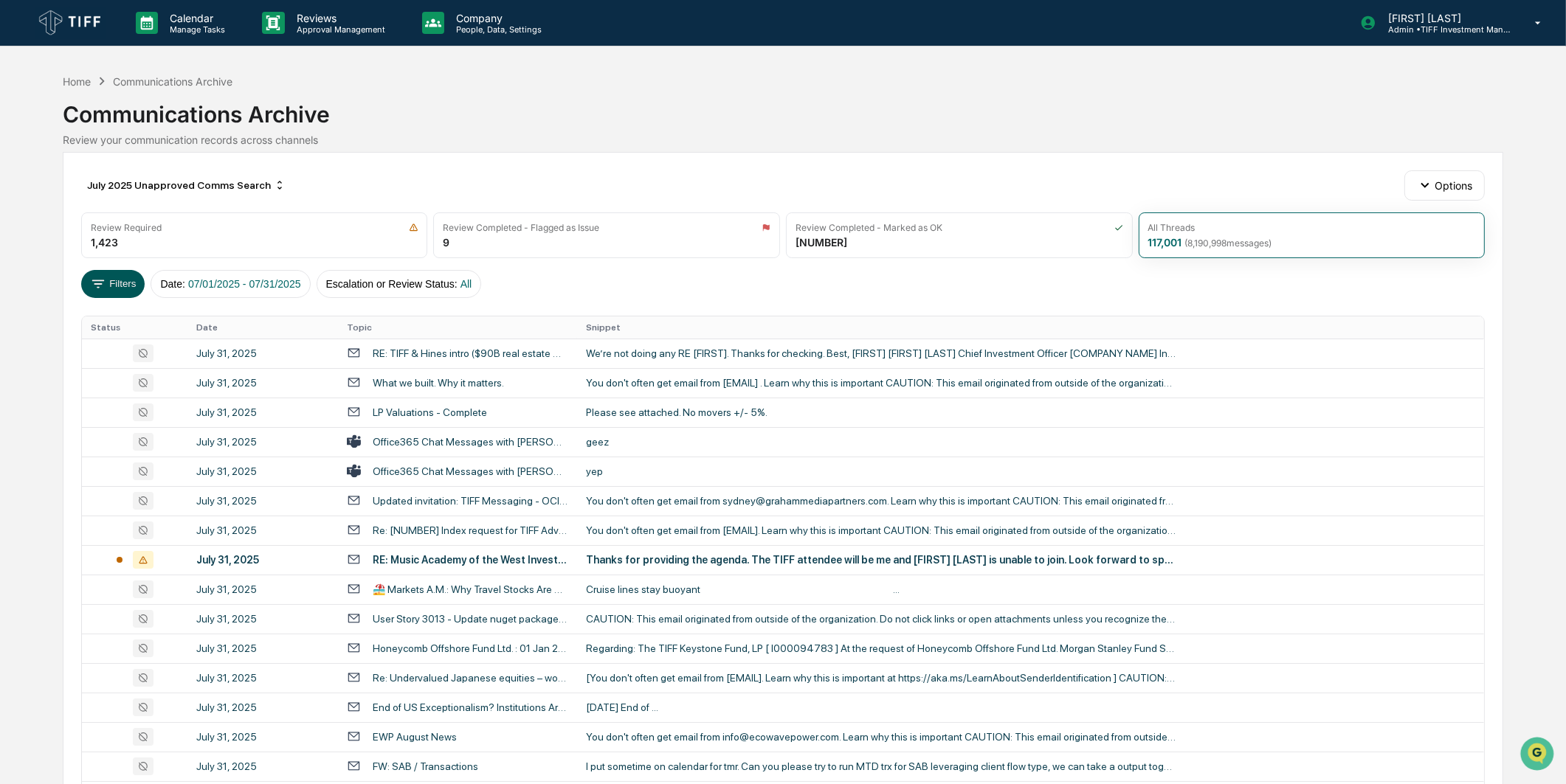 click on "Filters" at bounding box center [113, 284] 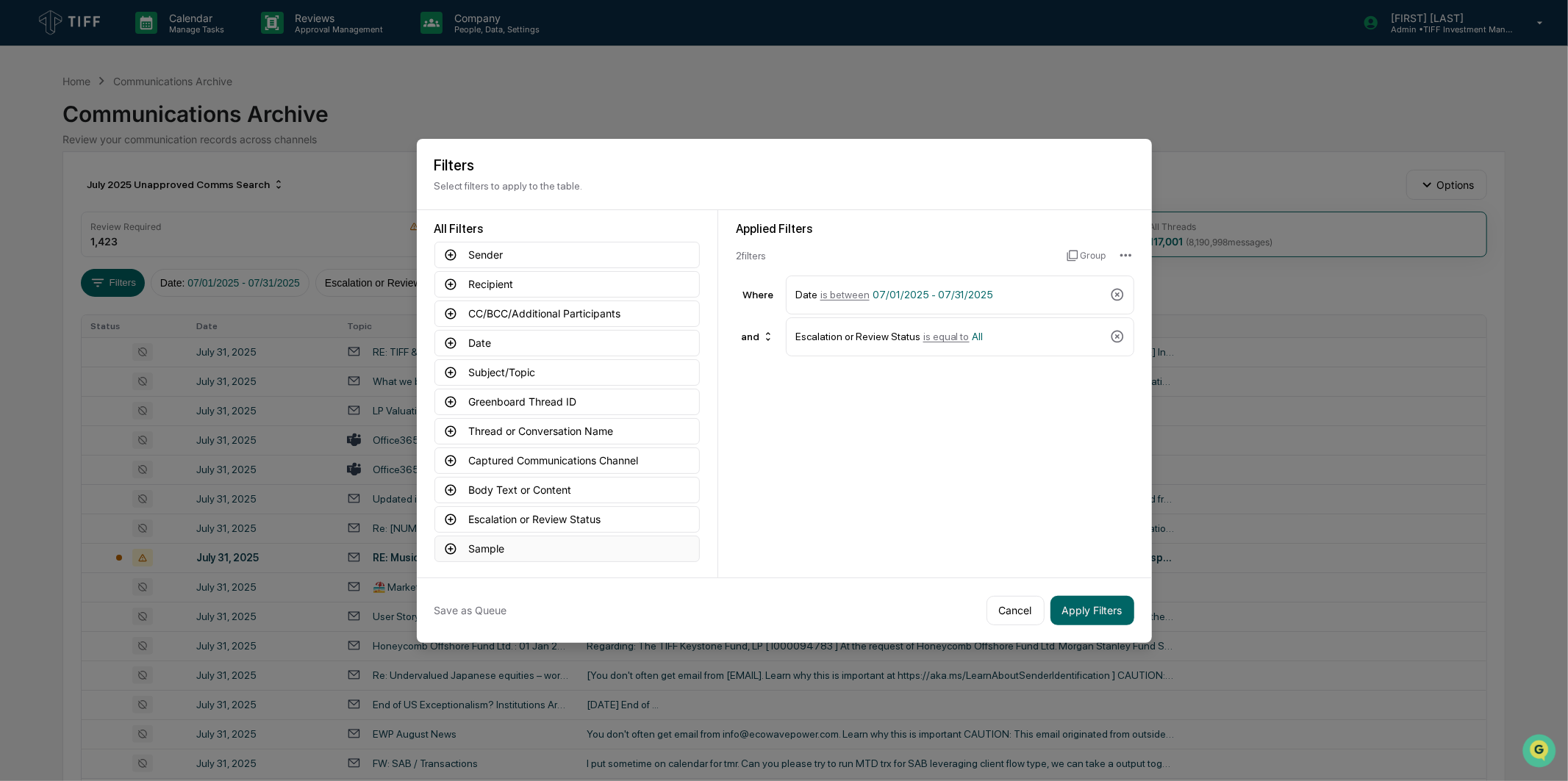 click on "Sample" at bounding box center (567, 549) 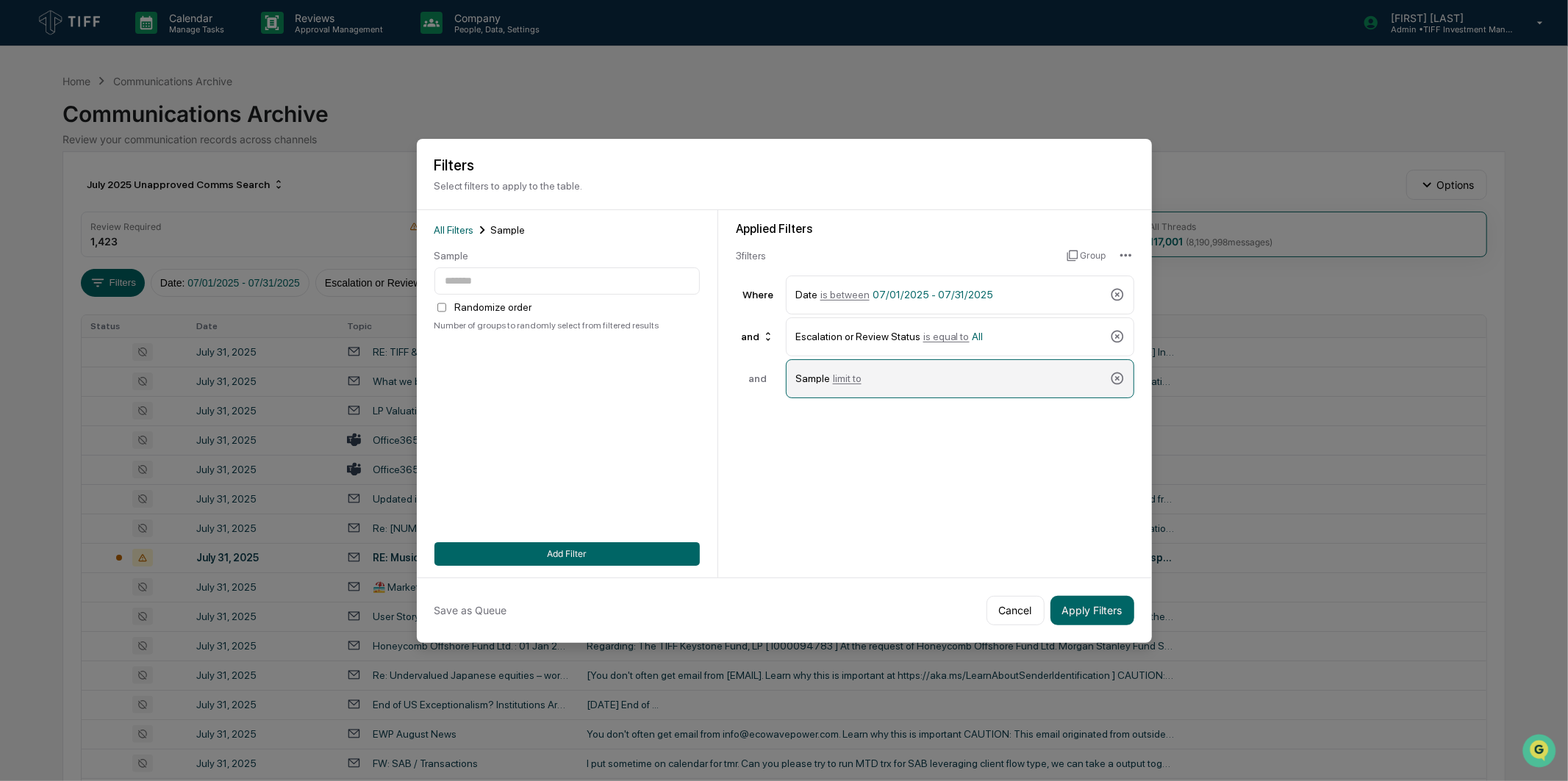 click on "Sample limit to" at bounding box center (950, 378) 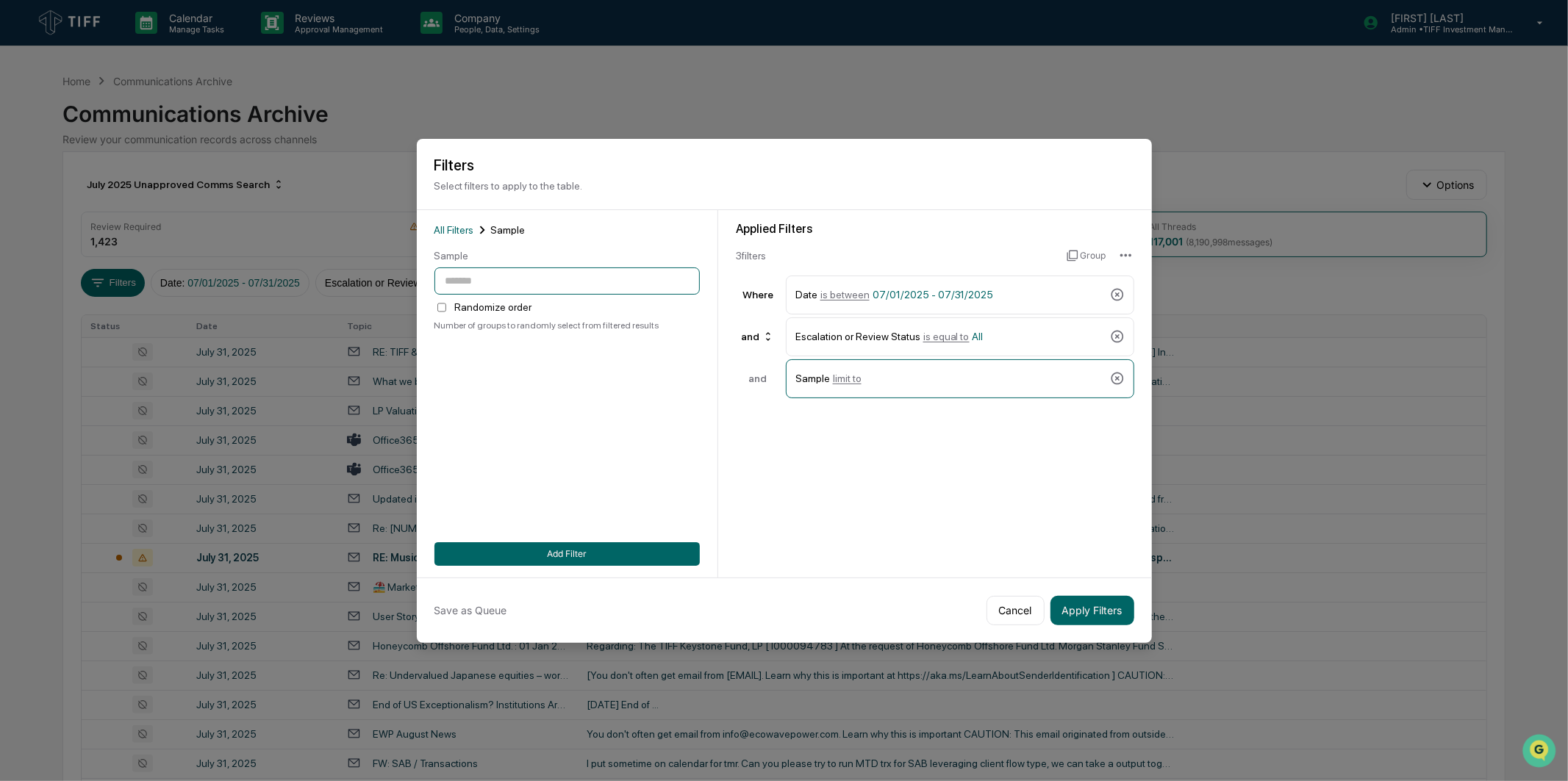 click at bounding box center (567, 281) 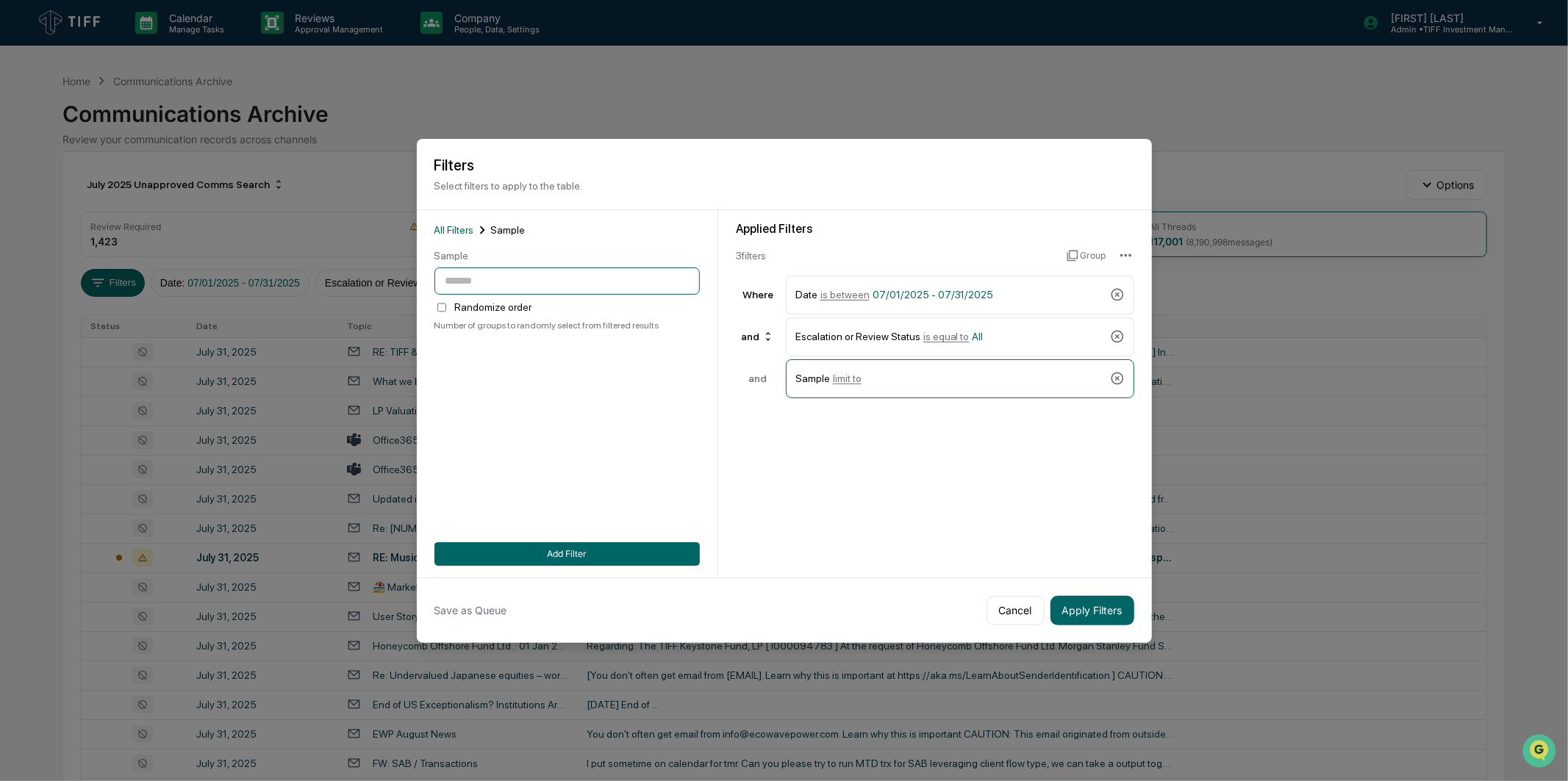 click at bounding box center [567, 281] 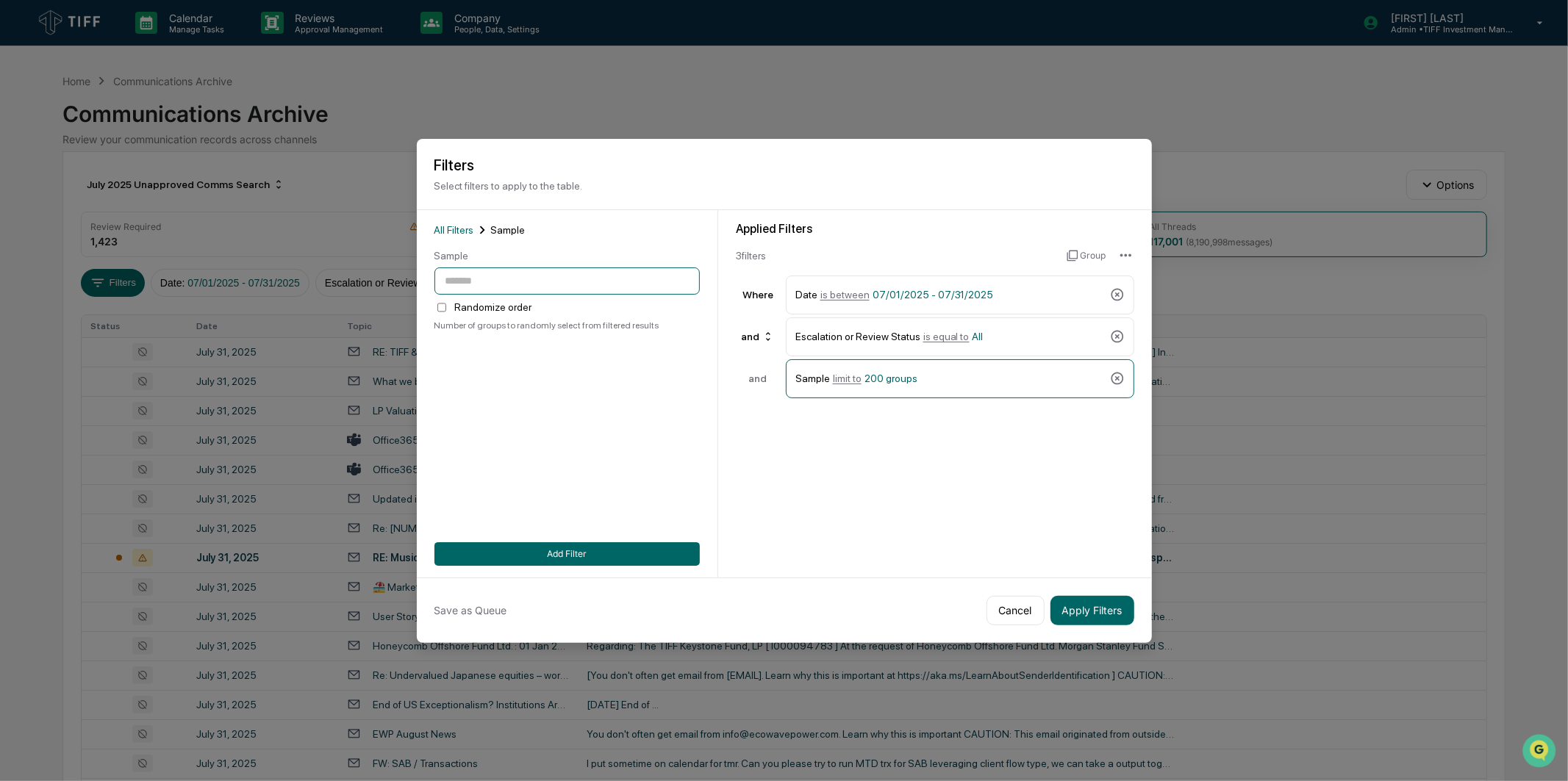 type on "***" 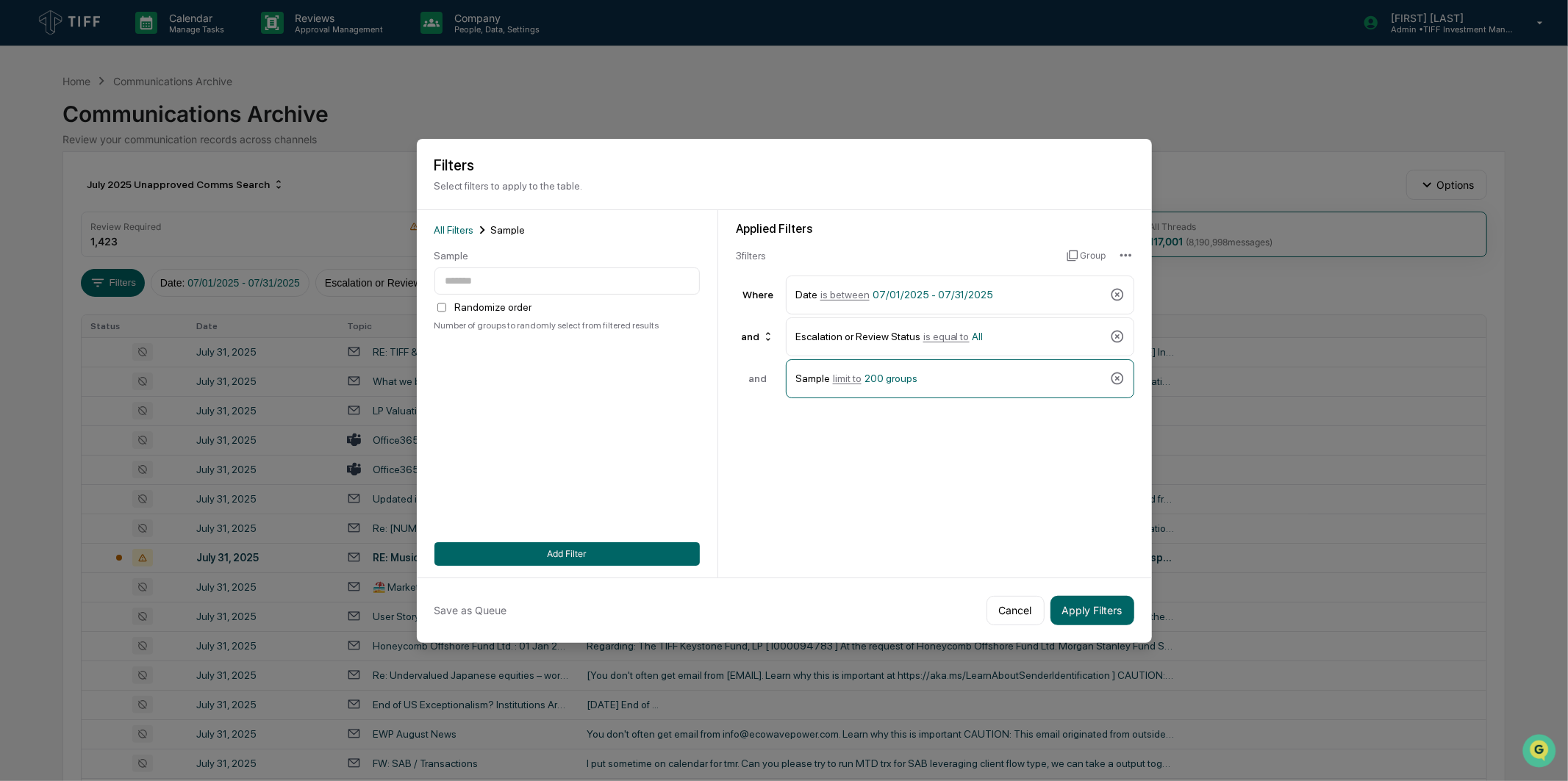 click on "Applied Filters 3  filter s Group Where Date is between [DATE] - [DATE] and Escalation or Review Status is equal to All and Sample limit to 200 groups" at bounding box center [935, 394] 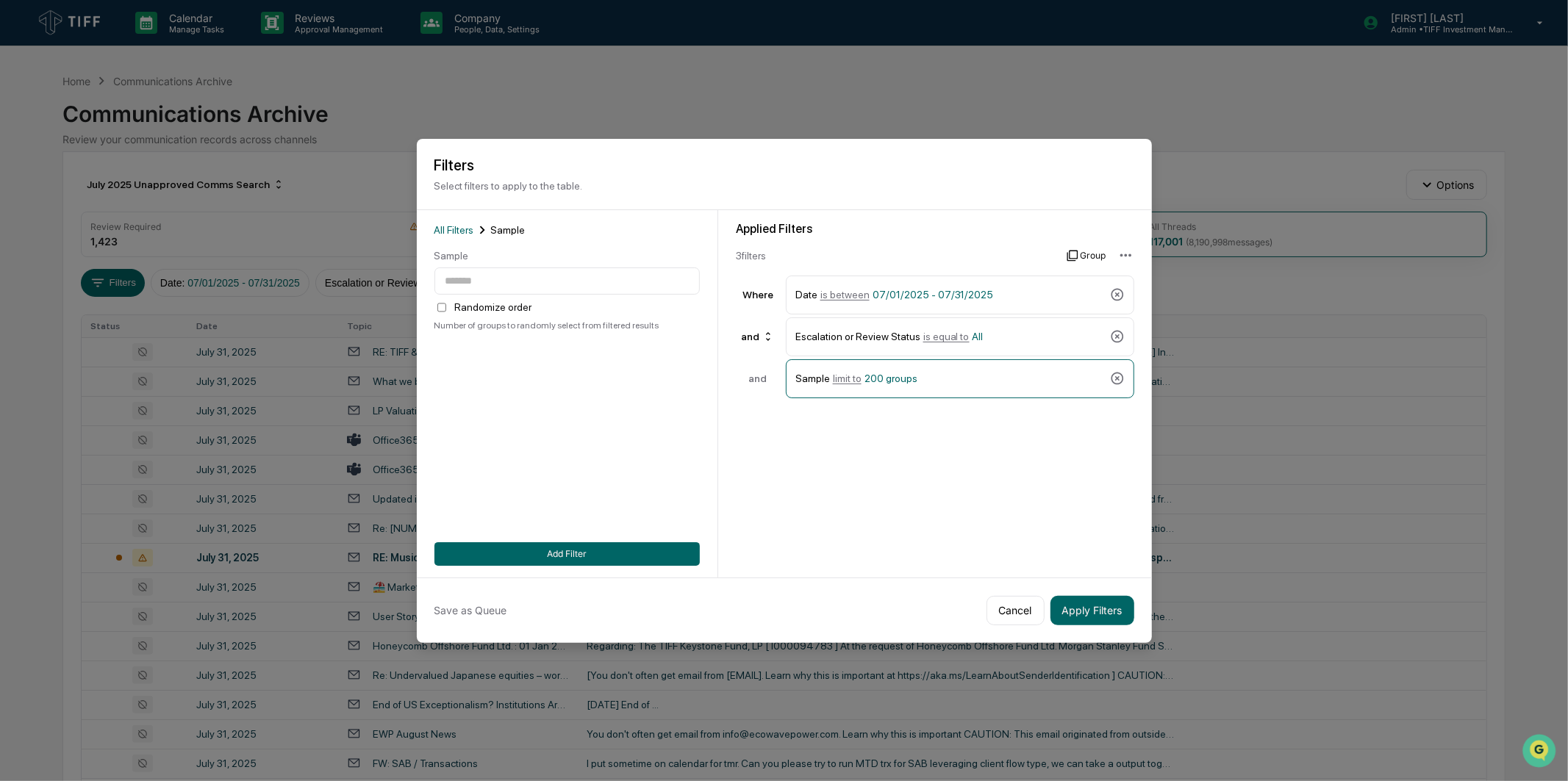 click on "Group" at bounding box center (1086, 256) 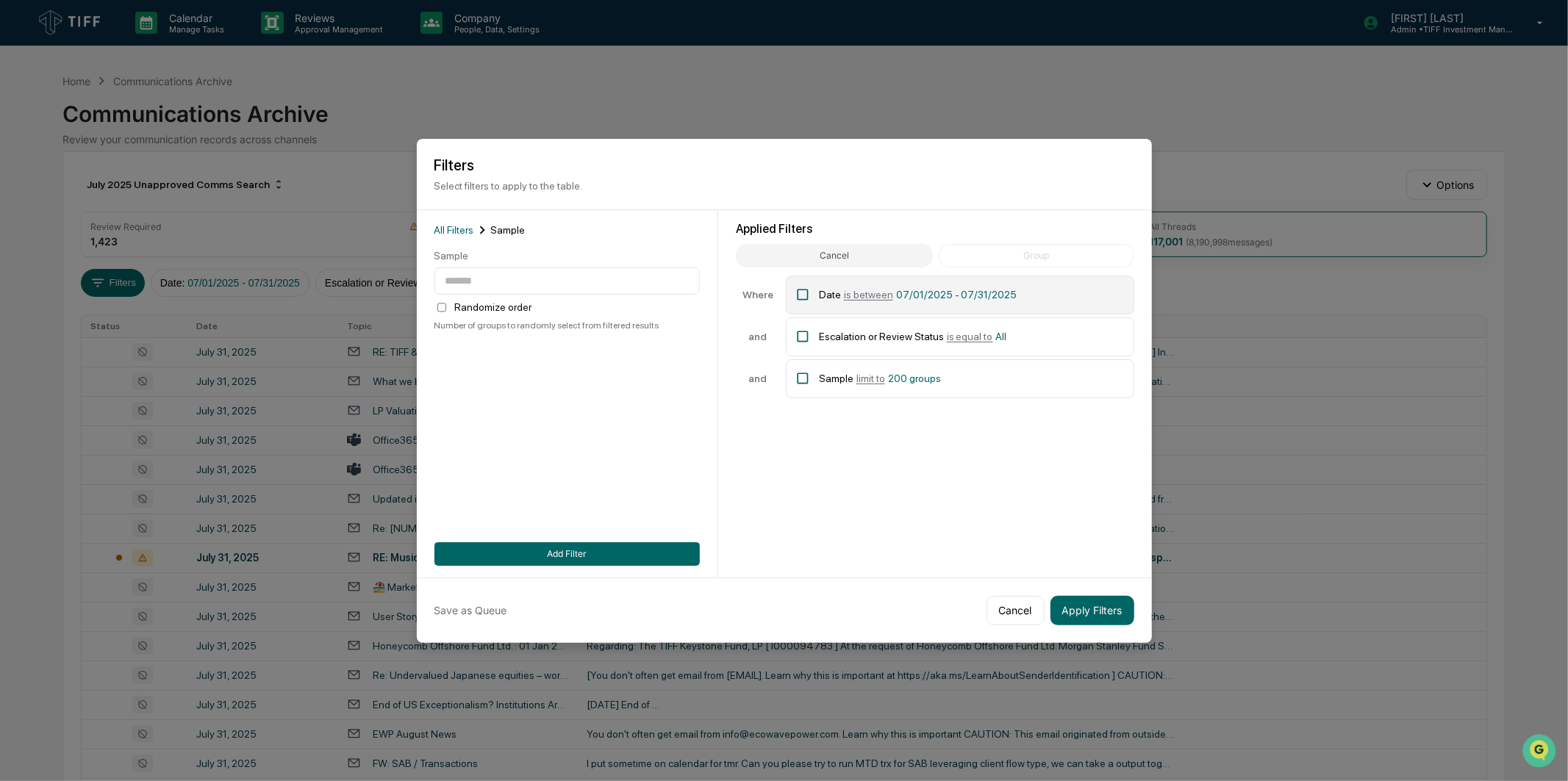 click on "Date is between 07/01/2025 - 07/31/2025" at bounding box center (960, 295) 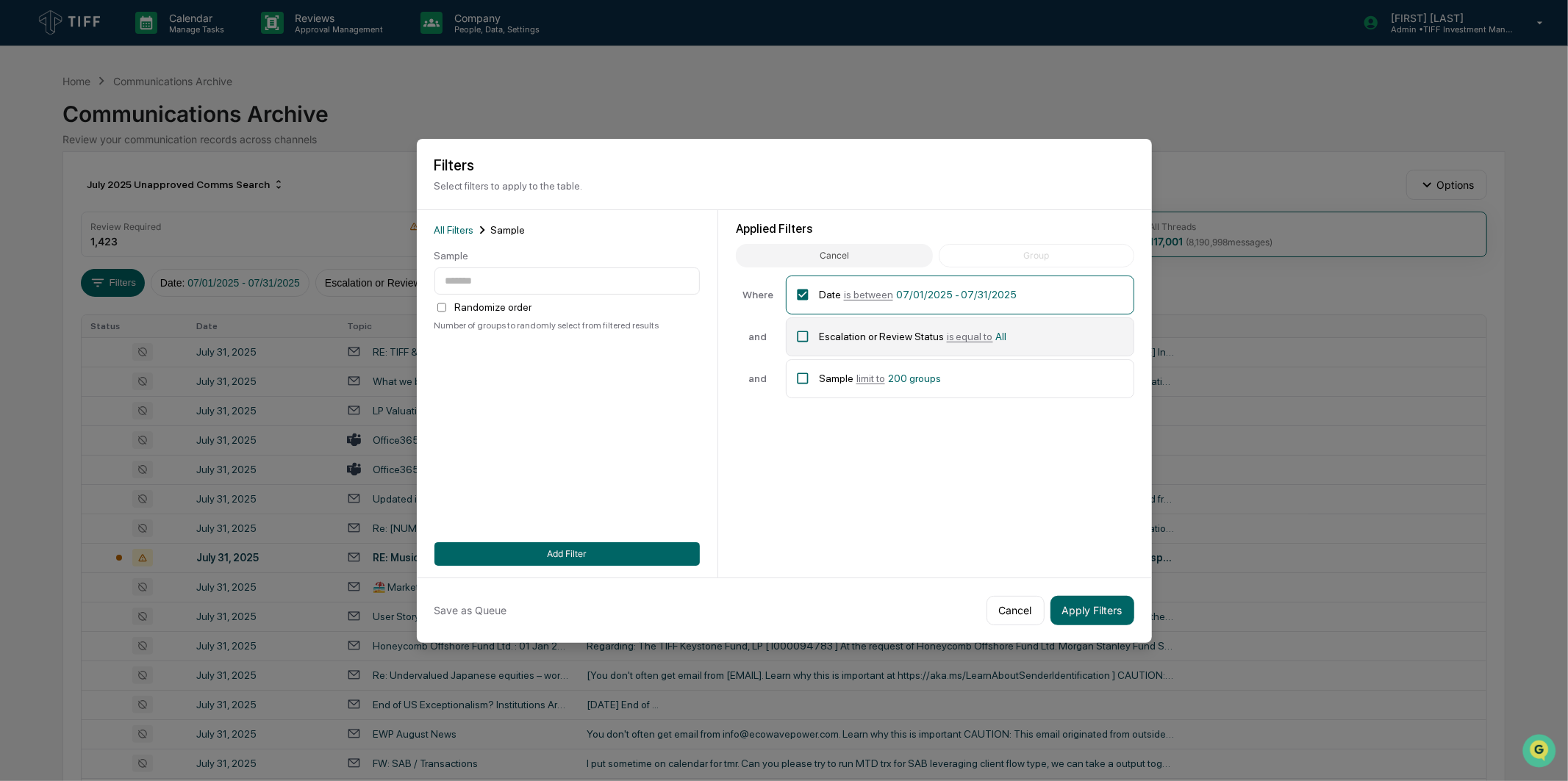 click 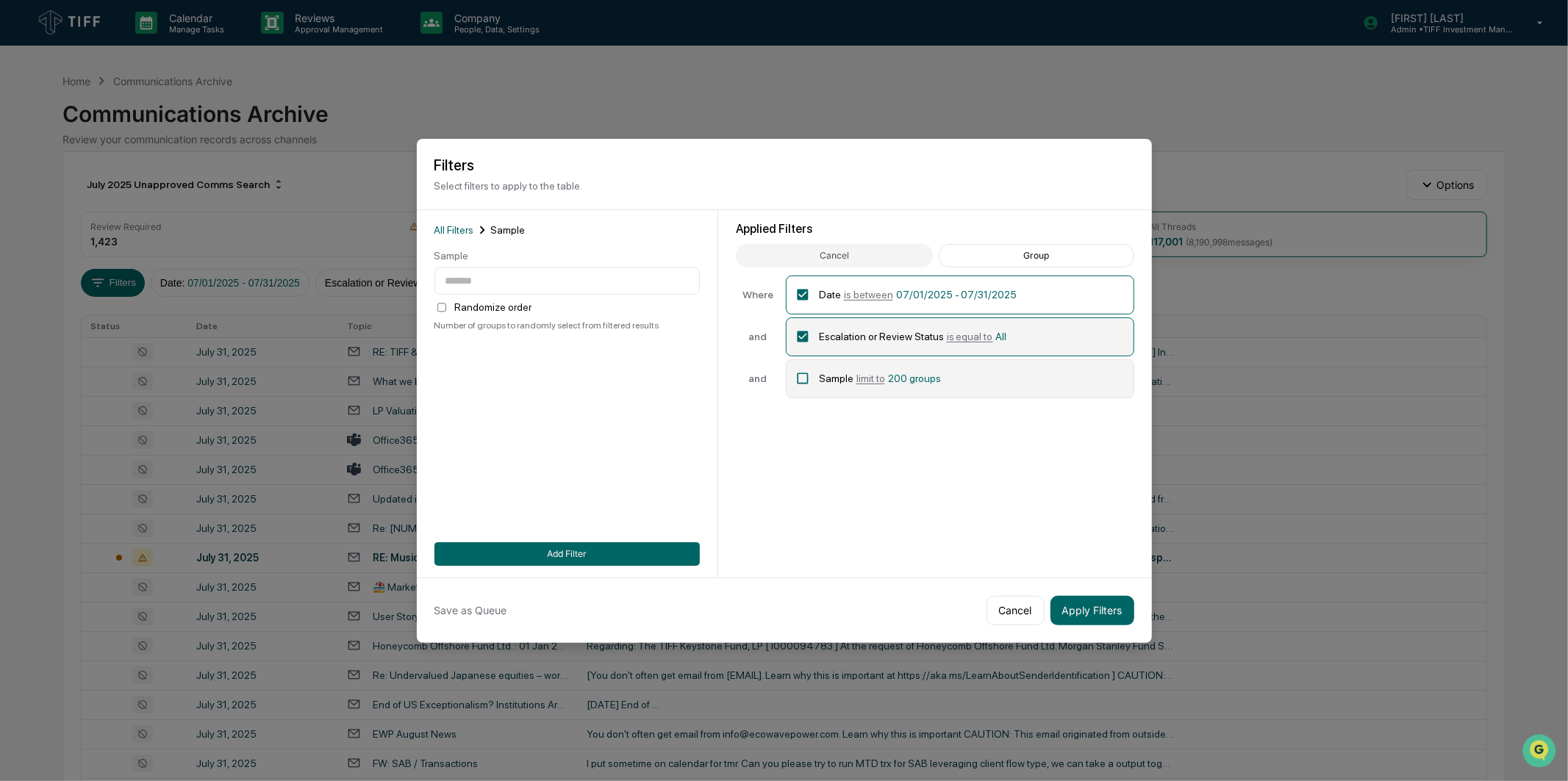 click 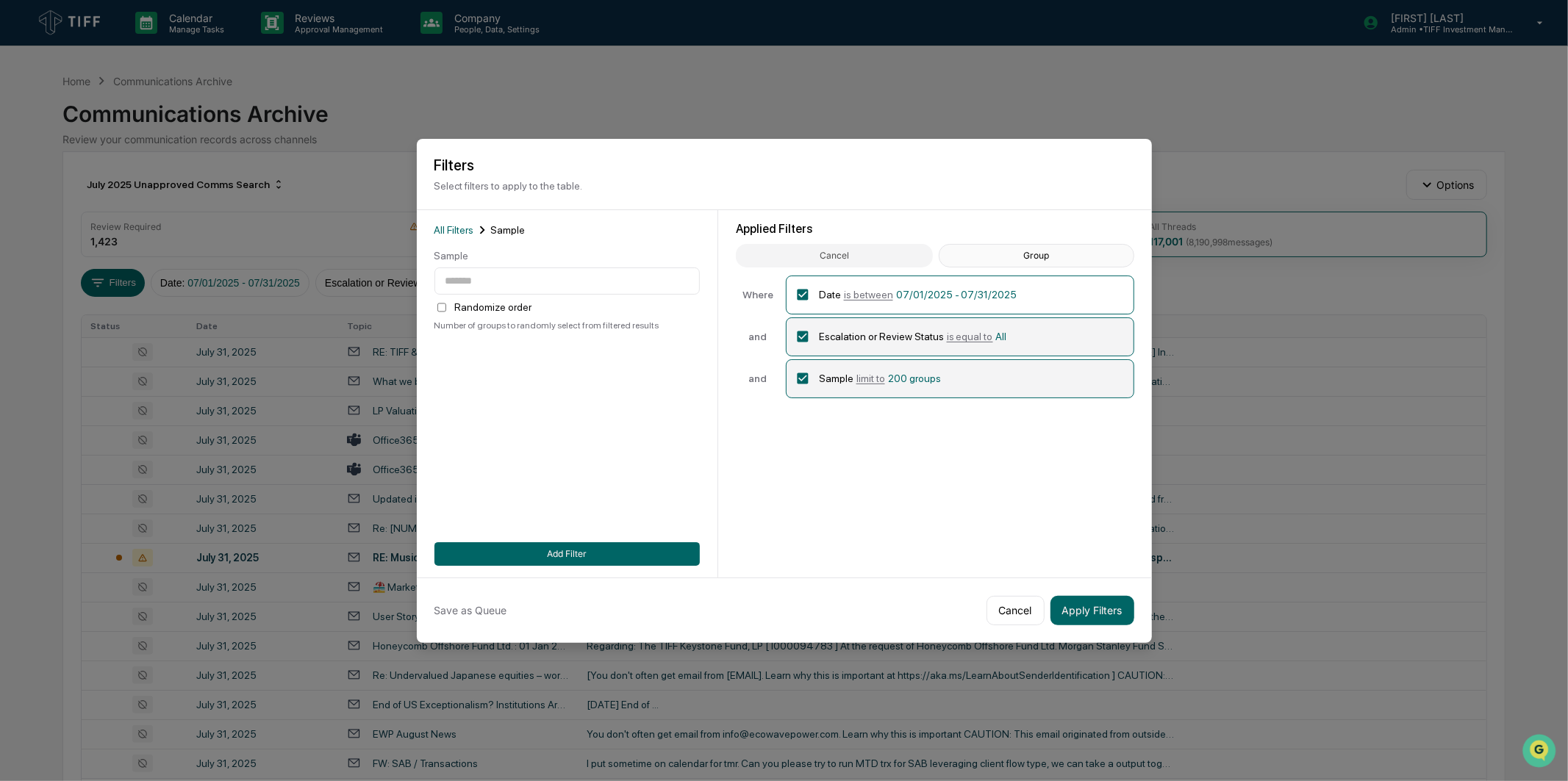 click on "Group" at bounding box center (1036, 256) 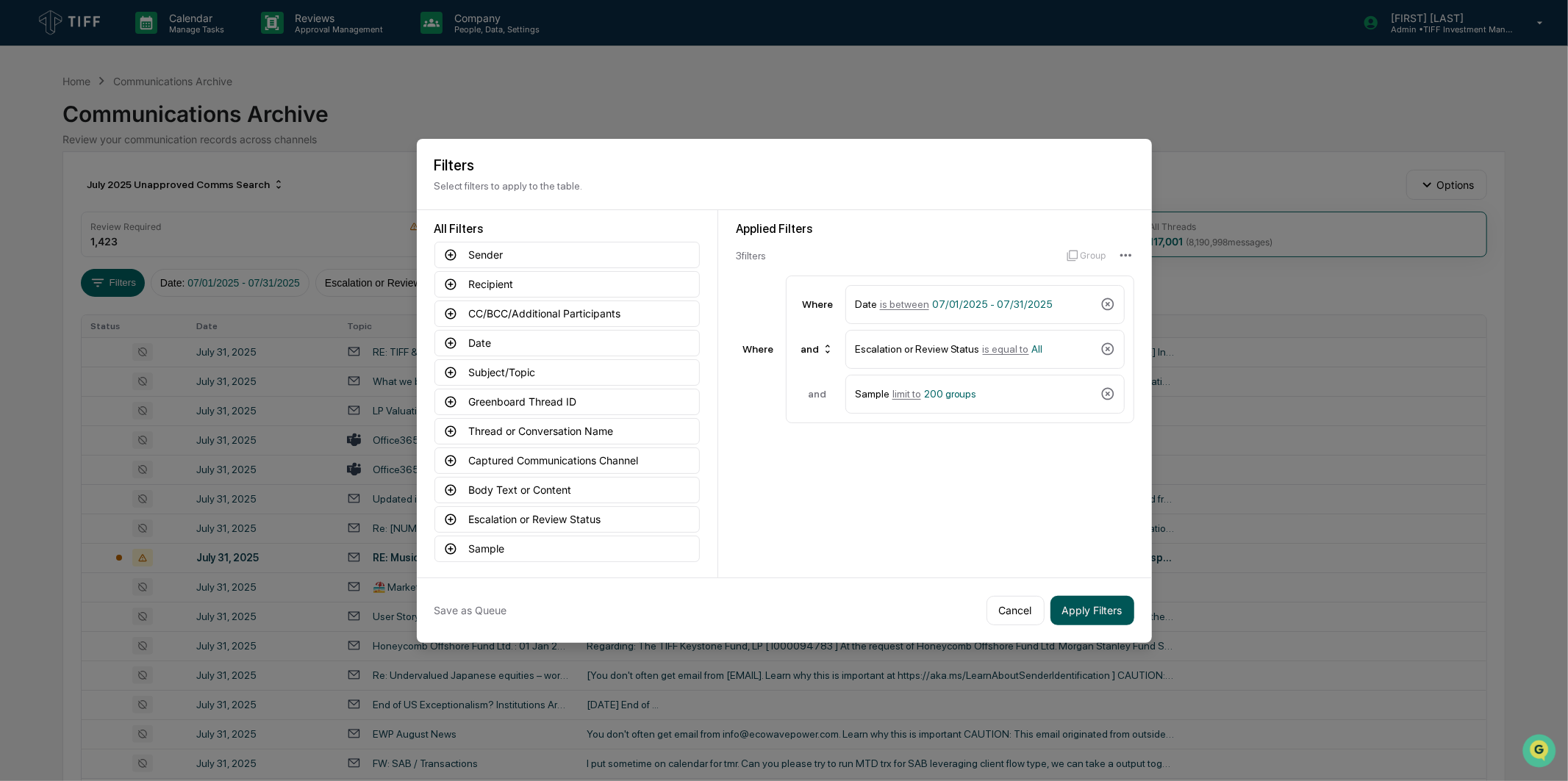 click on "Apply Filters" at bounding box center (1092, 611) 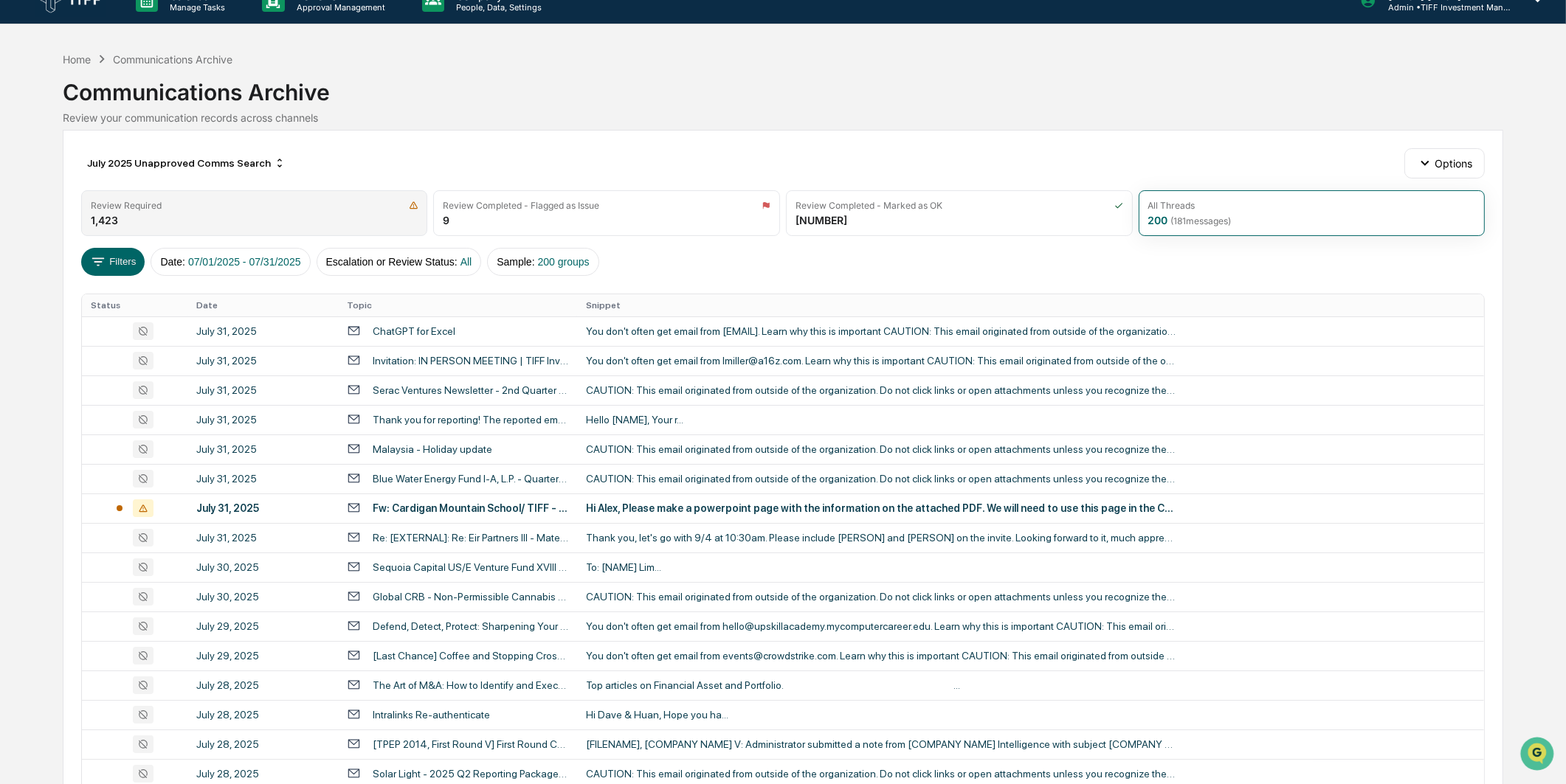 scroll, scrollTop: 0, scrollLeft: 0, axis: both 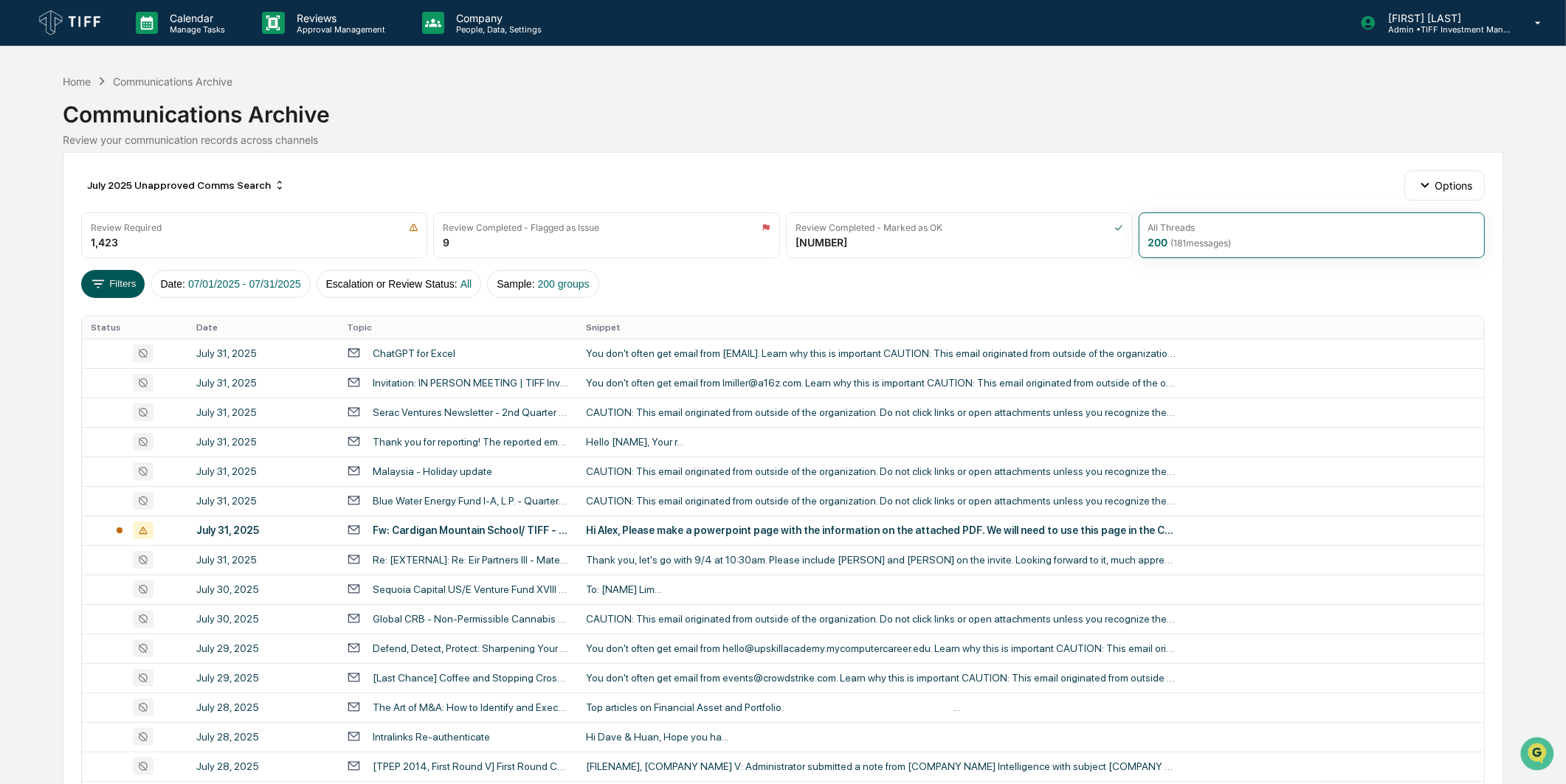 click on "Filters" at bounding box center (113, 284) 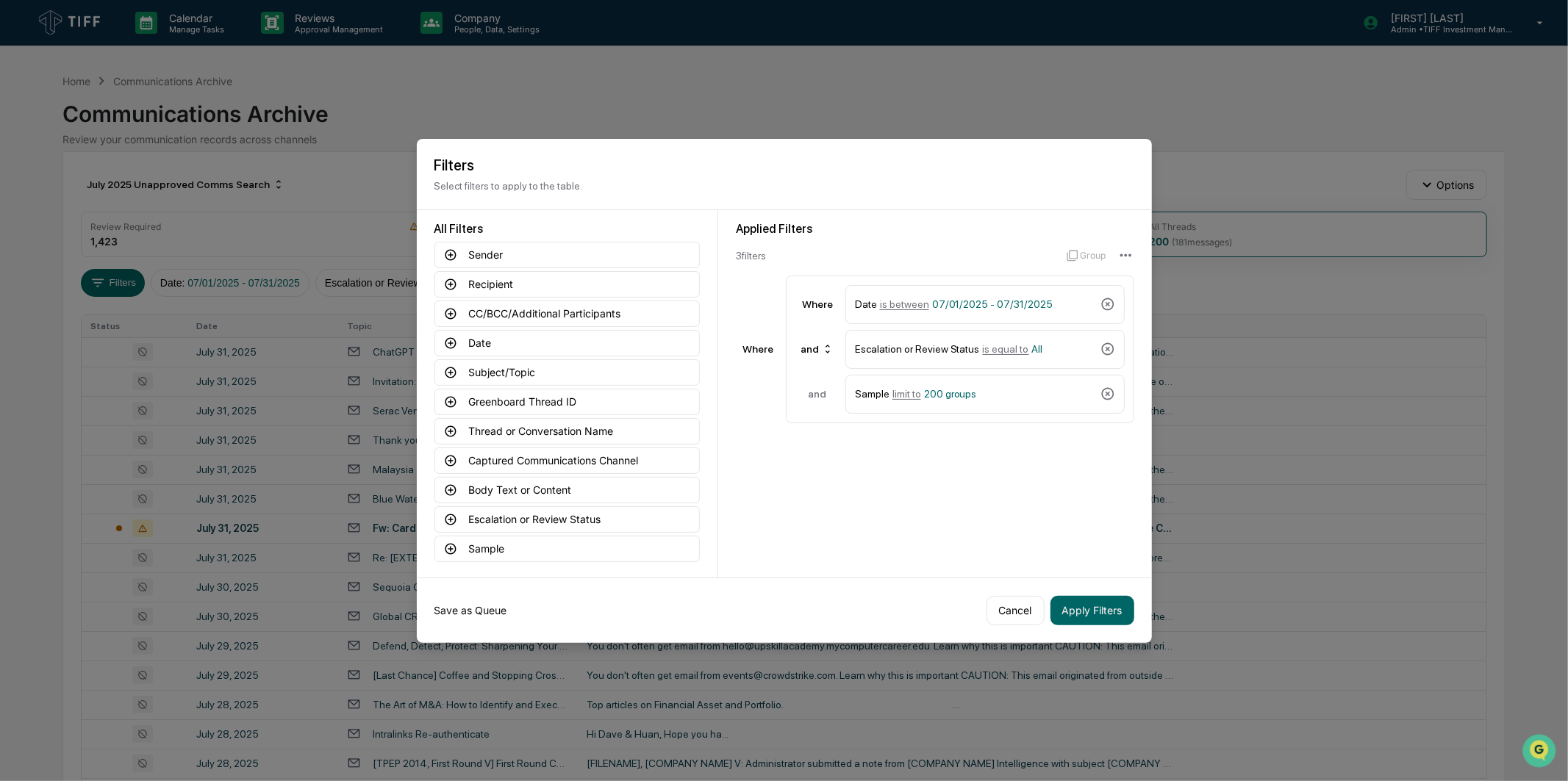 click on "Save as Queue" at bounding box center [470, 611] 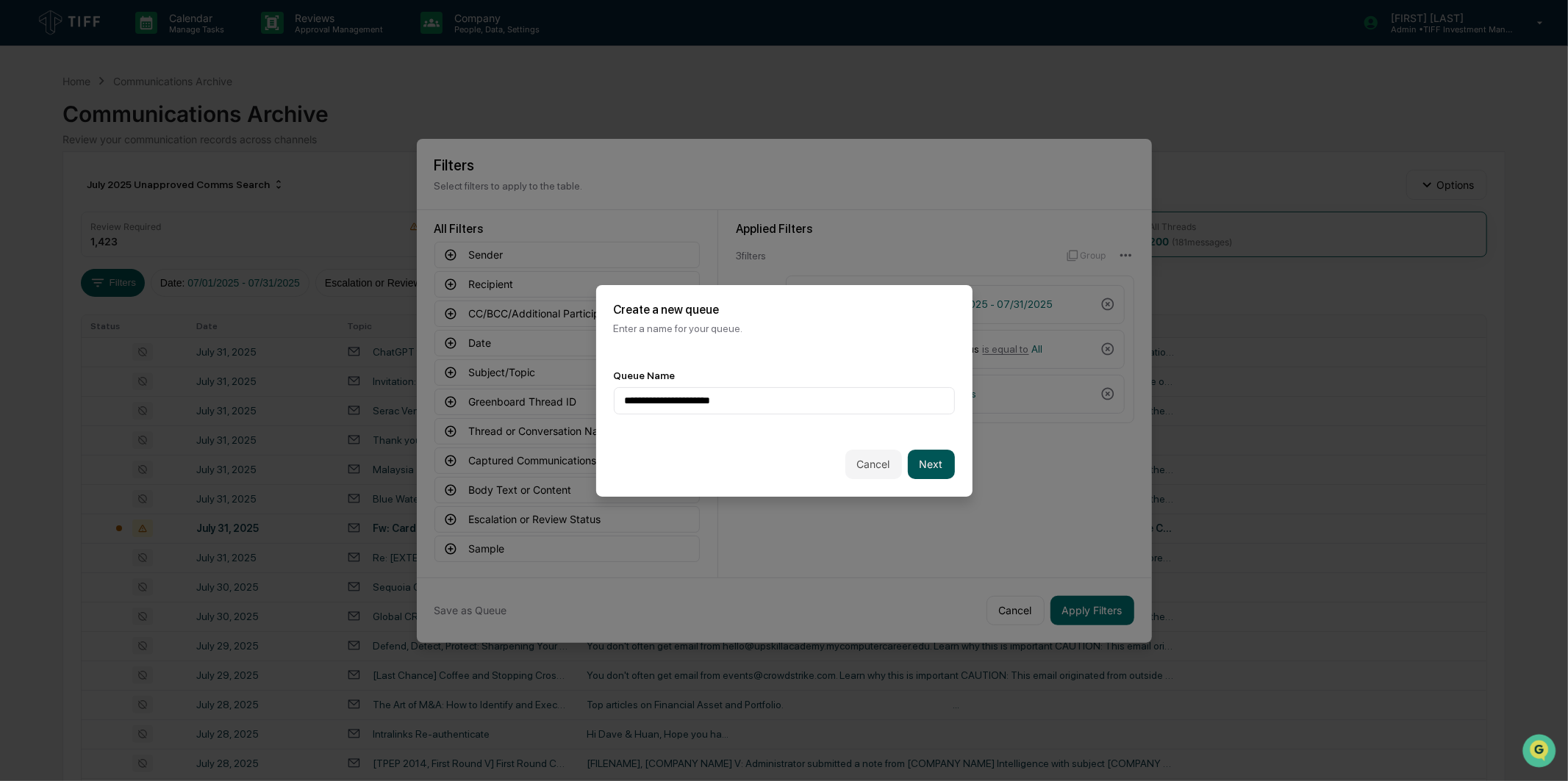 type on "**********" 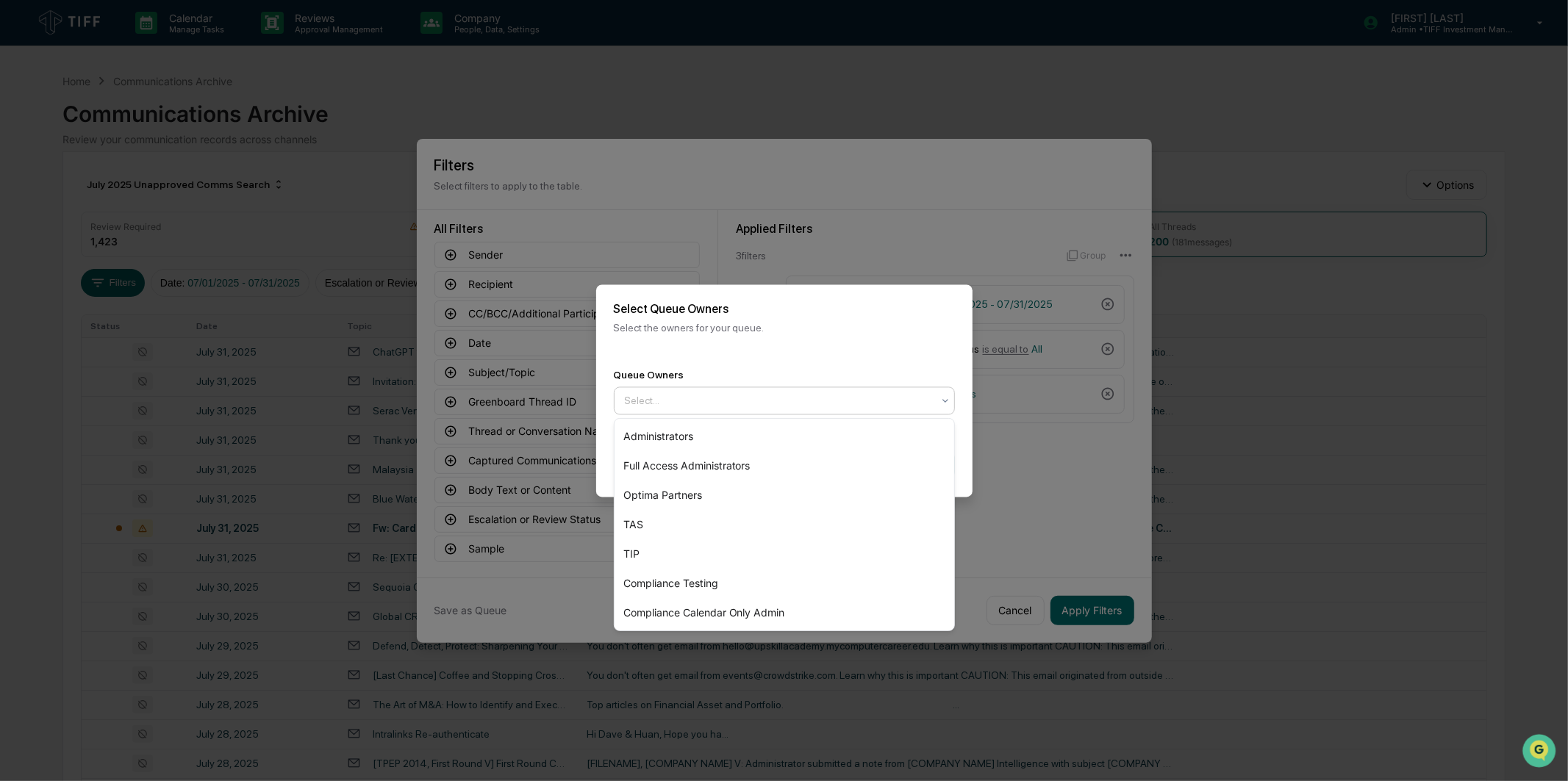 click on "Select..." at bounding box center (778, 400) 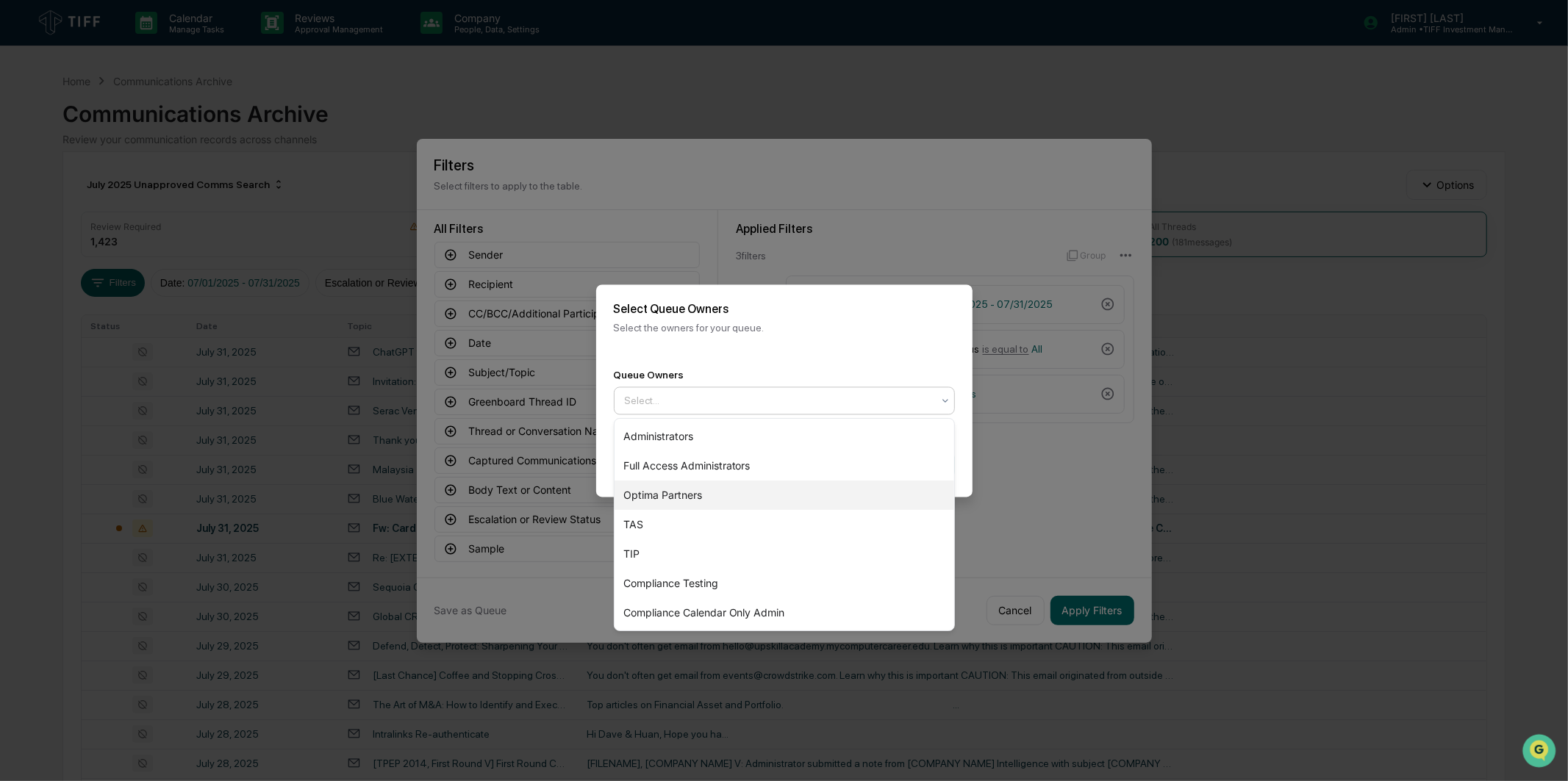 click on "Optima Partners" at bounding box center (784, 495) 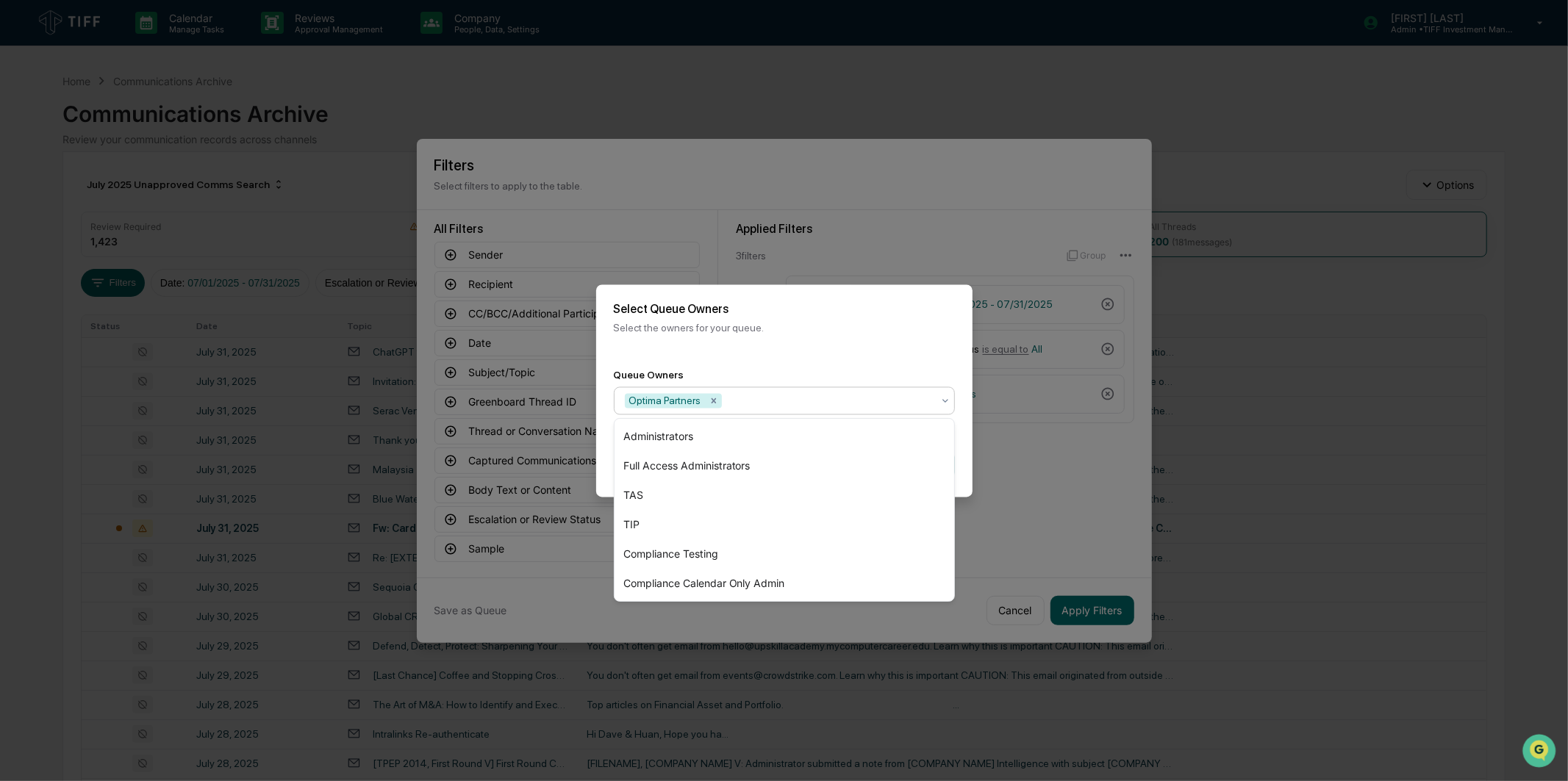 click on "Queue Owners option Optima Partners, selected. 6 results available. Use Up and Down to choose options, press Enter to select the currently focused option, press Escape to exit the menu, press Tab to select the option and exit the menu. Optima Partners" at bounding box center [784, 392] 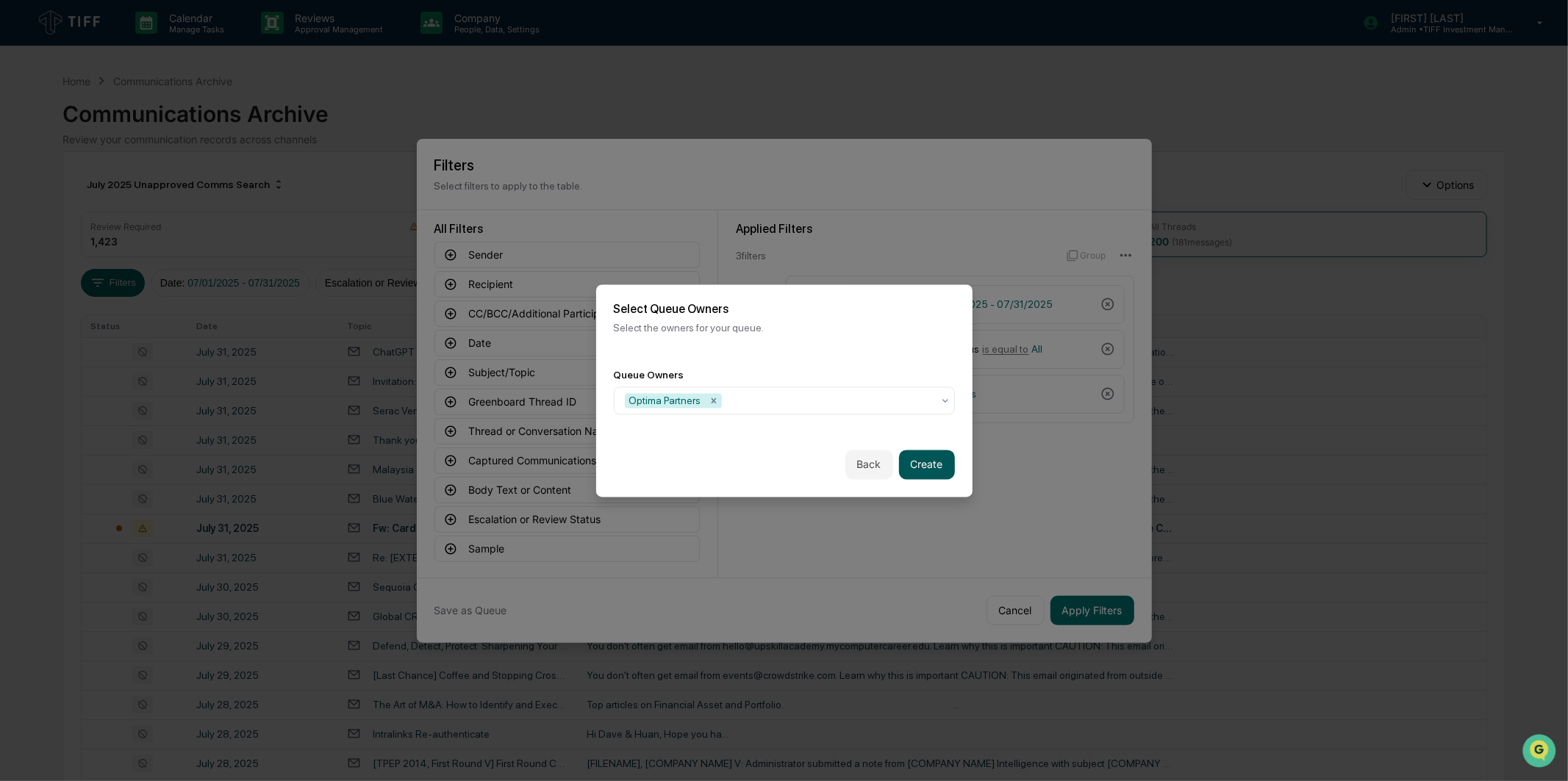 click on "Create" at bounding box center [927, 464] 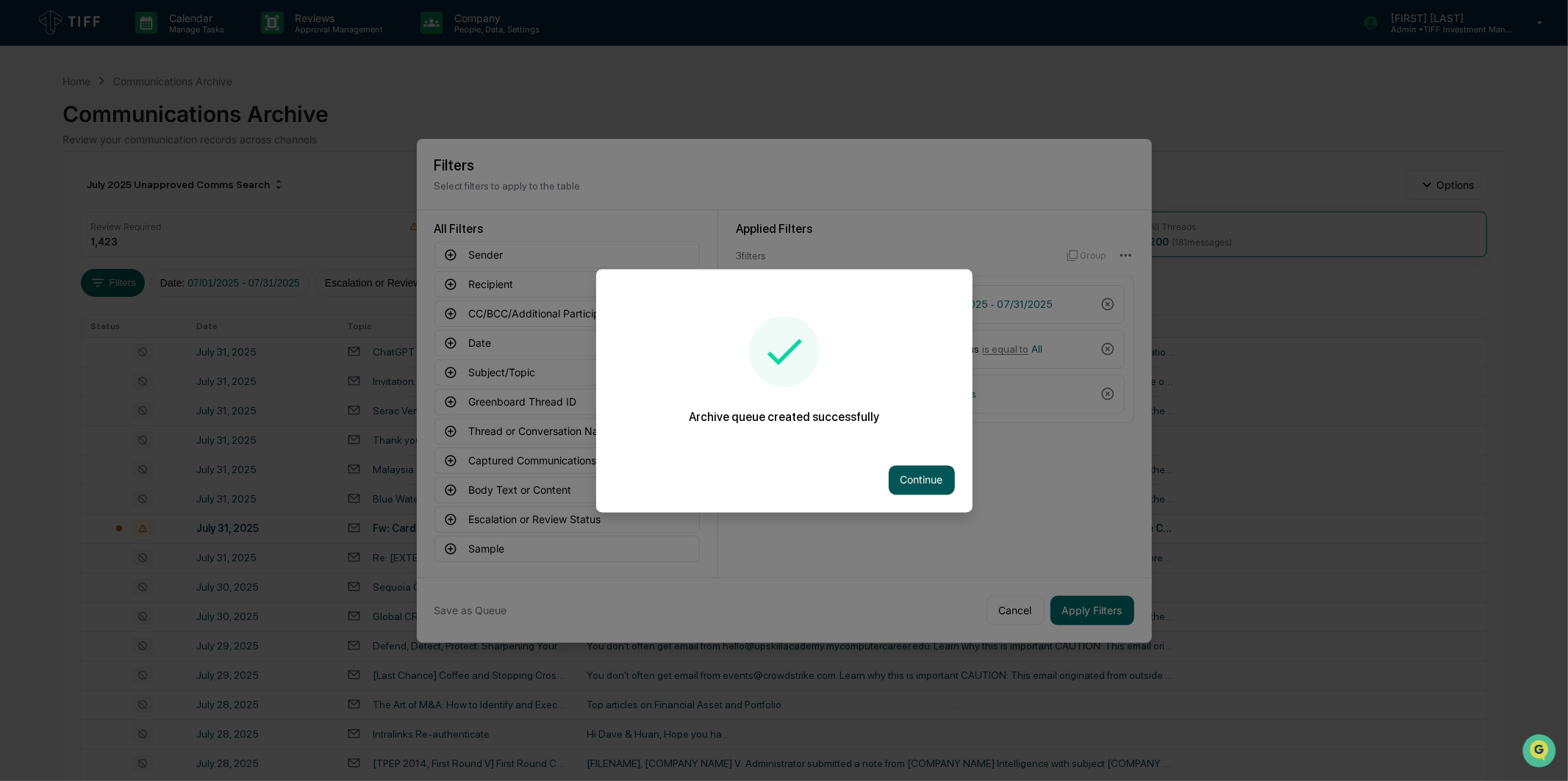 click on "Continue" at bounding box center (922, 480) 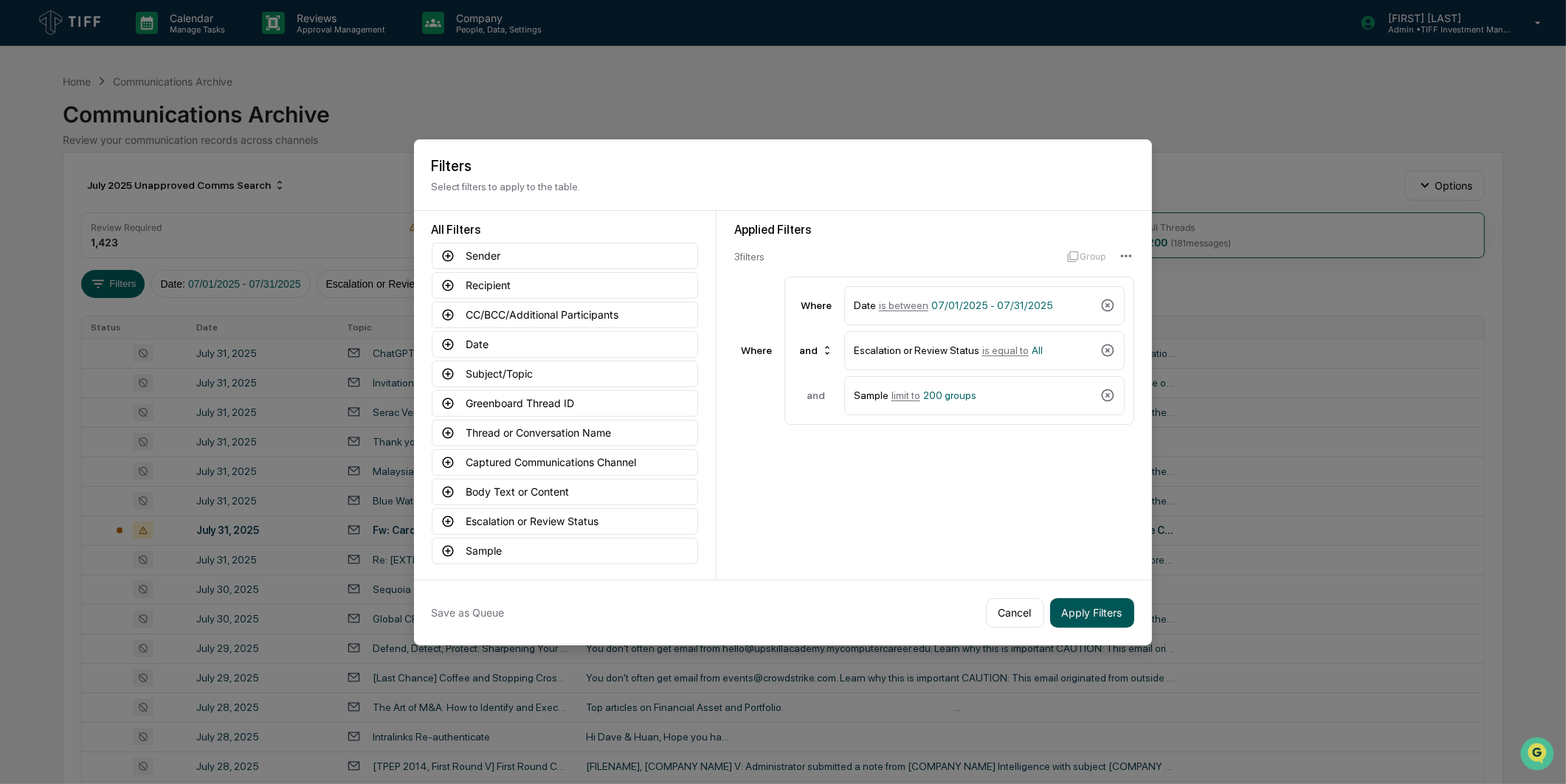 click on "Apply Filters" at bounding box center (1092, 613) 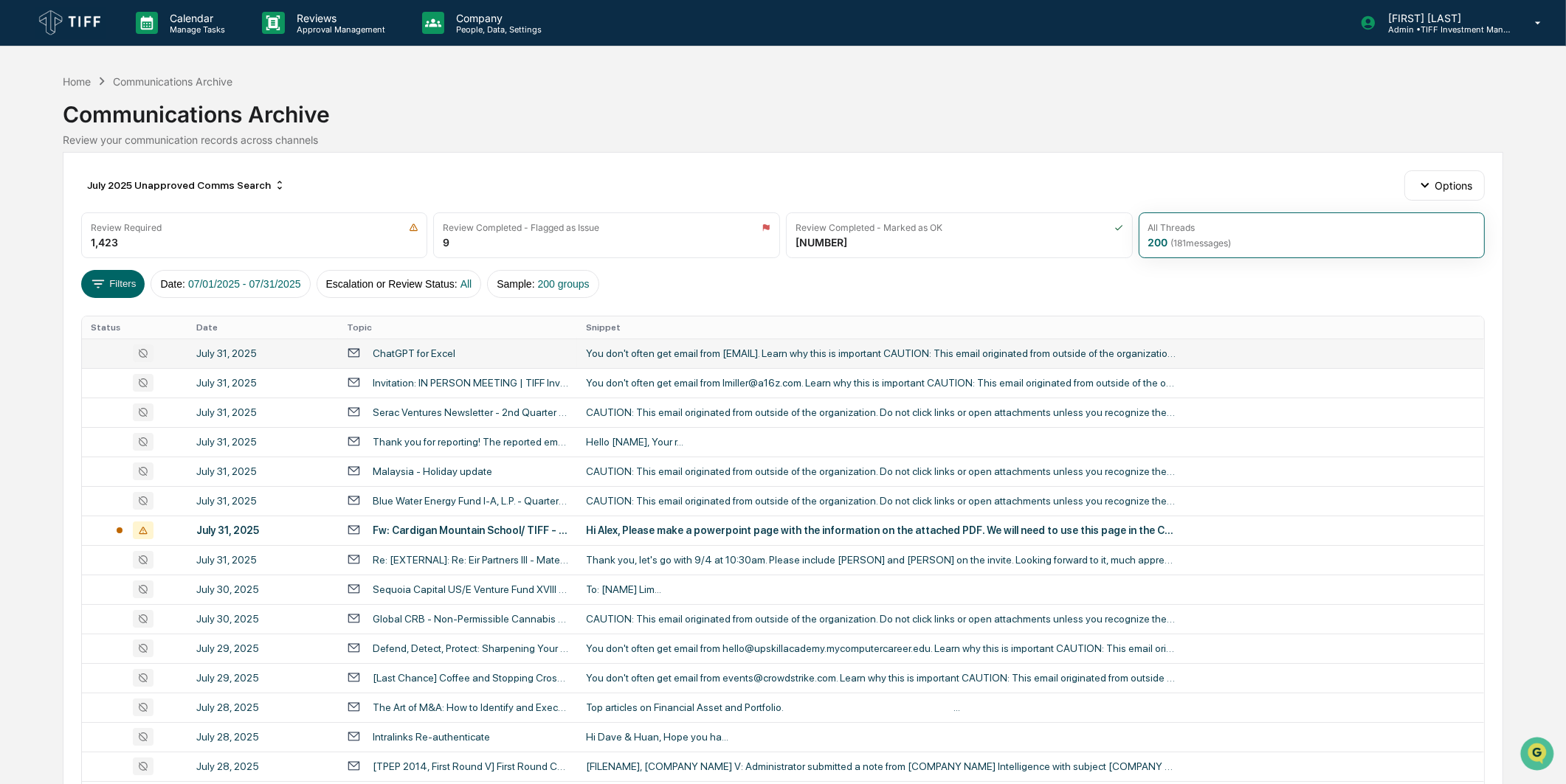 click on "You don't often get email from [EMAIL]. Learn why this is important
CAUTION: This email originated from outside of the organization. Do not click links or open attachments unl..." at bounding box center (881, 353) 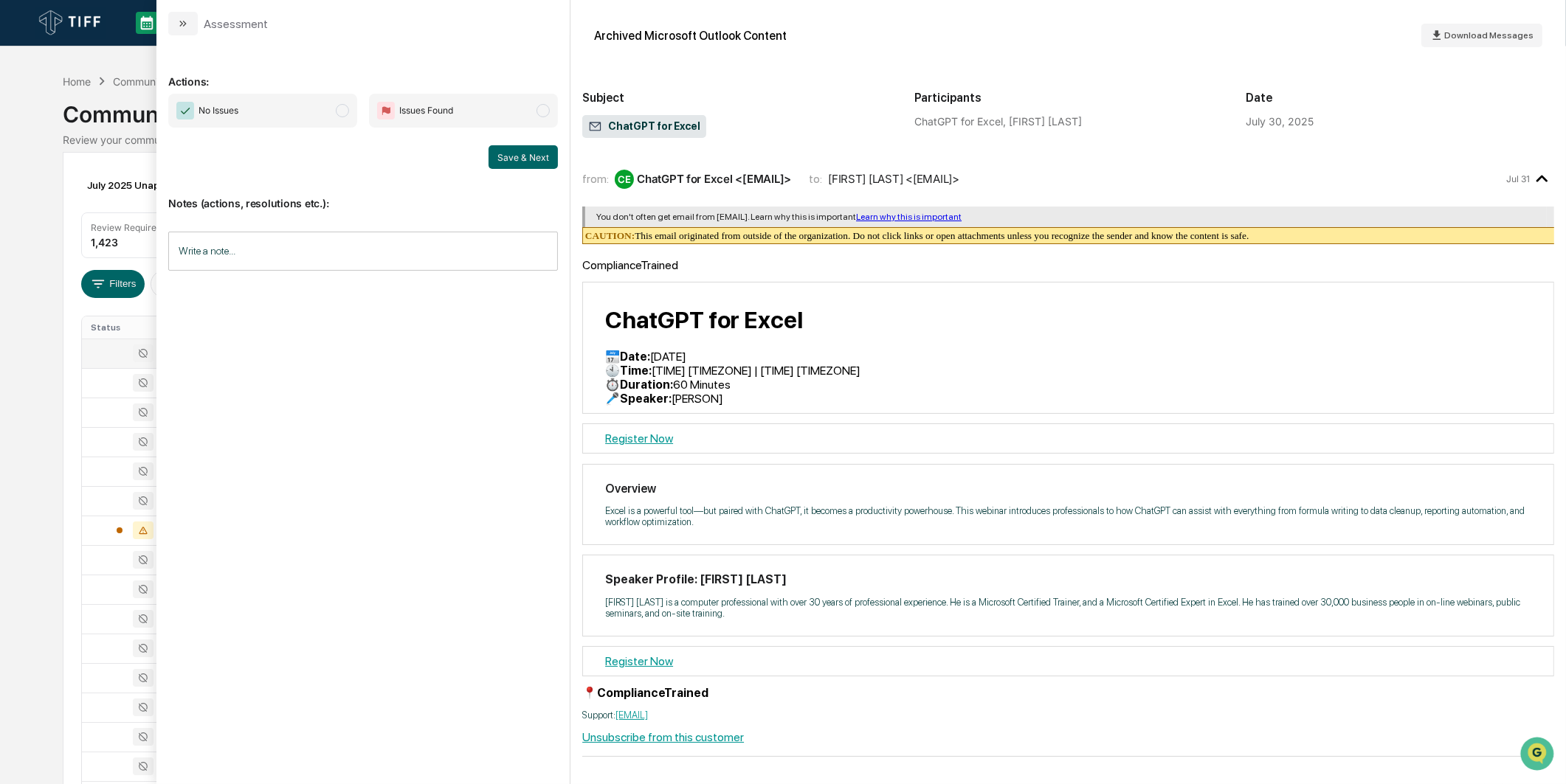 scroll, scrollTop: 17, scrollLeft: 0, axis: vertical 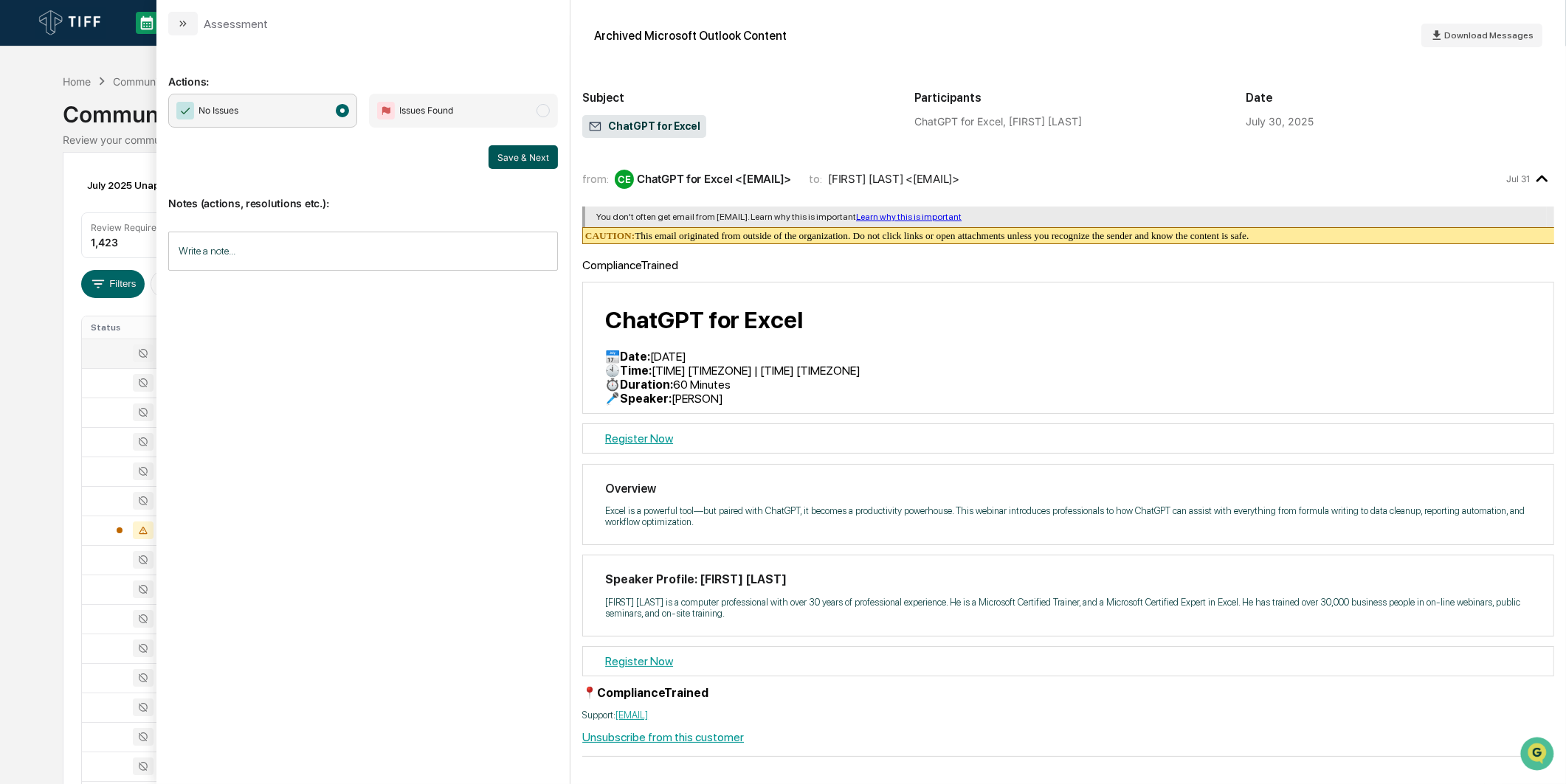 click on "Save & Next" at bounding box center [523, 157] 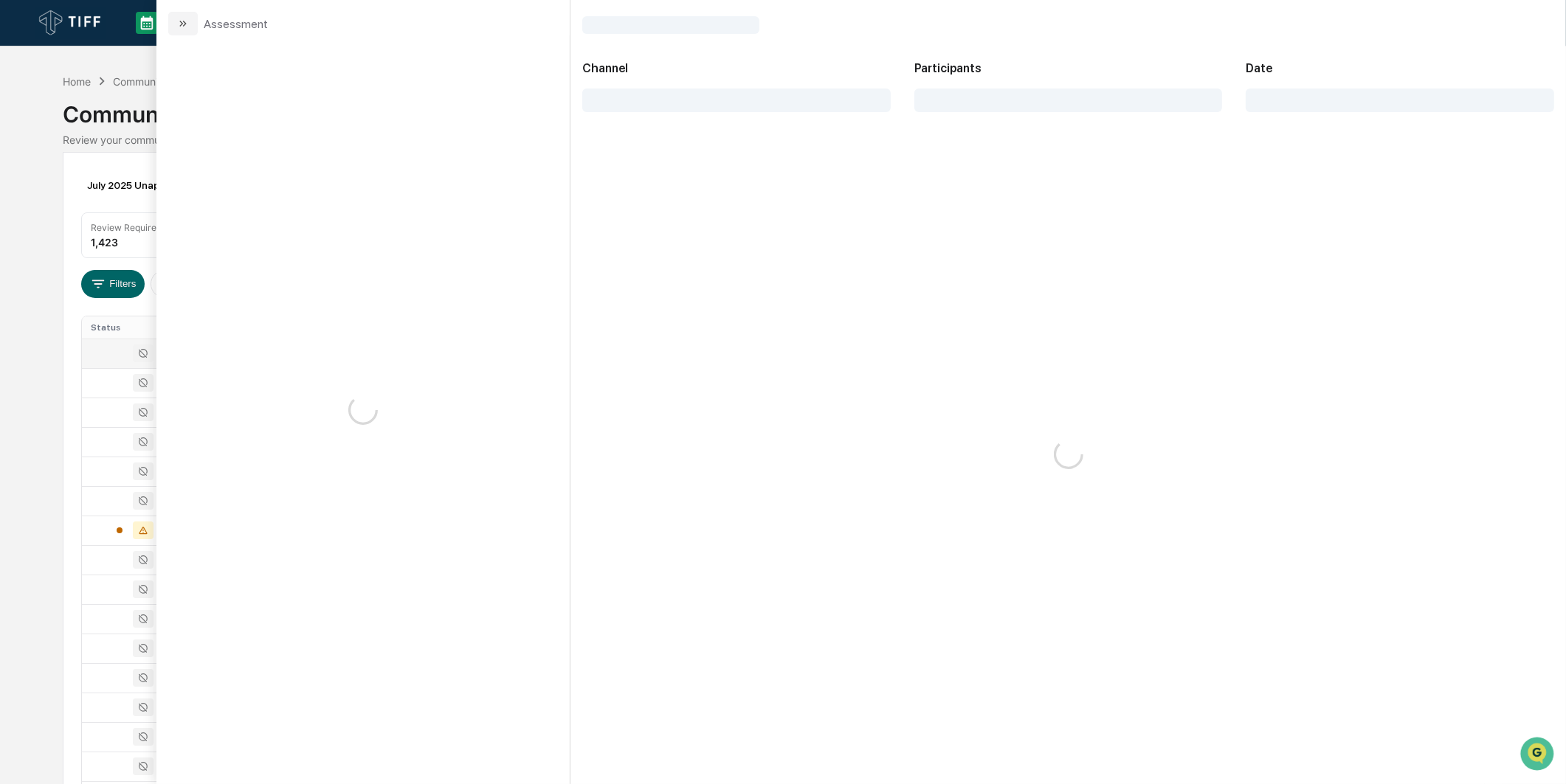 scroll, scrollTop: 0, scrollLeft: 0, axis: both 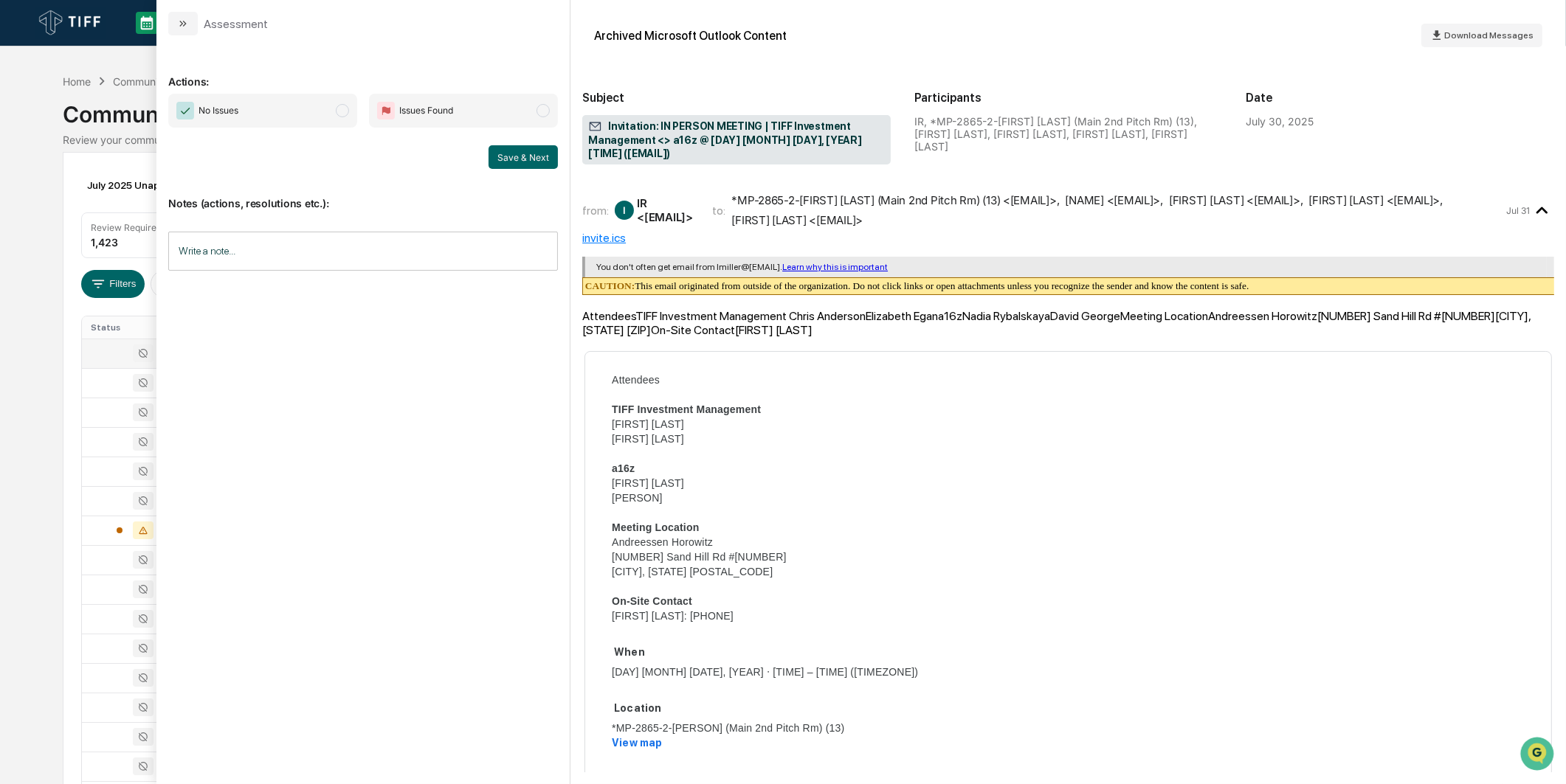 click on "No Issues" at bounding box center [263, 111] 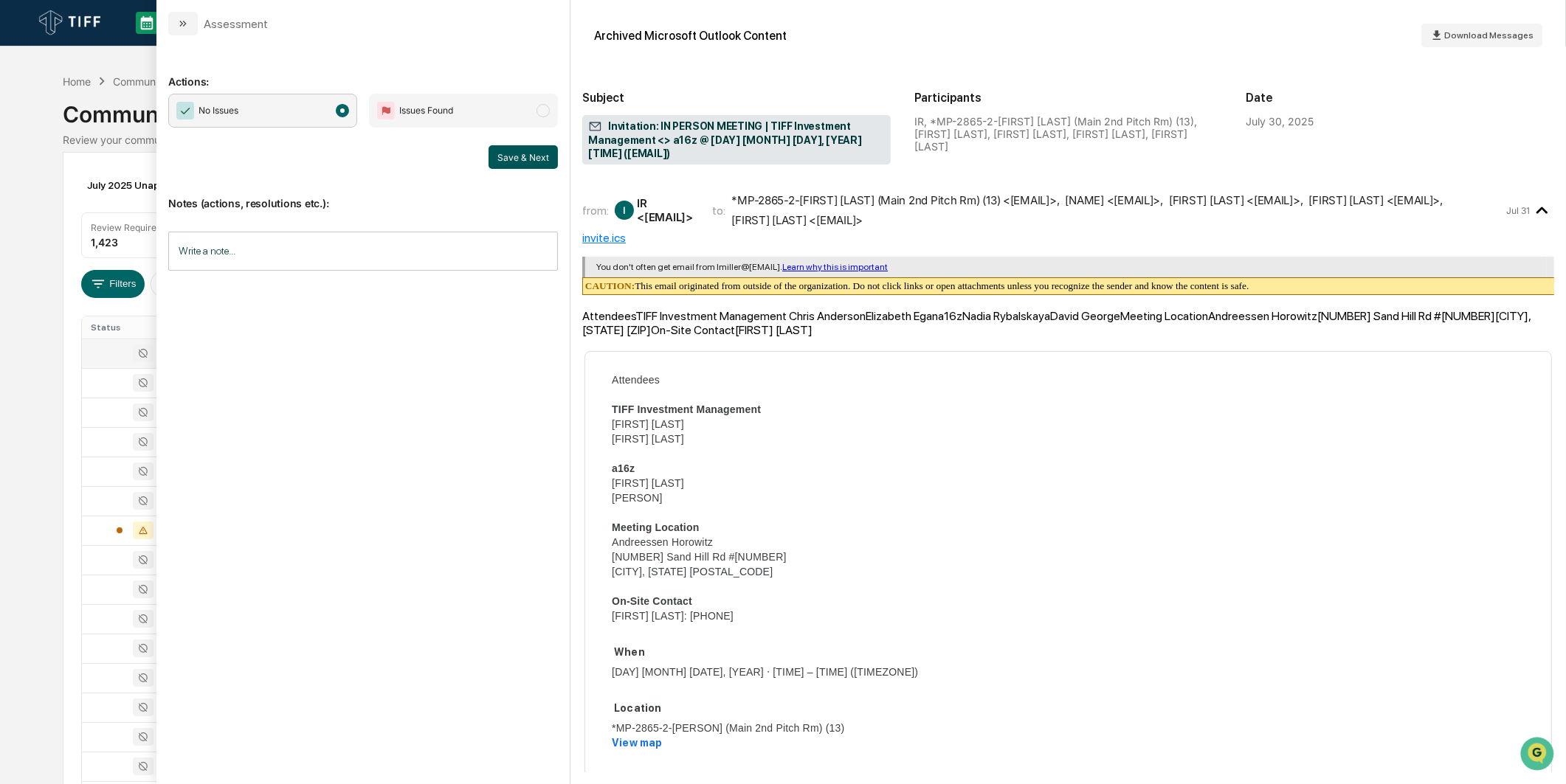 click on "Save & Next" at bounding box center (523, 157) 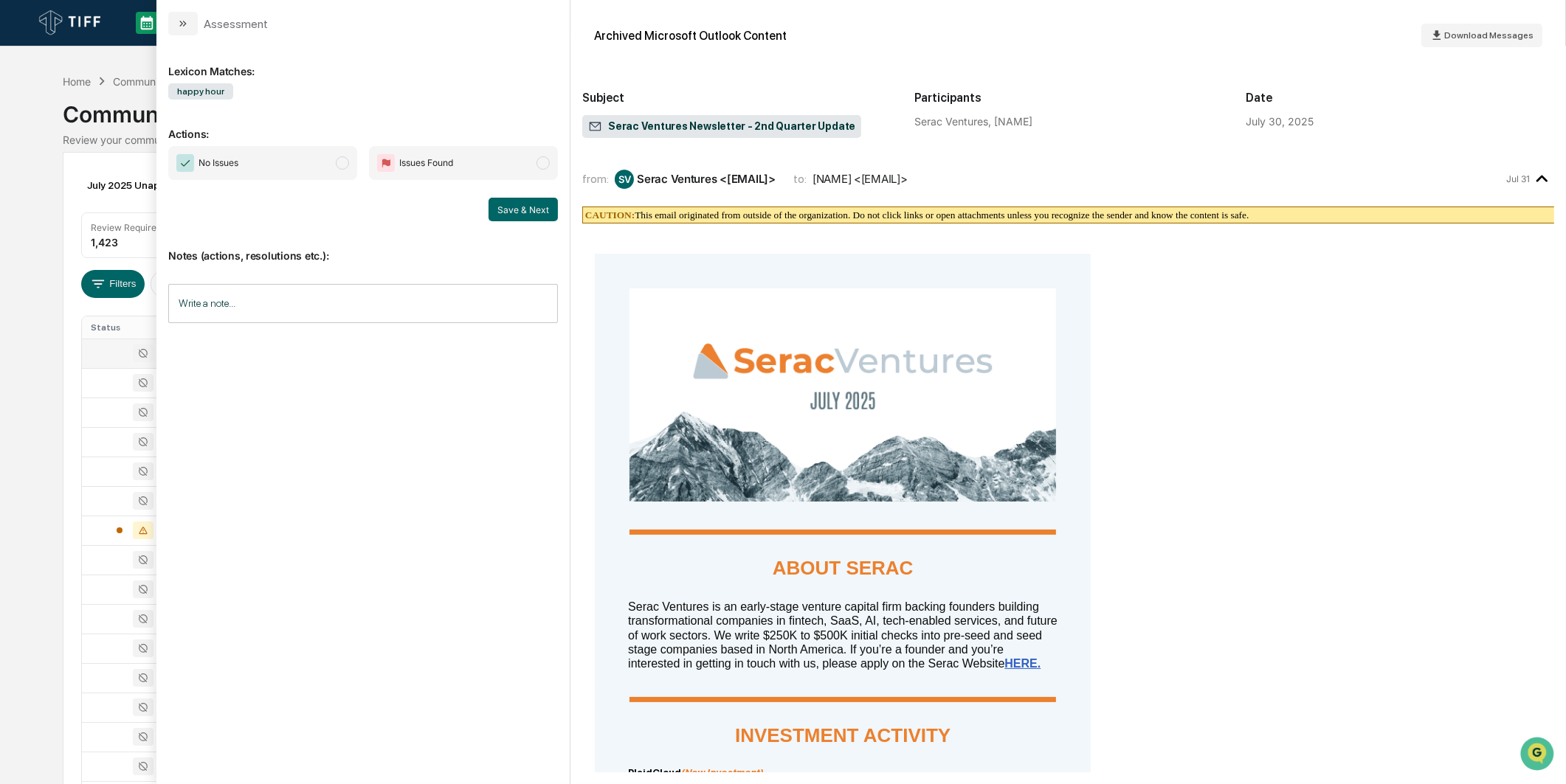 click on "No Issues" at bounding box center [263, 163] 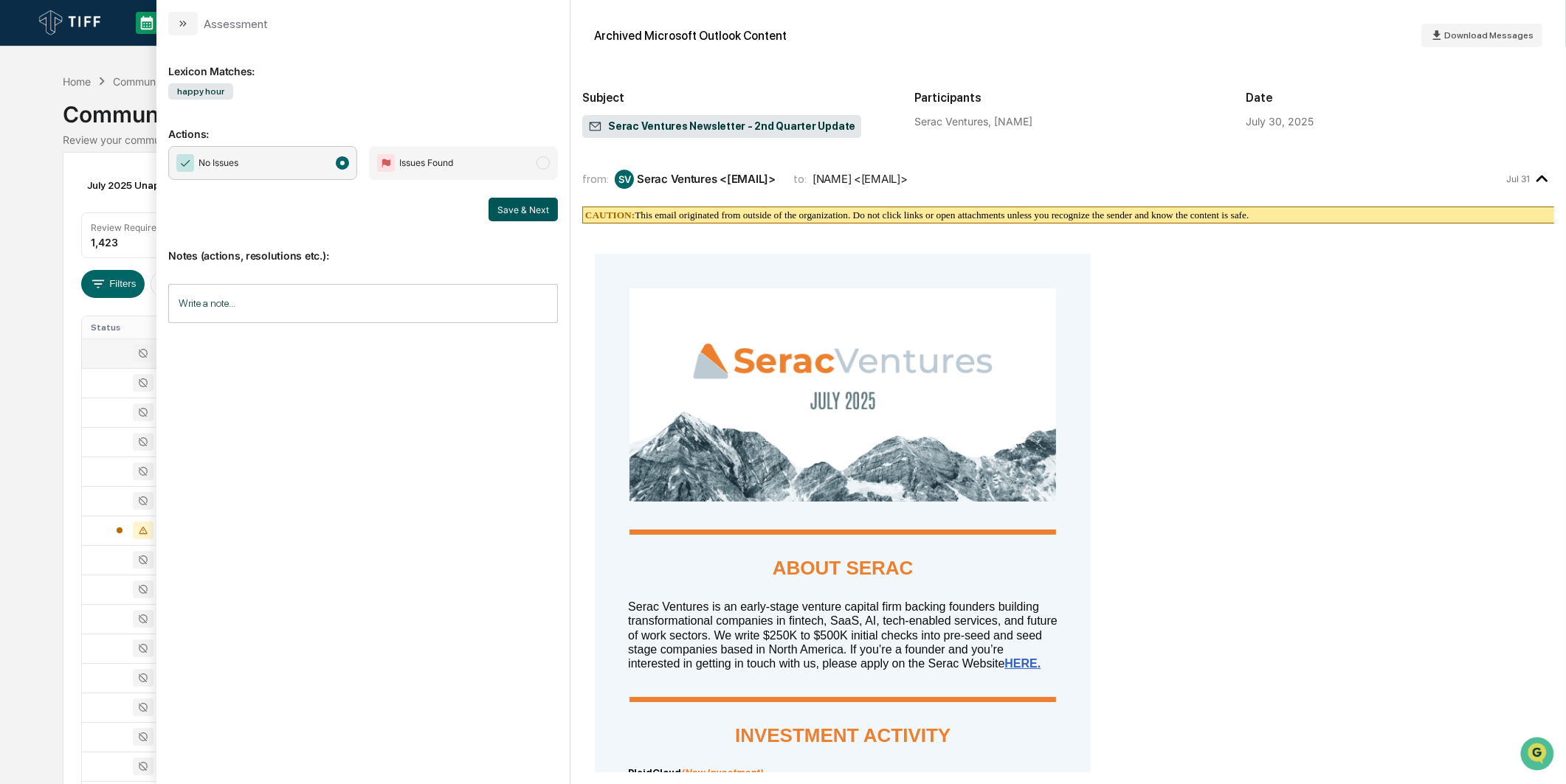 click on "Save & Next" at bounding box center (523, 209) 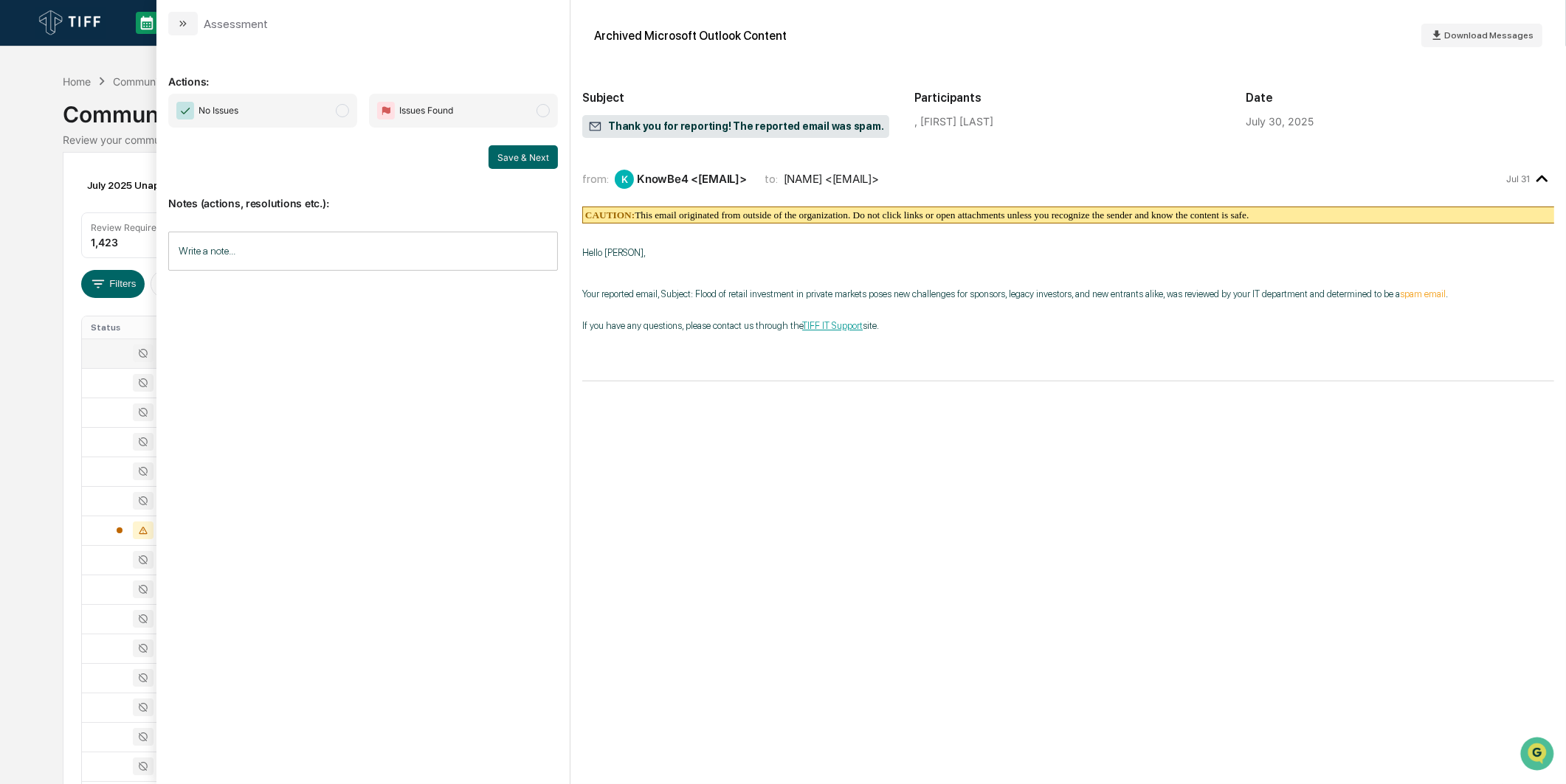 click on "No Issues" at bounding box center [263, 111] 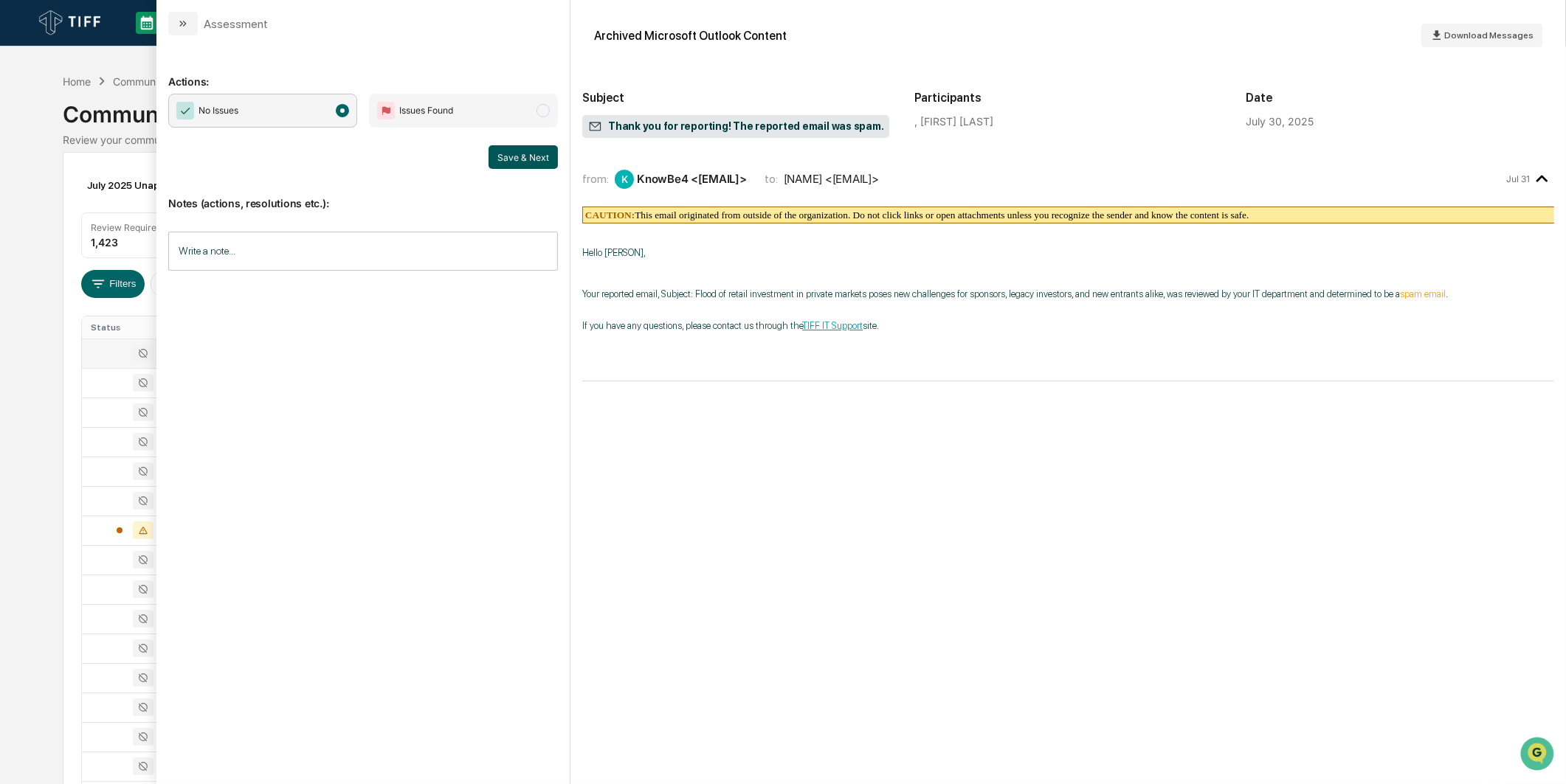 click on "Save & Next" at bounding box center (523, 157) 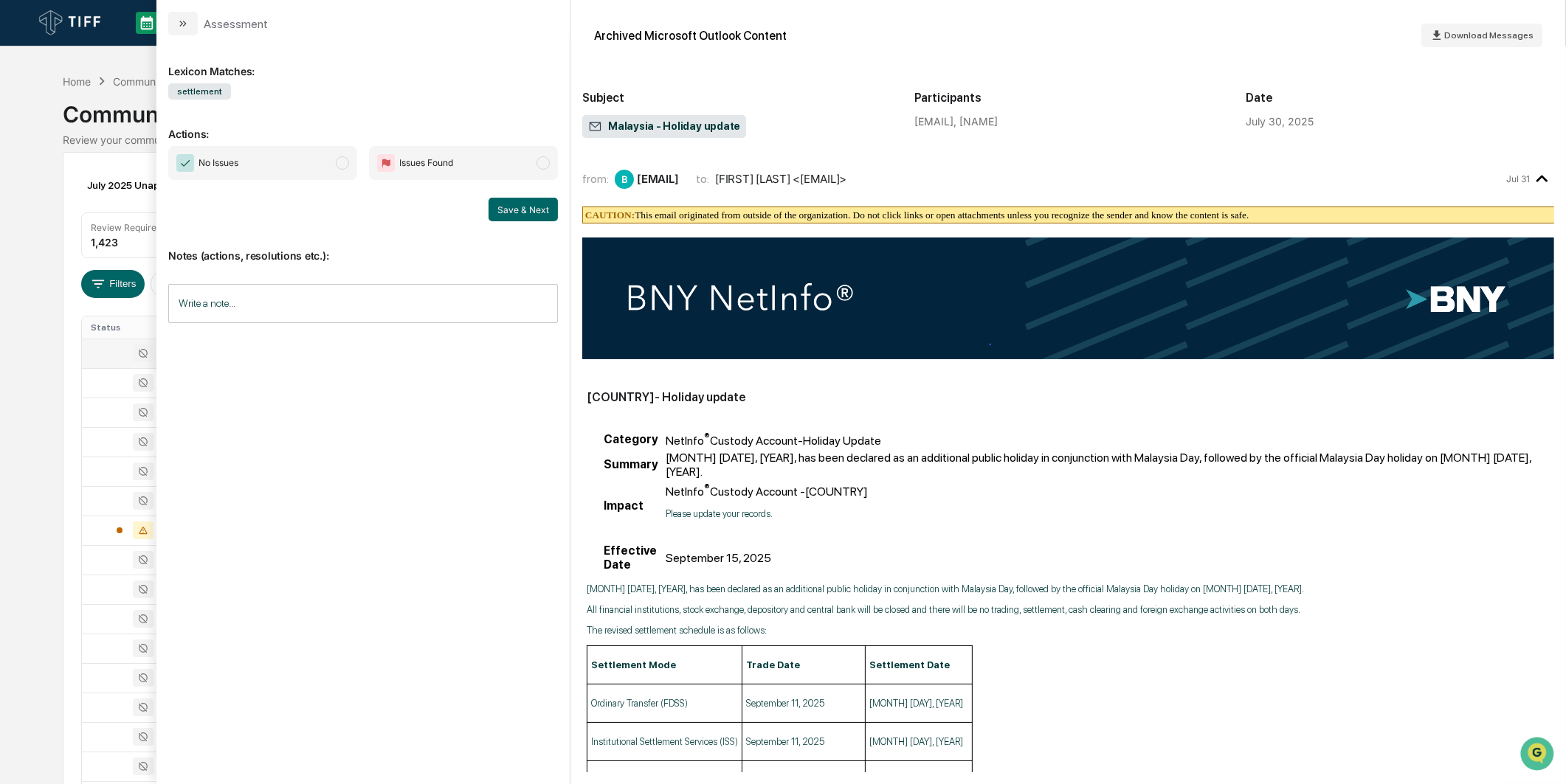 click at bounding box center (342, 163) 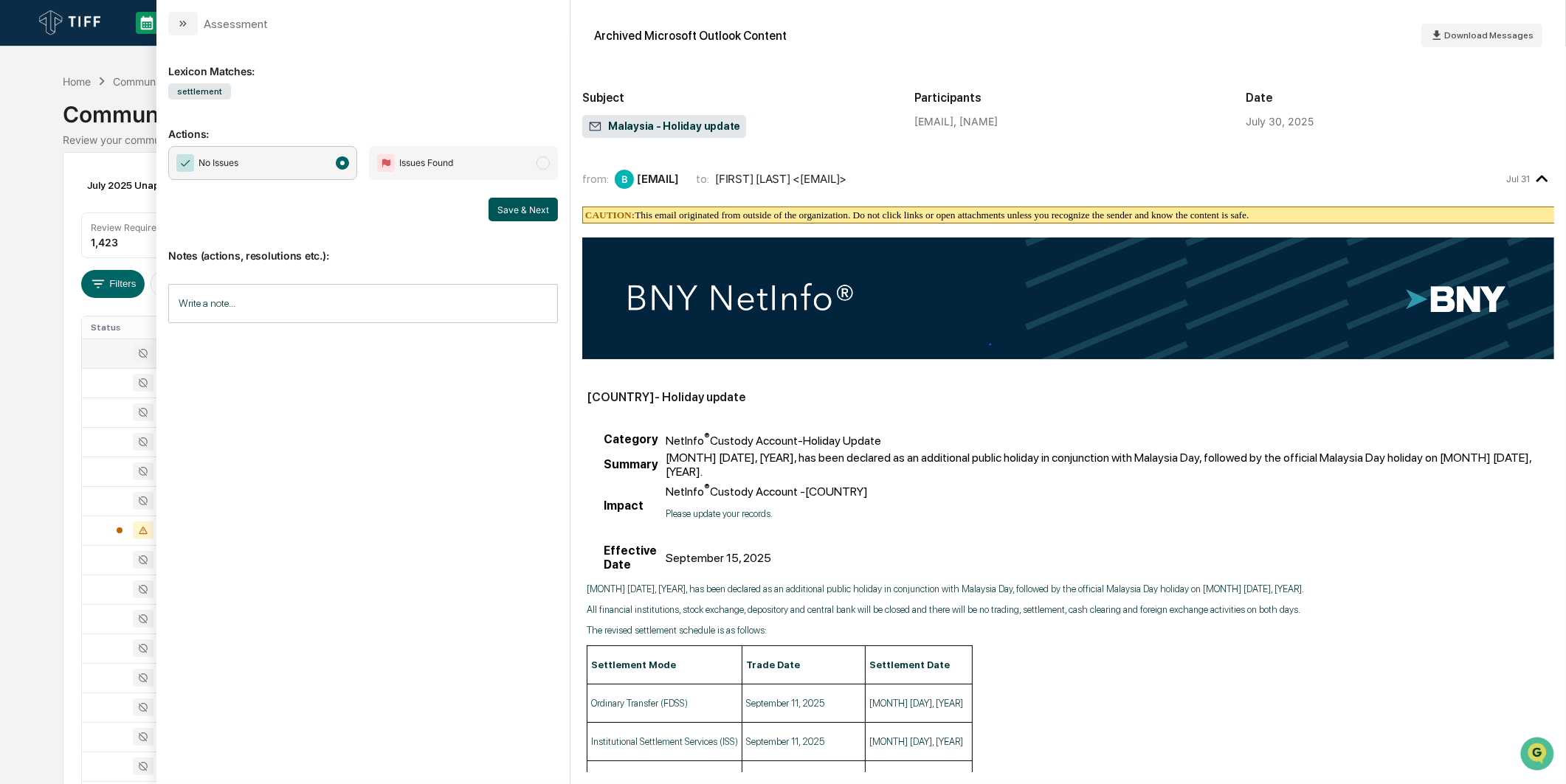 click on "Save & Next" at bounding box center [523, 209] 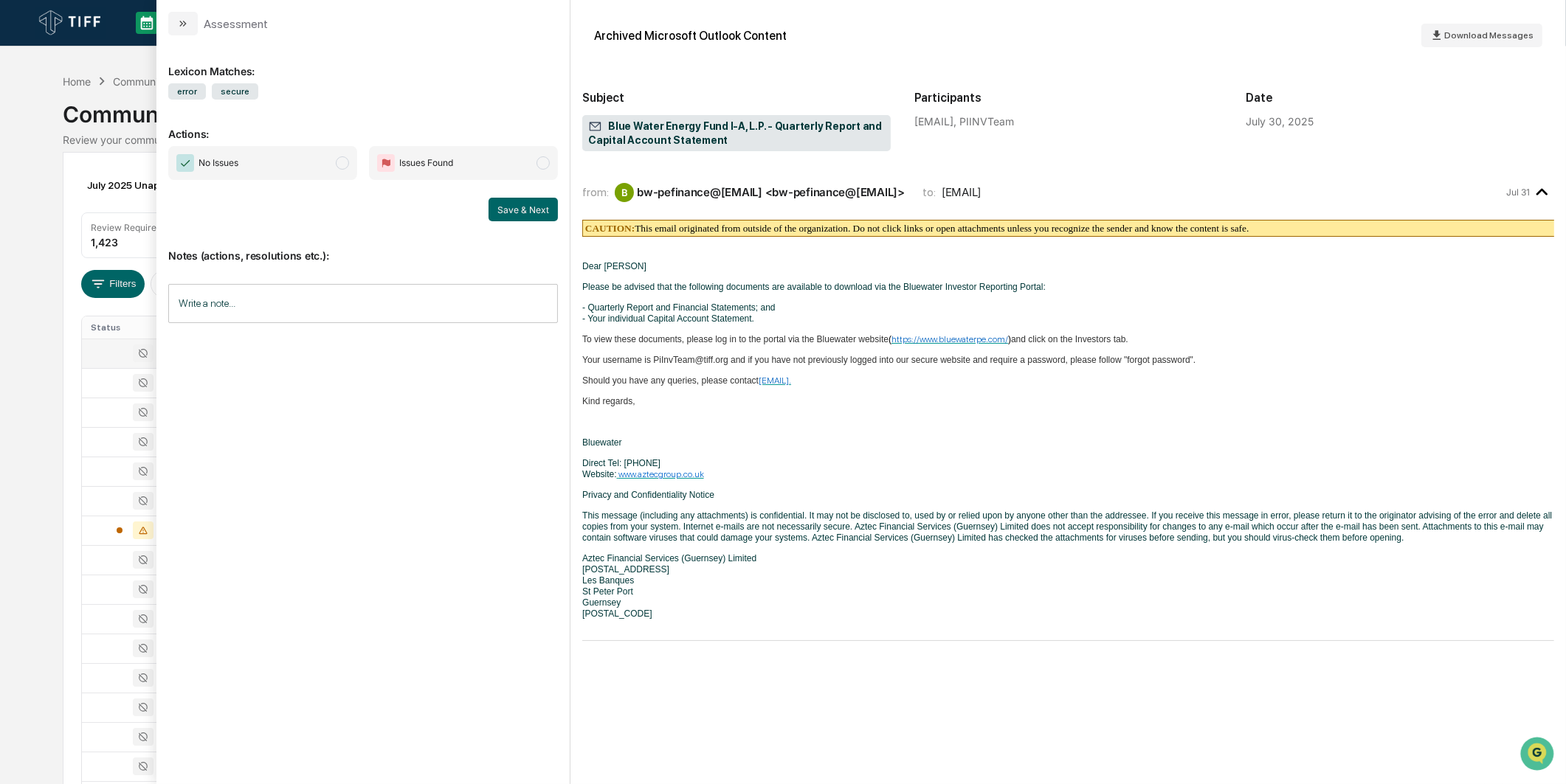 click on "No Issues" at bounding box center [263, 163] 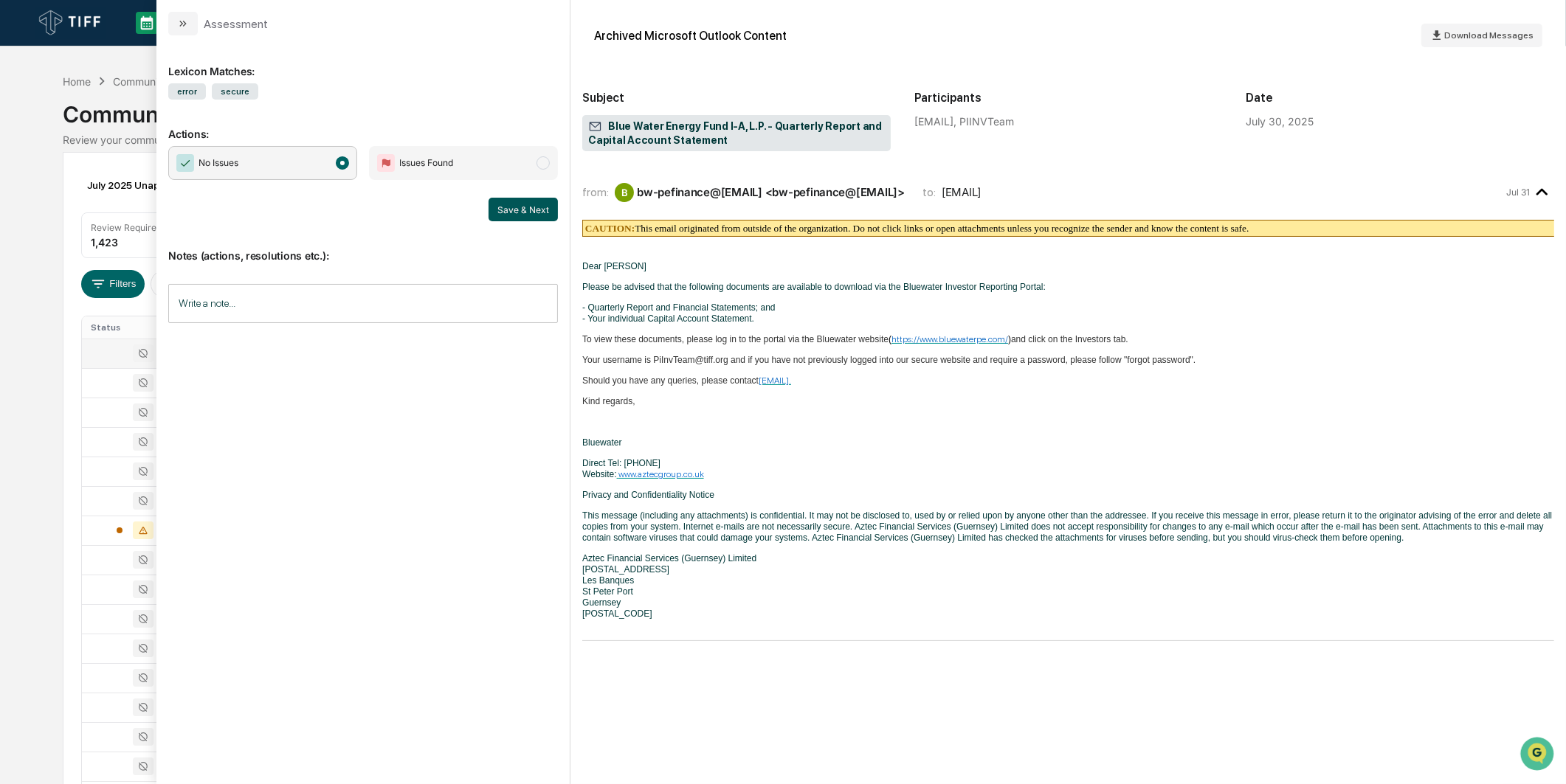 click on "Save & Next" at bounding box center (523, 209) 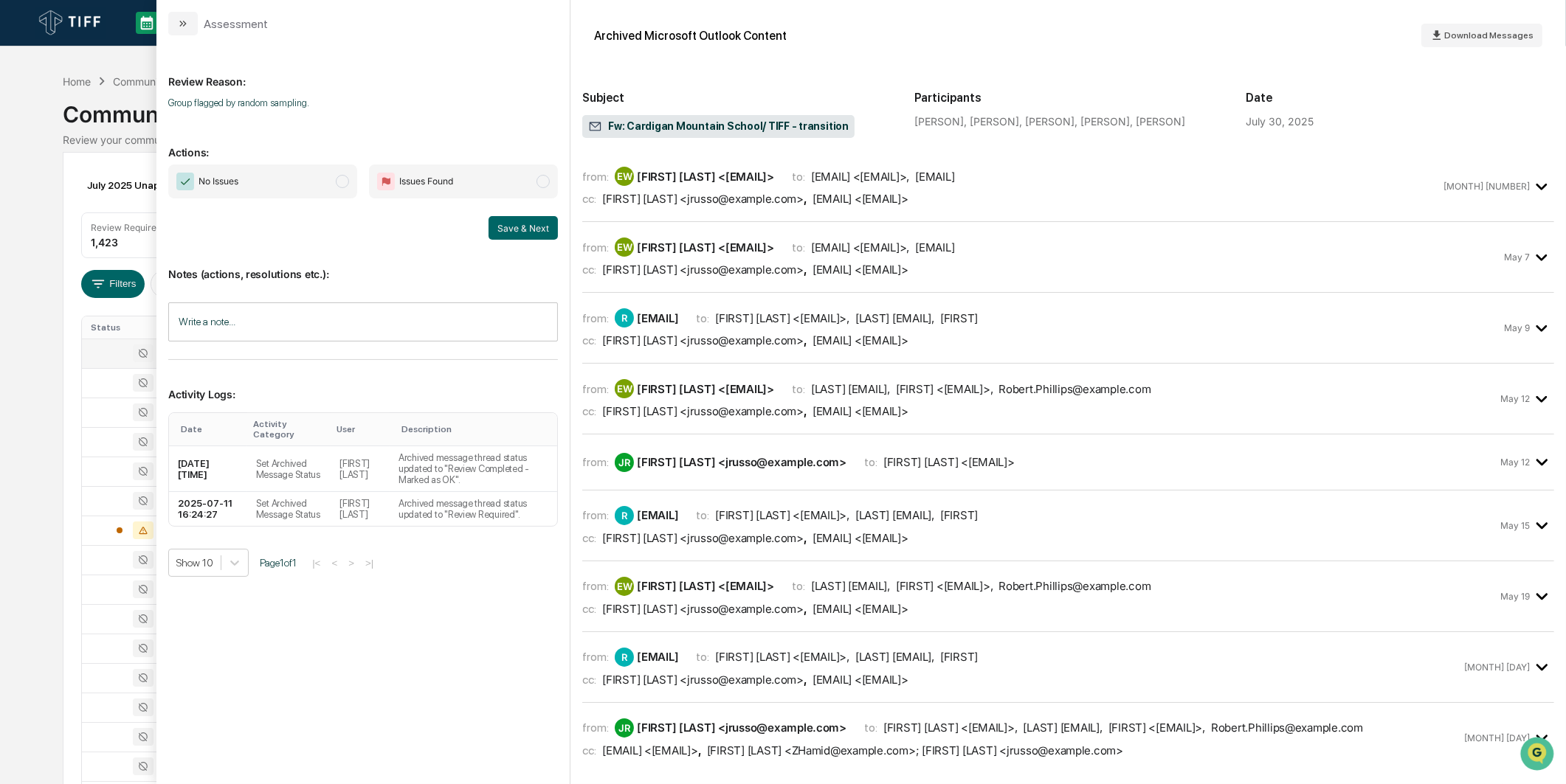 scroll, scrollTop: 2506, scrollLeft: 0, axis: vertical 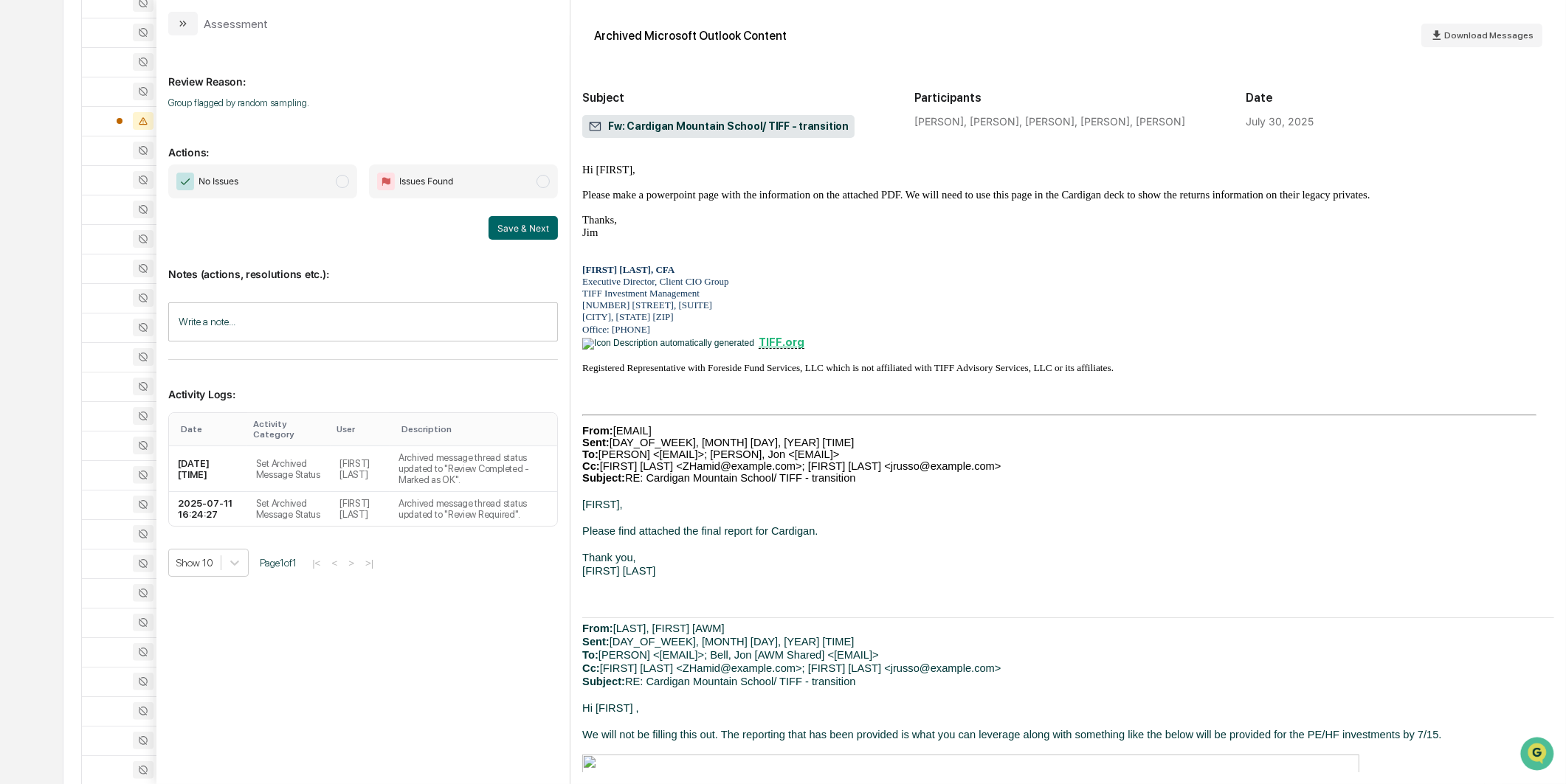 click on "Calendar Manage Tasks Reviews Approval Management Company People, Data, Settings [FIRST] [LAST] Admin •  TIFF Investment Management Home Communications Archive Communications Archive Review your communication records across channels July 2025 Unapproved Comms Search Options Review Required 1,423 Review Completed - Flagged as Issue 9 Review Completed - Marked as OK 1,952 All Threads 200   ( 181  messages) Filters Date : 07/01/2025 - 07/31/2025 Escalation or Review Status : All Sample : 200 groups Status Date Topic Snippet July 31, 2025 ChatGPT for Excel You don't often get email from [EMAIL] Learn why this is important
CAUTION: This email originated from outside of the organization. Do not click links or open attachments unl... July 31, 2025 Invitation: IN PERSON MEETING | TIFF Investment Management <> a16z @ Tue Aug 5, 2025 4:30pm - 5pm (PDT) ([EMAIL]) July 31, 2025 Serac Ventures Newsletter - 2nd Quarter Update July 31, 2025 July 31, 2025 Malaysia - Holiday update Show 100" at bounding box center (783, 1280) 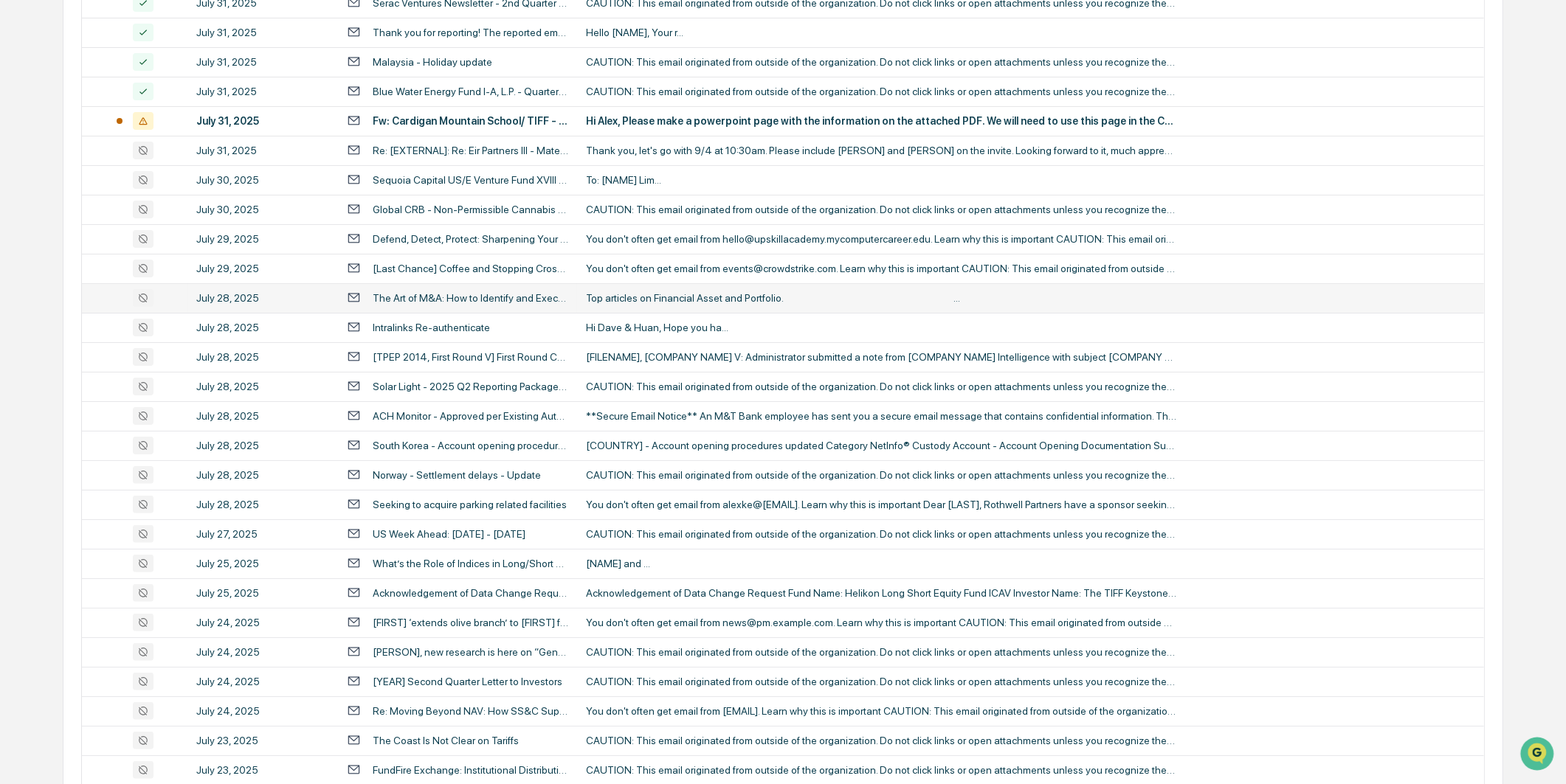 scroll, scrollTop: 0, scrollLeft: 0, axis: both 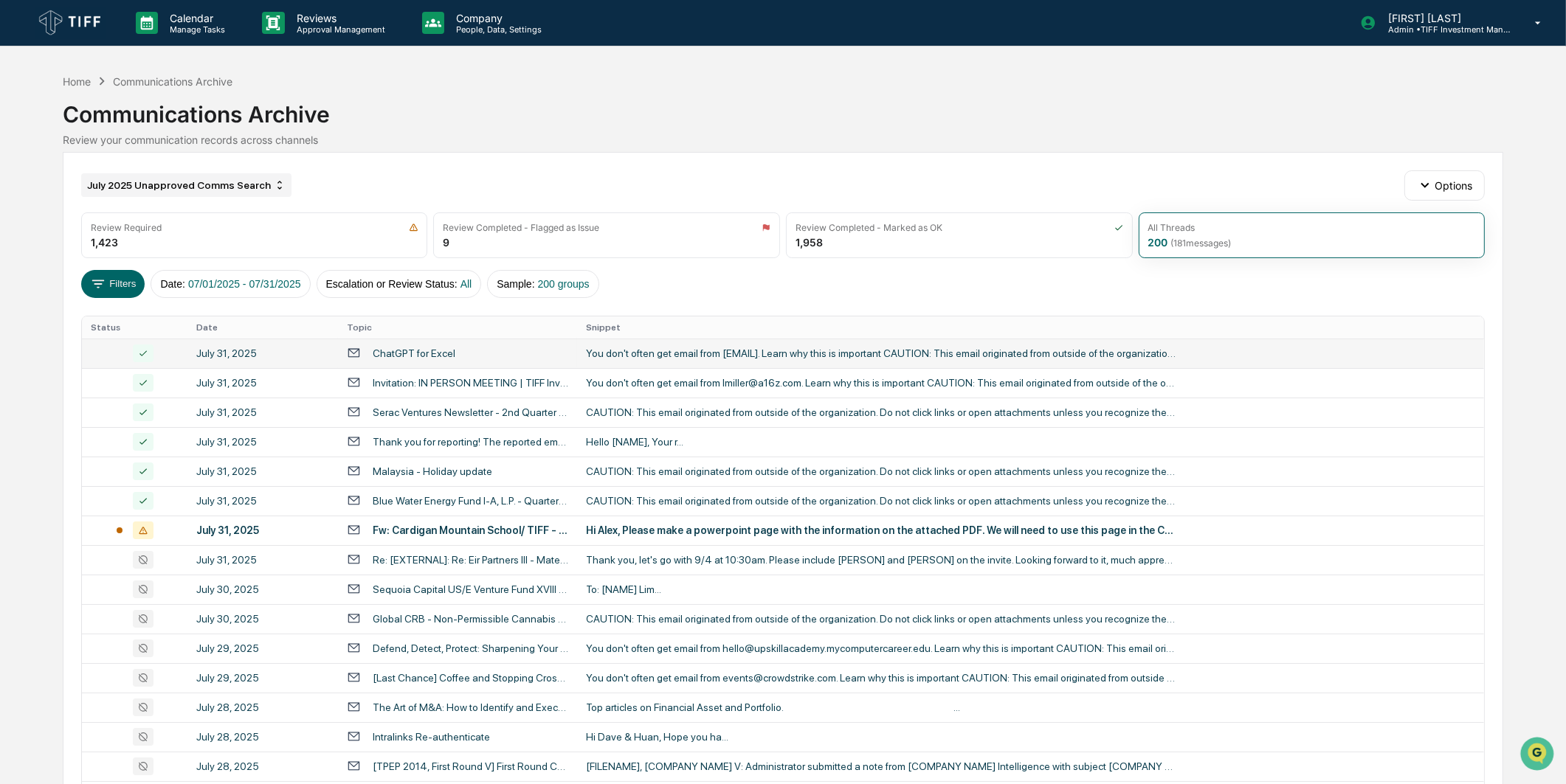 click on "July 2025 Unapproved Comms Search" at bounding box center (186, 185) 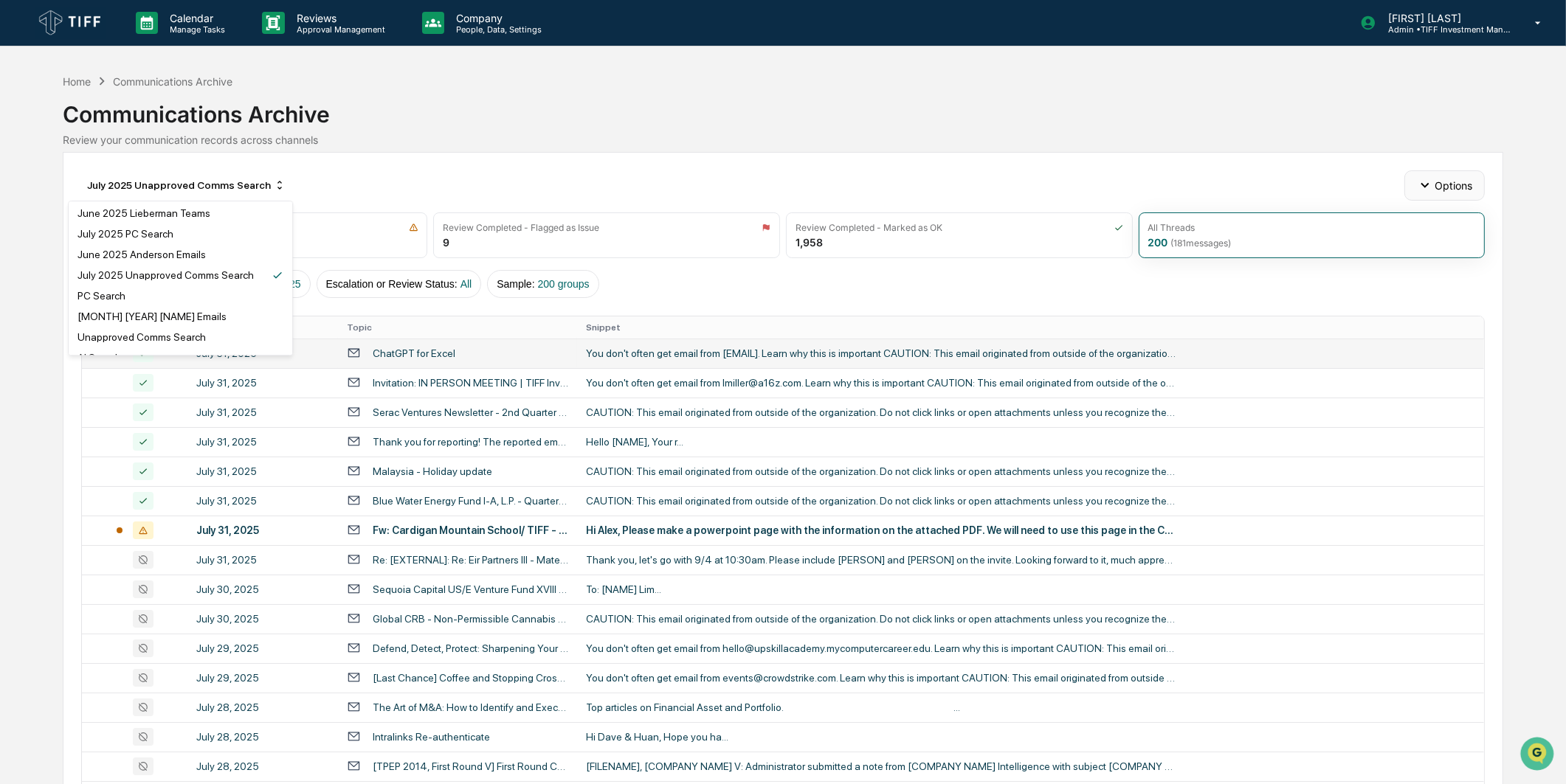 click on "Options" at bounding box center [1444, 185] 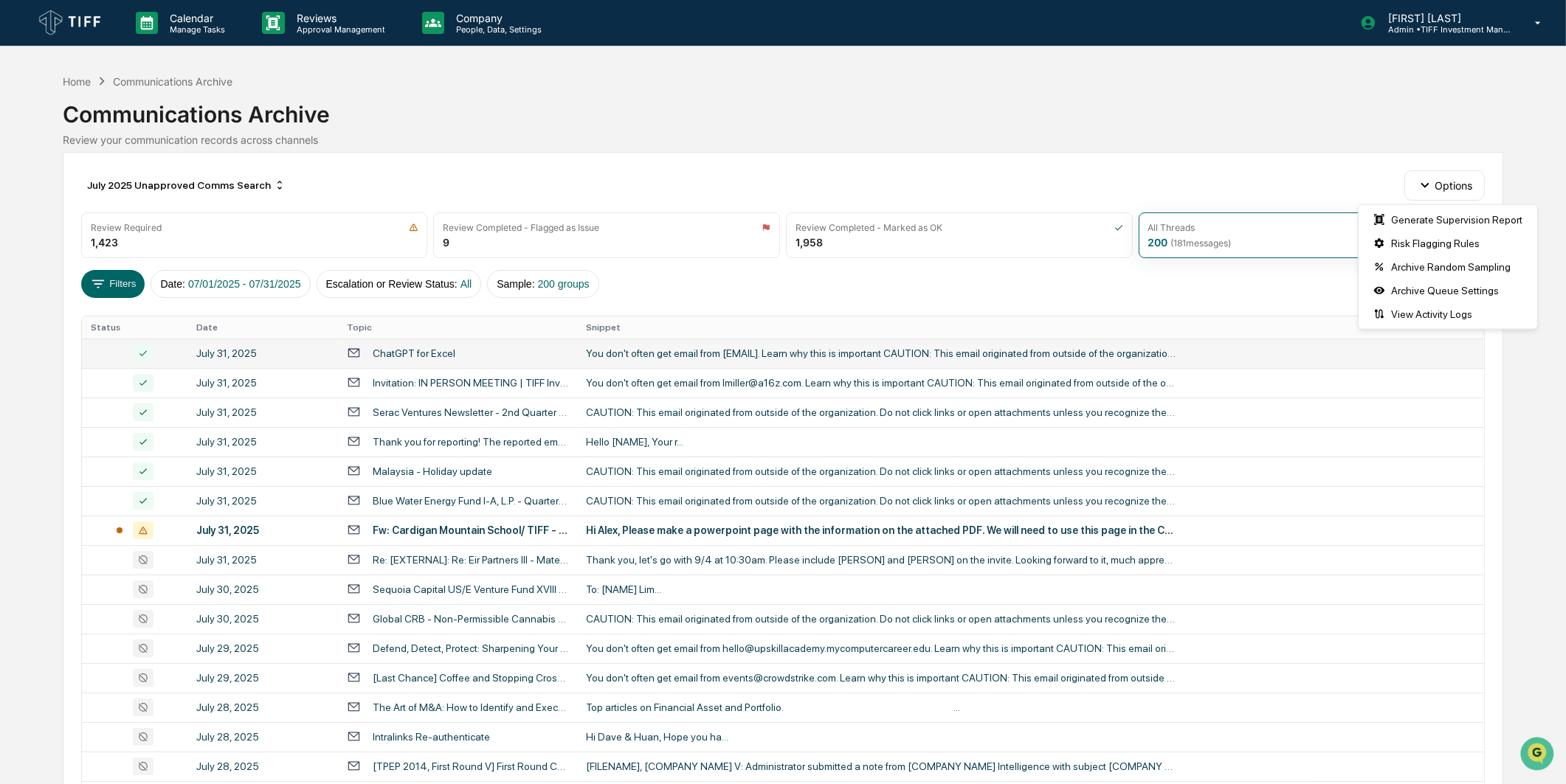 click on "Communications Archive" at bounding box center (783, 108) 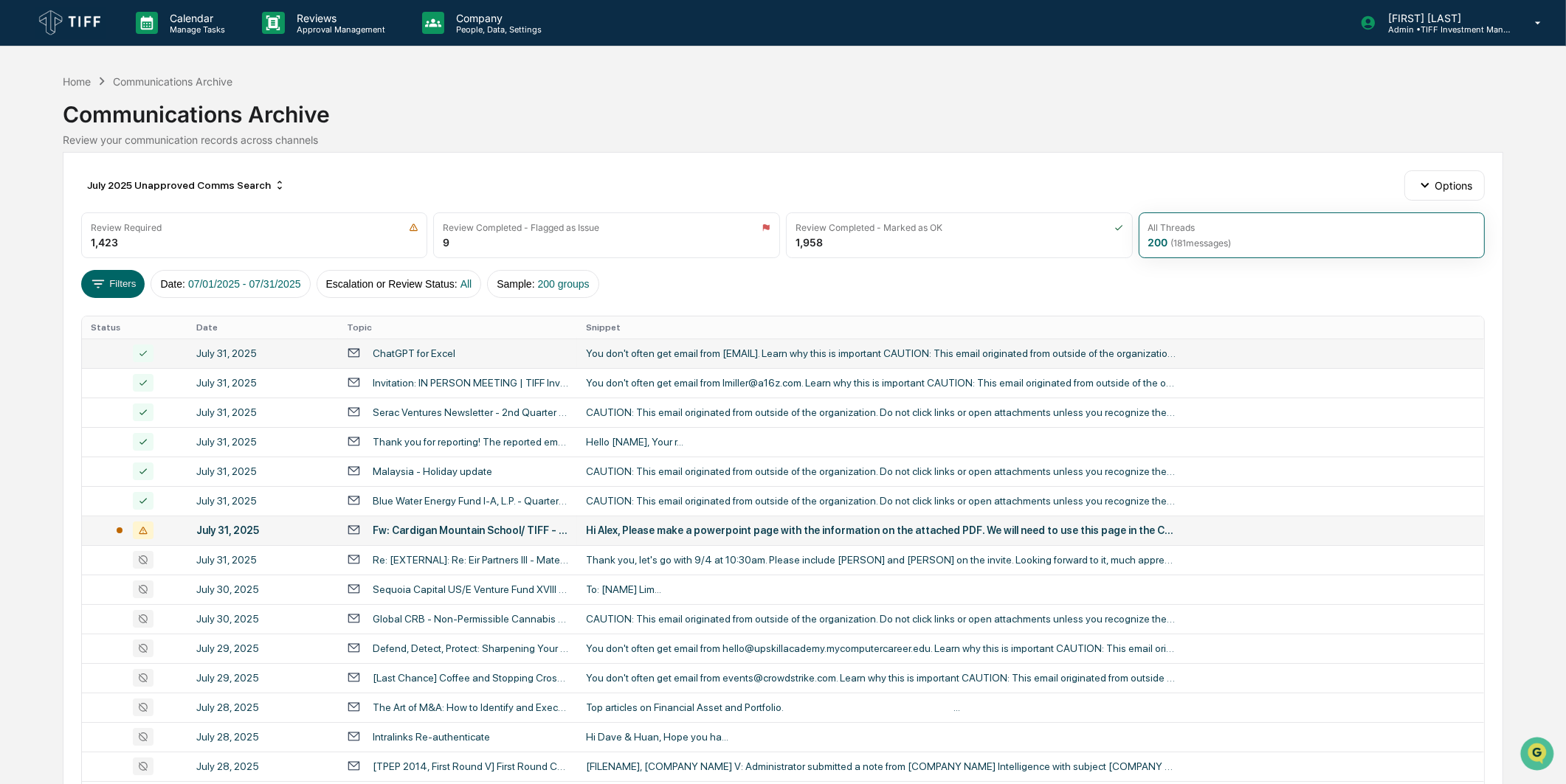 click on "Fw: Cardigan Mountain School/ TIFF - transition" at bounding box center (458, 530) 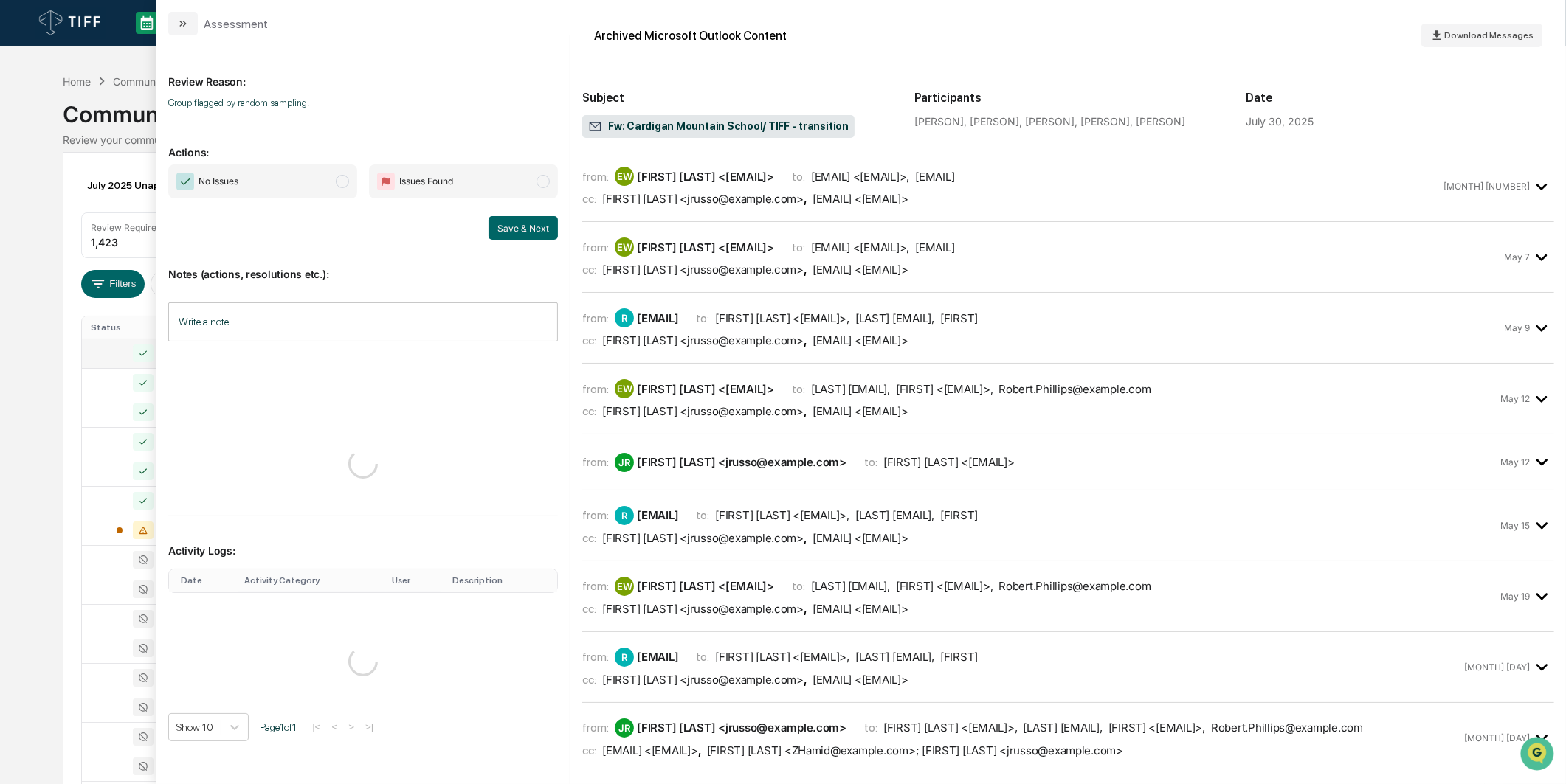 click on "Calendar Manage Tasks Reviews Approval Management Company People, Data, Settings [FIRST] [LAST] Admin • TIFF Investment Management Home Communications Archive Communications Archive Review your communication records across channels [MONTH] [YEAR] Unapproved Comms Search Options Review Required [NUMBER] Review Completed - Flagged as Issue [NUMBER] Review Completed - Marked as OK [NUMBER] All Threads [NUMBER] ( [NUMBER] messages) Filters Date : [DATE] - [DATE] Escalation or Review Status : All Sample : [NUMBER] groups Status Date Topic Snippet [DATE] ChatGPT for Excel You don't often get email from [EMAIL] . Learn why this is important
CAUTION: This email originated from outside of the organization. Do not click links or open attachments unl... [DATE] Invitation: IN PERSON MEETING | TIFF Investment Management <> a16z @ [TIME] ([EMAIL]) [DATE] Serac Ventures Newsletter - 2nd Quarter Update [DATE] [DATE] Malaysia - Holiday update Show [NUMBER]" at bounding box center [783, 1689] 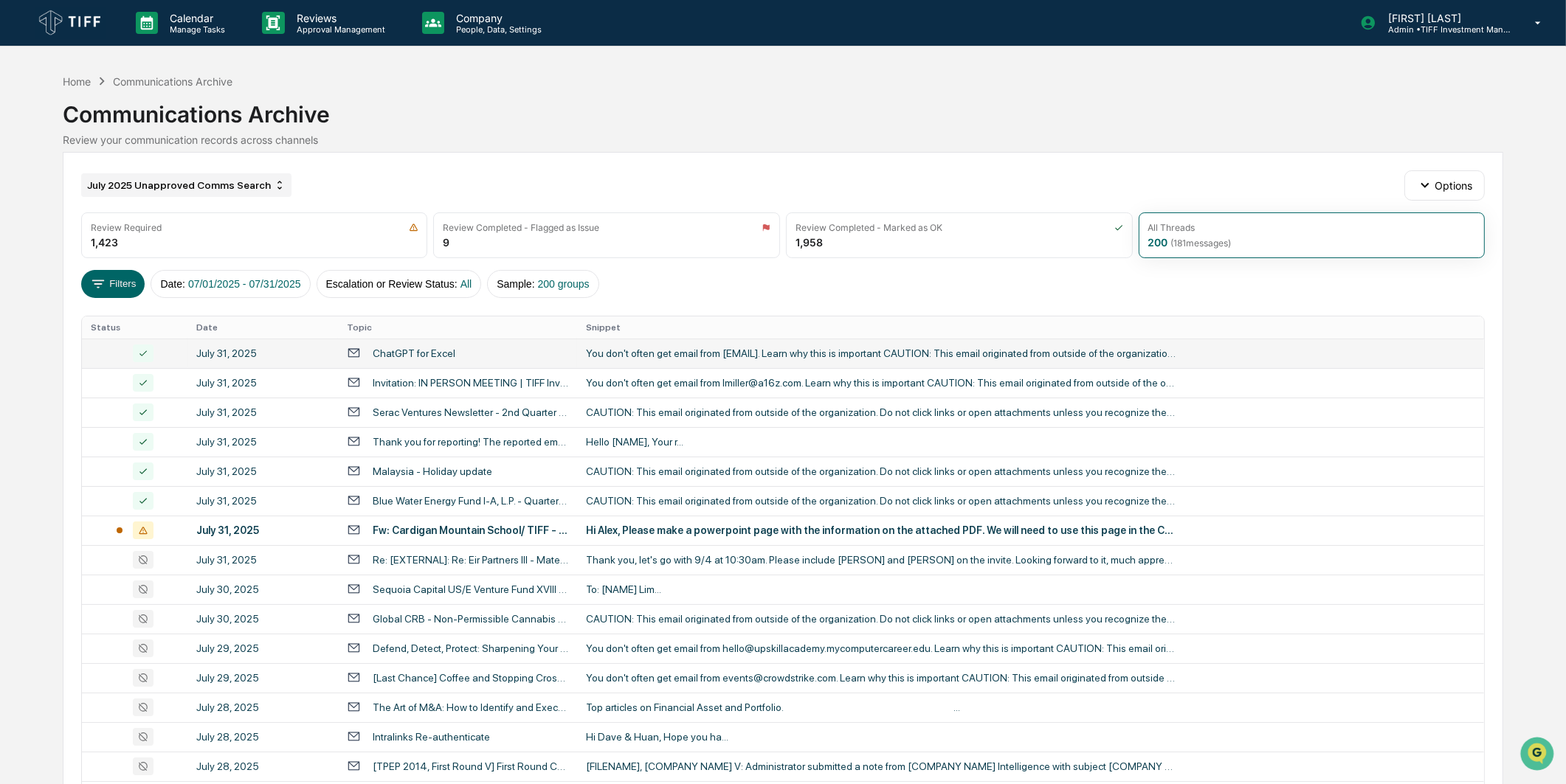 click on "July 2025 Unapproved Comms Search" at bounding box center (186, 185) 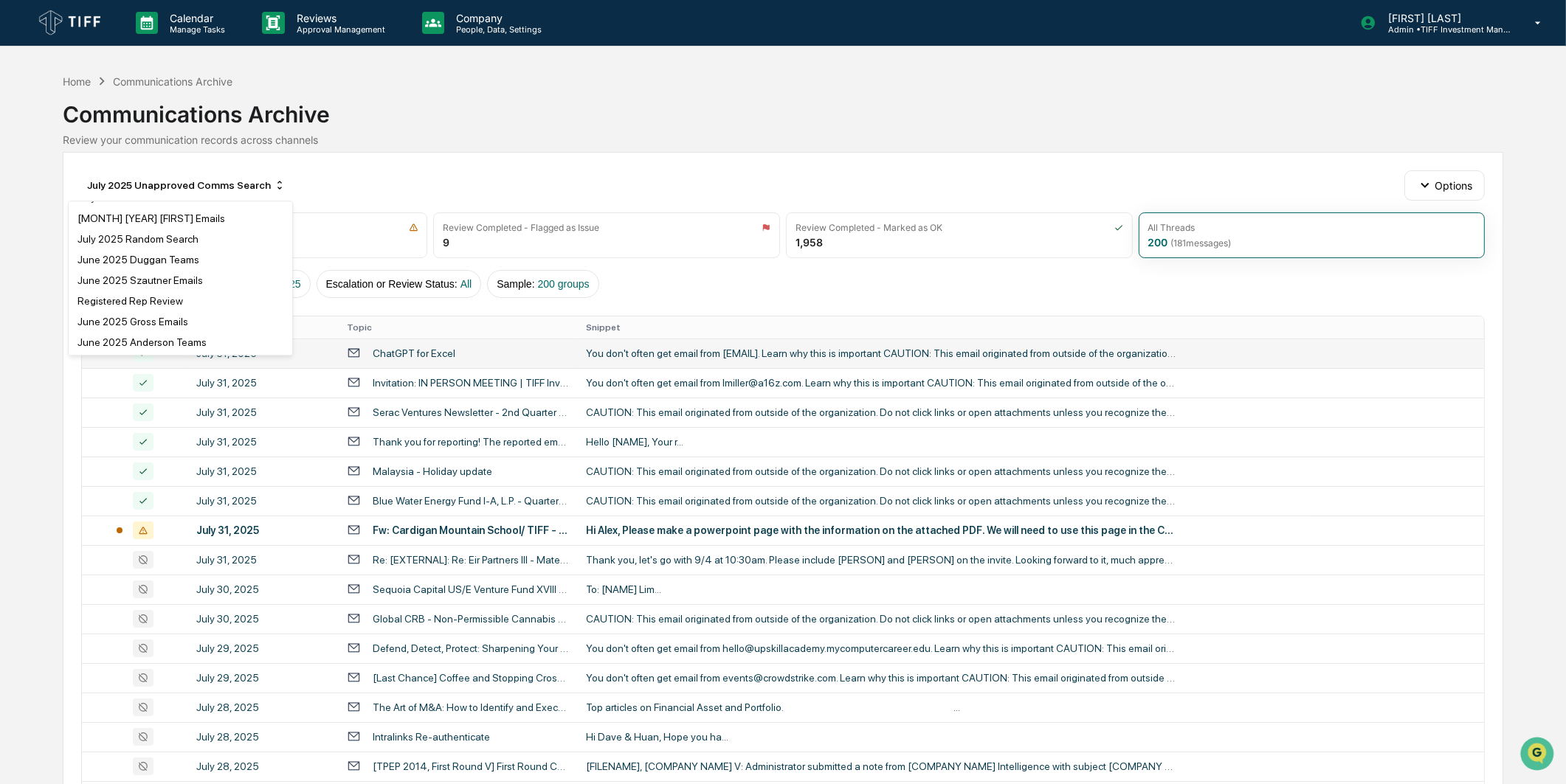 scroll, scrollTop: 491, scrollLeft: 0, axis: vertical 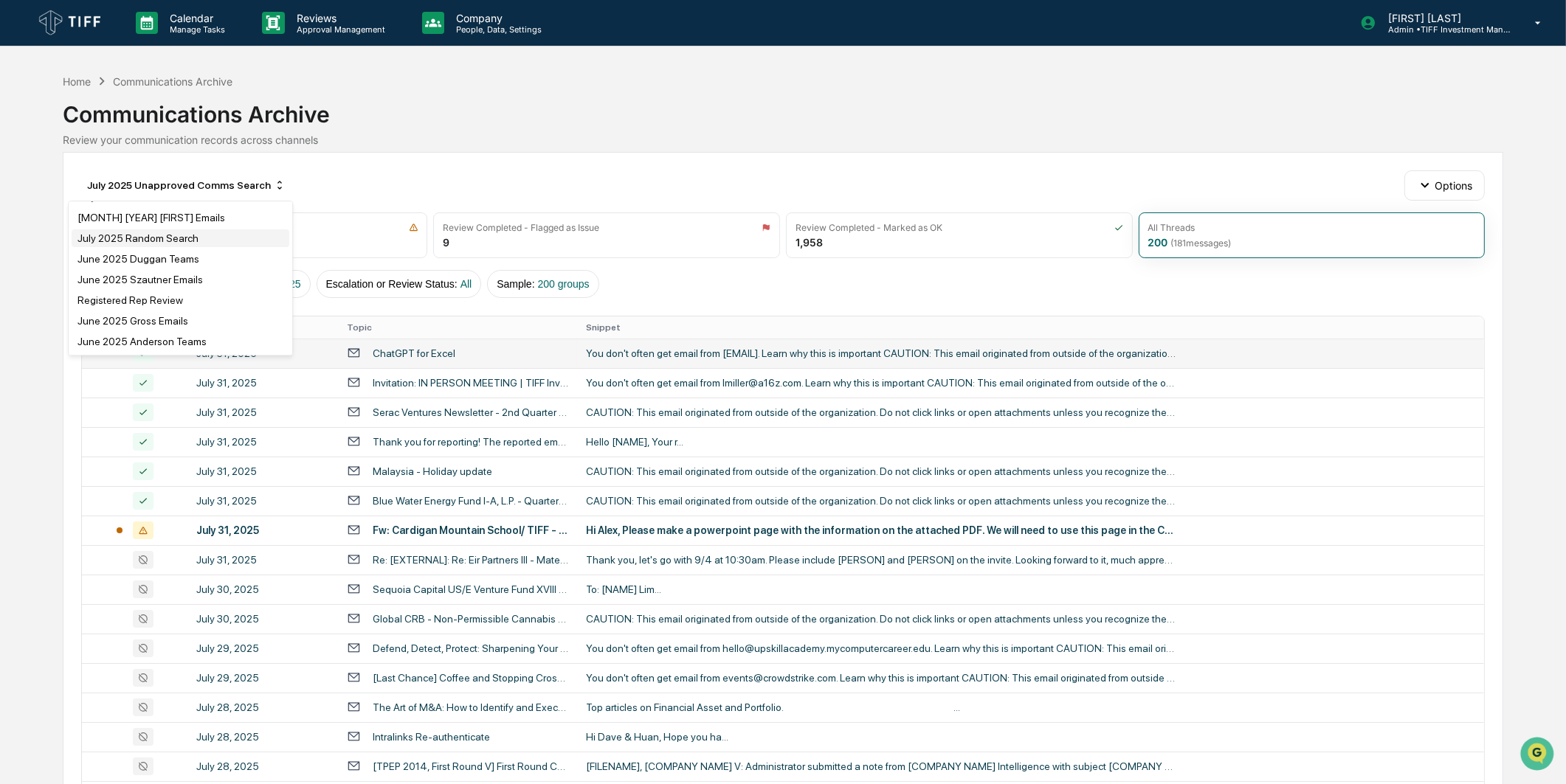 click on "July 2025 Random Search" at bounding box center (138, 238) 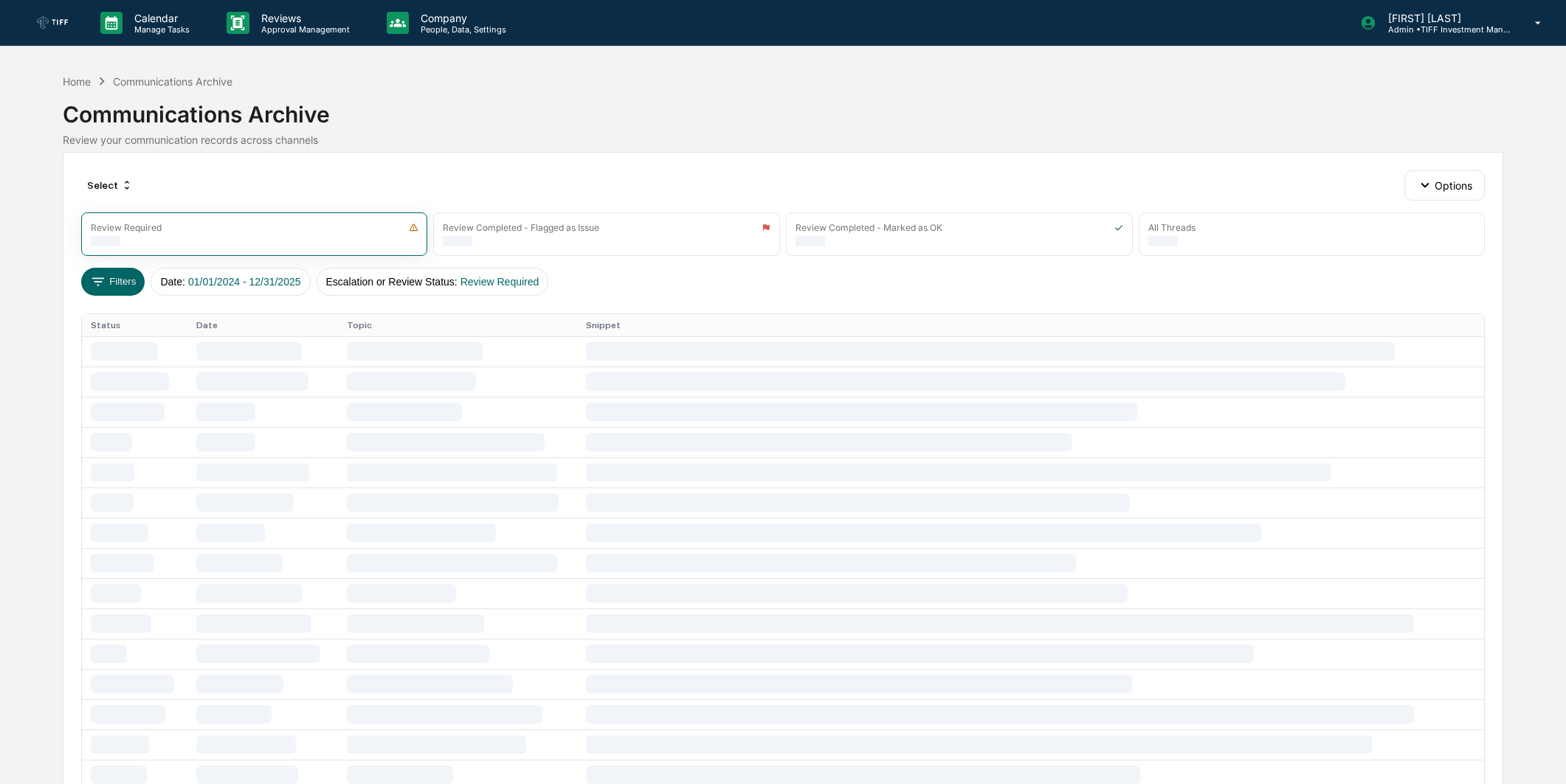 scroll, scrollTop: 0, scrollLeft: 0, axis: both 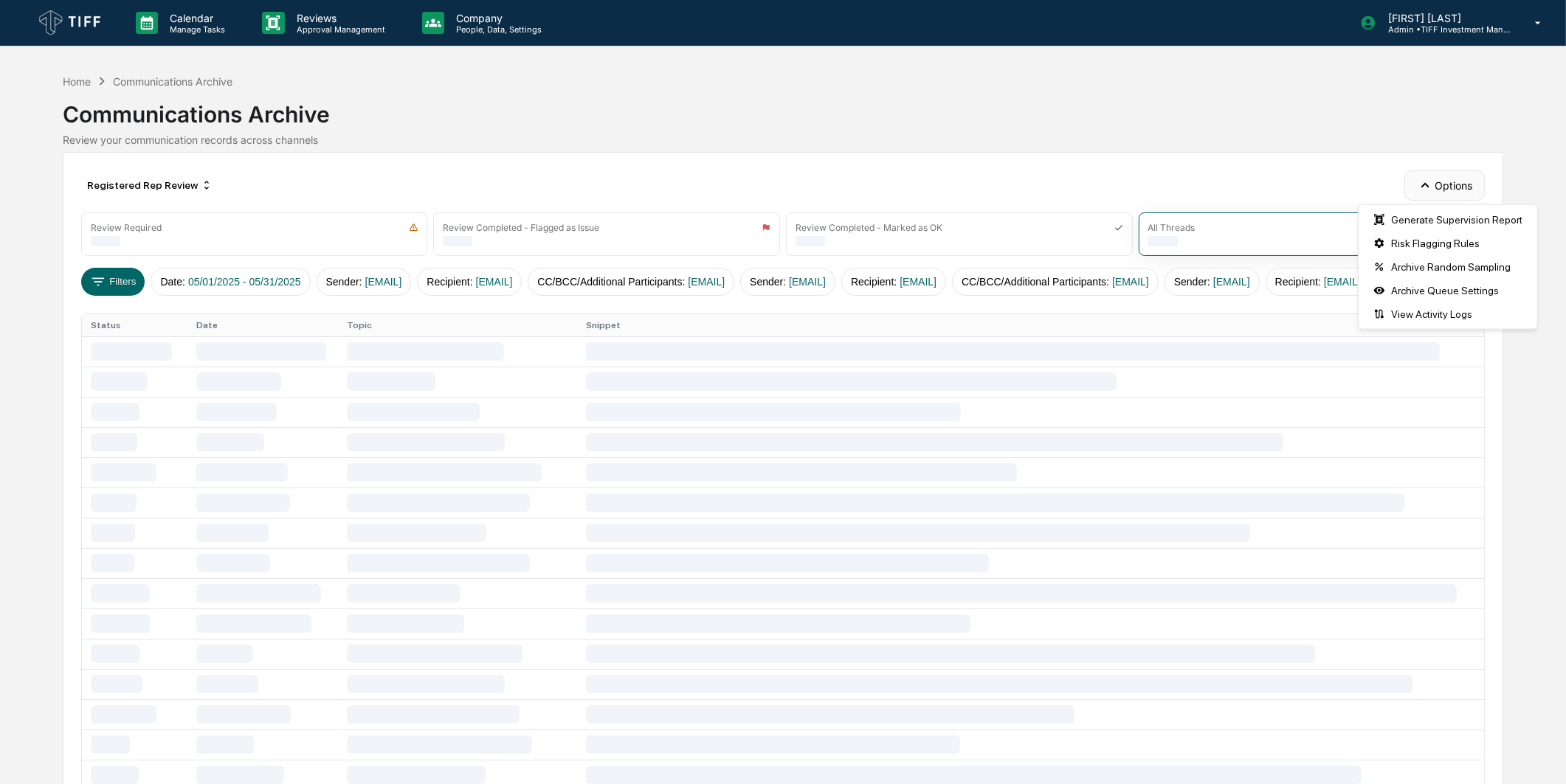 click 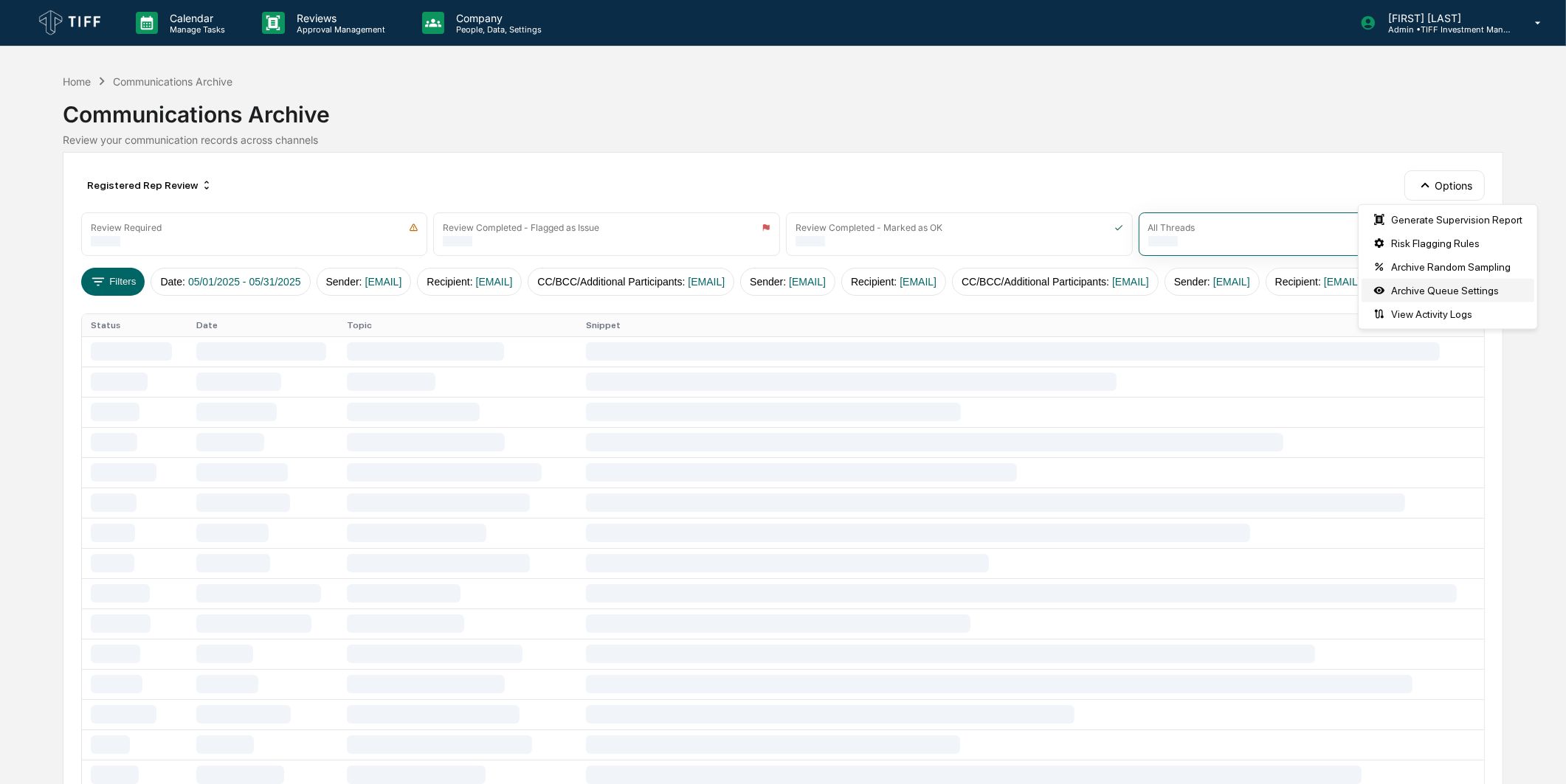 scroll, scrollTop: 0, scrollLeft: 0, axis: both 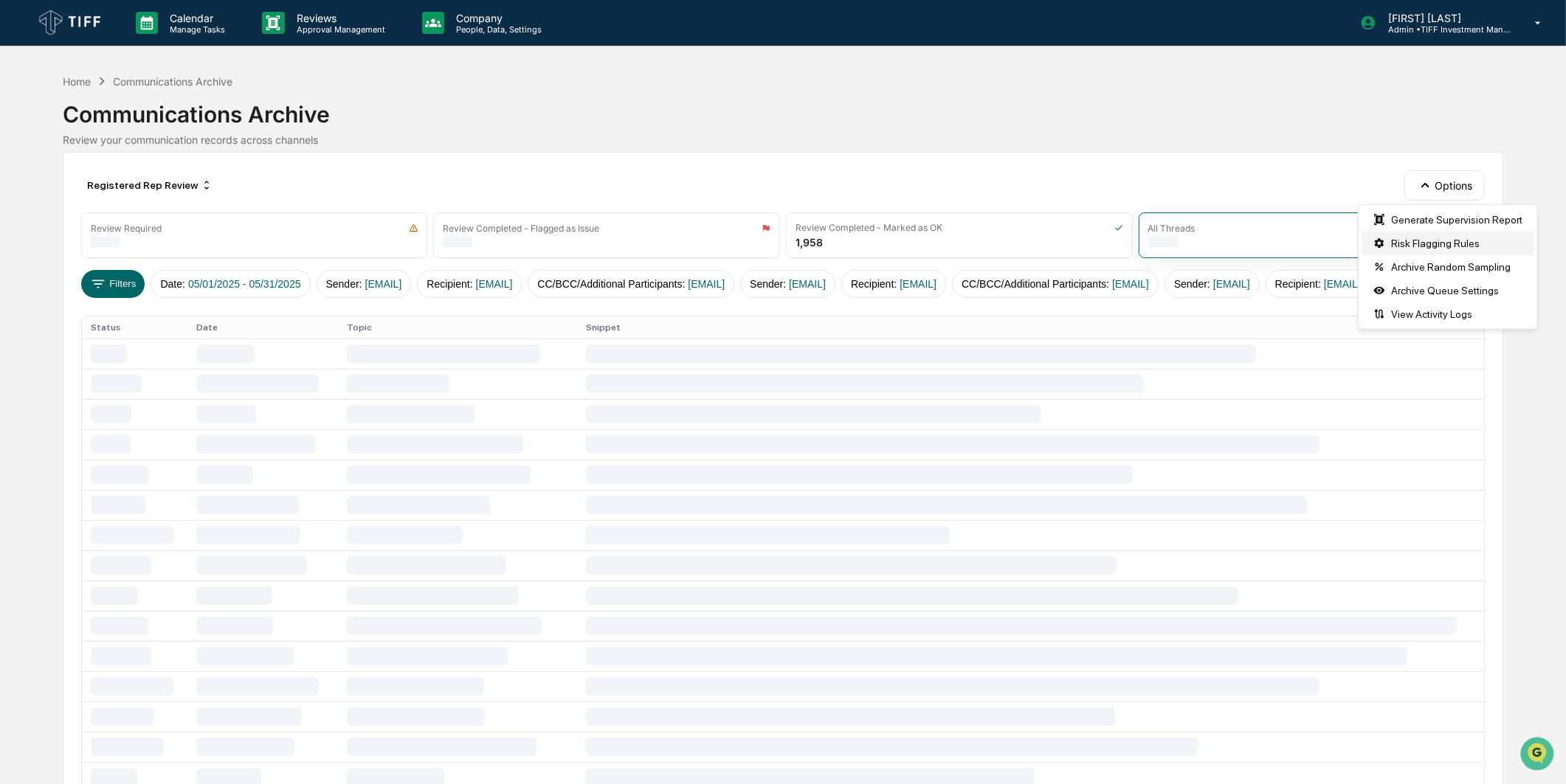 click on "Risk Flagging Rules" at bounding box center (1448, 243) 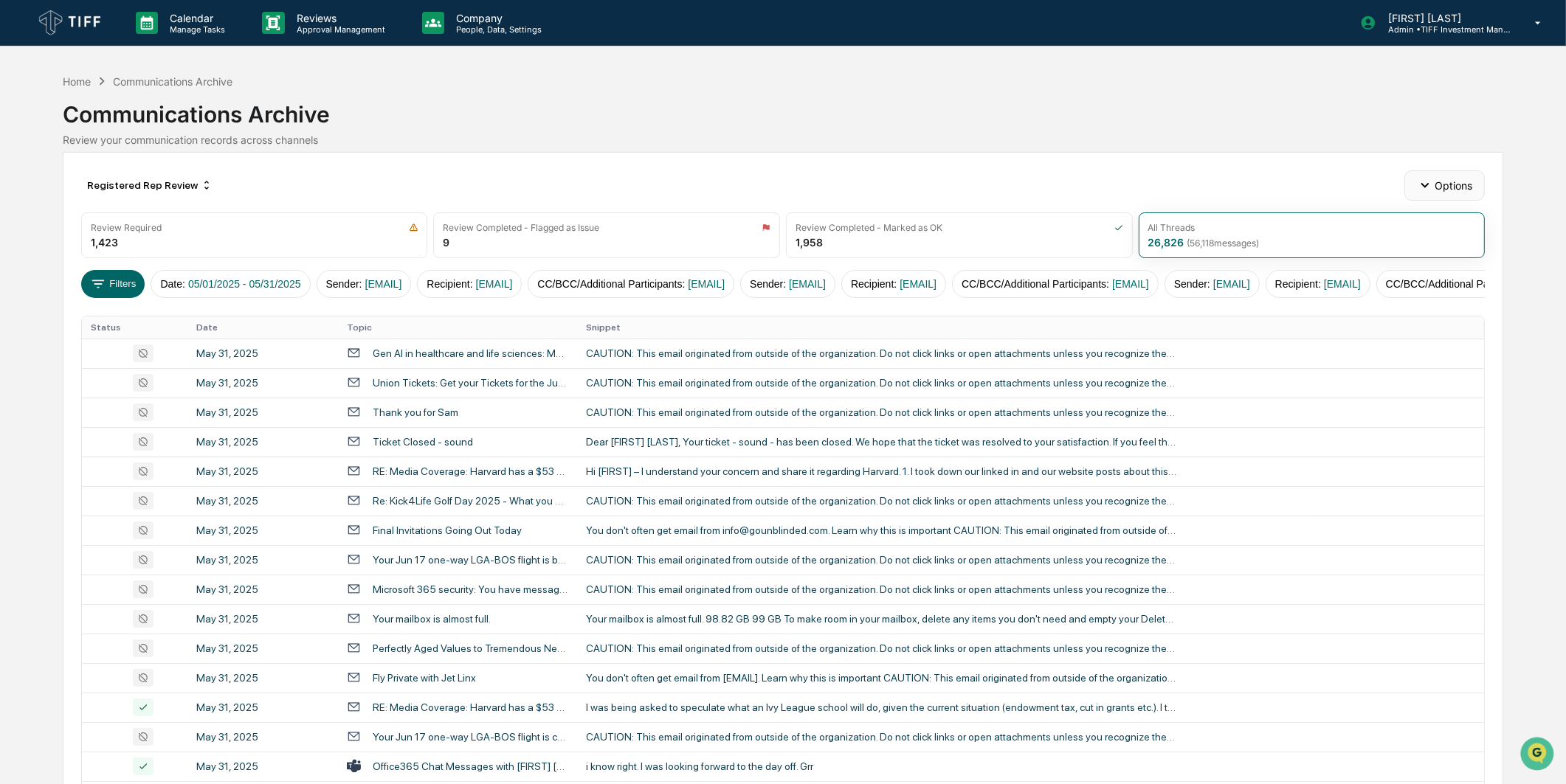 click on "Options" at bounding box center (1444, 185) 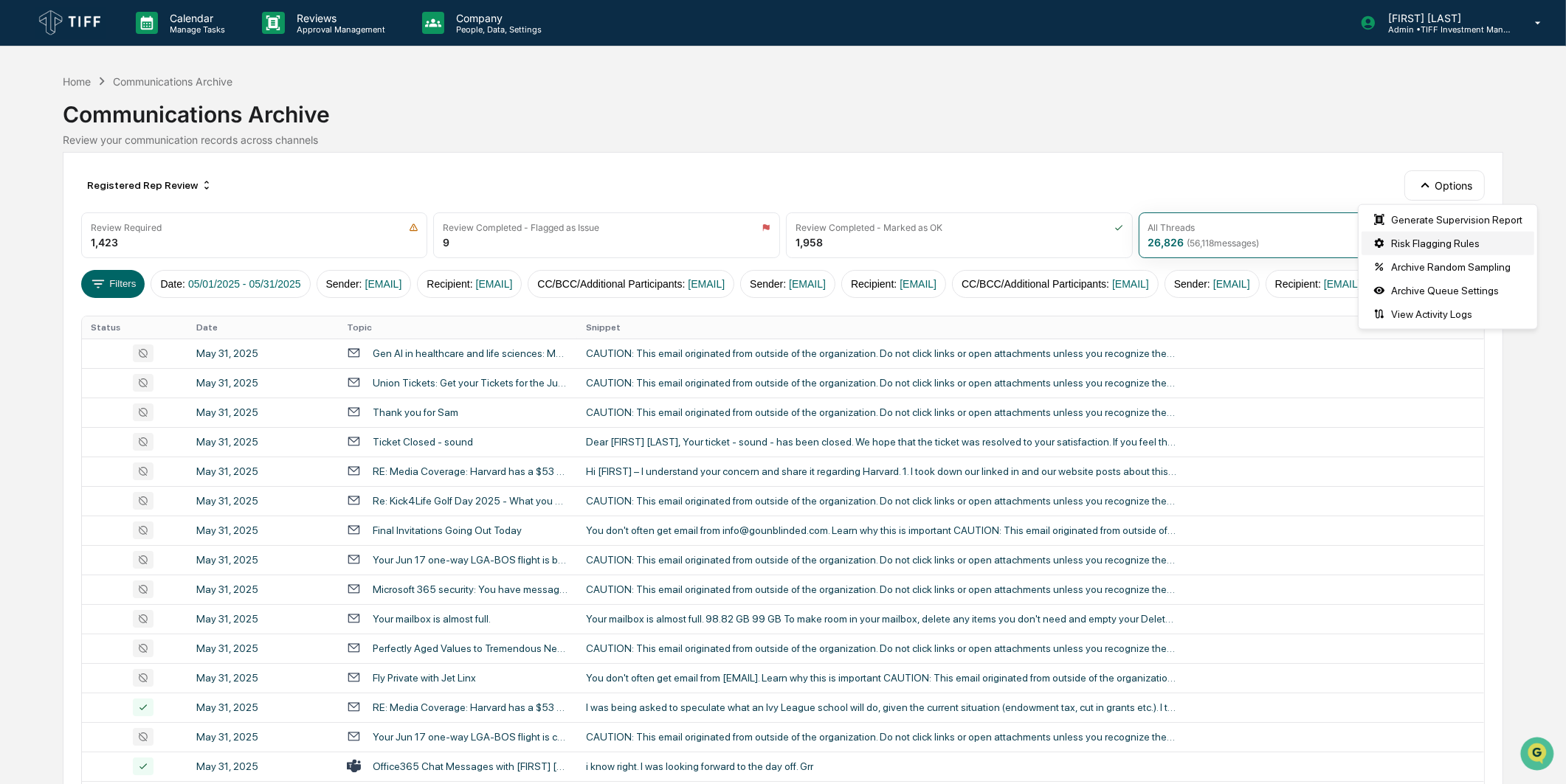 click on "Risk Flagging Rules" at bounding box center [1448, 243] 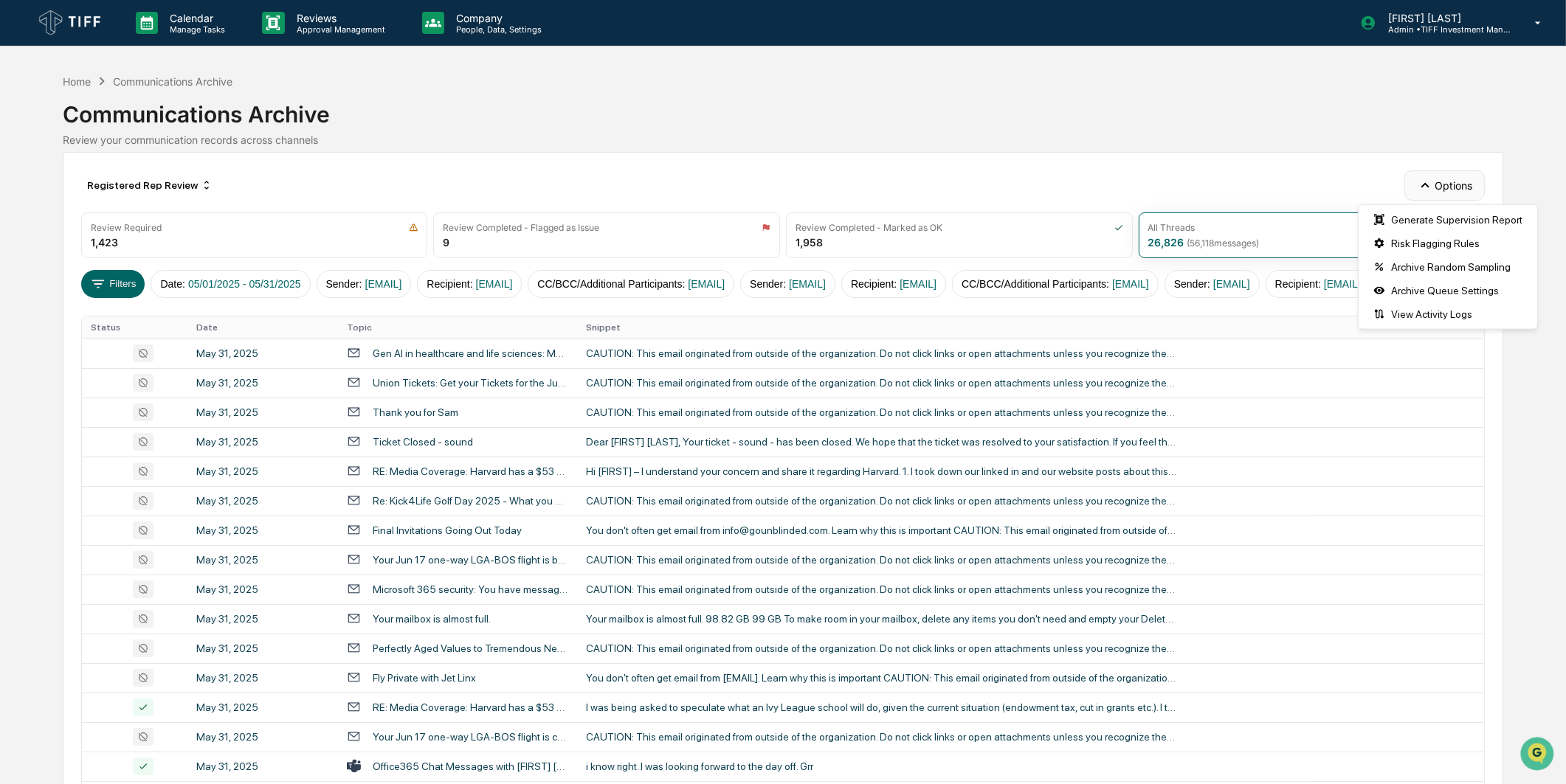 click 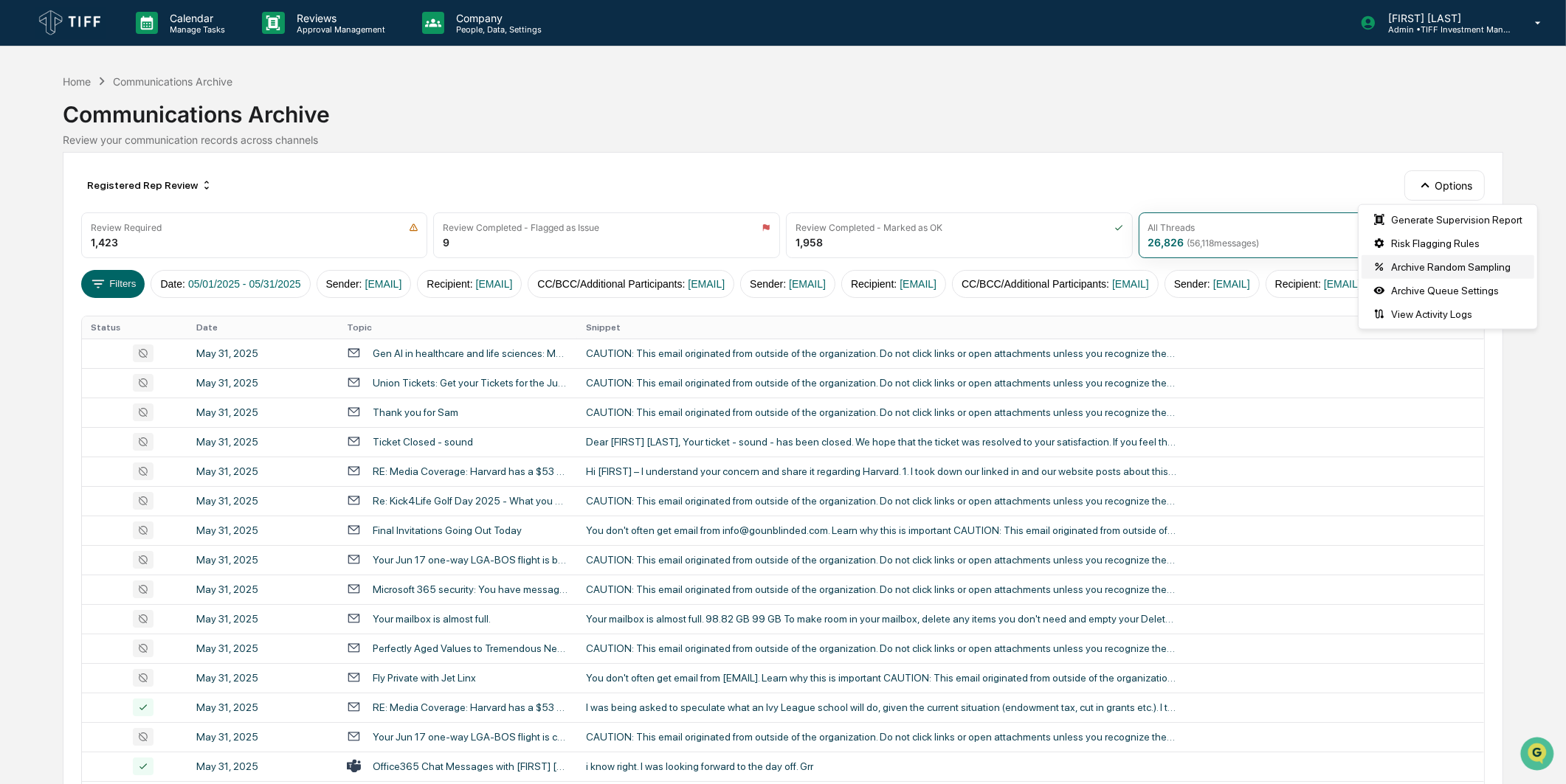 click on "Archive Random Sampling" at bounding box center [1448, 267] 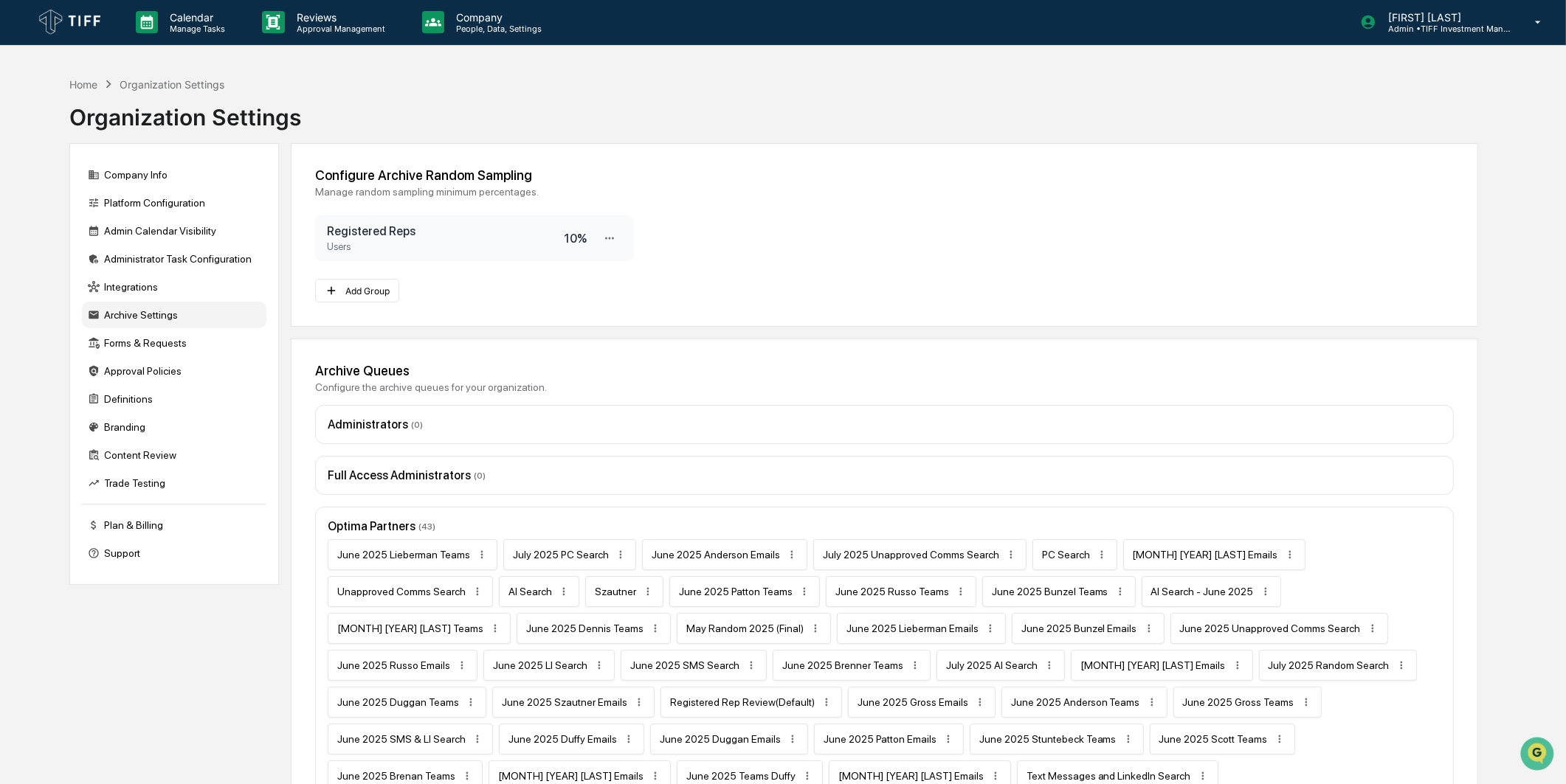 scroll, scrollTop: 0, scrollLeft: 0, axis: both 